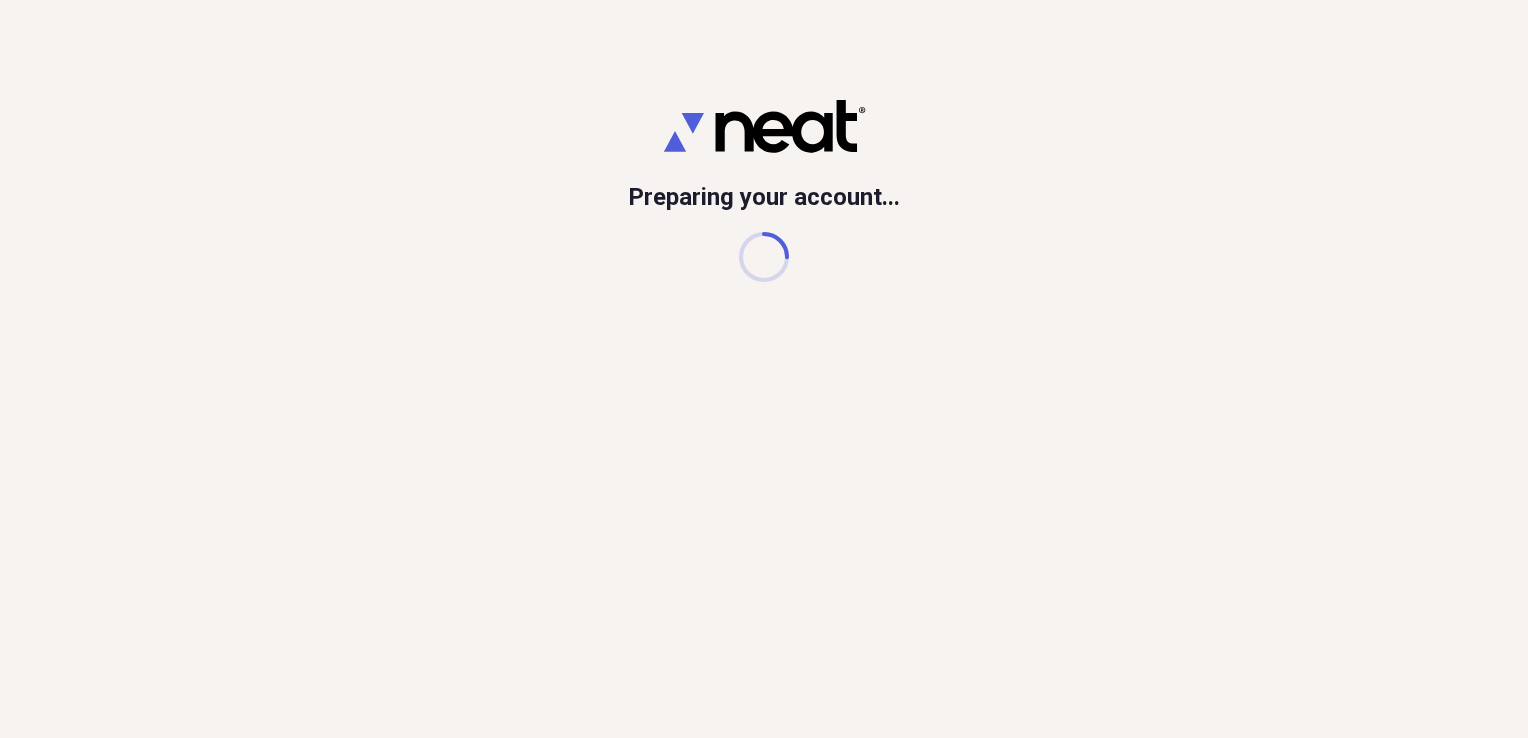 scroll, scrollTop: 0, scrollLeft: 0, axis: both 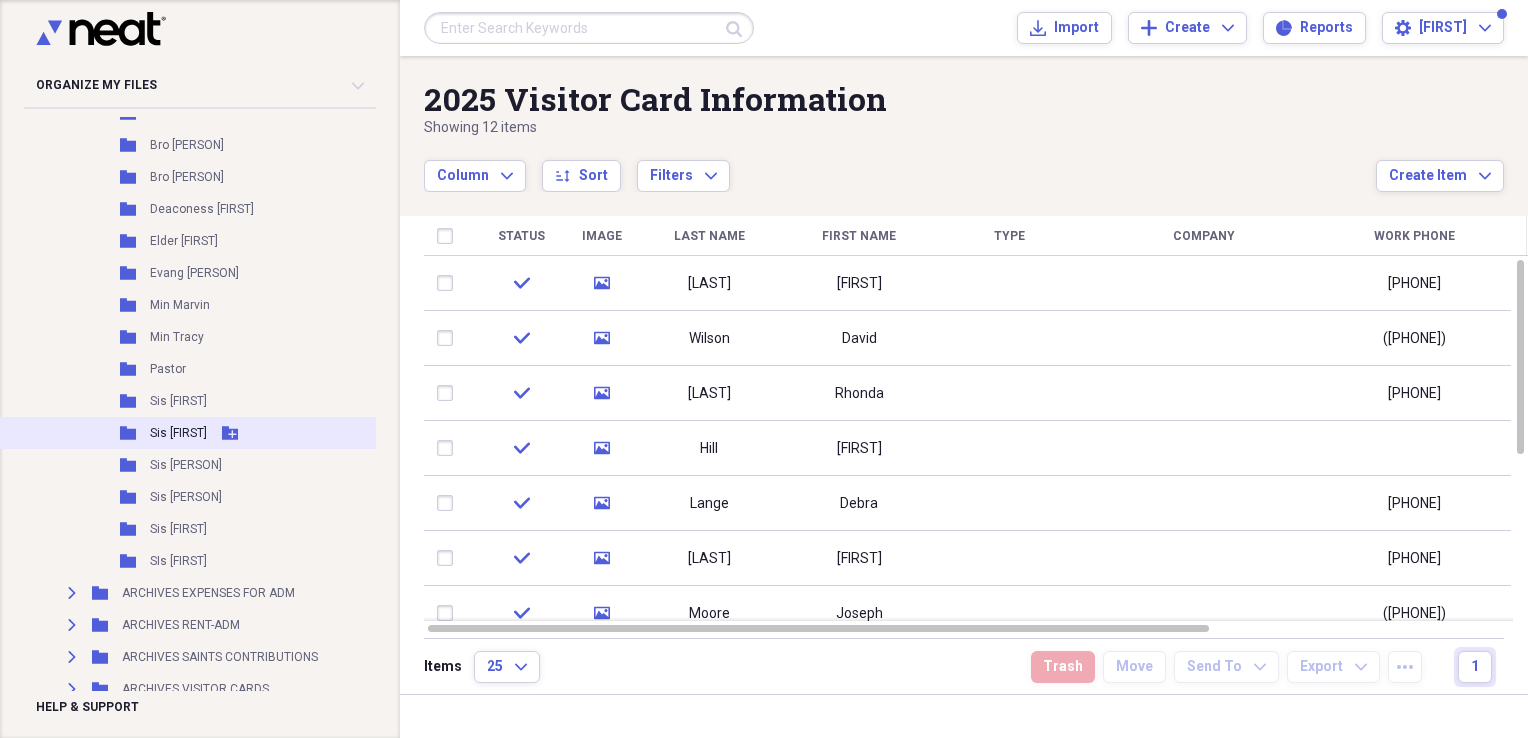 click on "Sis [FIRST]" at bounding box center [178, 433] 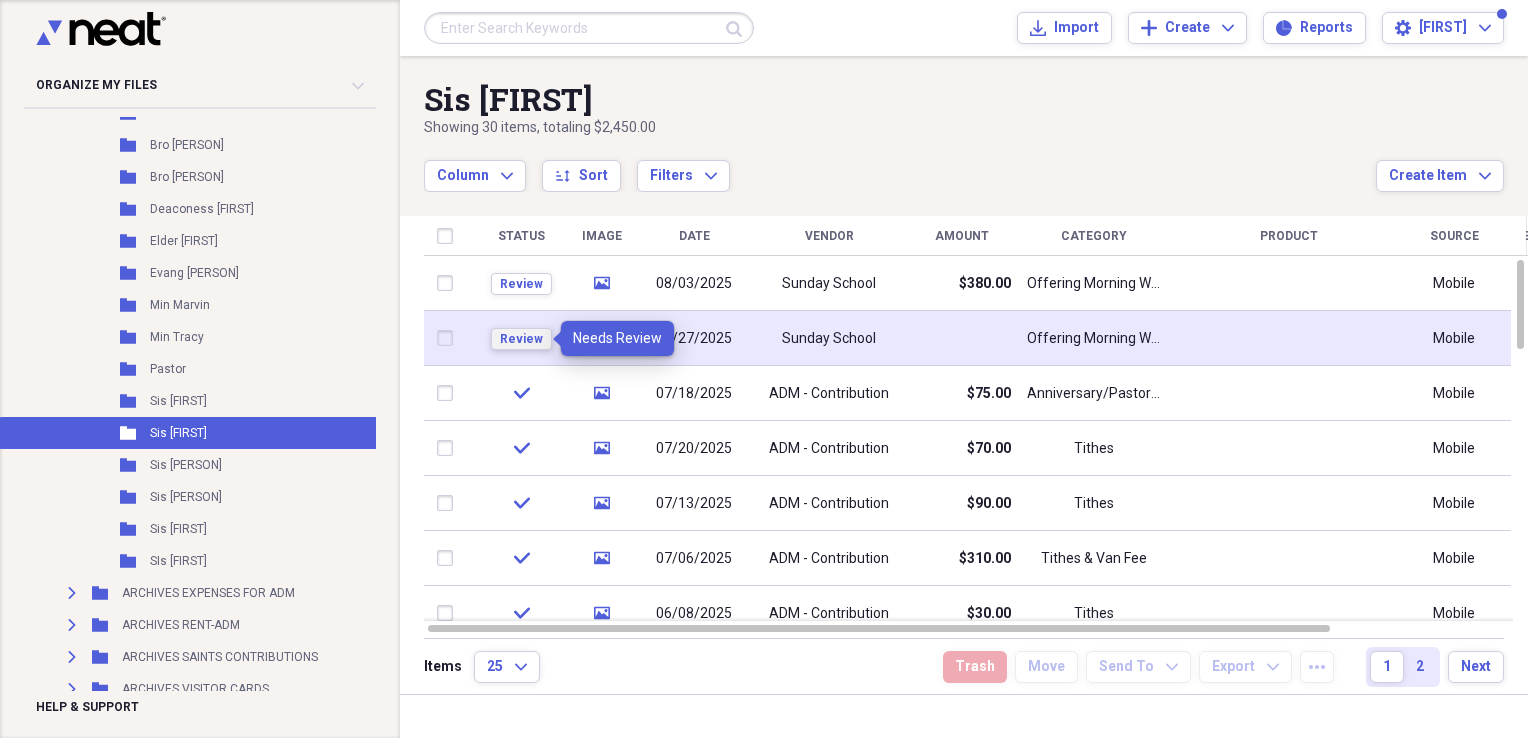 click on "Review" at bounding box center [521, 339] 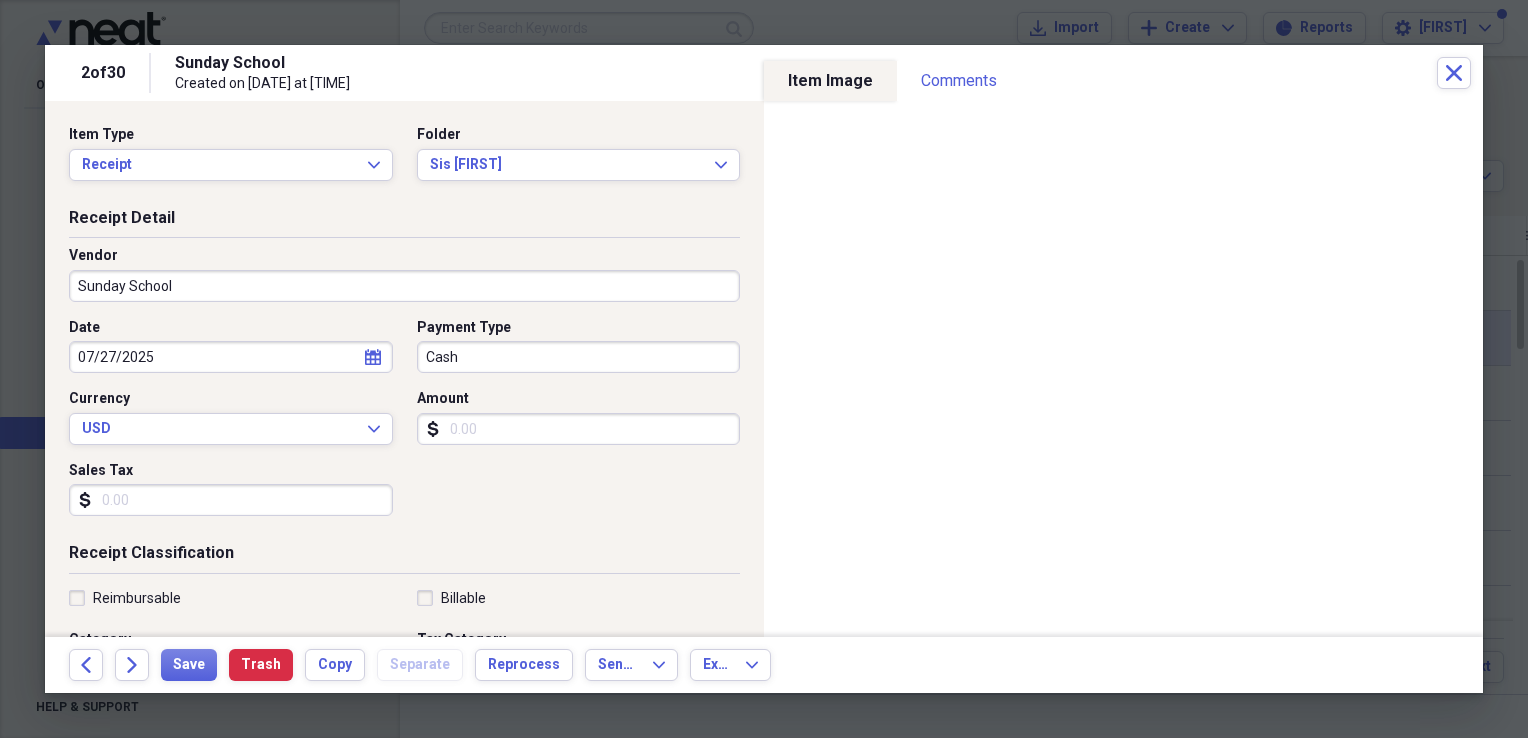 click on "Amount" at bounding box center (579, 429) 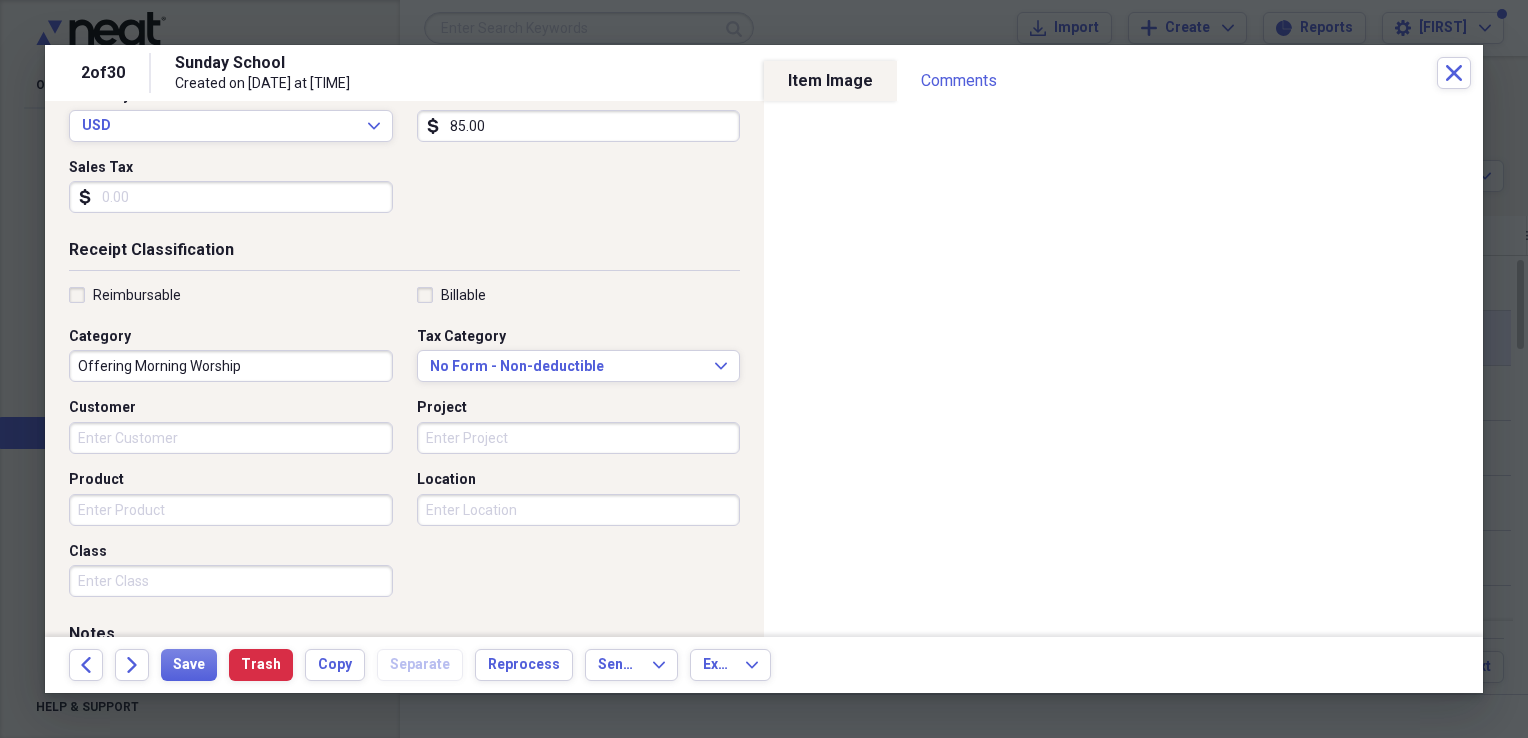 scroll, scrollTop: 483, scrollLeft: 0, axis: vertical 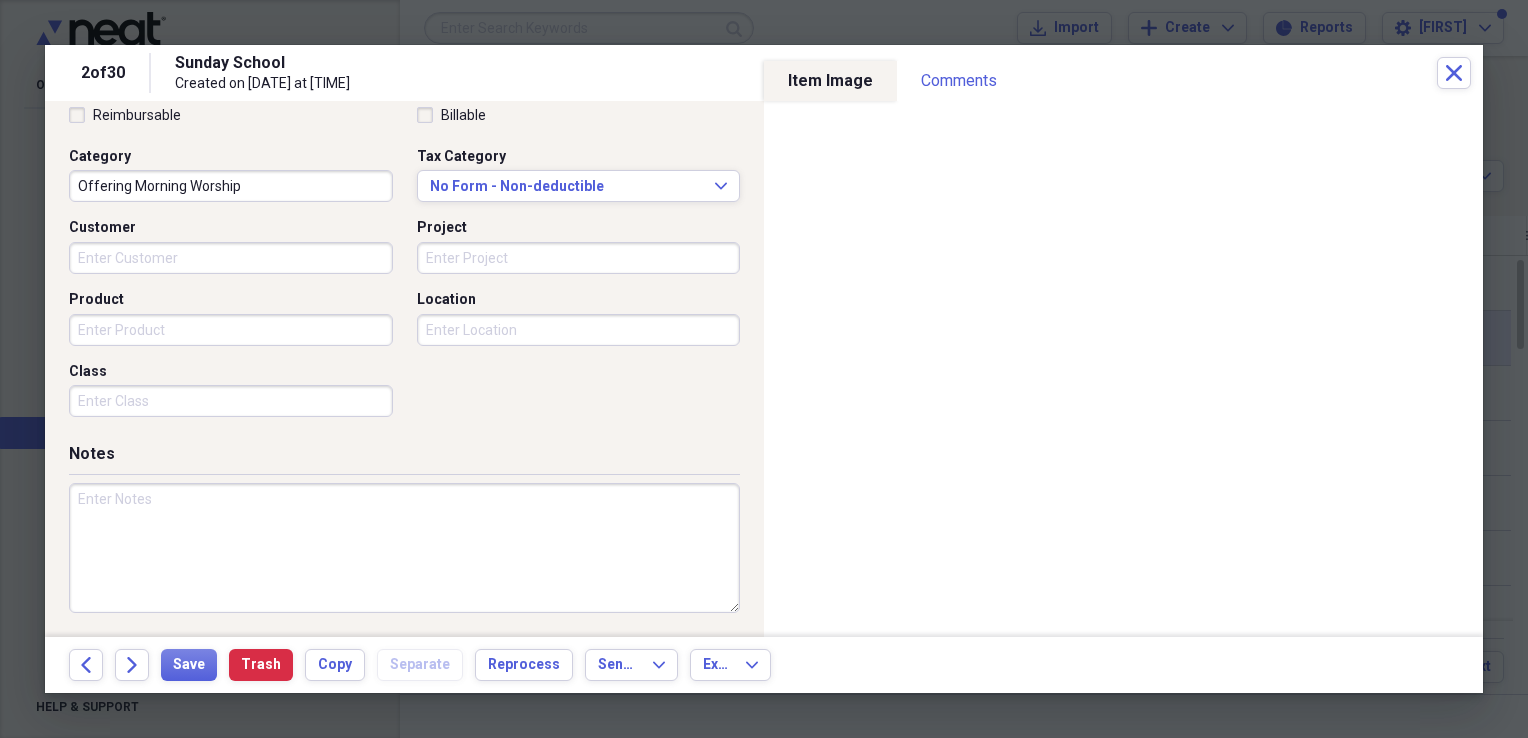 type on "85.00" 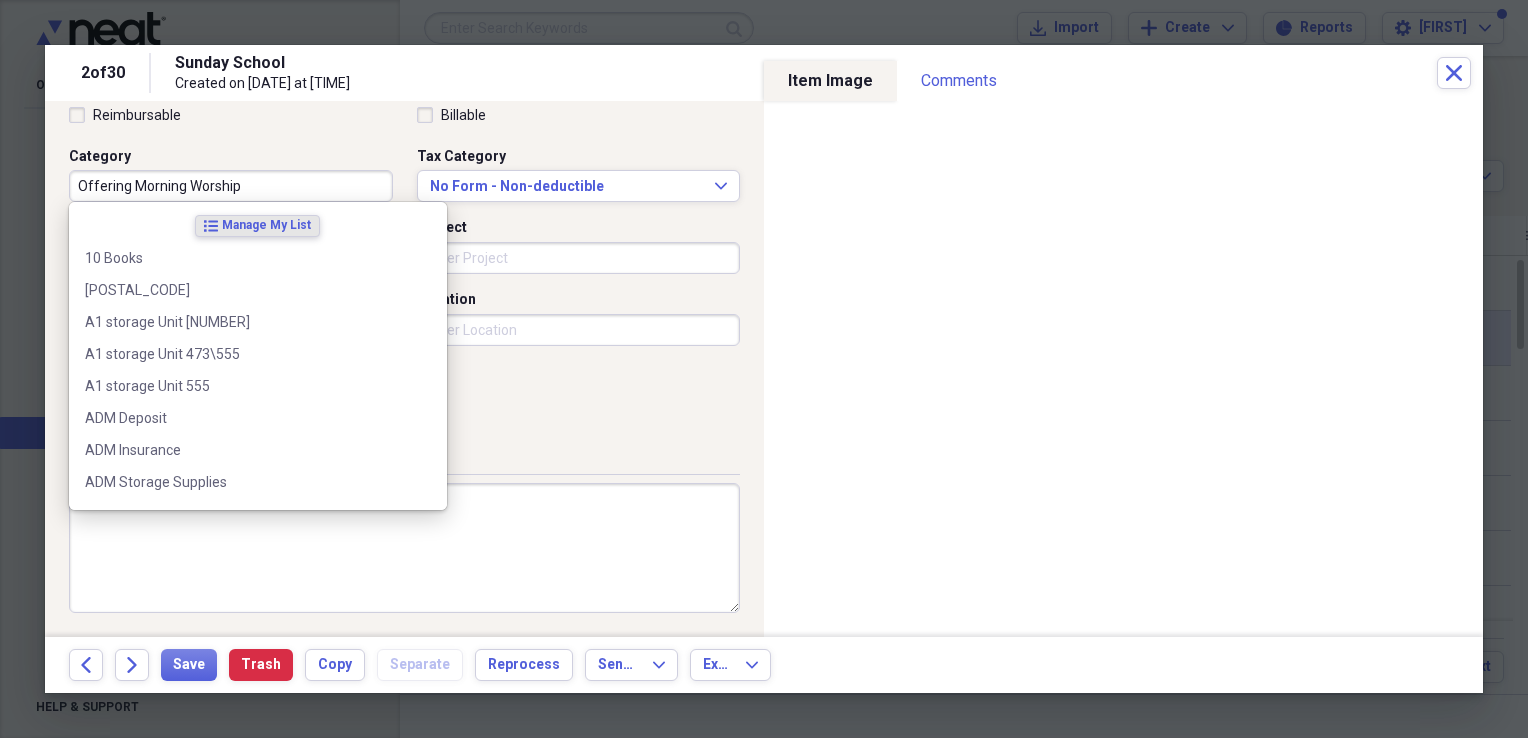 click on "Offering Morning Worship" at bounding box center [231, 186] 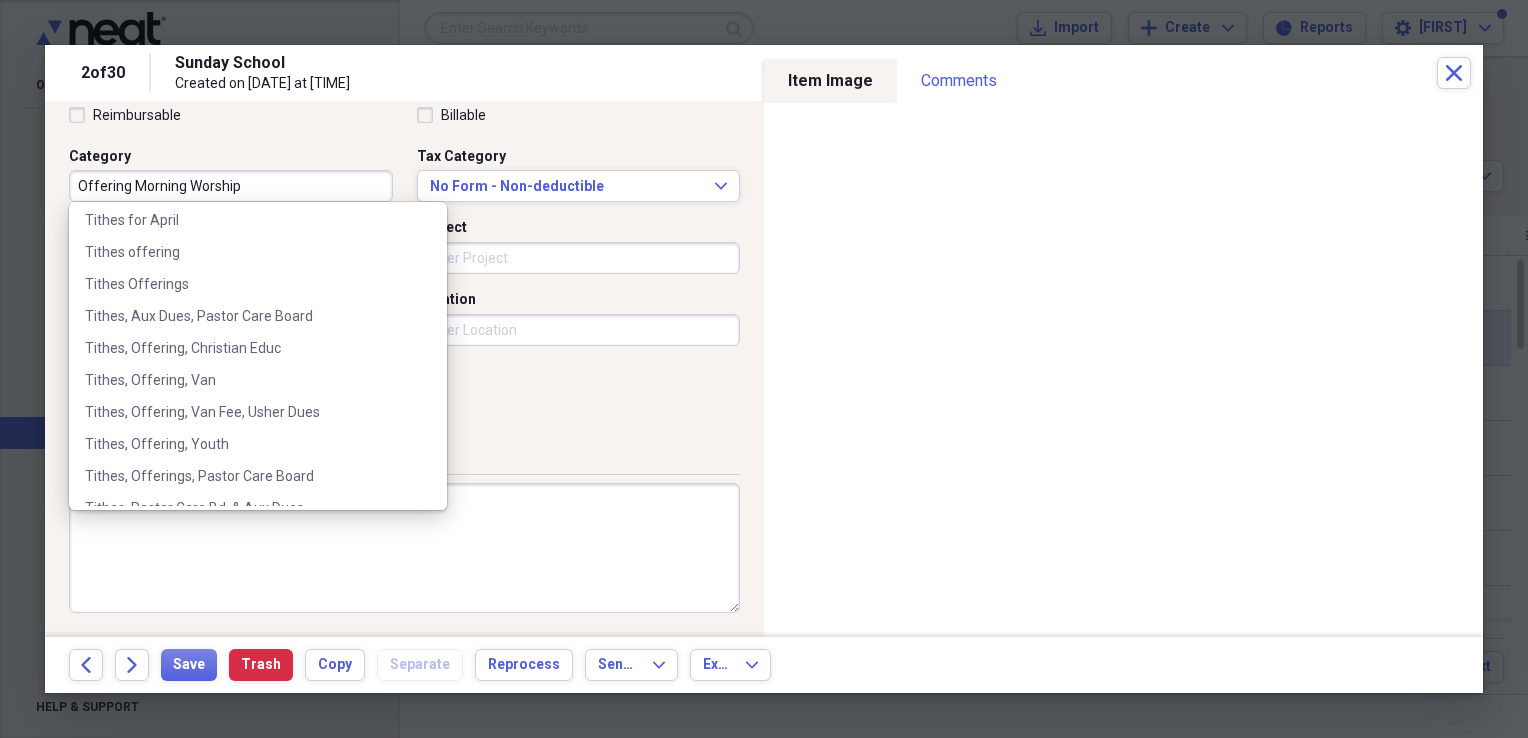 scroll, scrollTop: 7911, scrollLeft: 0, axis: vertical 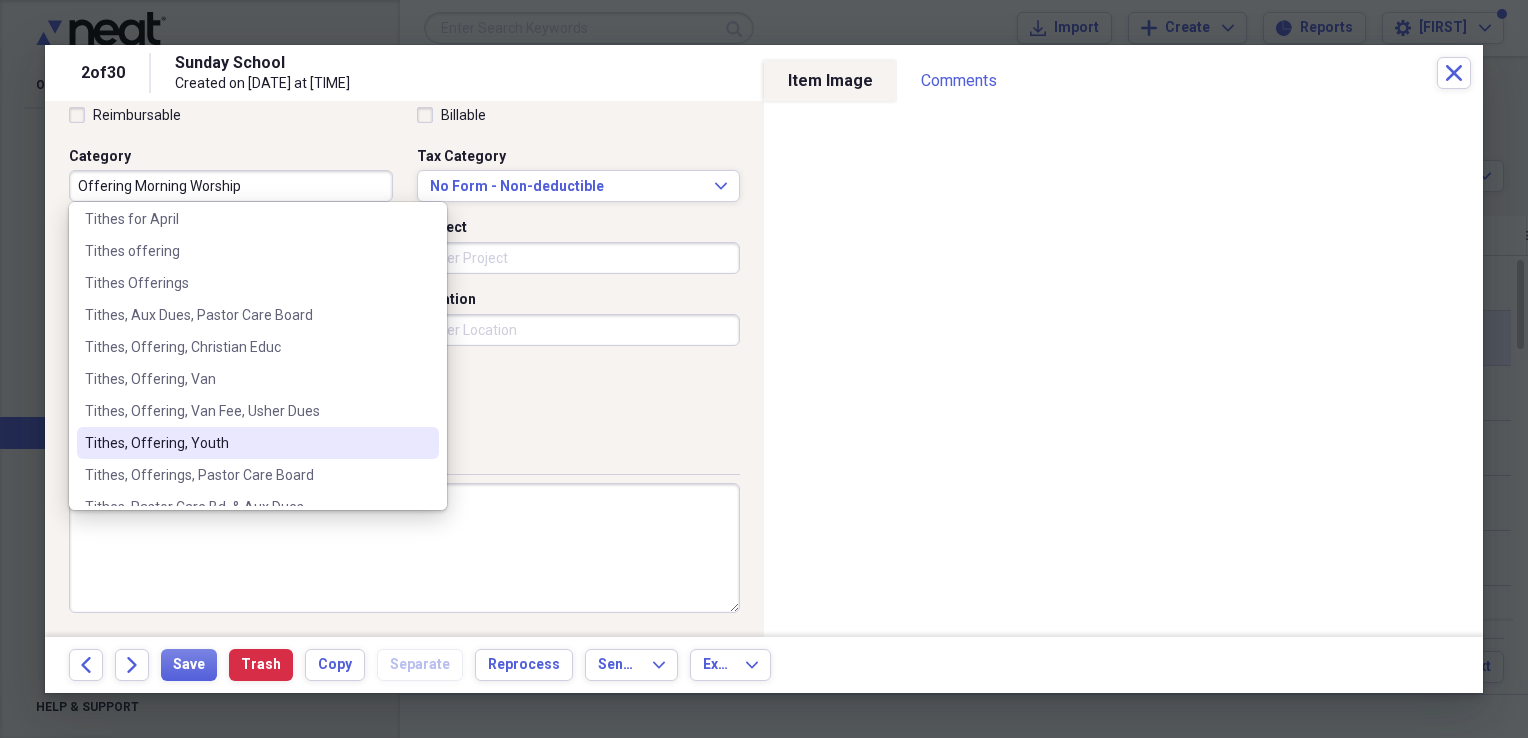 click on "Tithes, Offering, Youth" at bounding box center (258, 443) 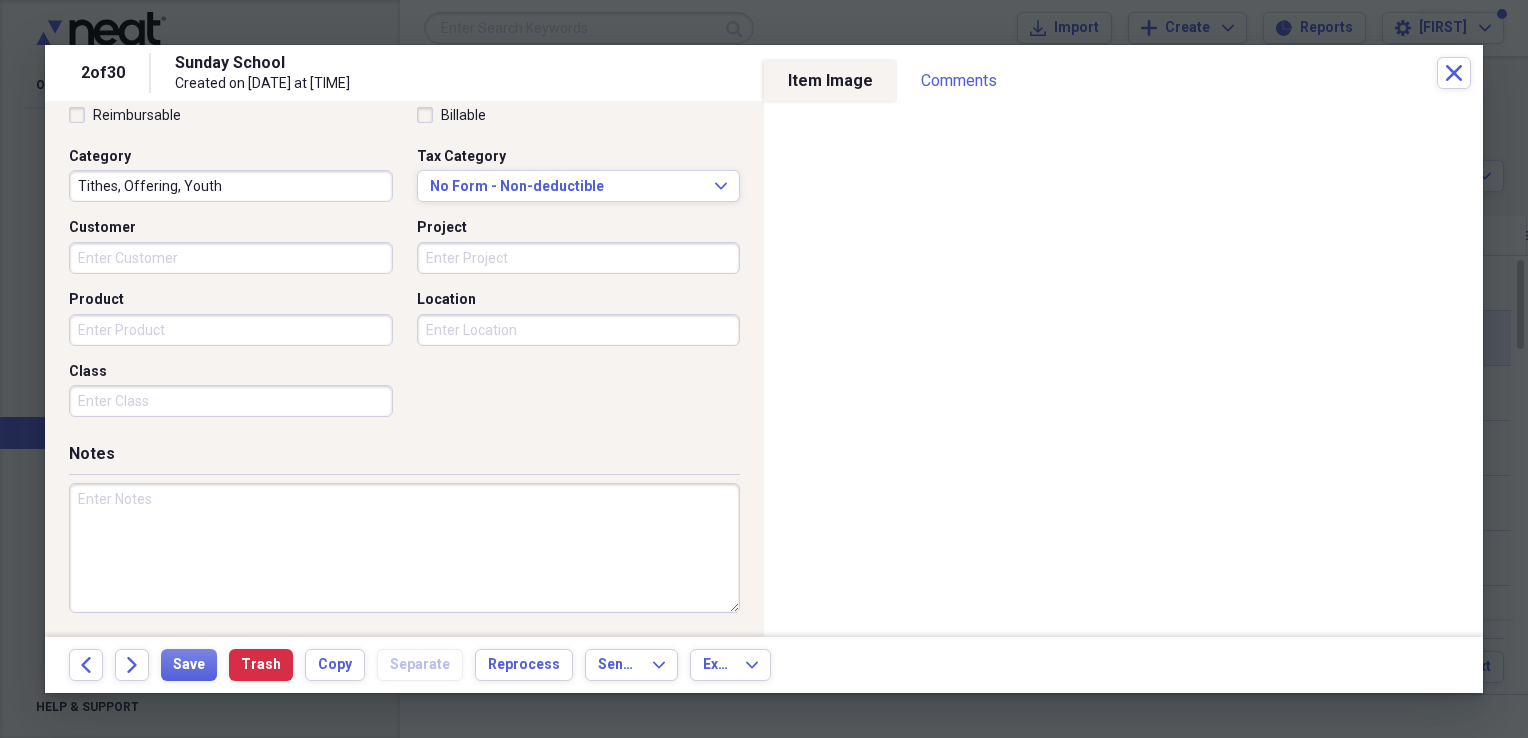 click at bounding box center [404, 548] 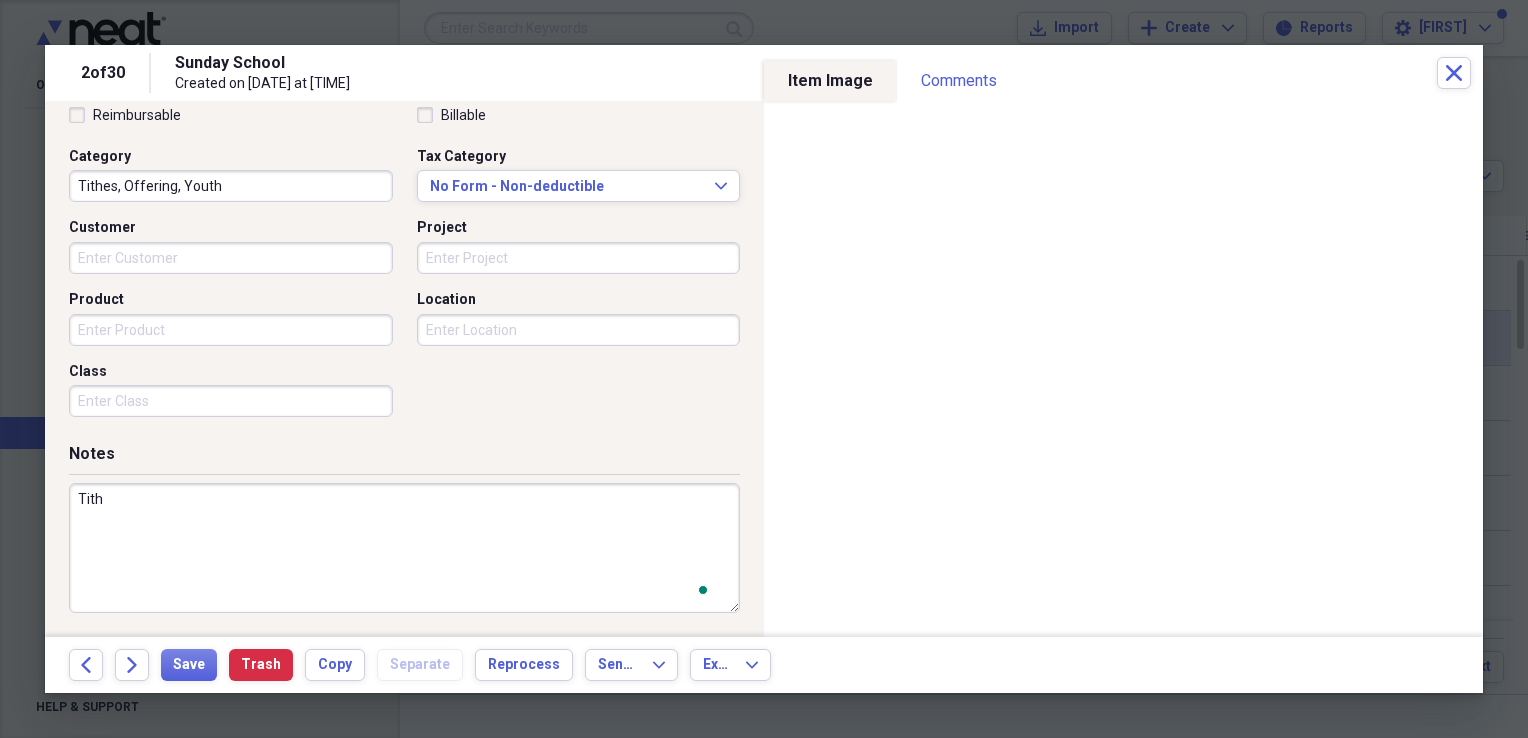 scroll, scrollTop: 483, scrollLeft: 0, axis: vertical 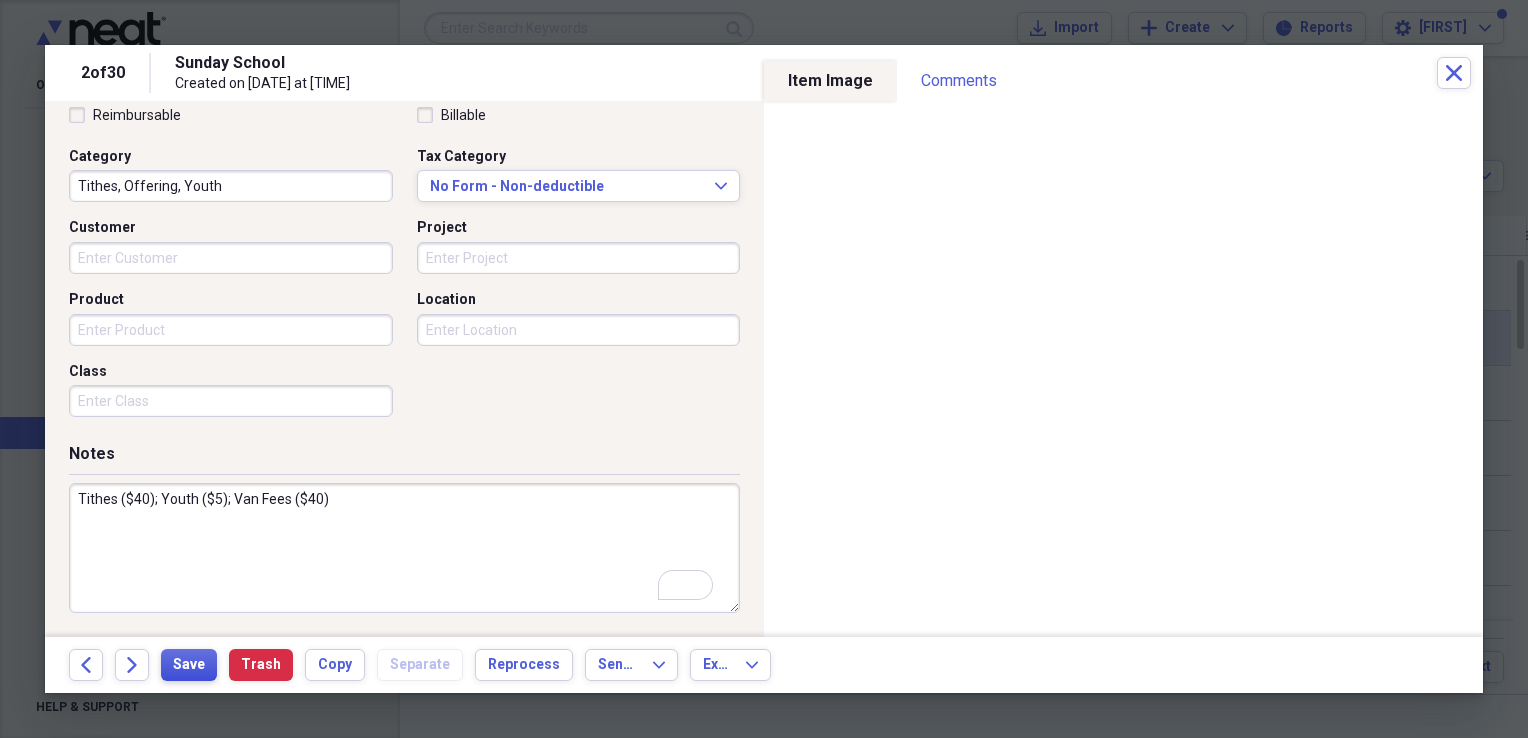 type on "Tithes ($40); Youth ($5); Van Fees ($40)" 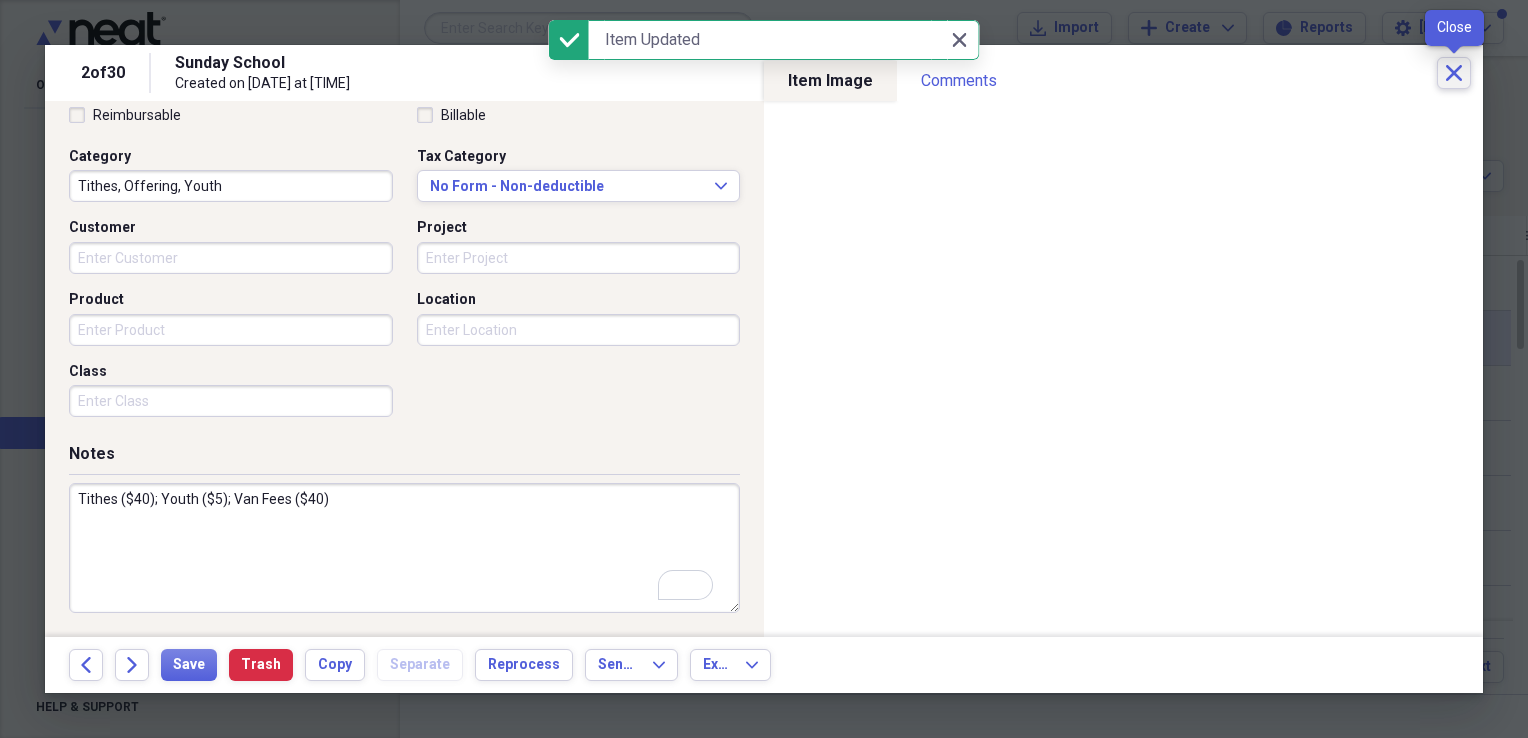 click on "Close" at bounding box center (1454, 73) 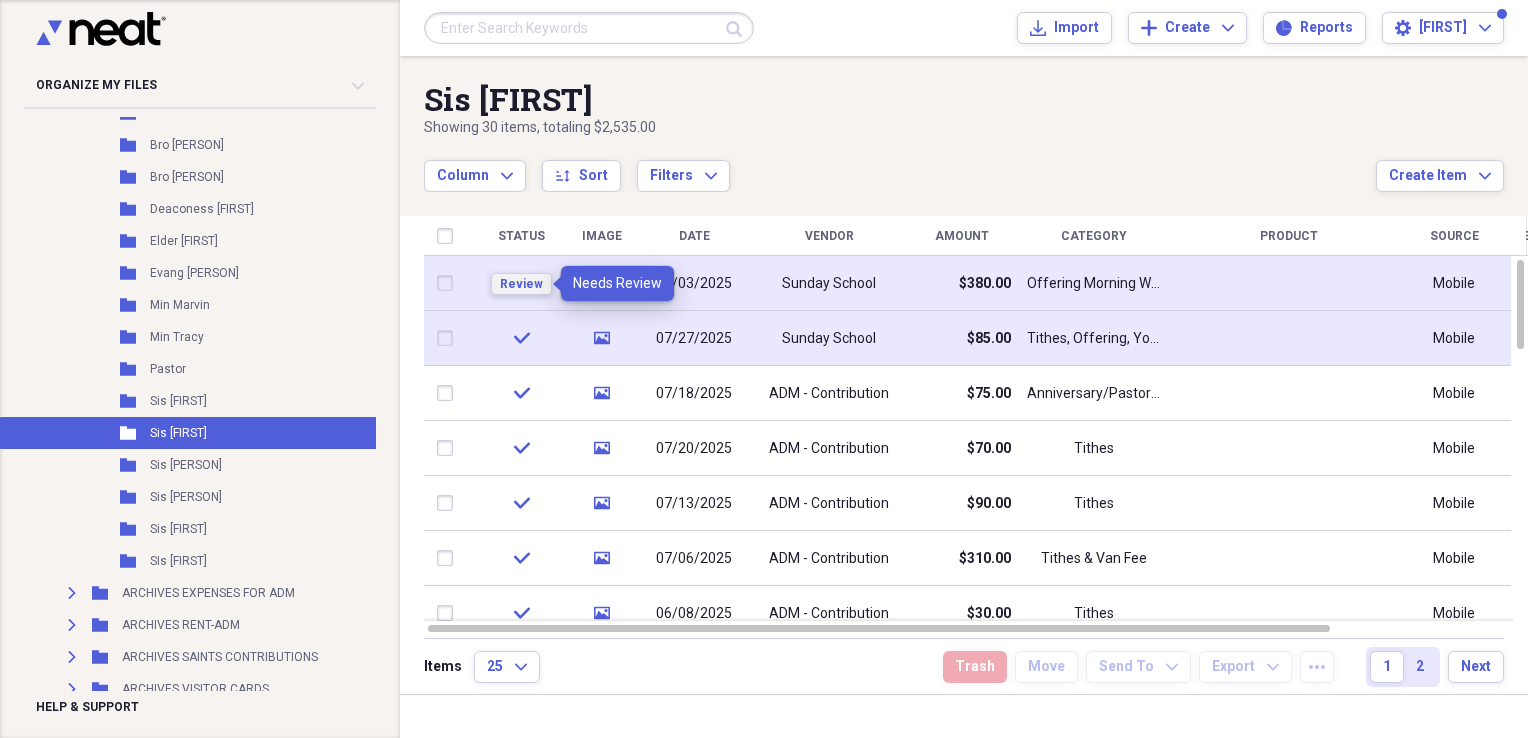 click on "Review" at bounding box center (521, 284) 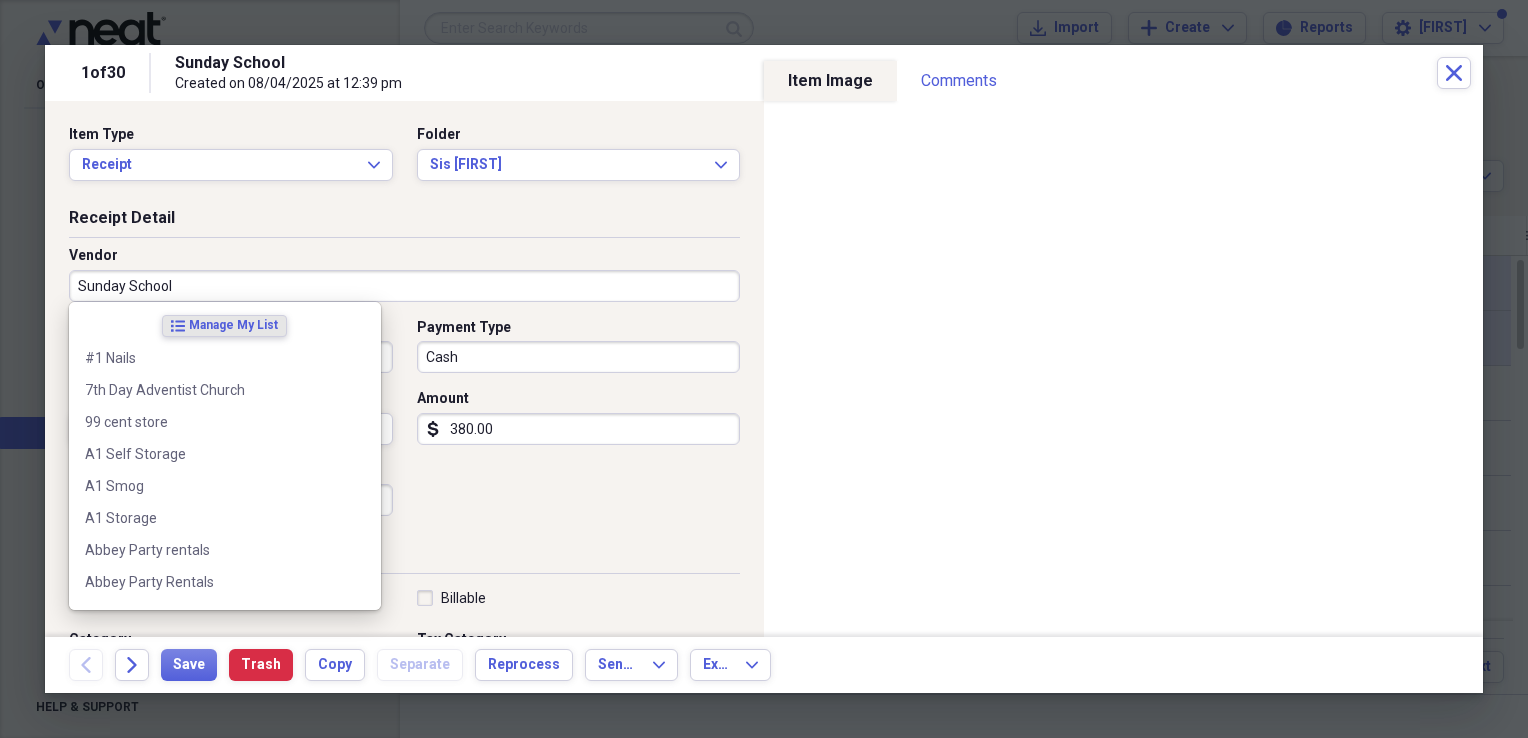 click on "Sunday School" at bounding box center (404, 286) 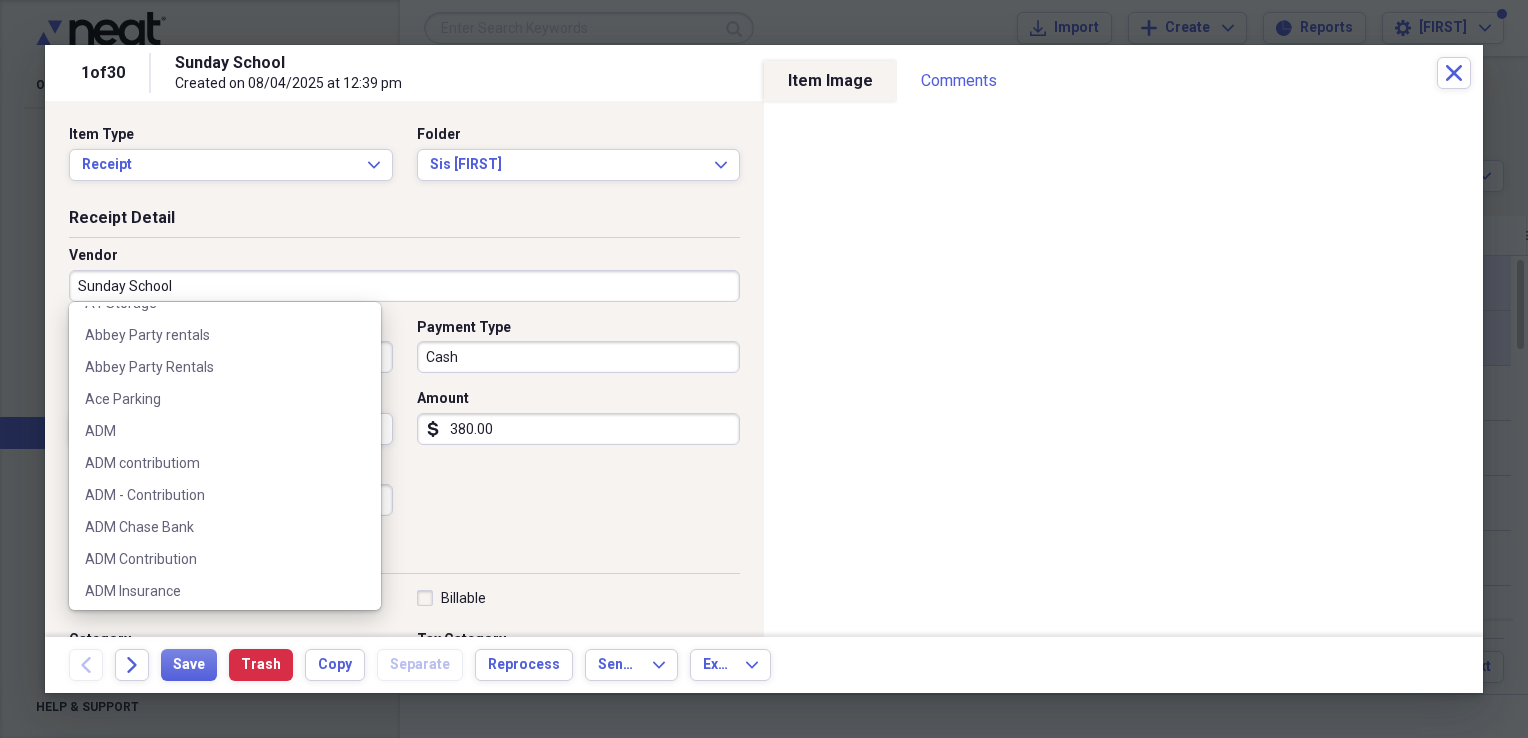 scroll, scrollTop: 216, scrollLeft: 0, axis: vertical 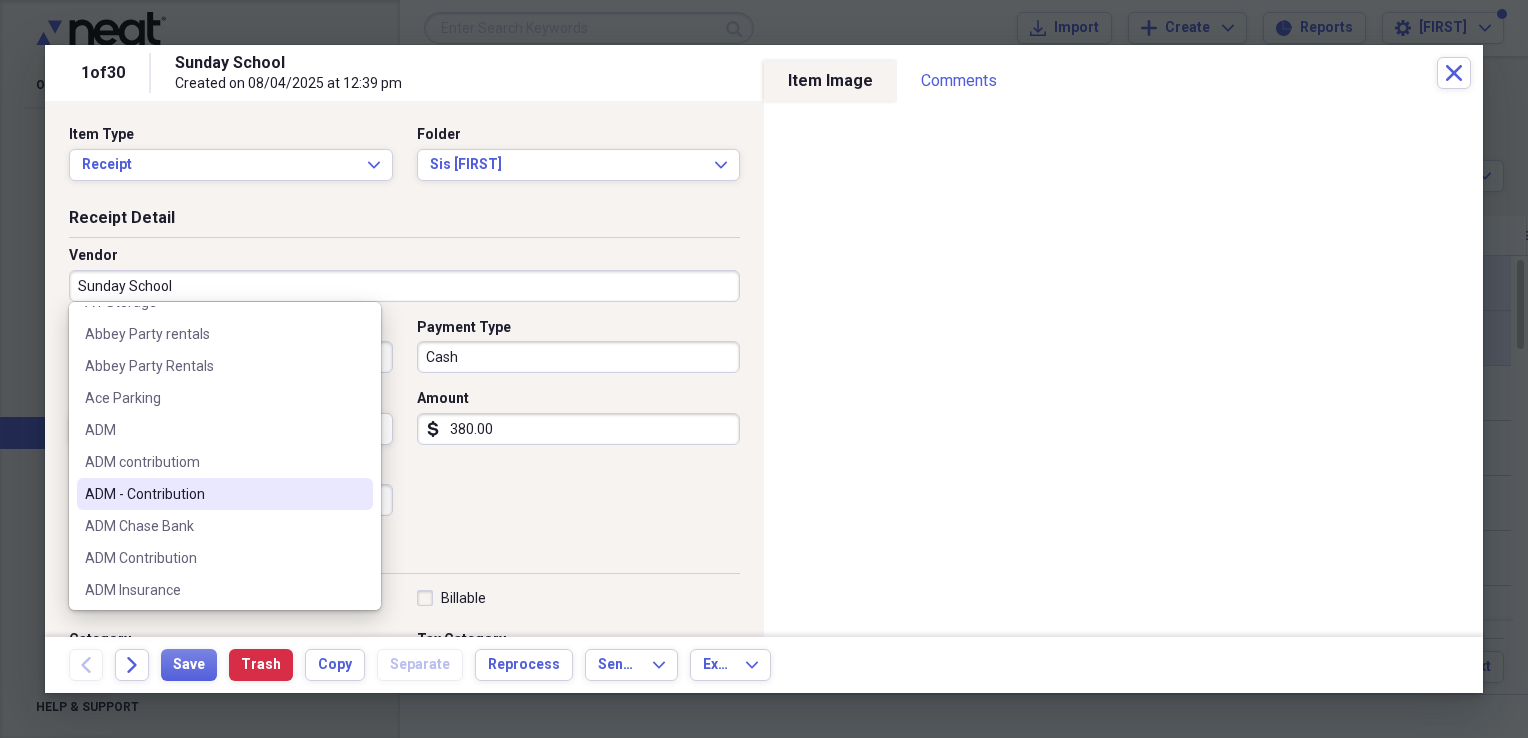 click on "ADM - Contribution" at bounding box center [213, 494] 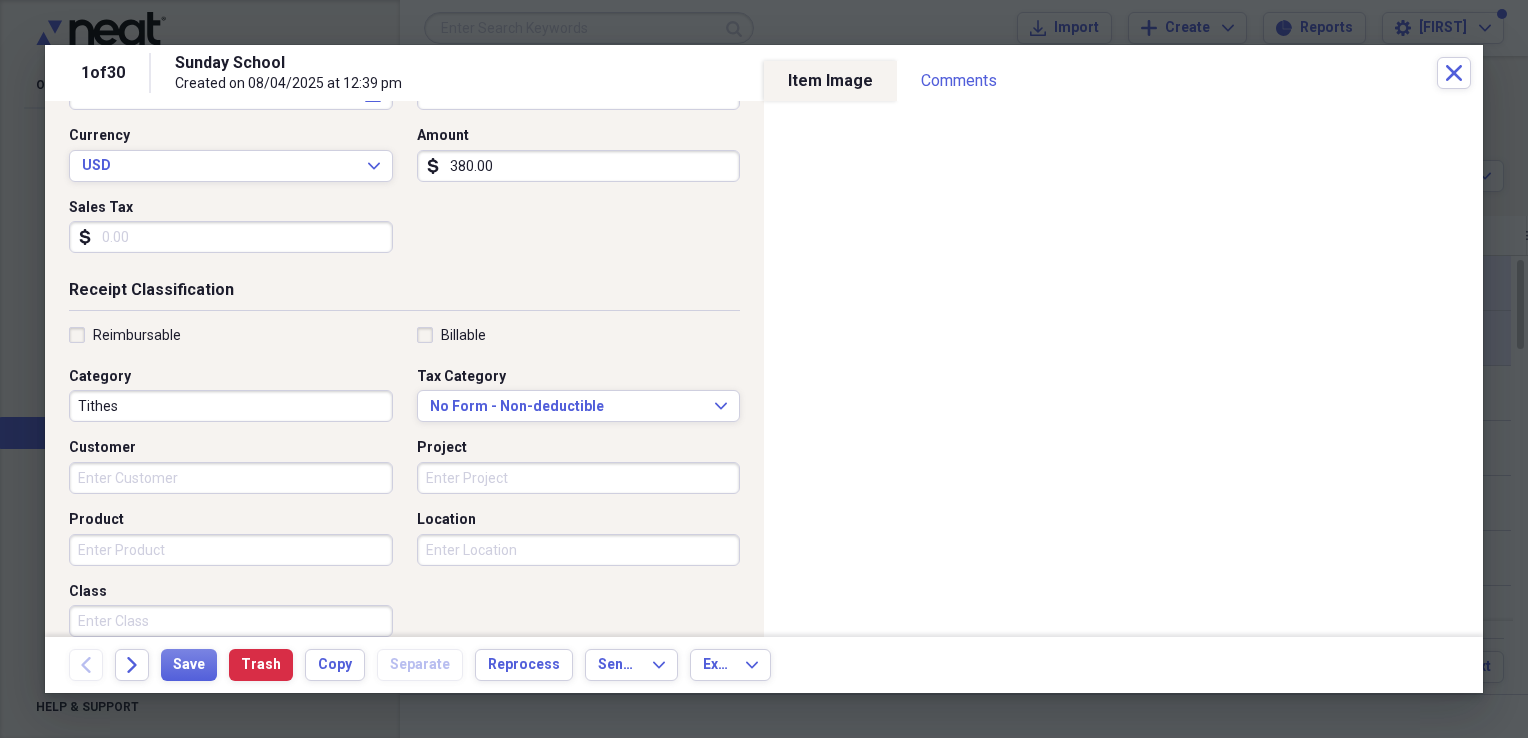 scroll, scrollTop: 272, scrollLeft: 0, axis: vertical 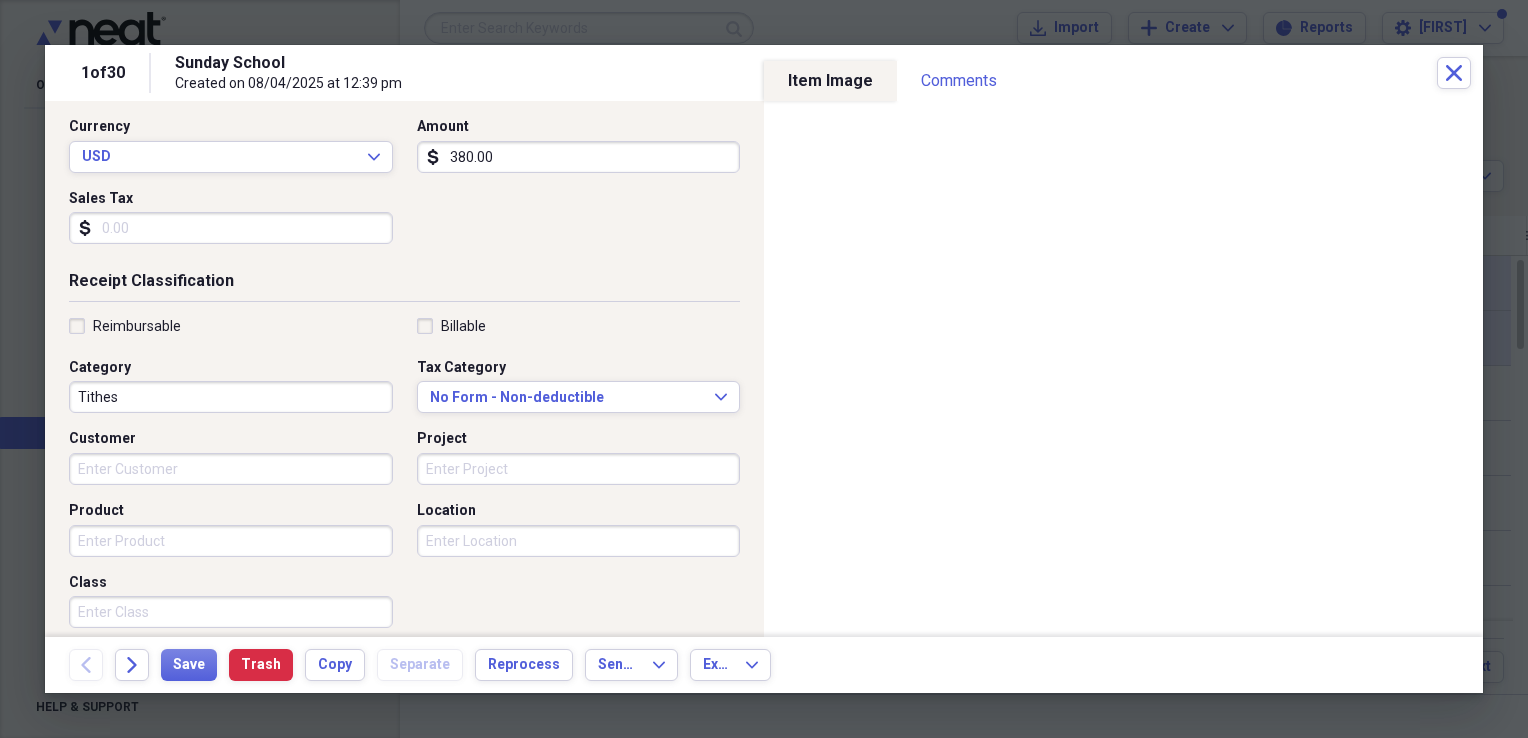 click on "Tithes" at bounding box center [231, 397] 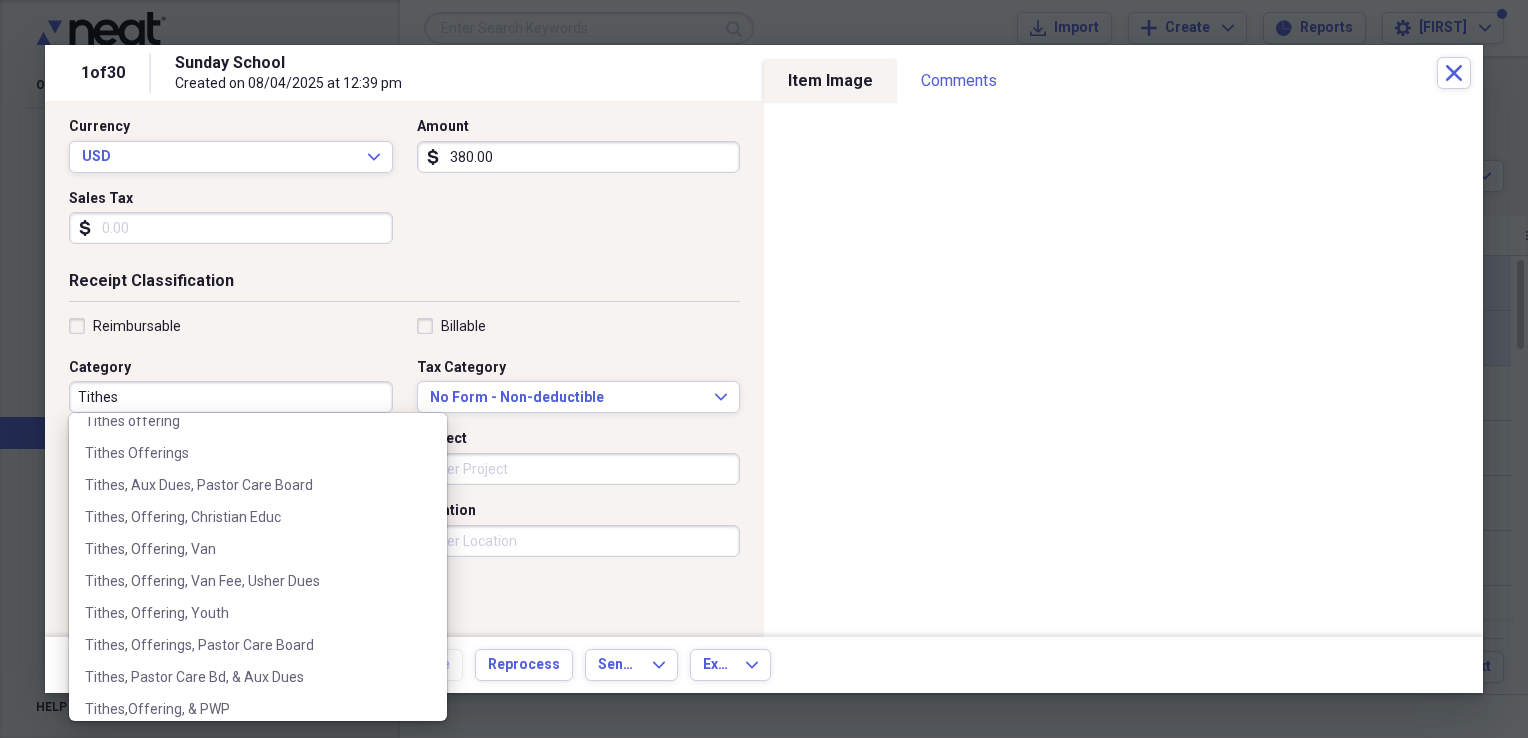 scroll, scrollTop: 7952, scrollLeft: 0, axis: vertical 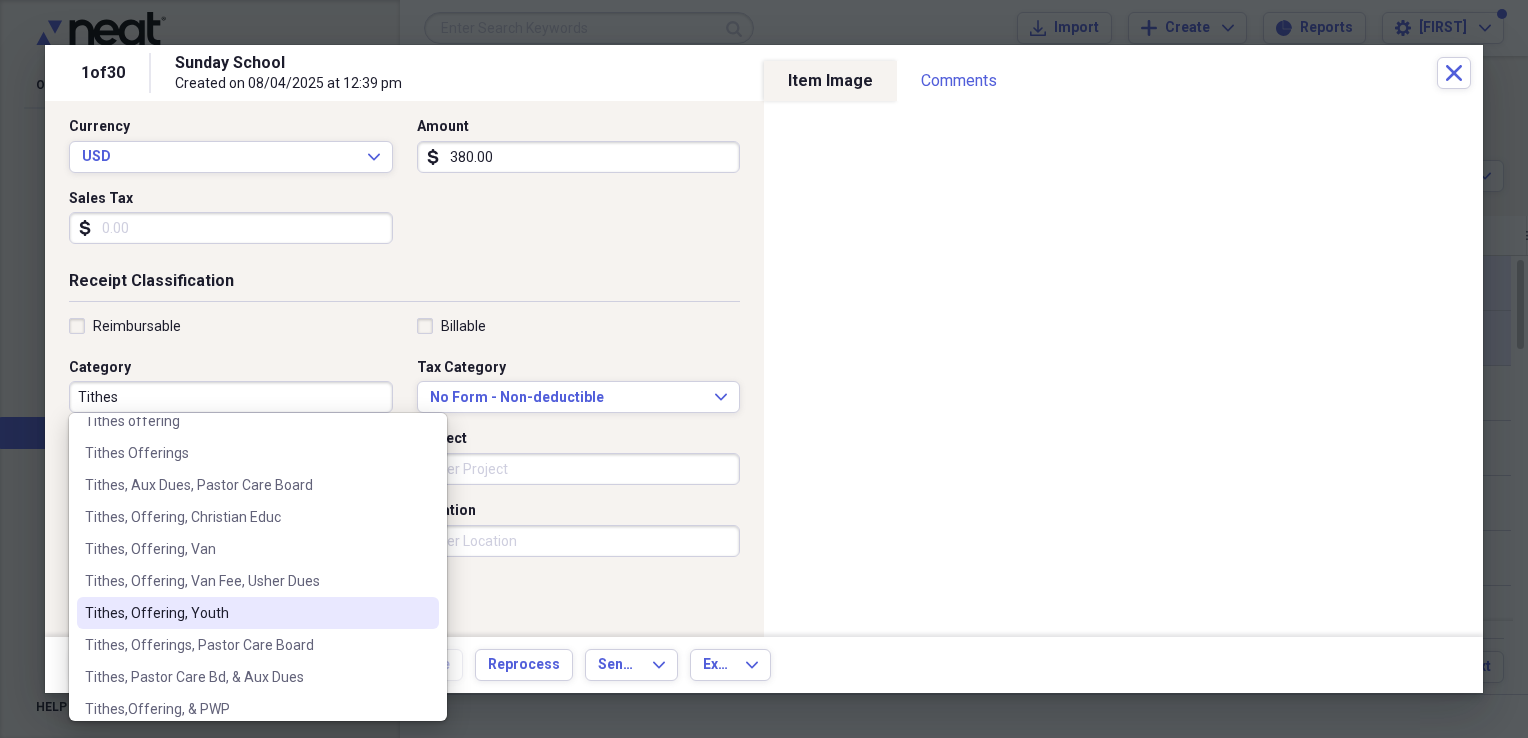 click on "Tithes, Offering, Youth" at bounding box center [246, 613] 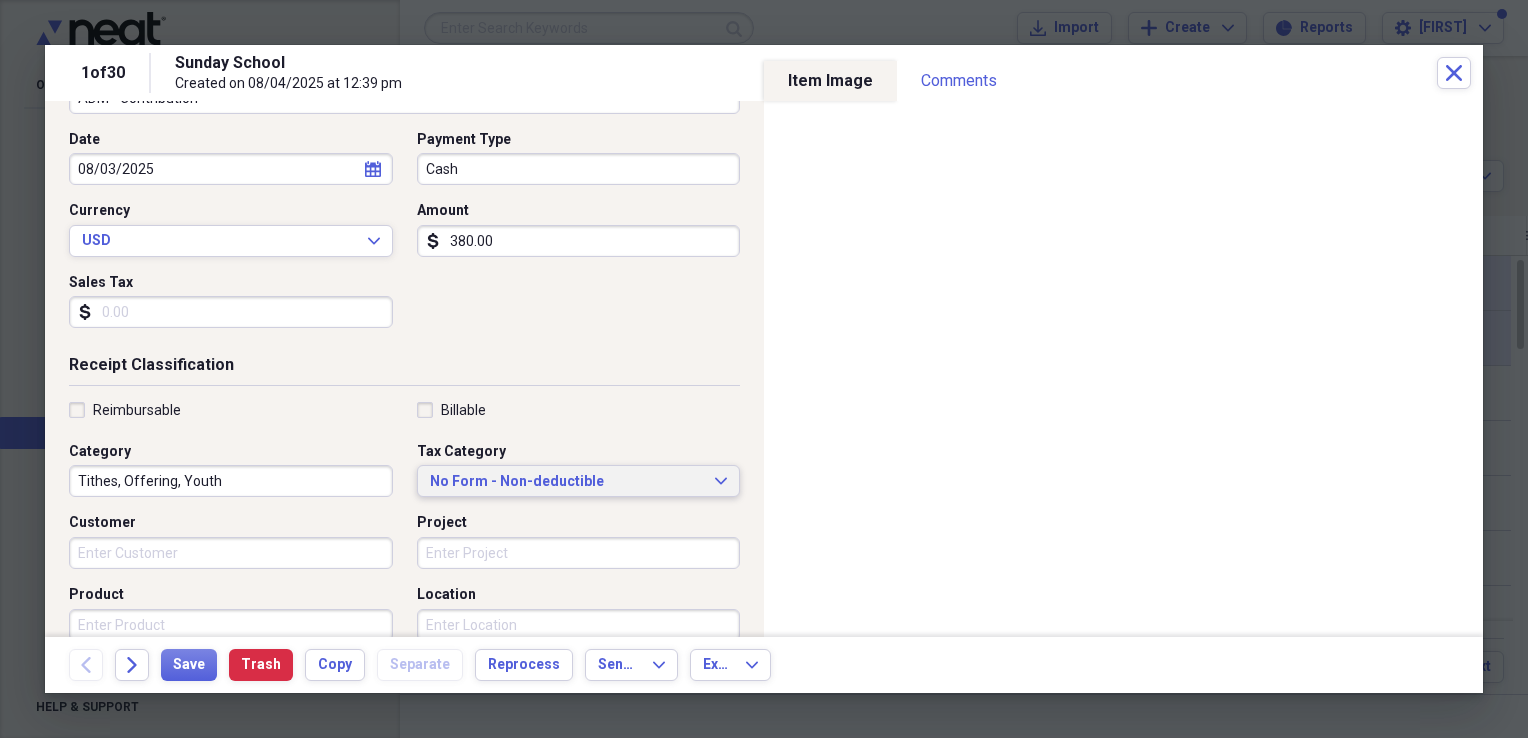 scroll, scrollTop: 0, scrollLeft: 0, axis: both 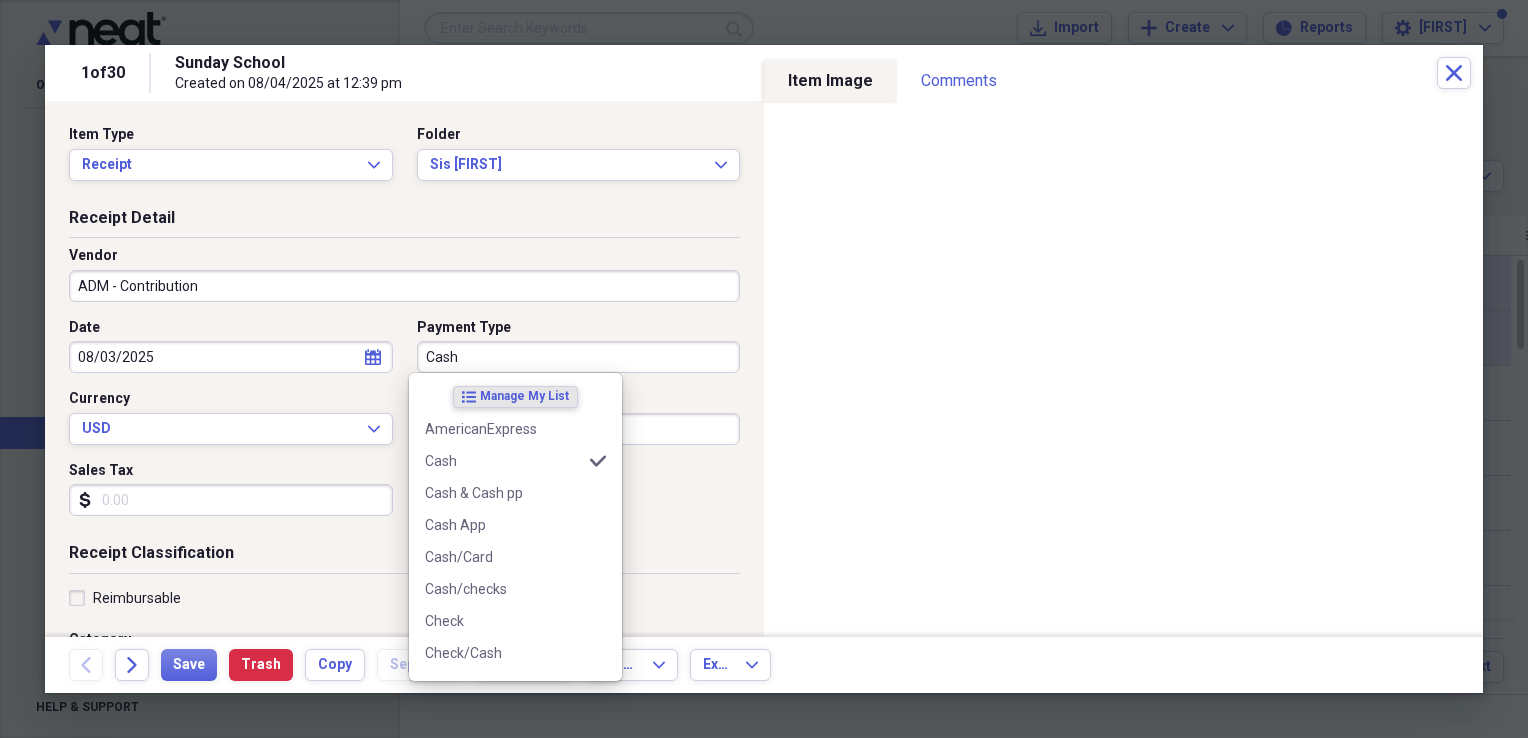 click on "Cash" at bounding box center (579, 357) 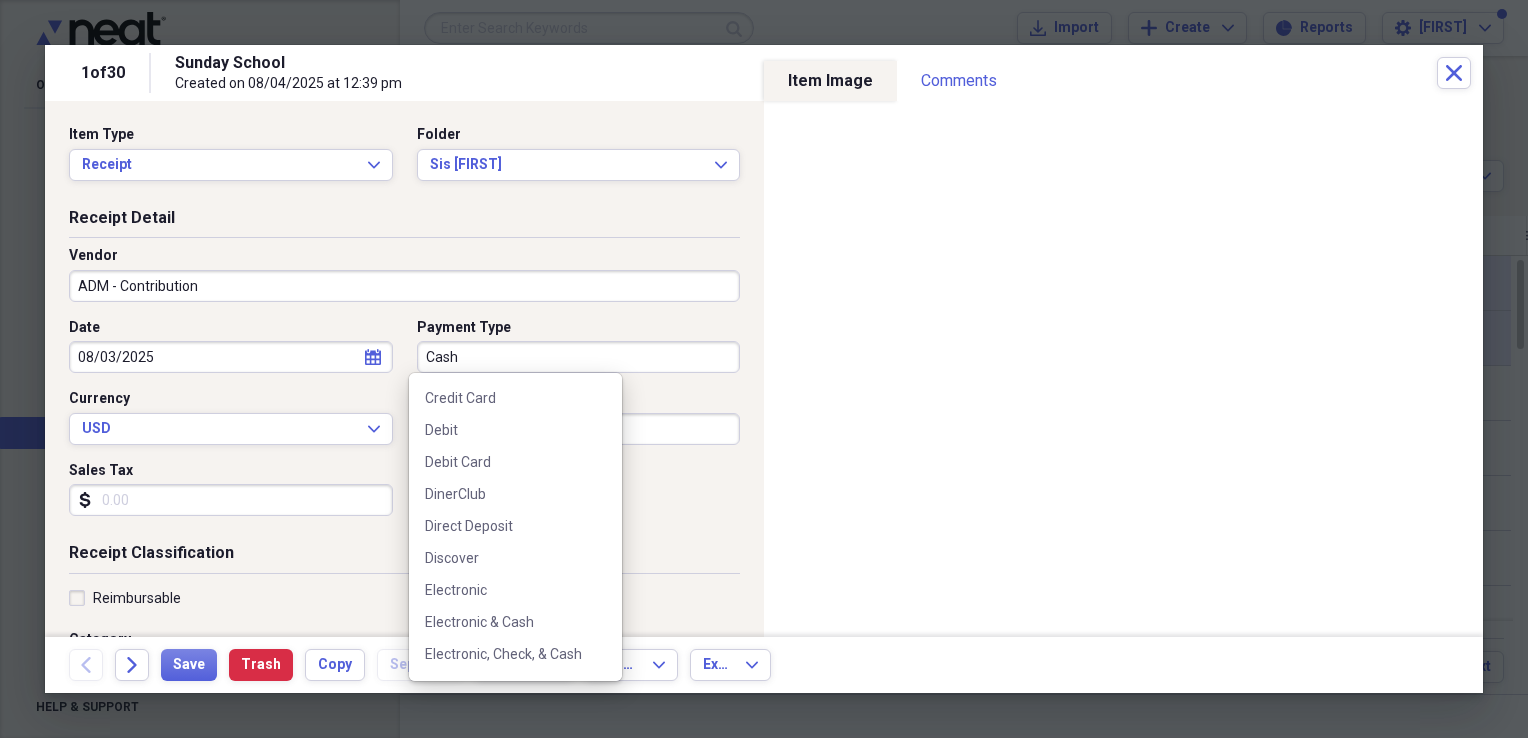 scroll, scrollTop: 409, scrollLeft: 0, axis: vertical 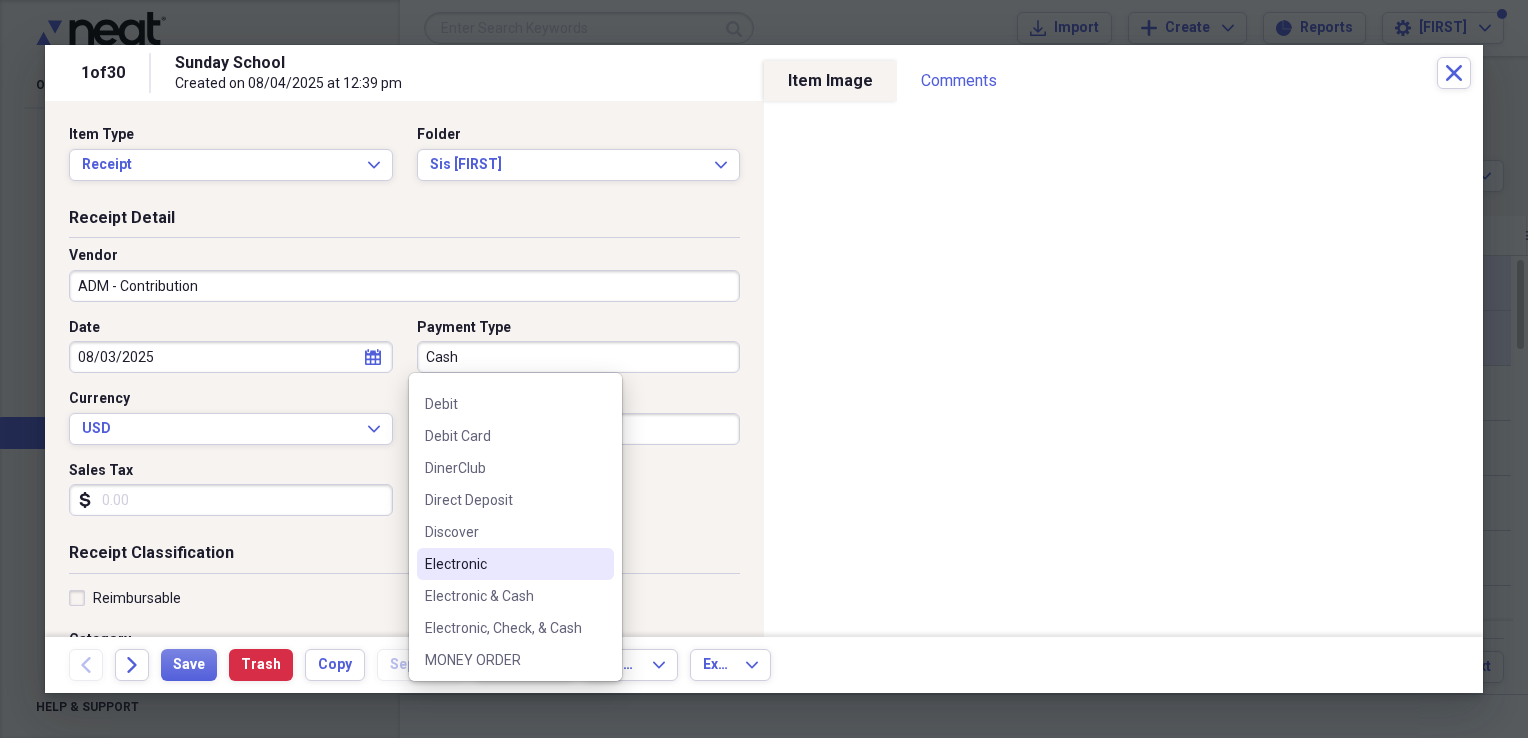 click on "Electronic" at bounding box center (515, 564) 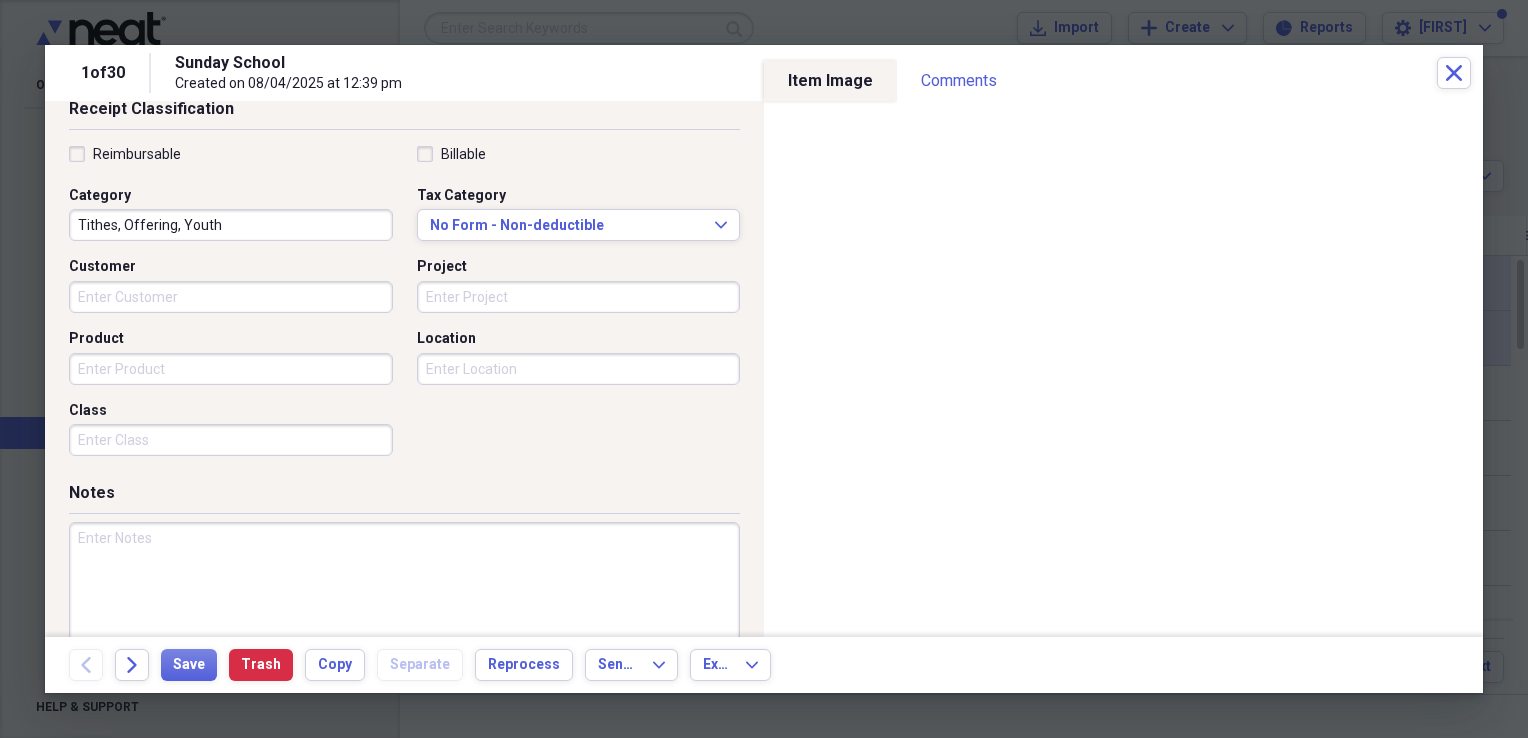 scroll, scrollTop: 483, scrollLeft: 0, axis: vertical 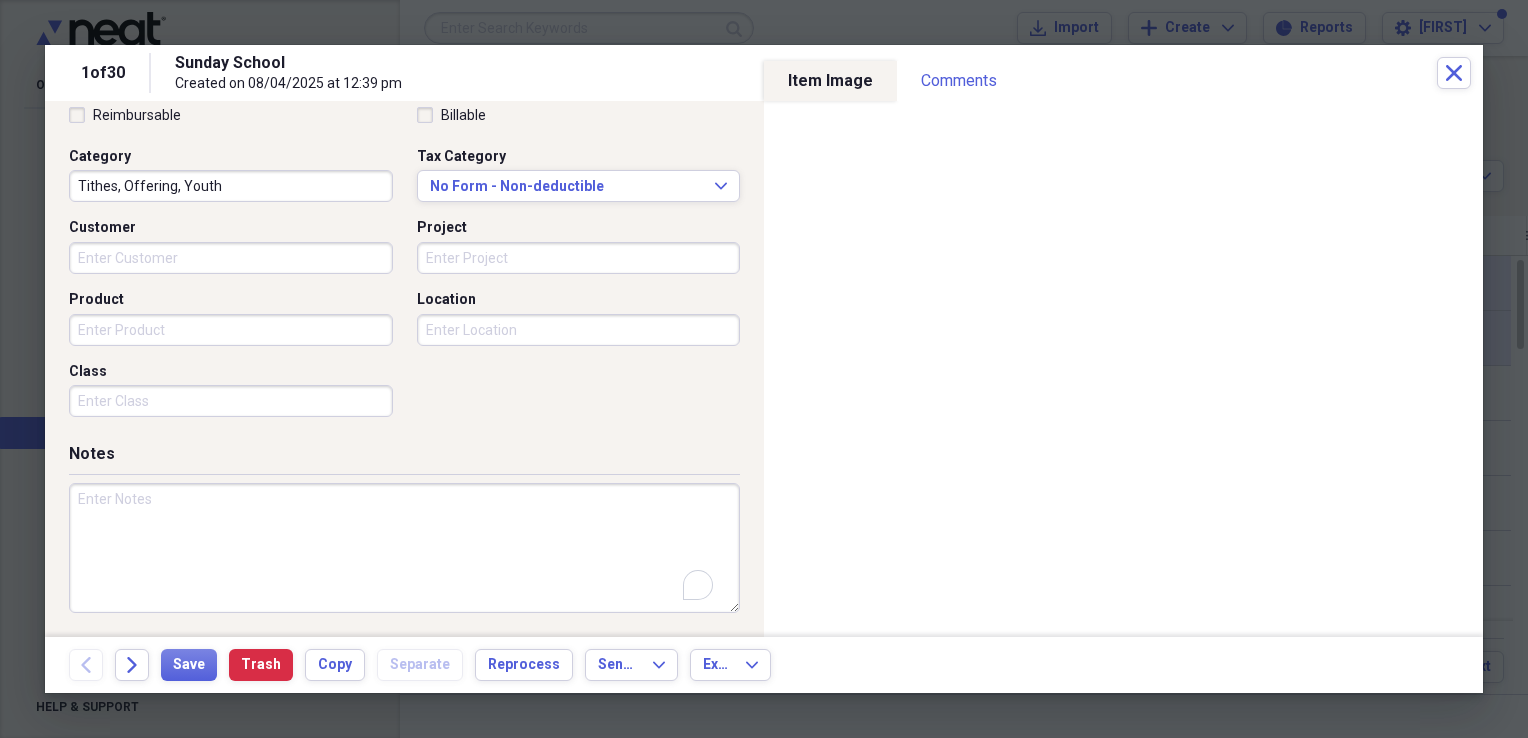 click at bounding box center (404, 548) 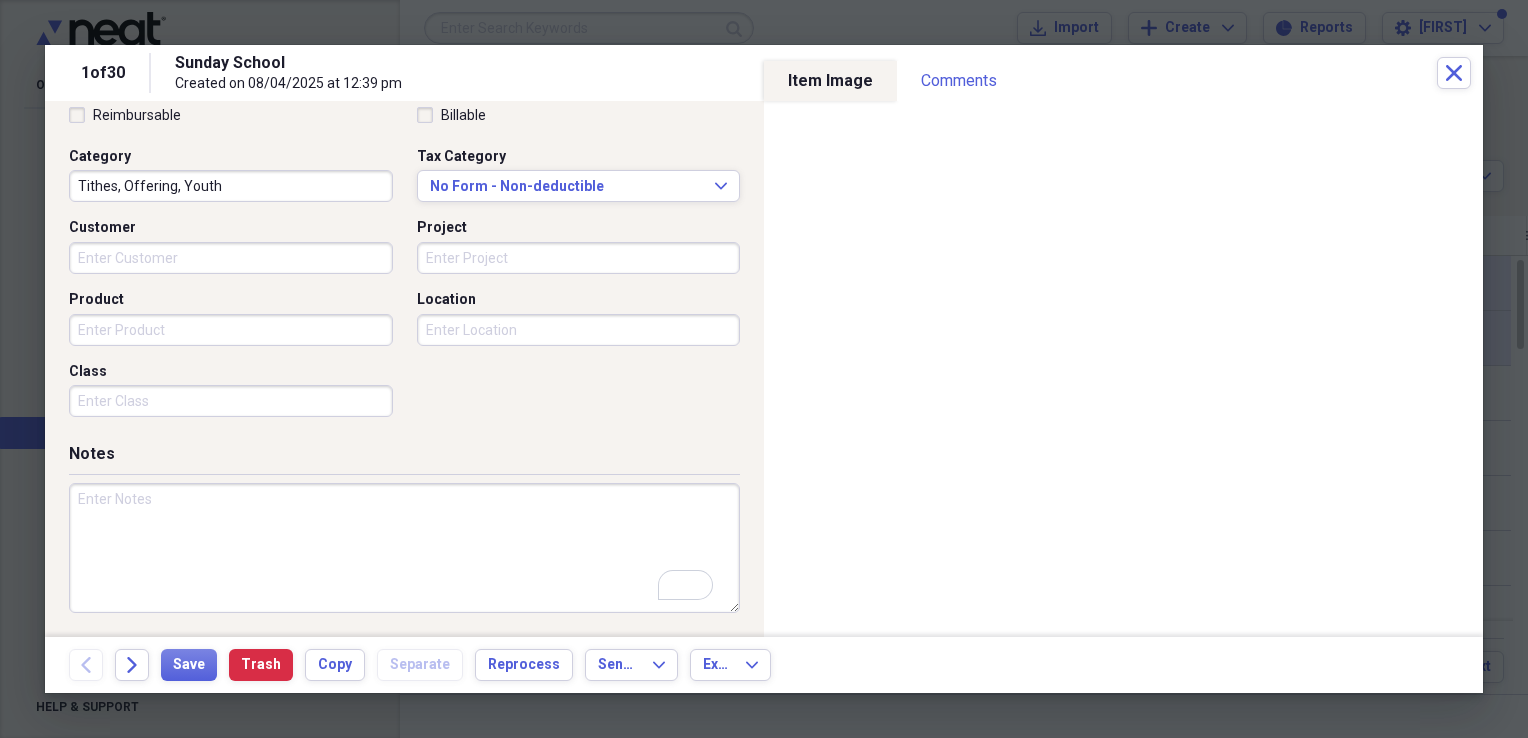 scroll, scrollTop: 483, scrollLeft: 0, axis: vertical 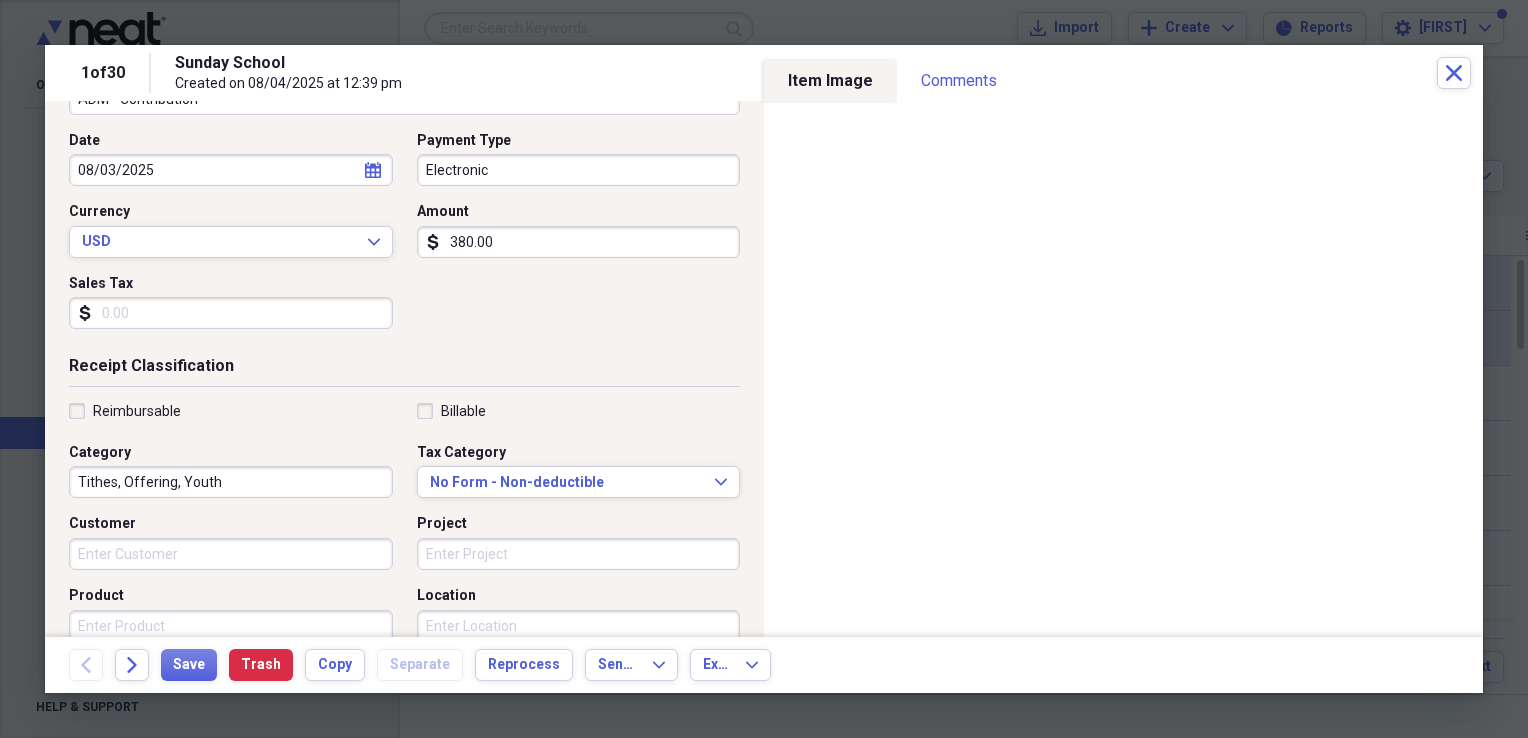 type on "Tithes ($[NUMBER]); Morning Worship offering ($[NUMBER]); Youth *$[NUMBER])" 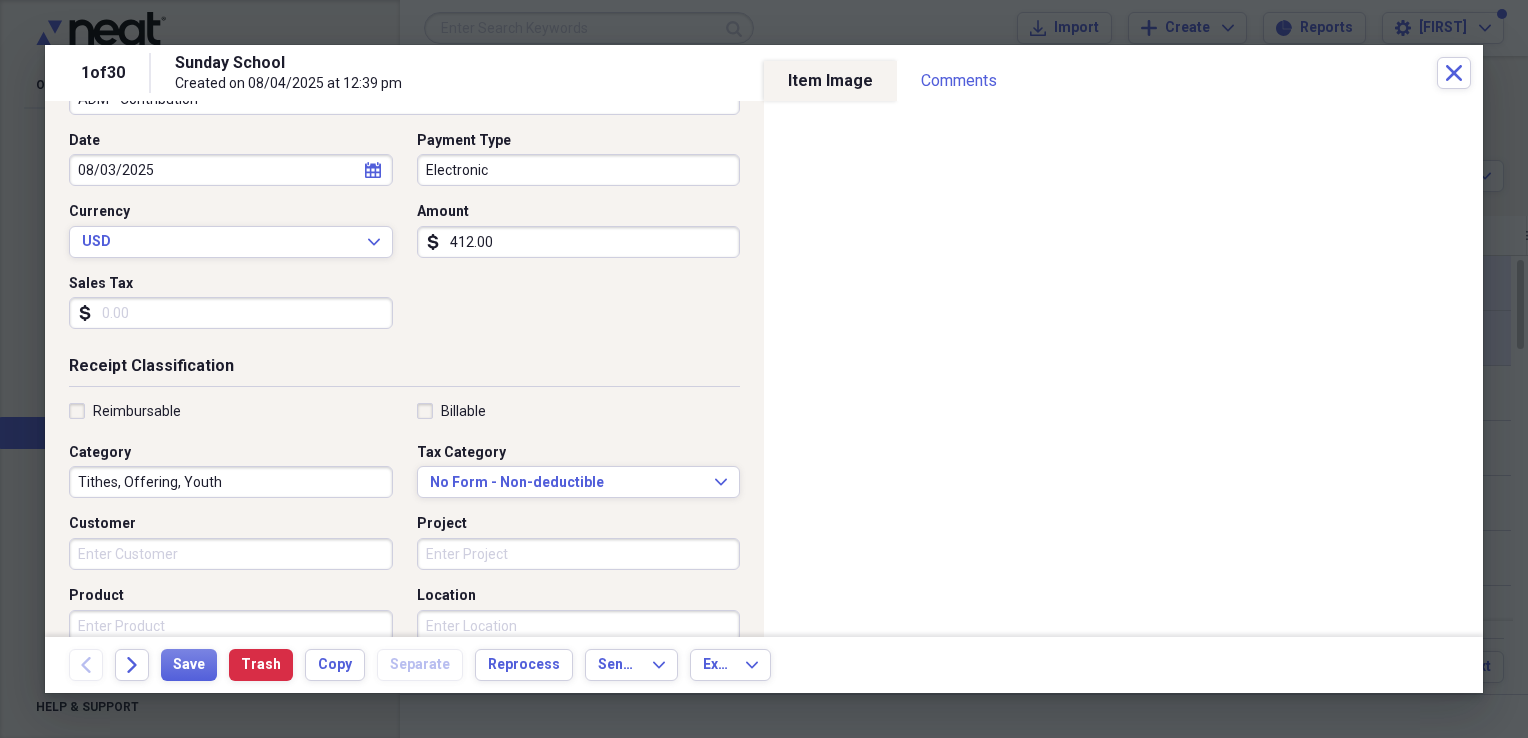type on "412.00" 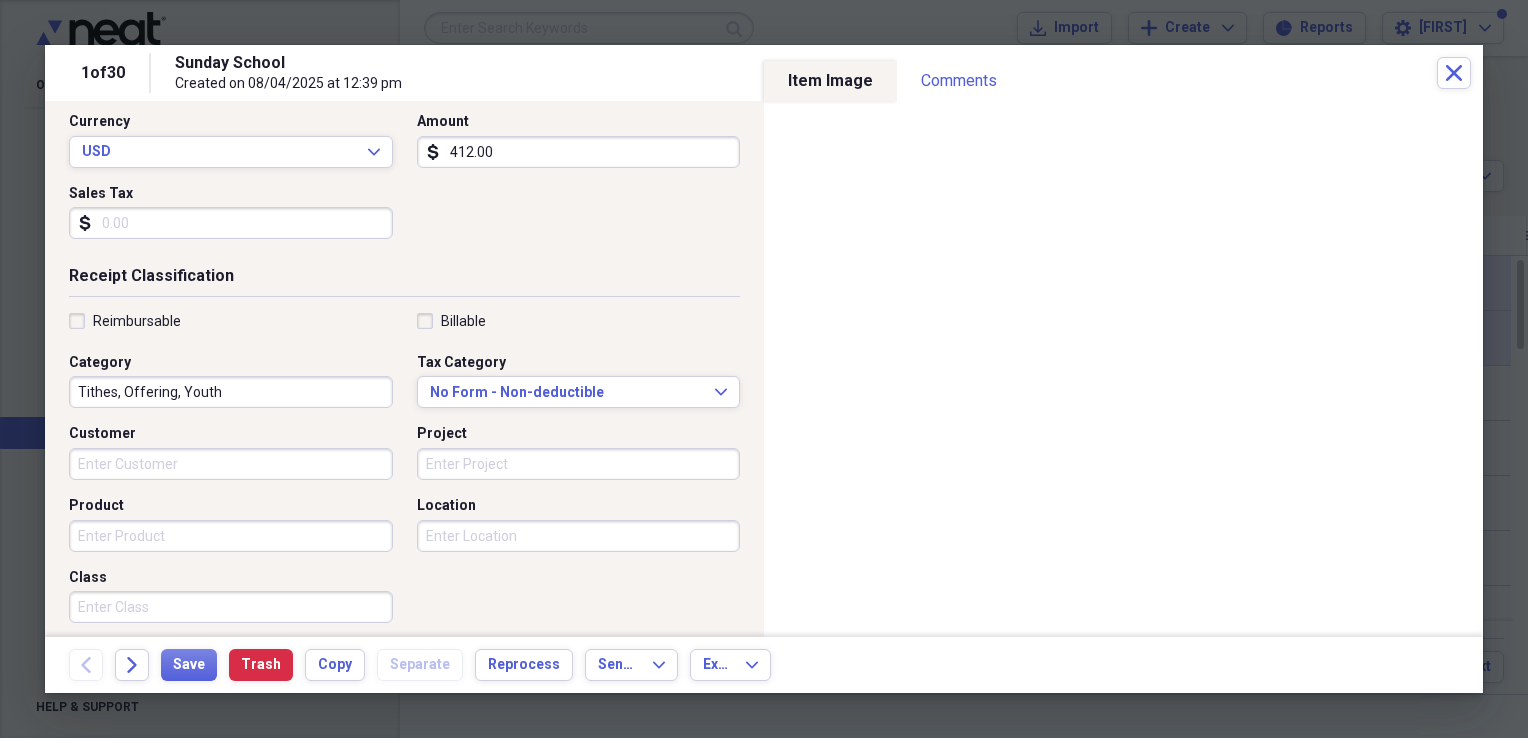 scroll, scrollTop: 371, scrollLeft: 0, axis: vertical 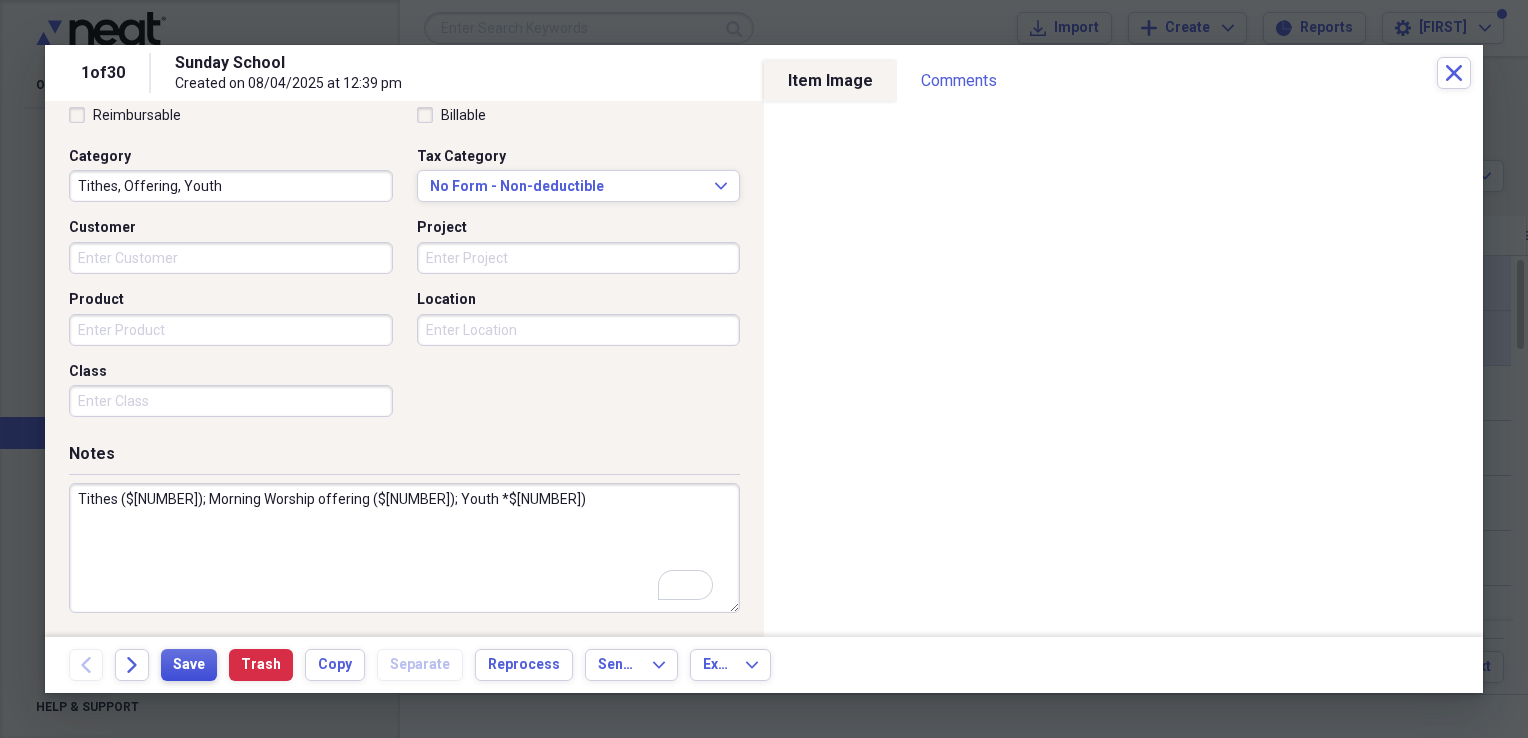 click on "Save" at bounding box center (189, 665) 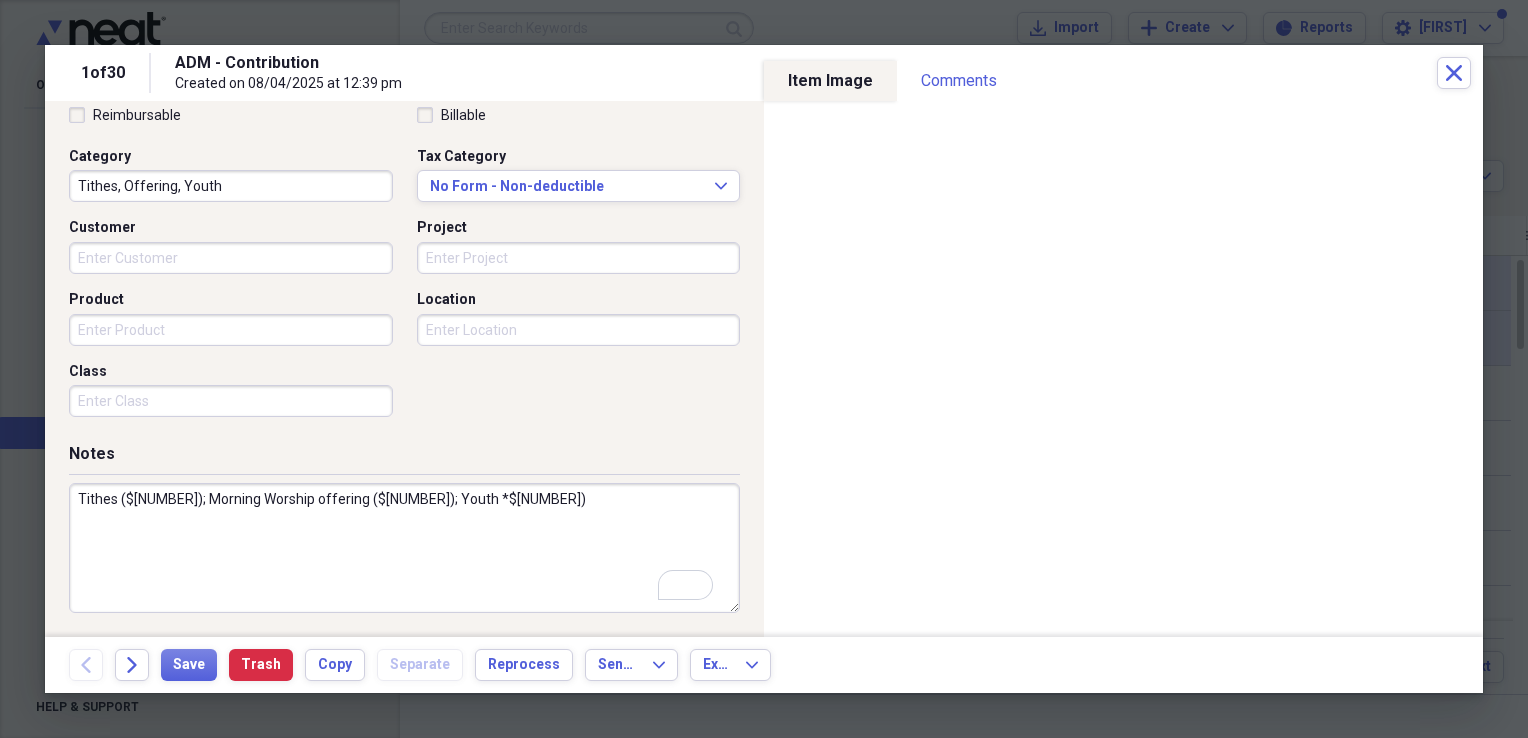 click on "Tithes ($[NUMBER]); Morning Worship offering ($[NUMBER]); Youth *$[NUMBER])" at bounding box center [404, 548] 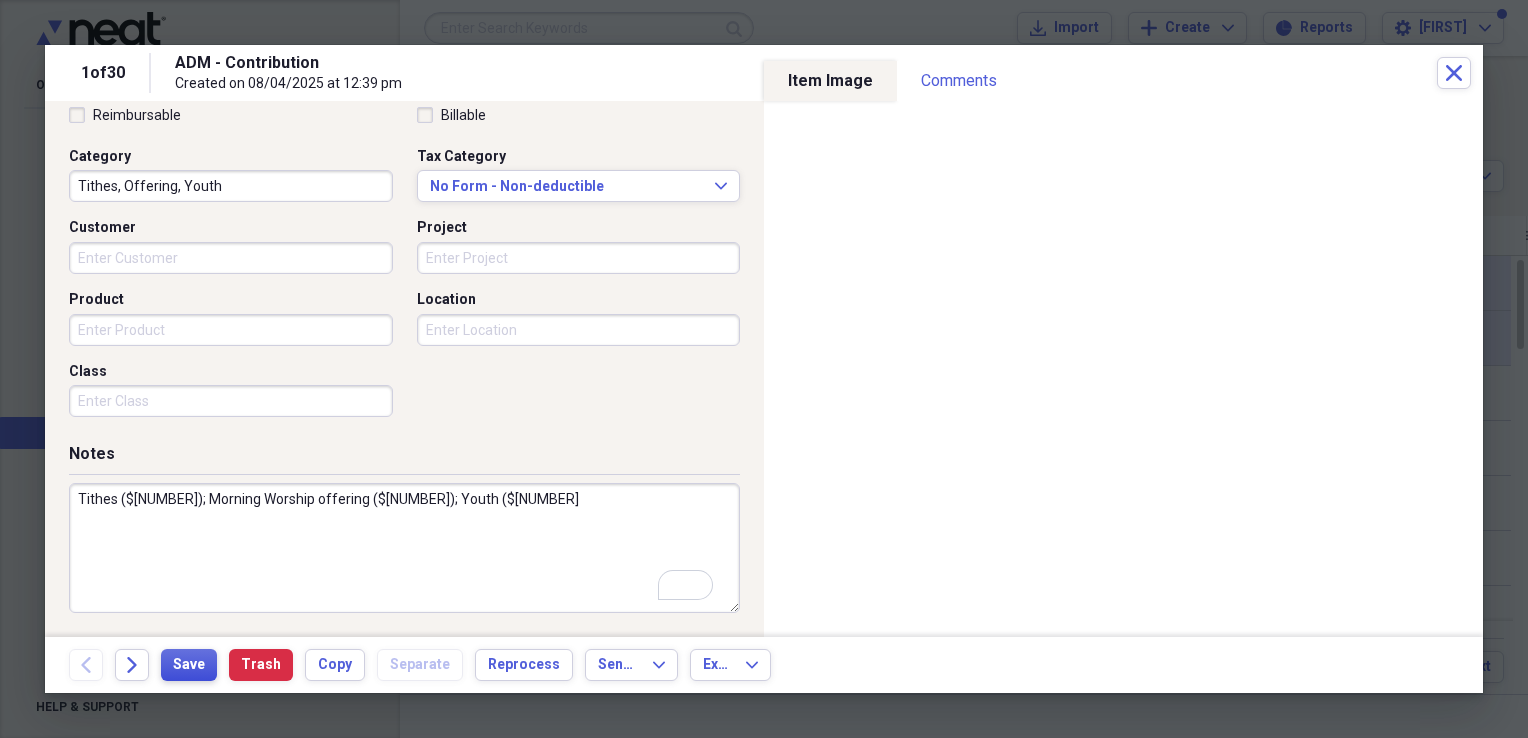 type on "Tithes ($[NUMBER]); Morning Worship offering ($[NUMBER]); Youth ($[NUMBER]" 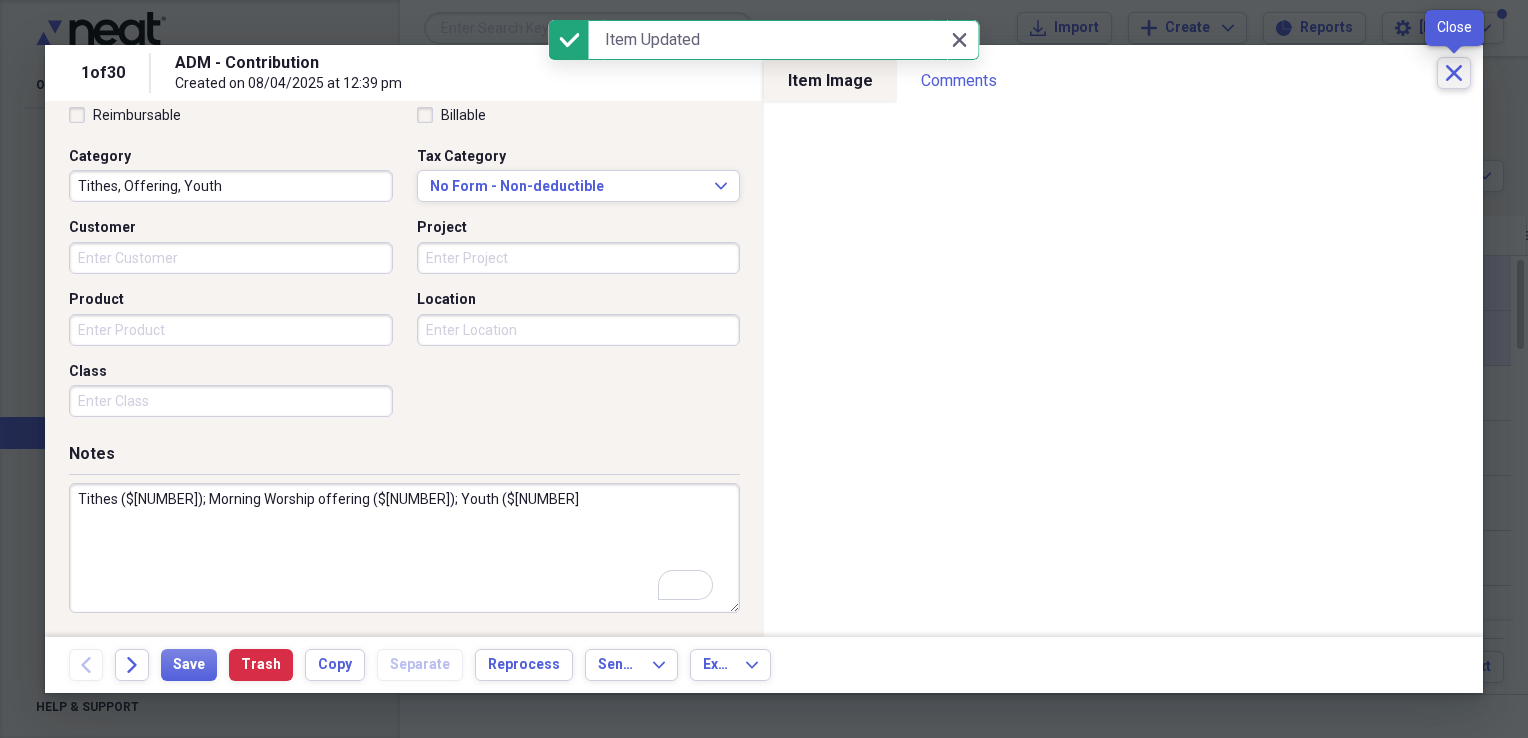 click on "Close" at bounding box center (1454, 73) 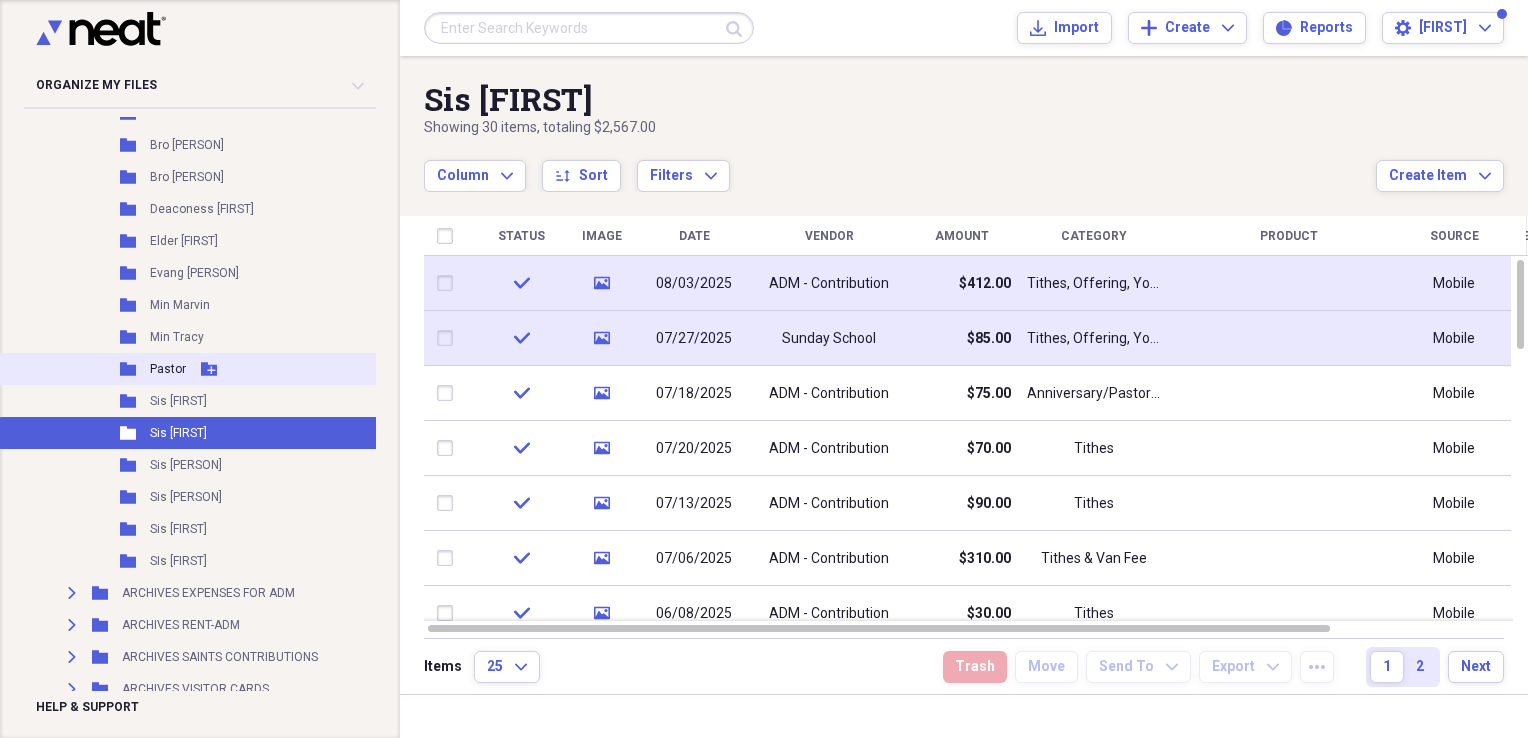click on "Pastor" at bounding box center (168, 369) 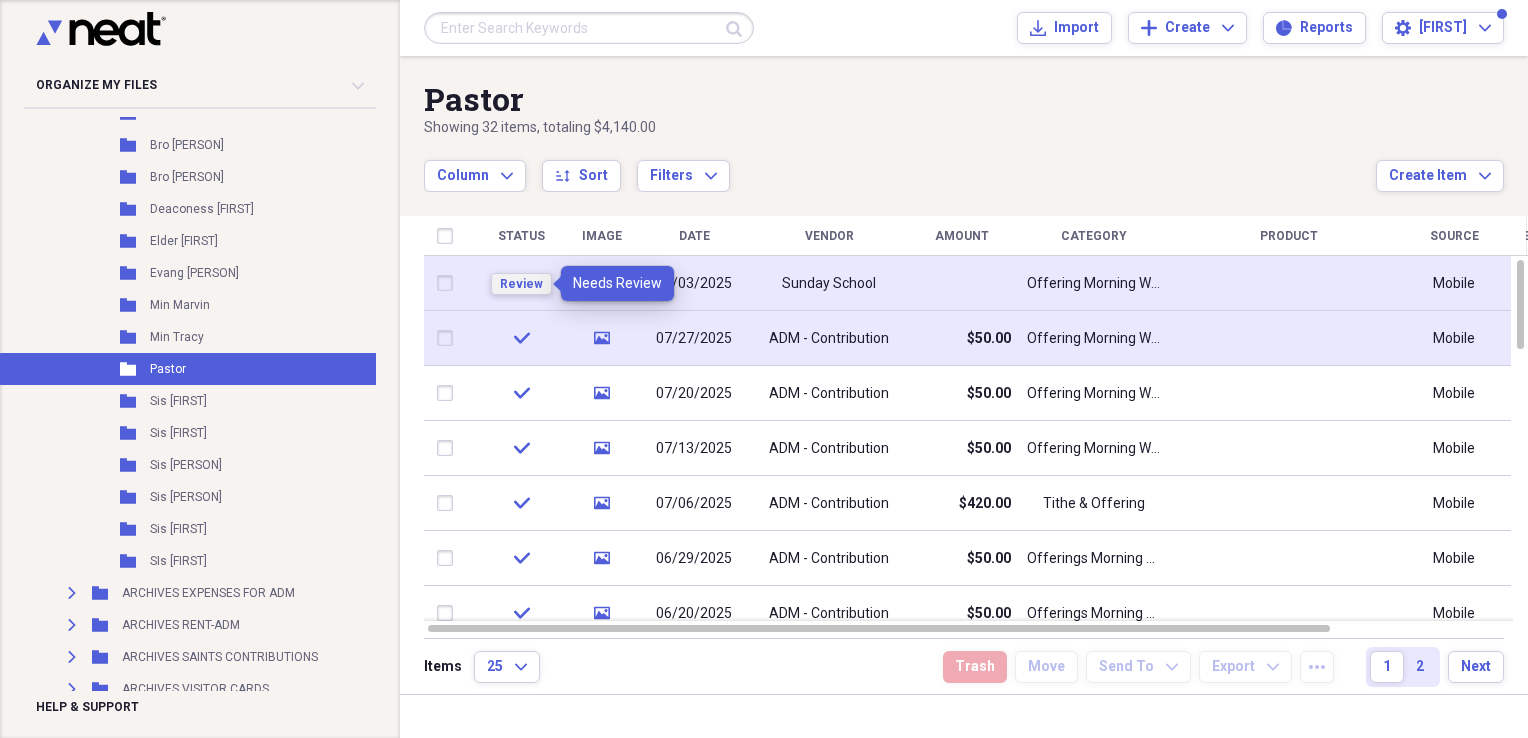 click on "Review" at bounding box center (521, 284) 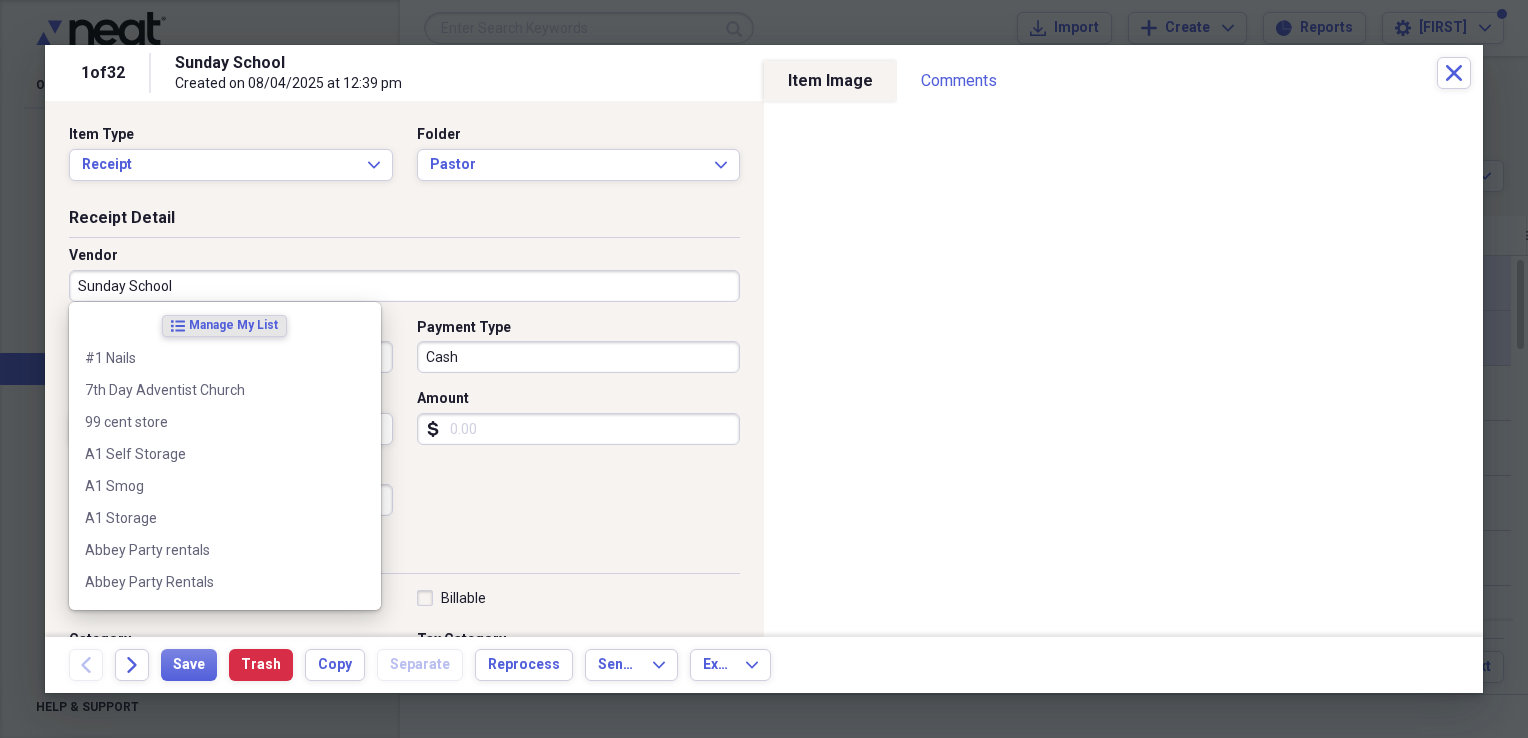 click on "Sunday School" at bounding box center (404, 286) 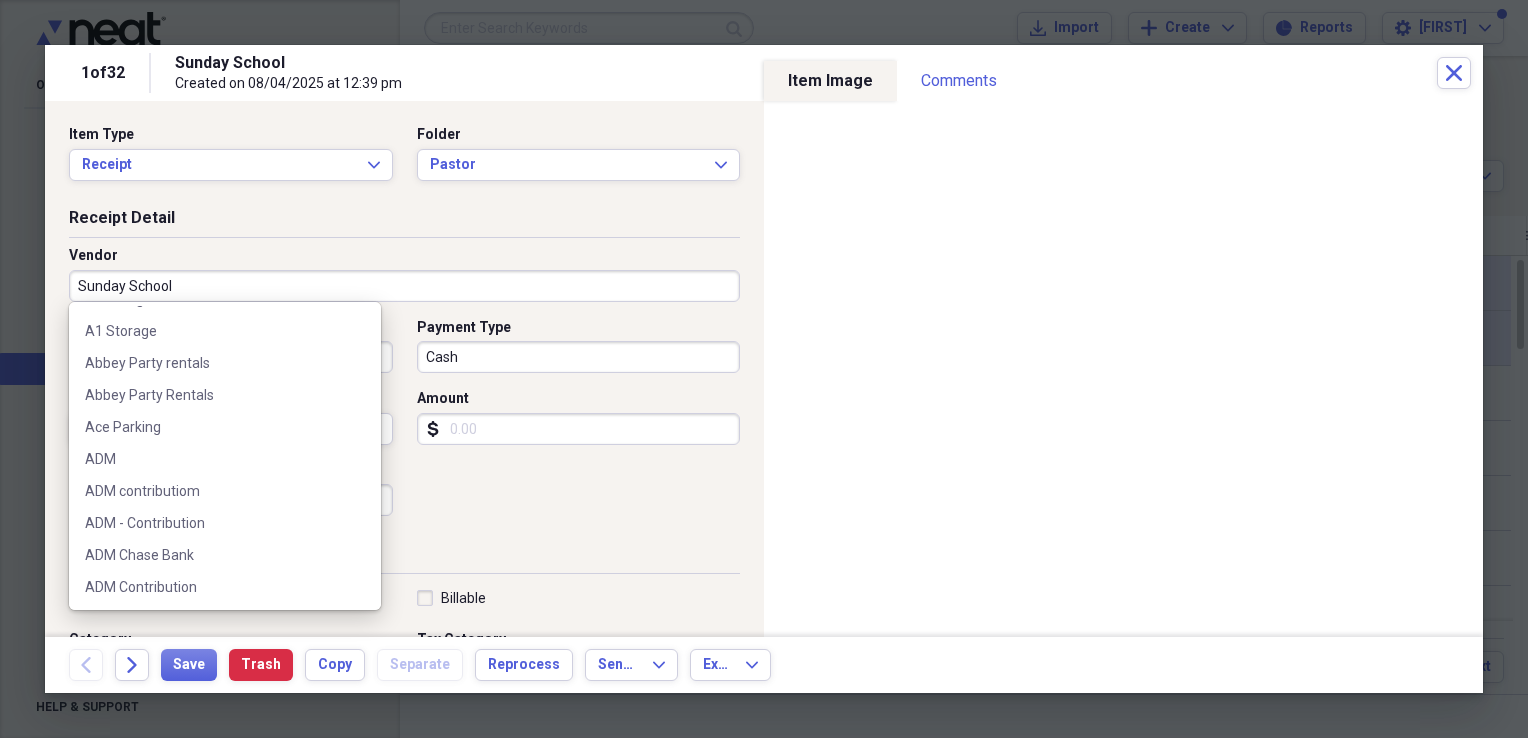 scroll, scrollTop: 188, scrollLeft: 0, axis: vertical 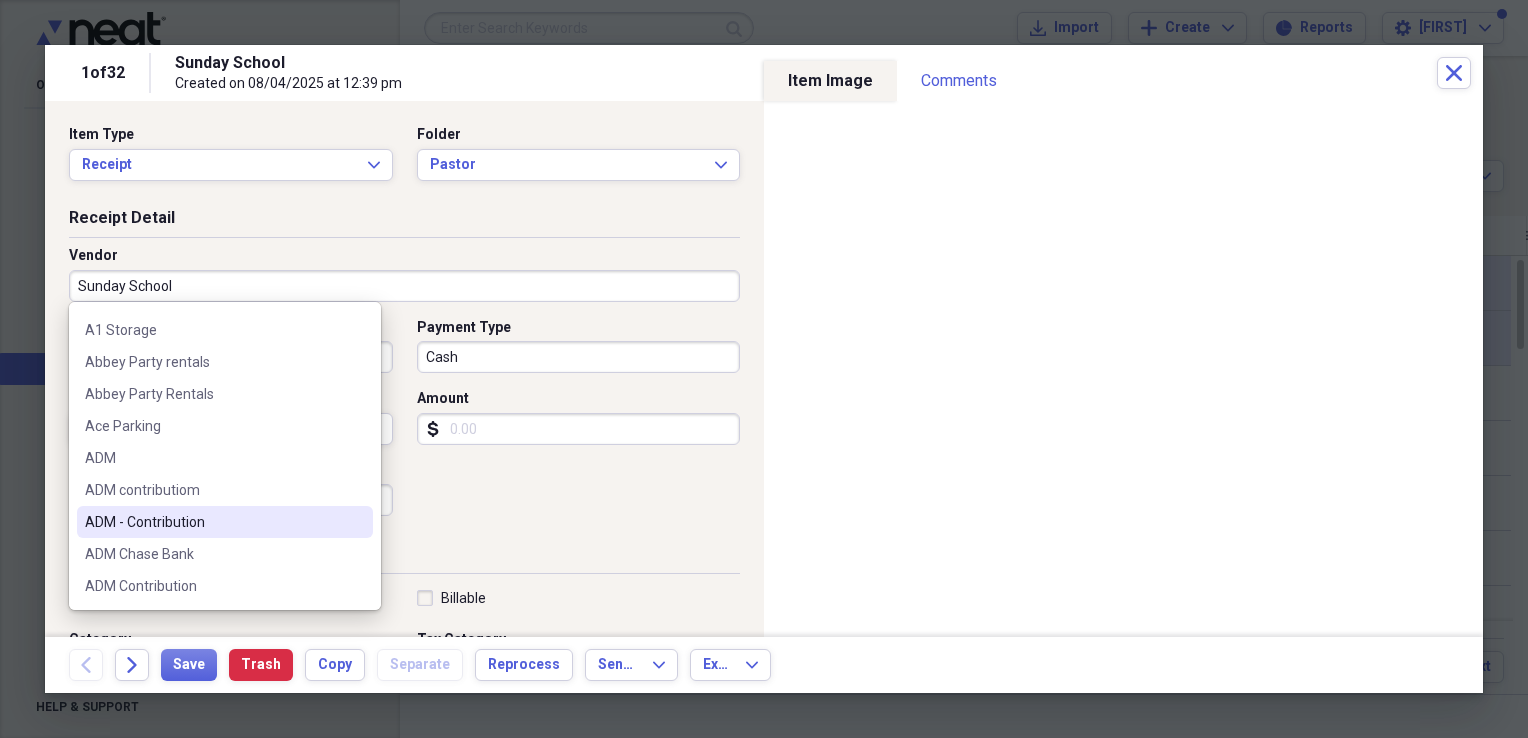 click on "ADM - Contribution" at bounding box center (213, 522) 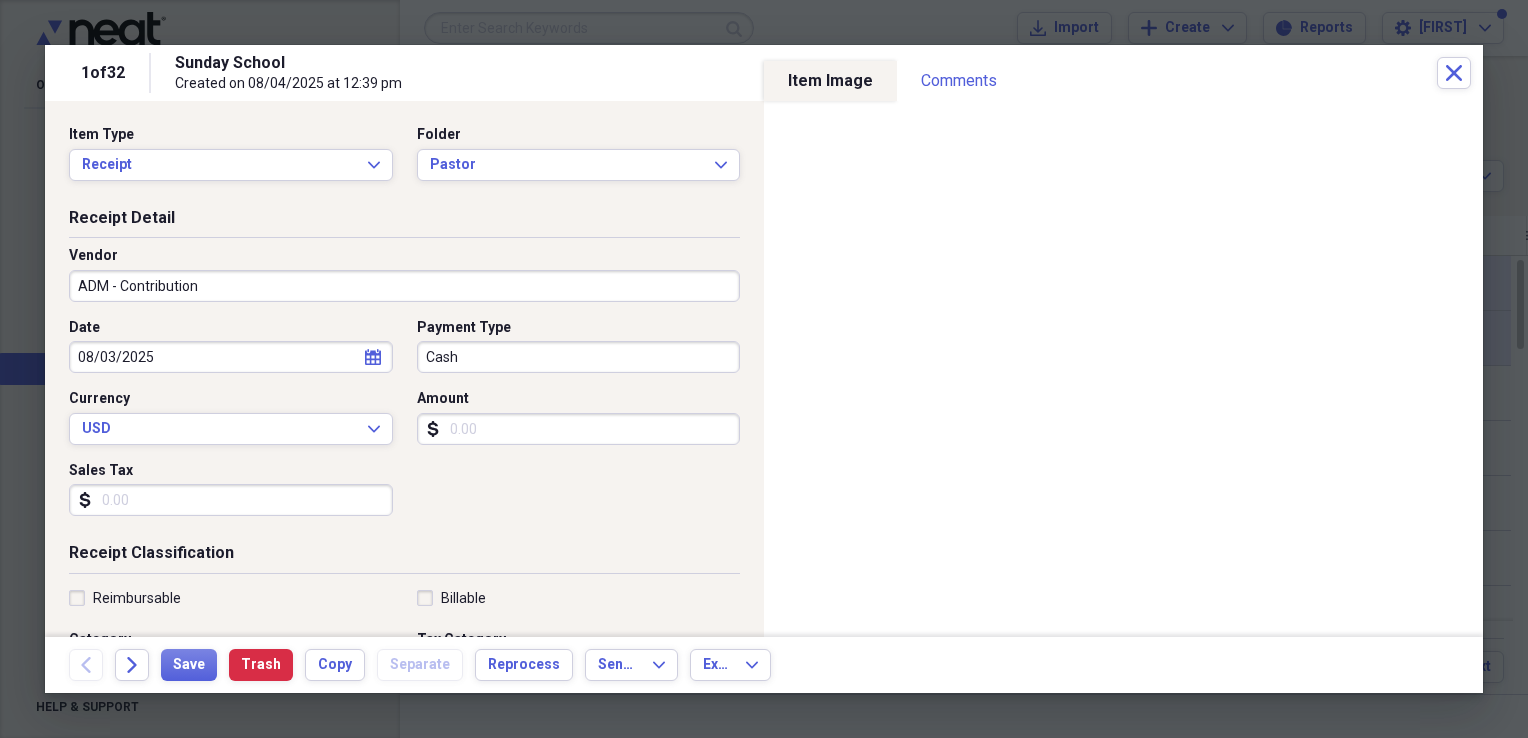 type on "Tithes" 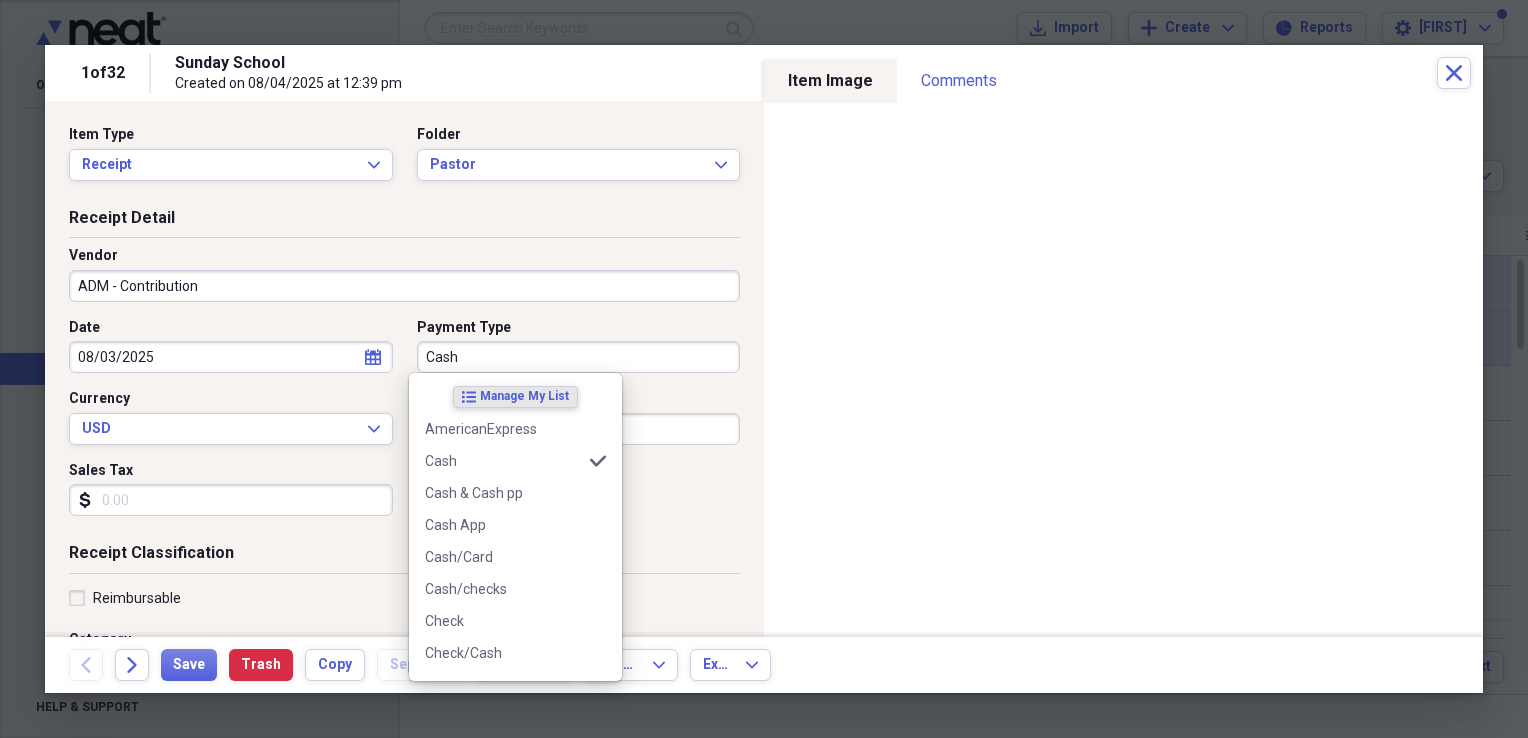 click on "Cash" at bounding box center [579, 357] 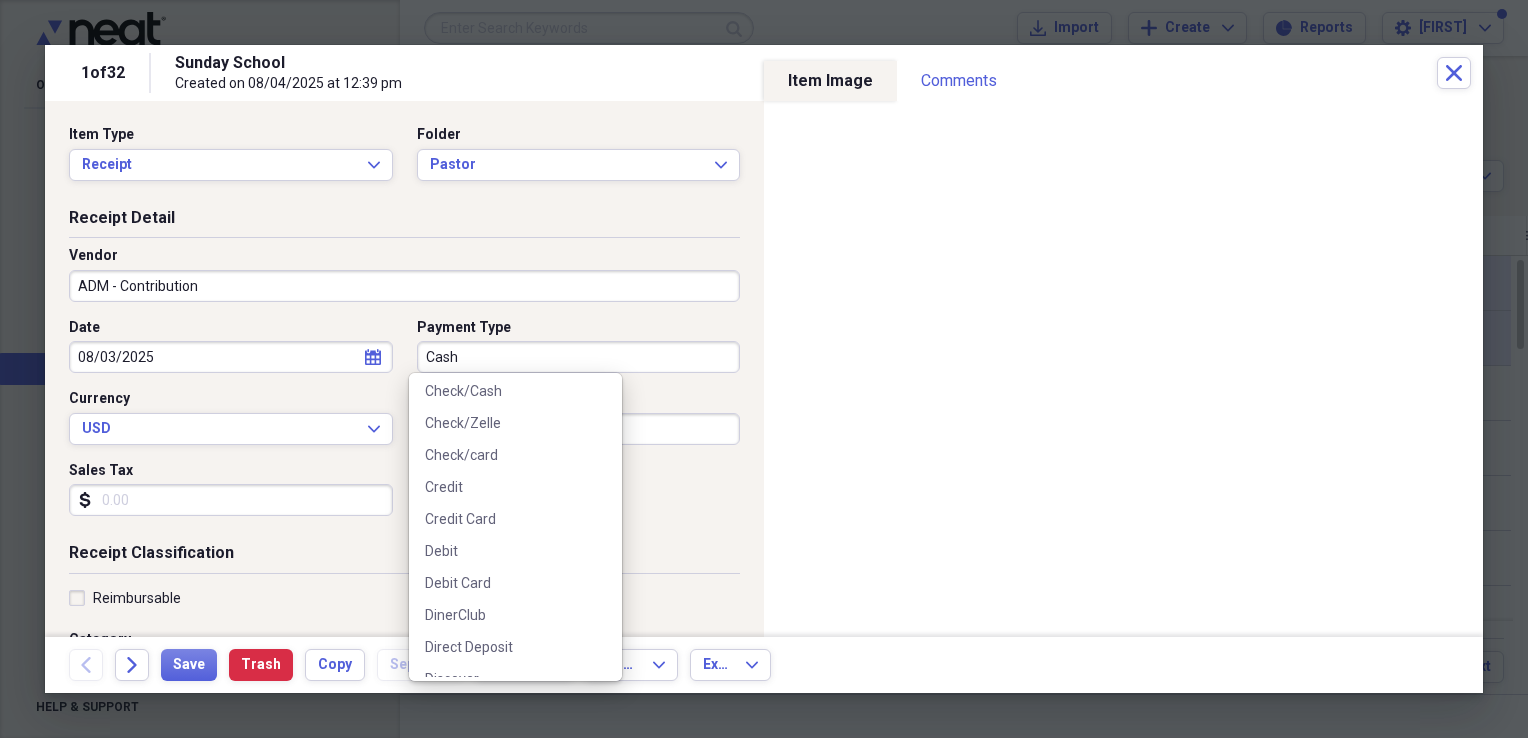 scroll, scrollTop: 478, scrollLeft: 0, axis: vertical 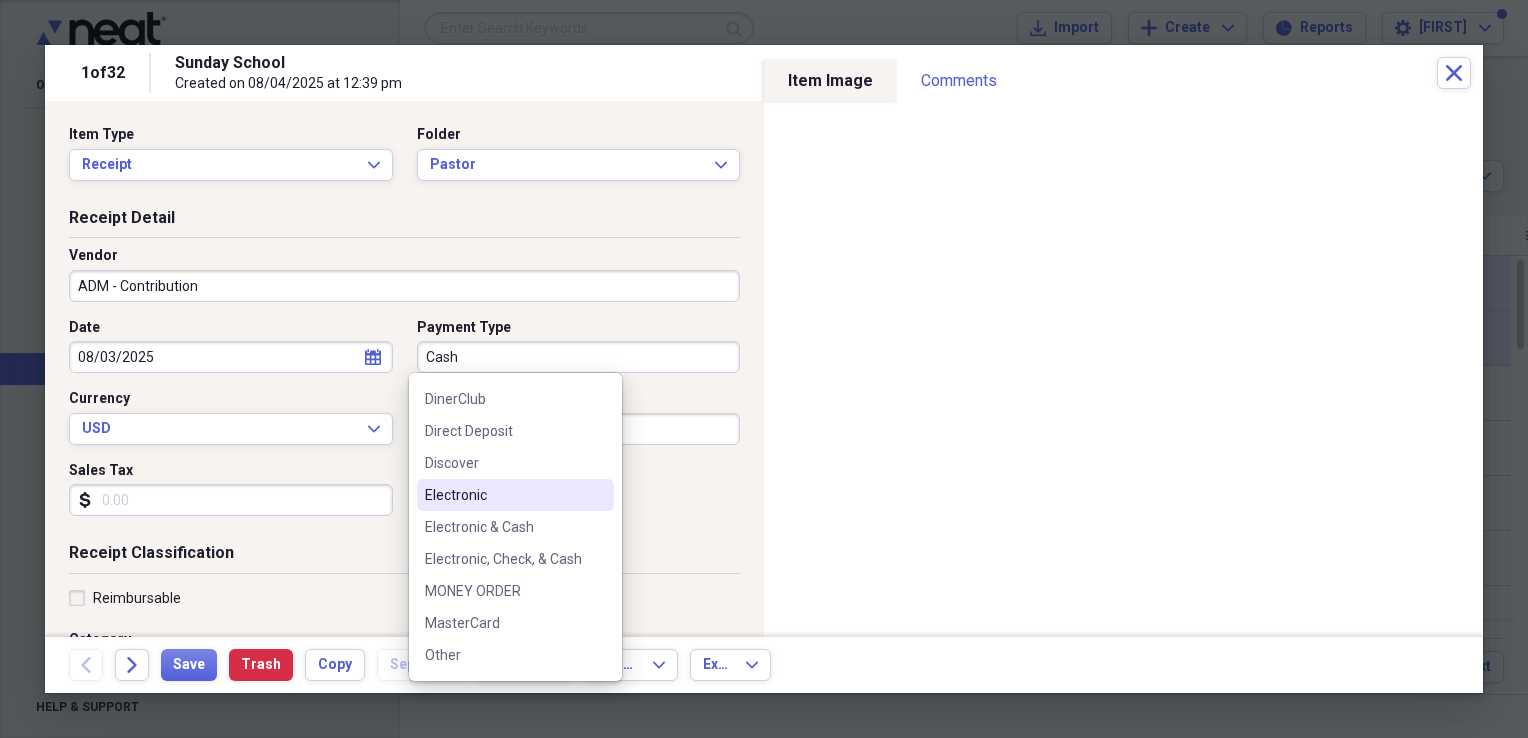click on "Electronic" at bounding box center [503, 495] 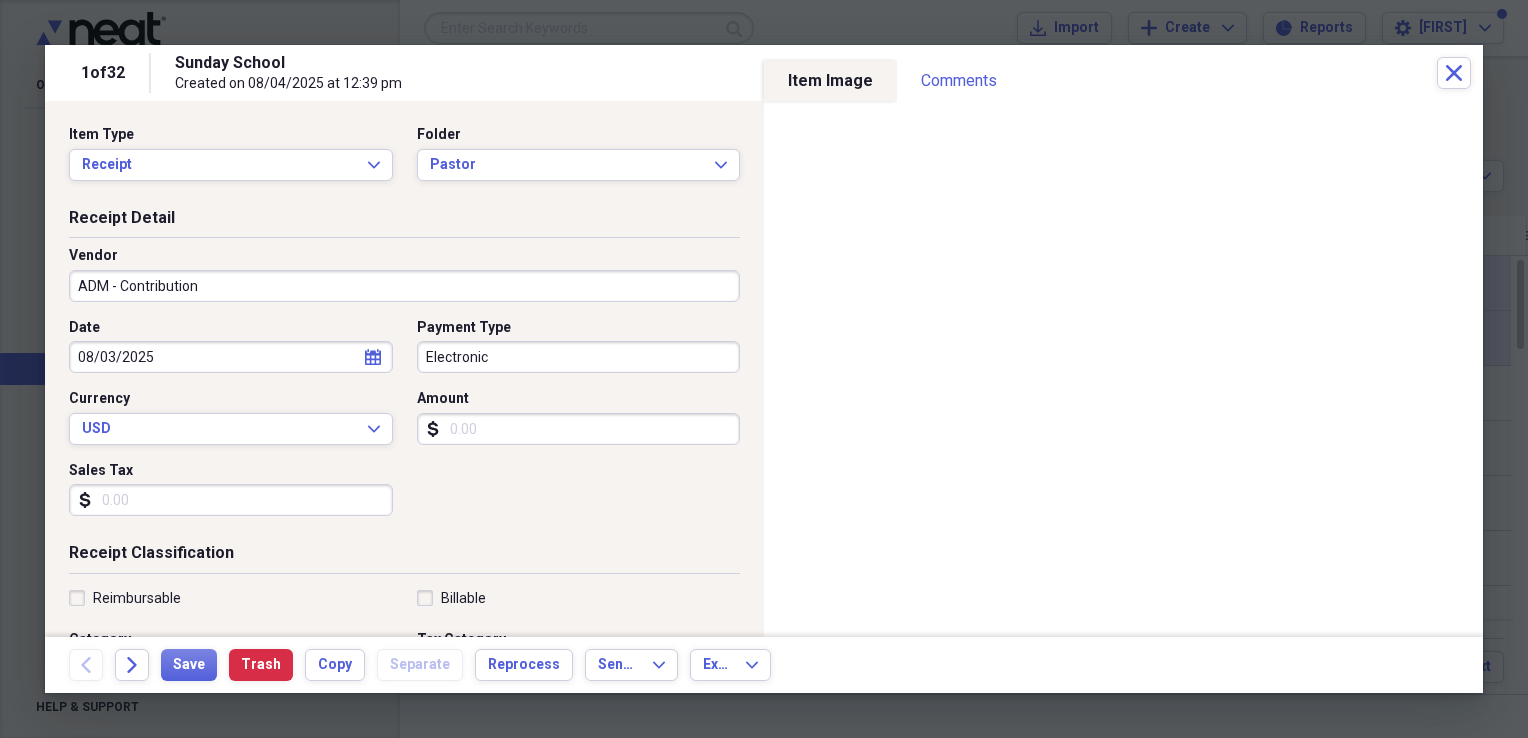 click on "Amount" at bounding box center (579, 429) 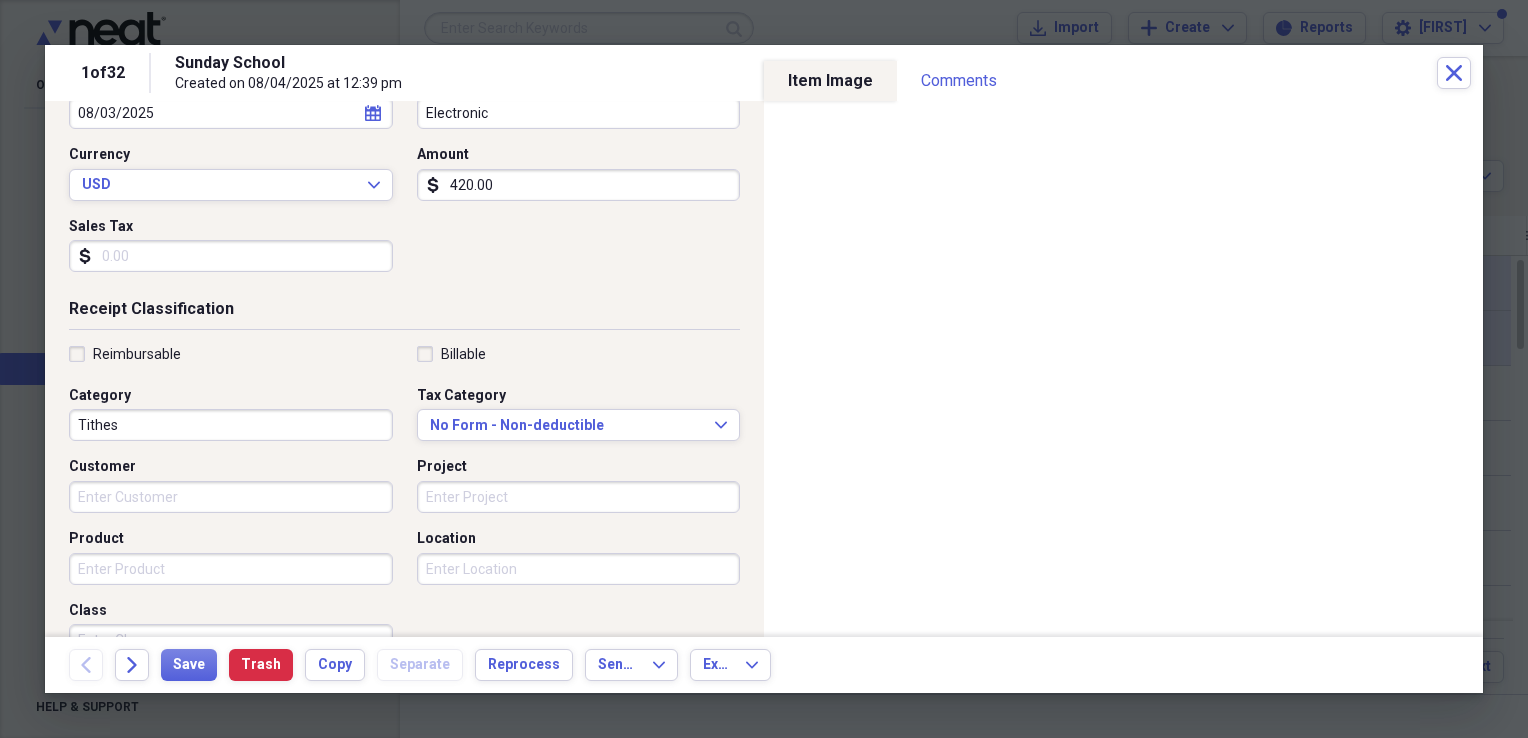 scroll, scrollTop: 244, scrollLeft: 0, axis: vertical 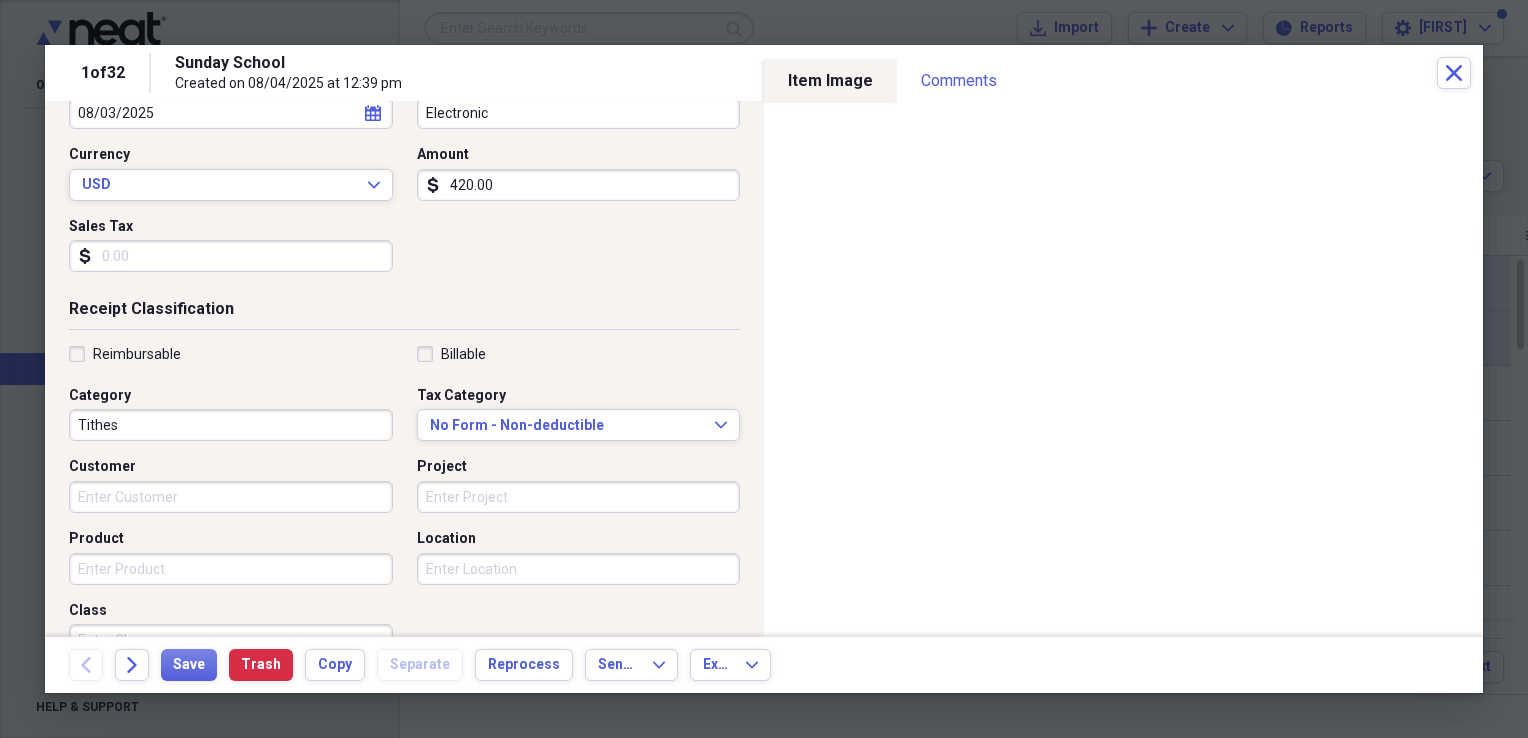 type on "420.00" 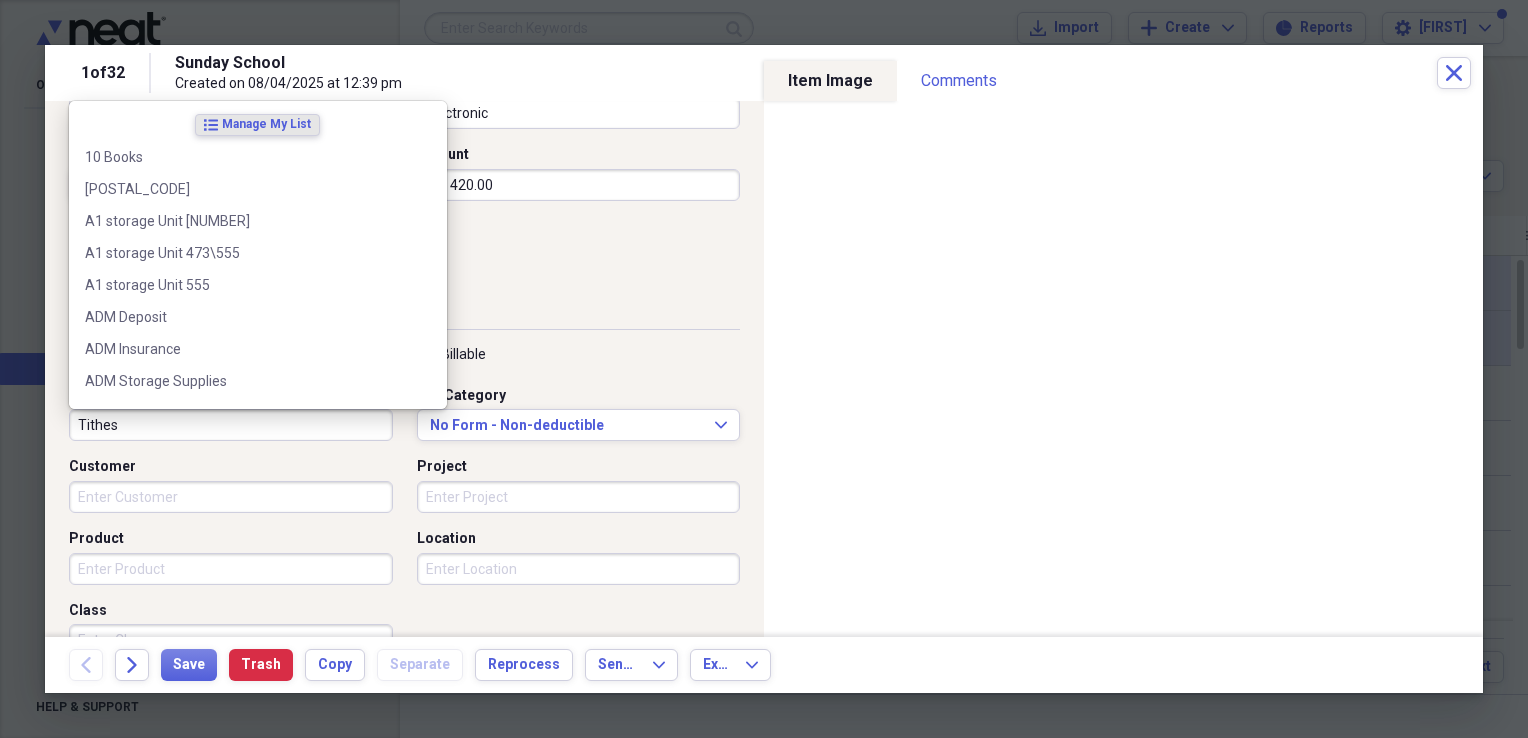 click on "Tithes" at bounding box center (231, 425) 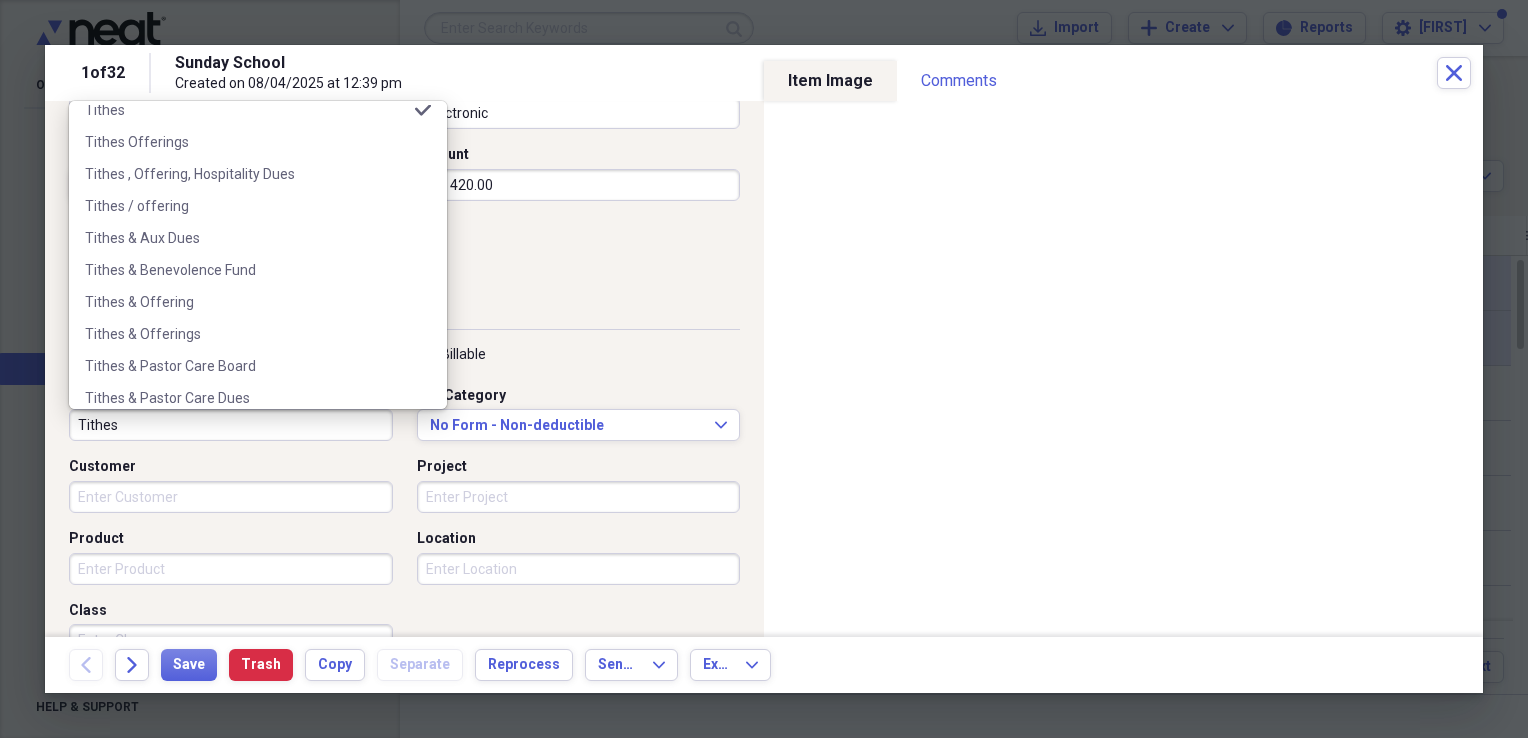 scroll, scrollTop: 7536, scrollLeft: 0, axis: vertical 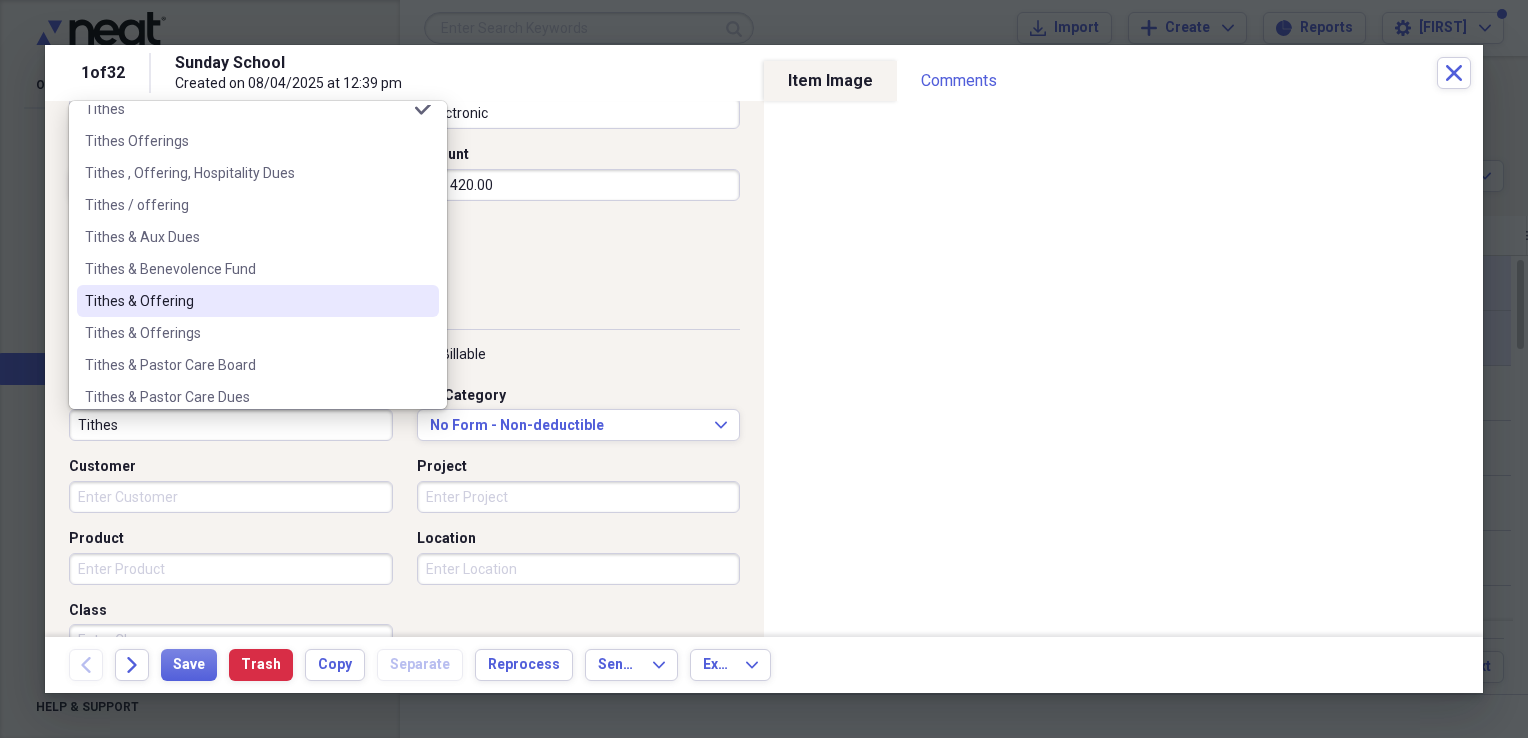 click on "Tithes & Offering" at bounding box center [246, 301] 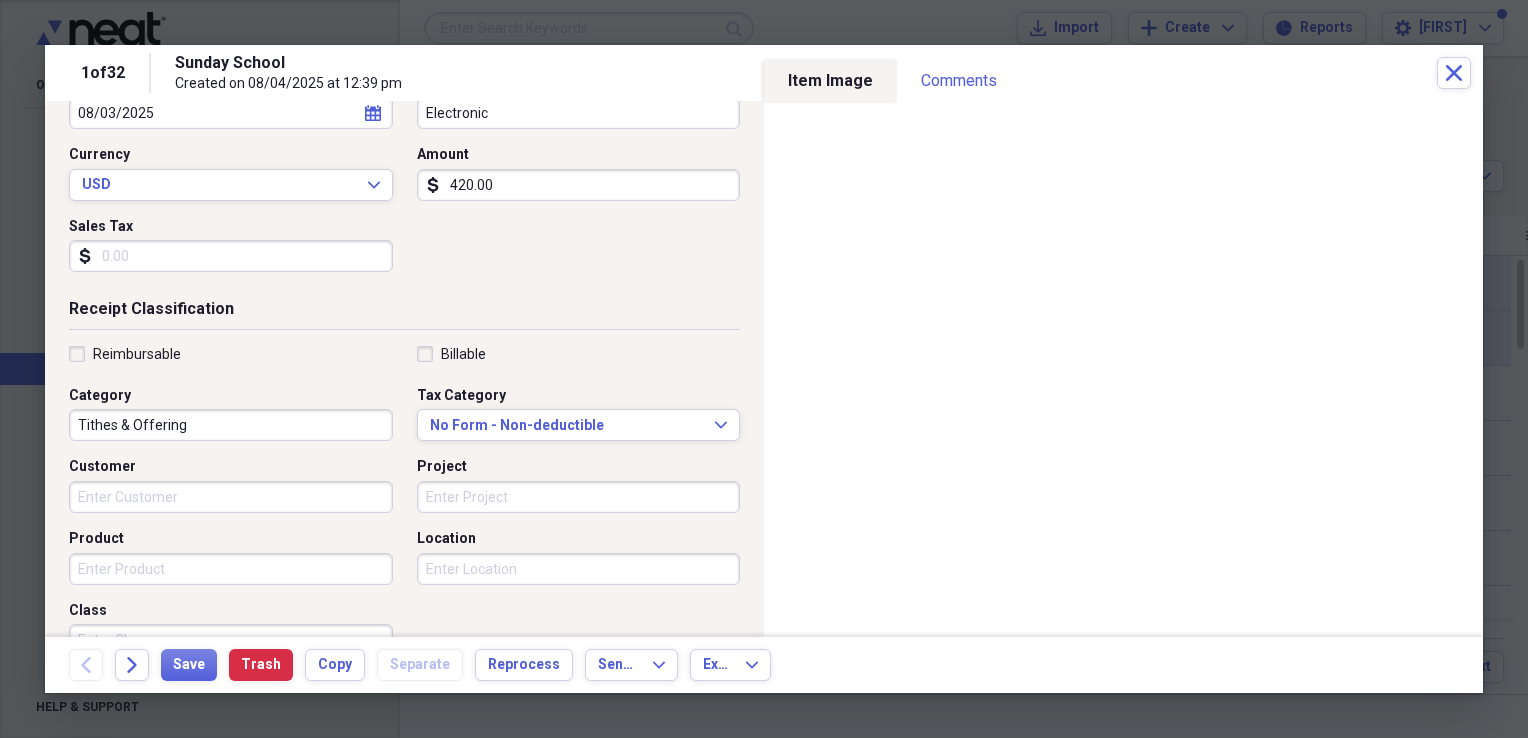 scroll, scrollTop: 483, scrollLeft: 0, axis: vertical 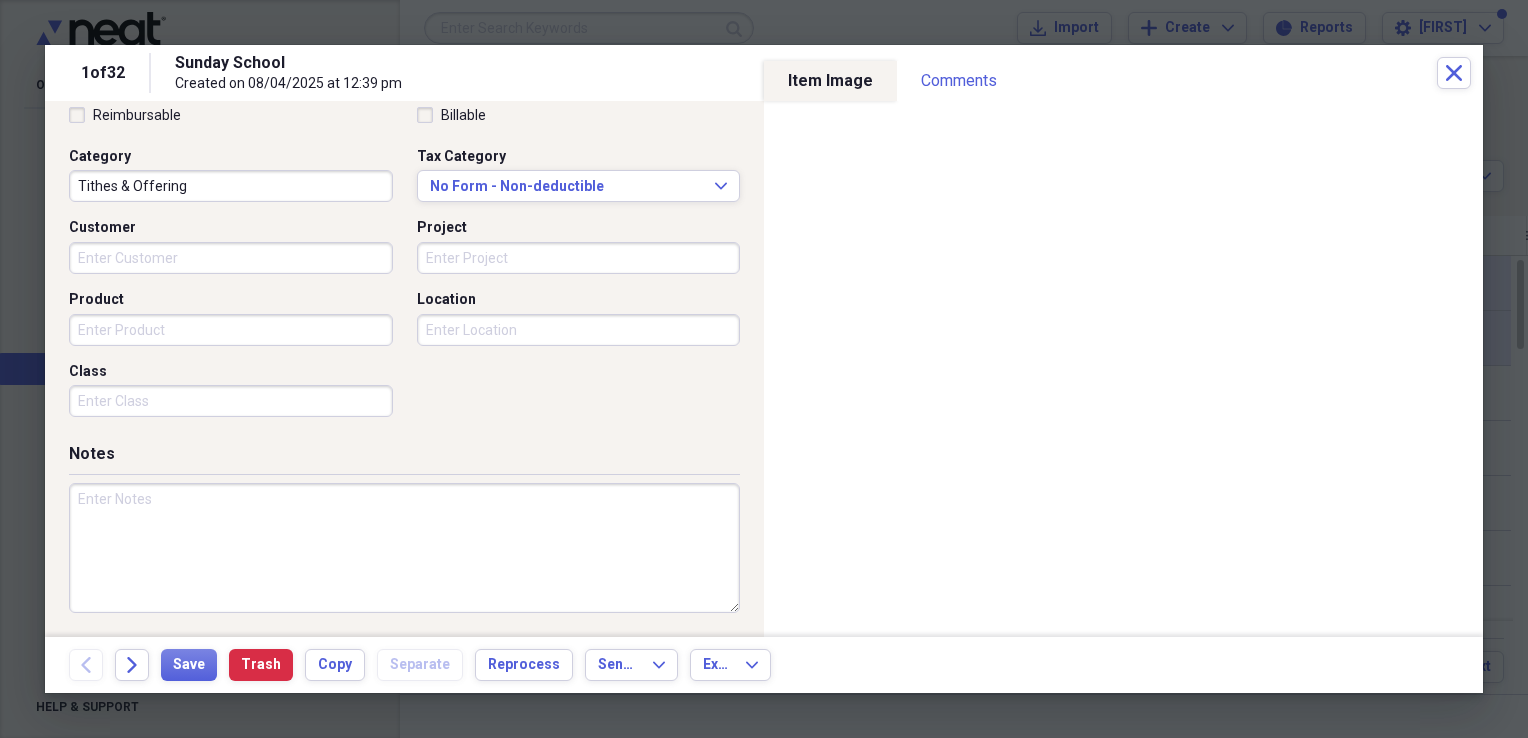 click at bounding box center (404, 548) 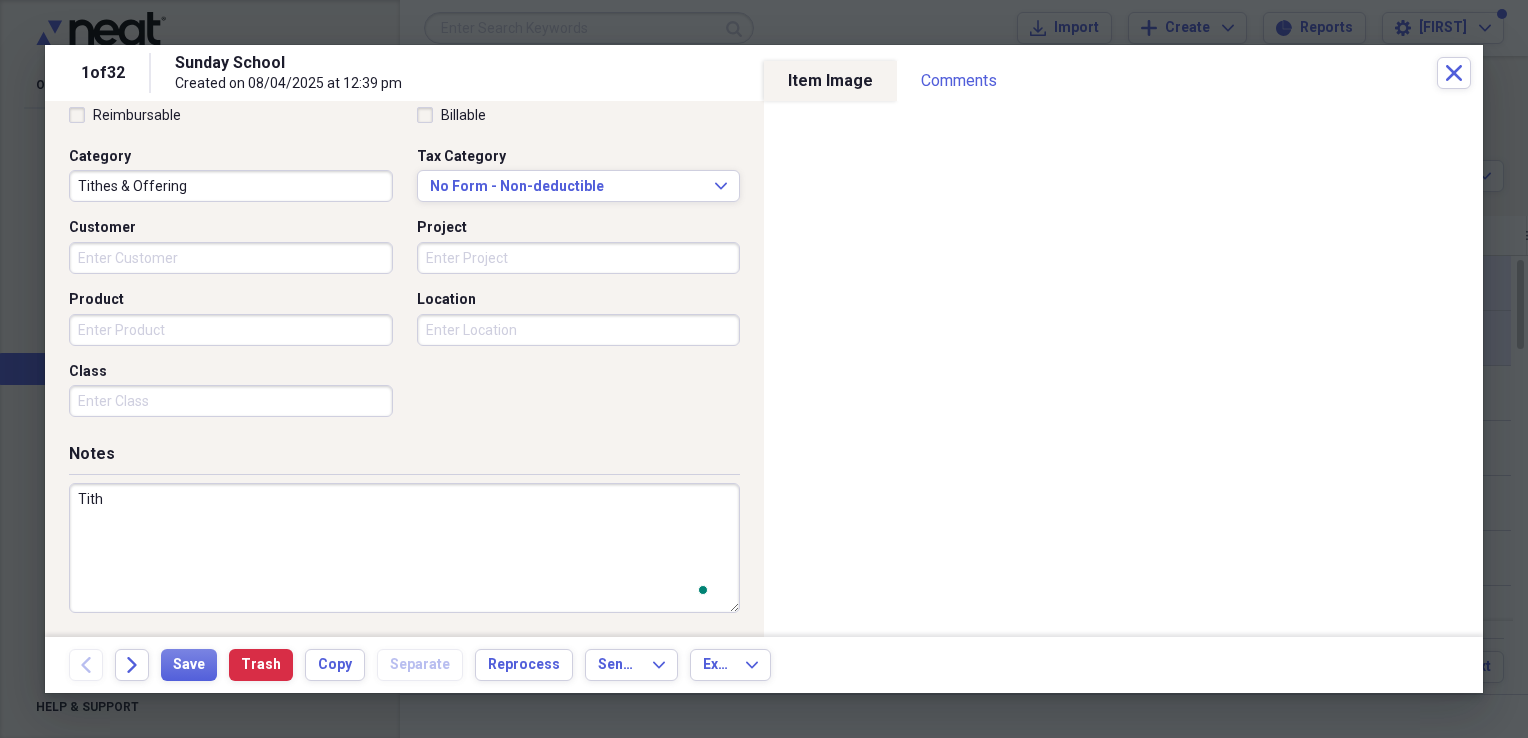 scroll, scrollTop: 483, scrollLeft: 0, axis: vertical 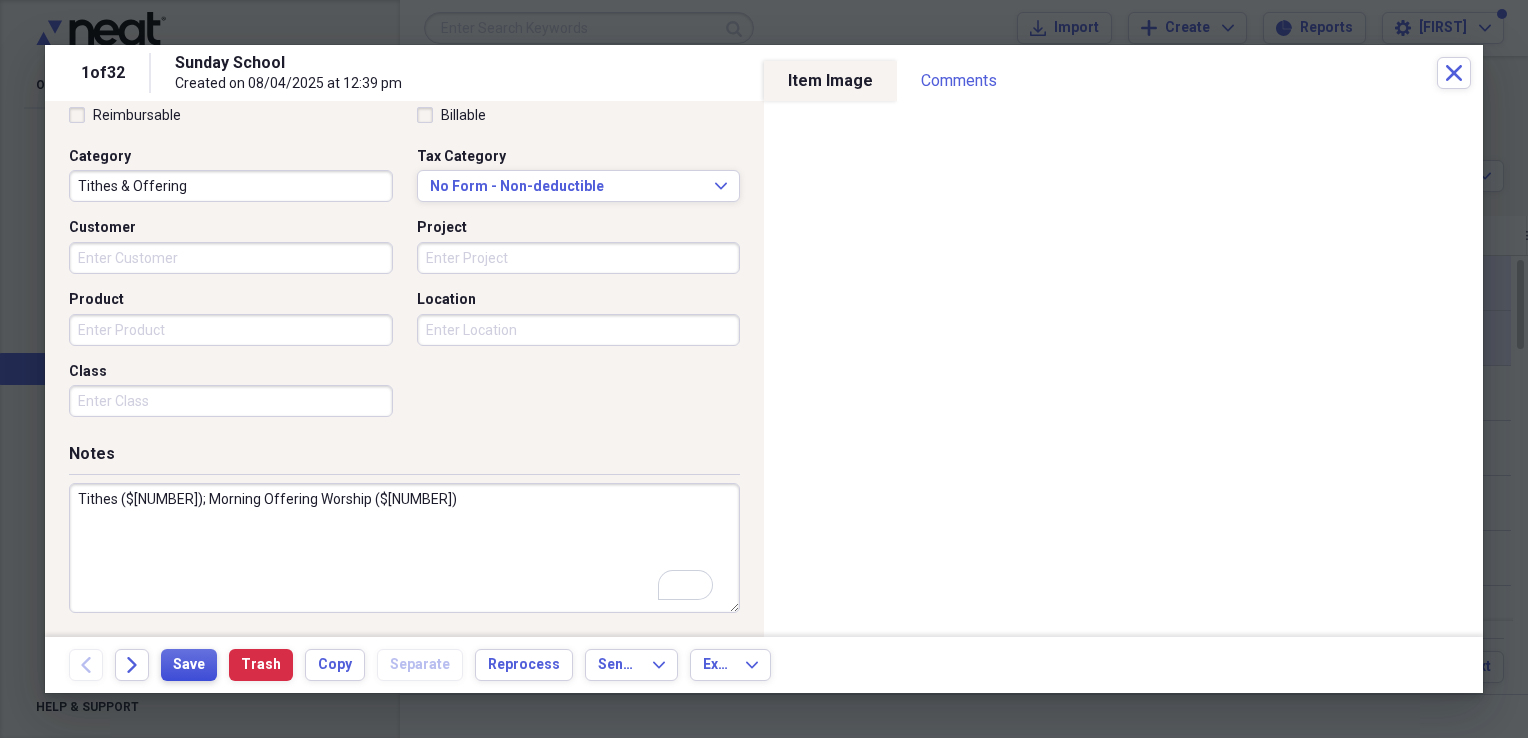 type on "Tithes ($[NUMBER]); Morning Offering Worship ($[NUMBER])" 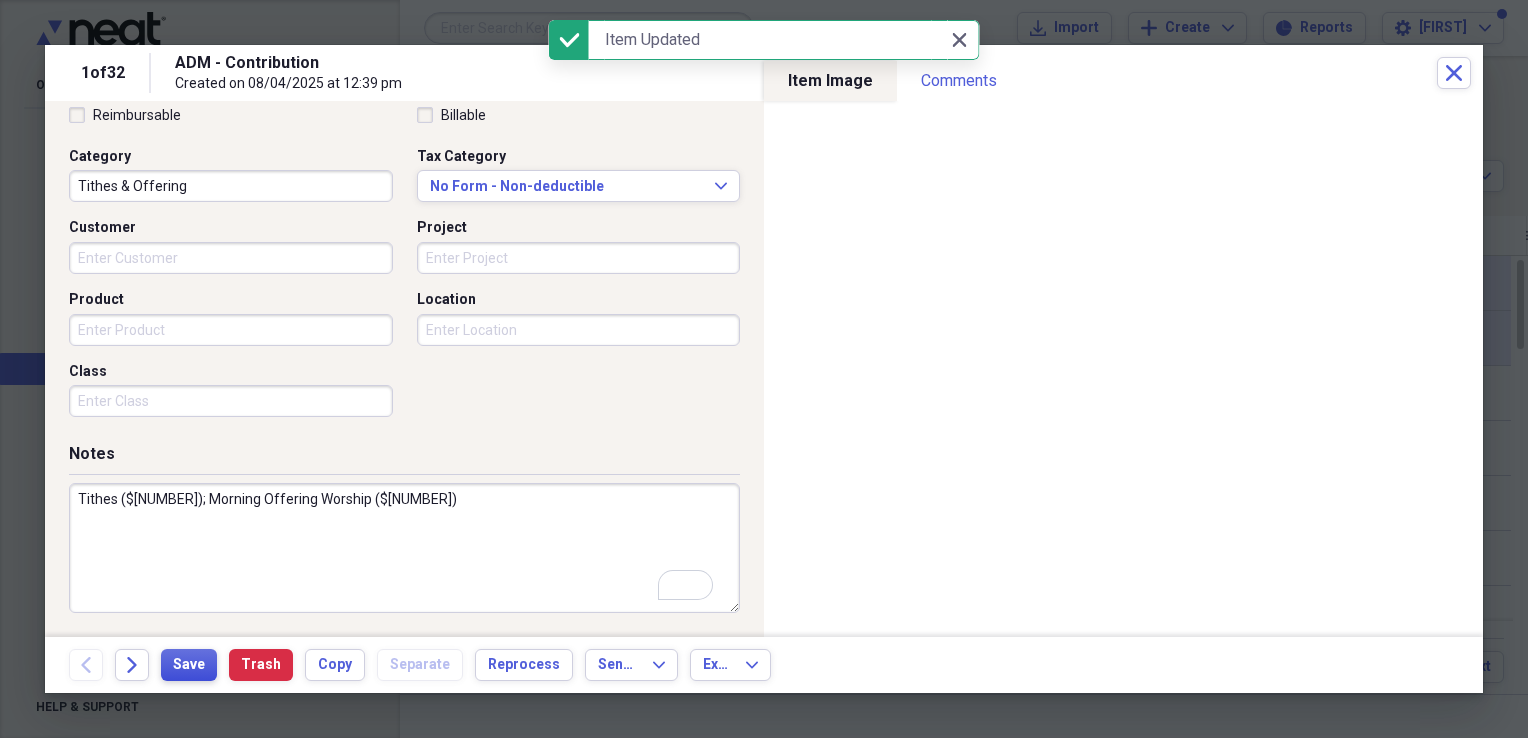 click on "Save" at bounding box center [189, 665] 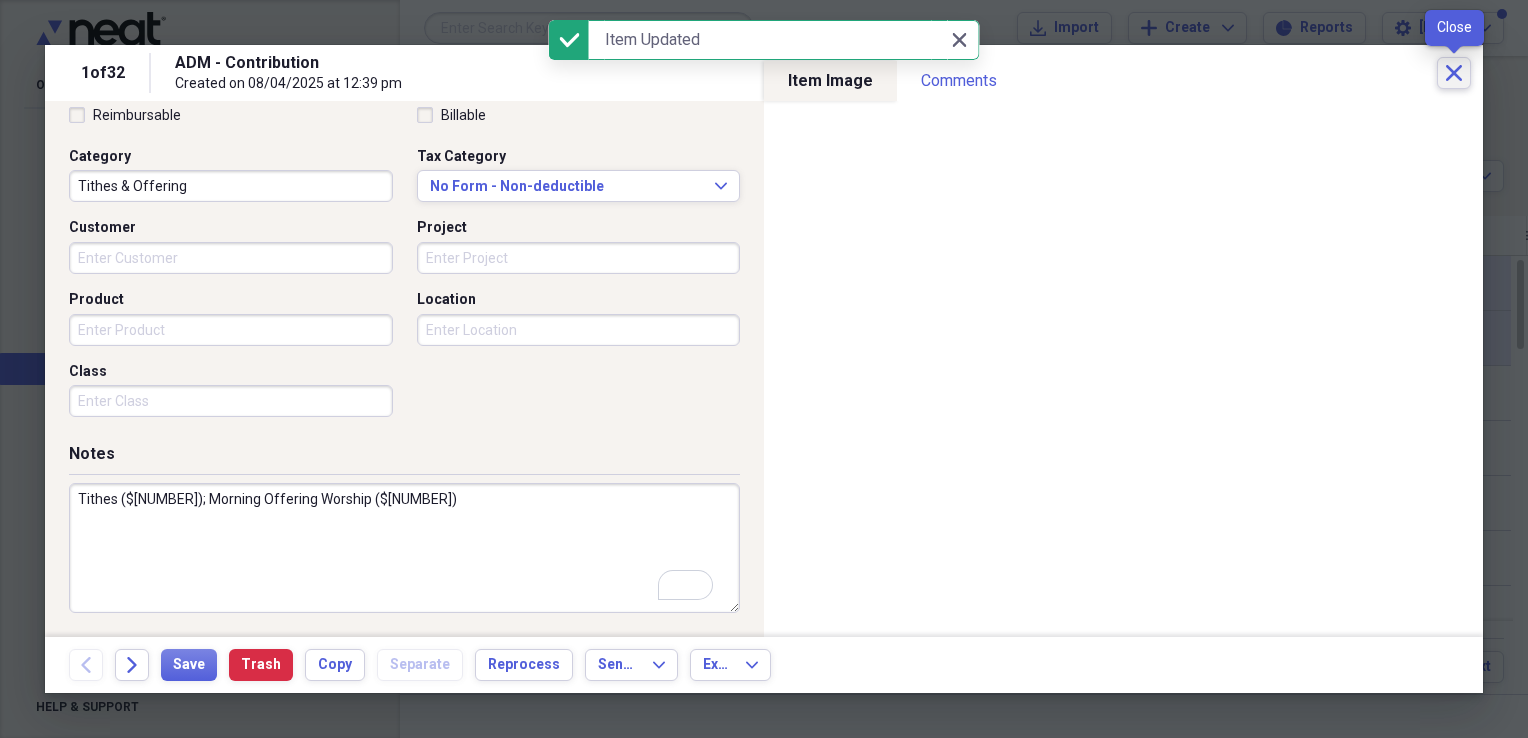click on "Close" at bounding box center (1454, 73) 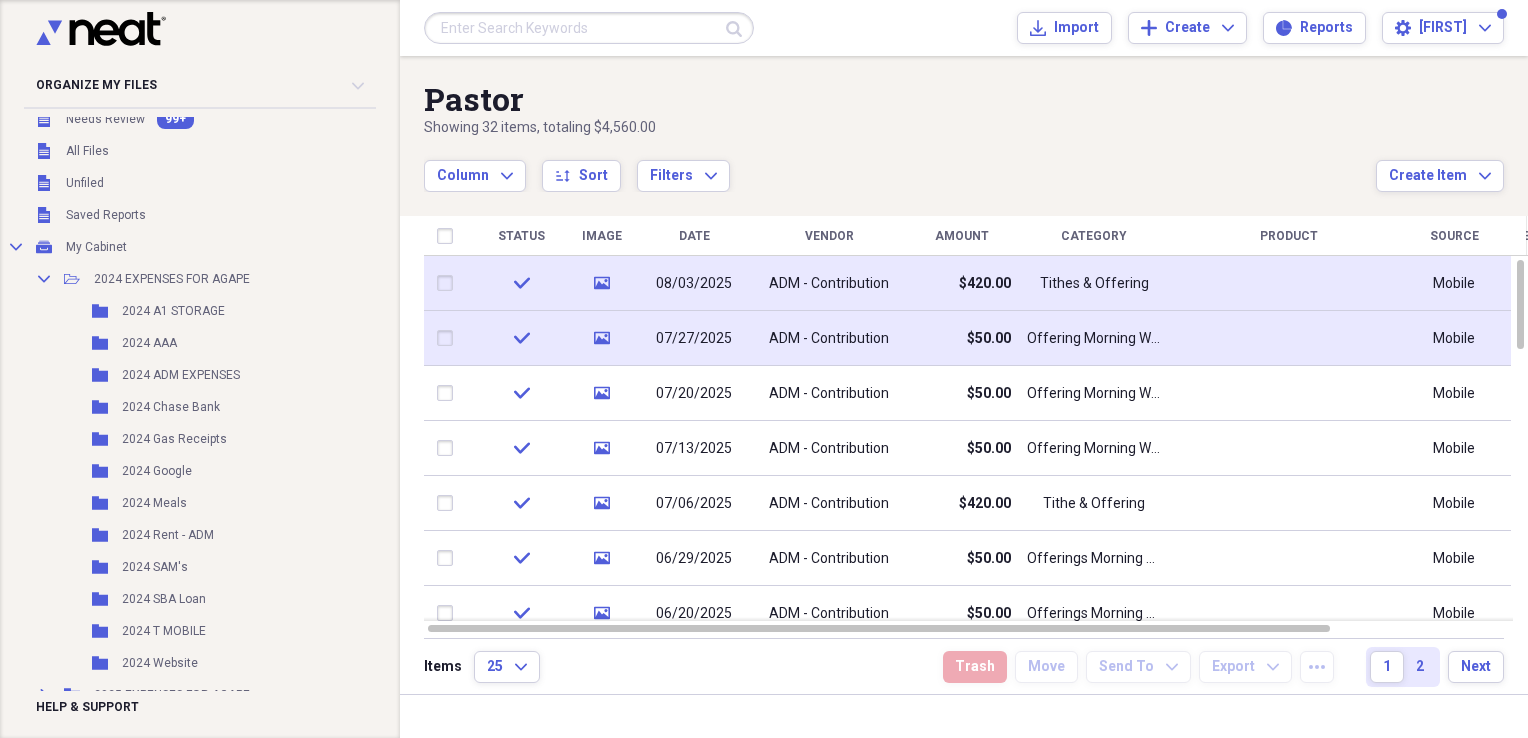 scroll, scrollTop: 0, scrollLeft: 0, axis: both 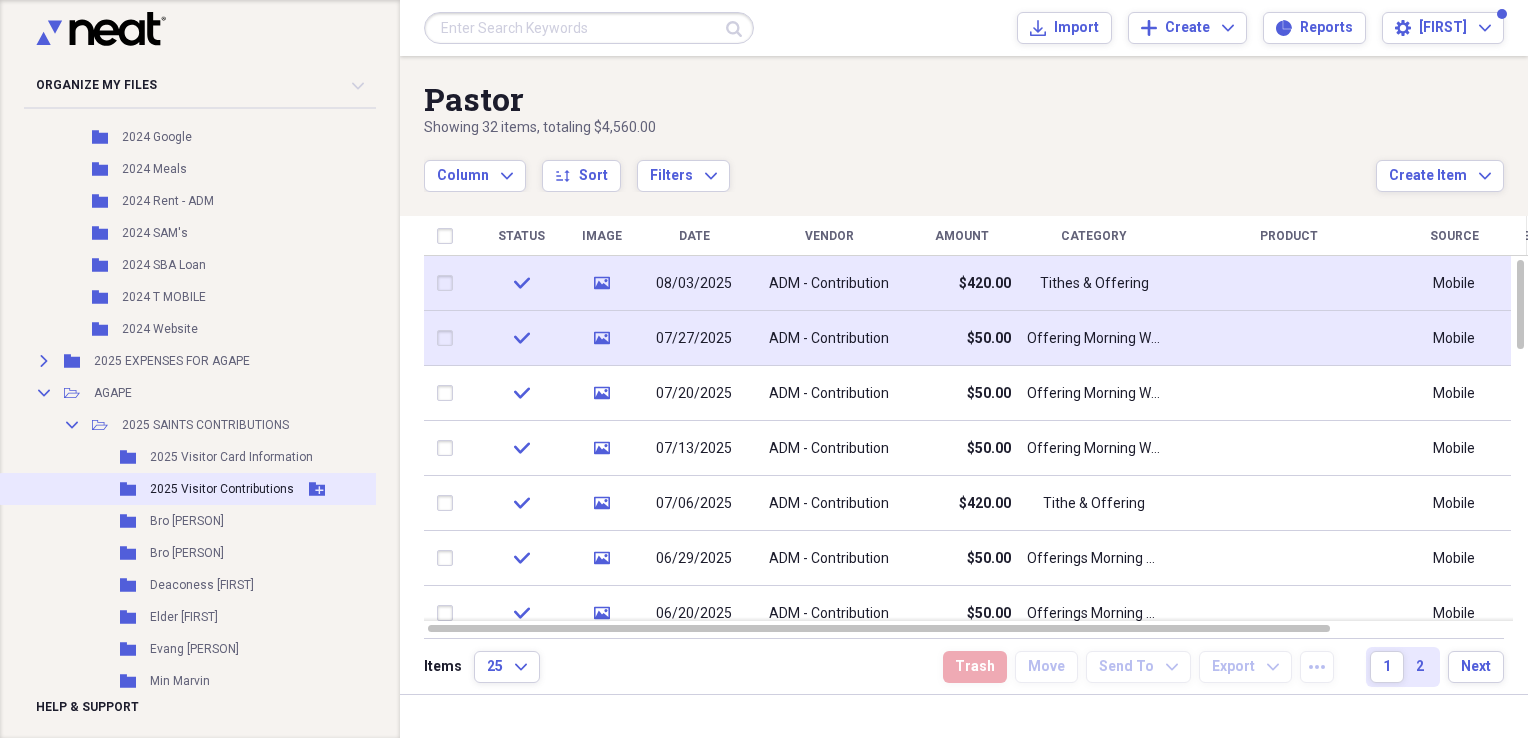 click on "2025 Visitor Contributions" at bounding box center (222, 489) 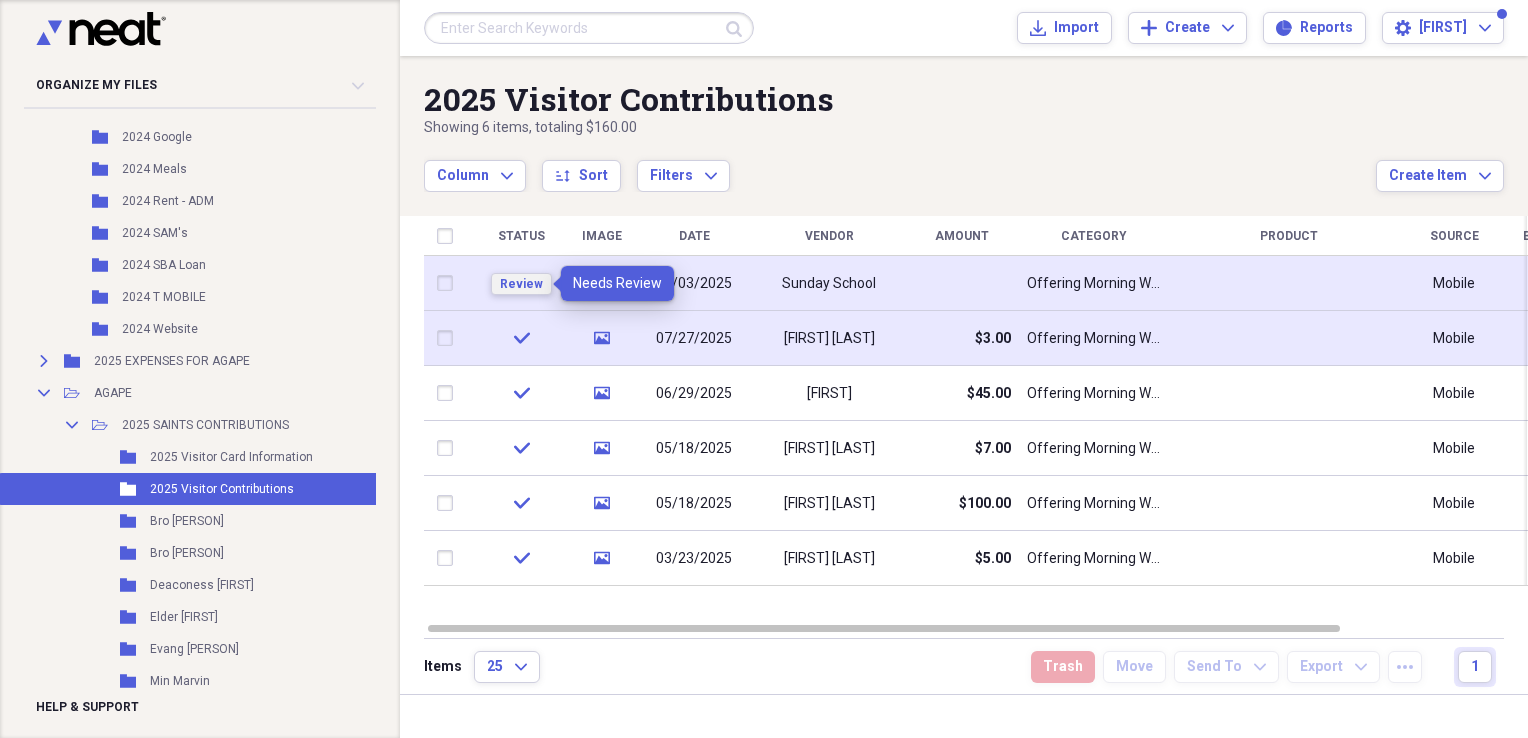 click on "Review" at bounding box center (521, 284) 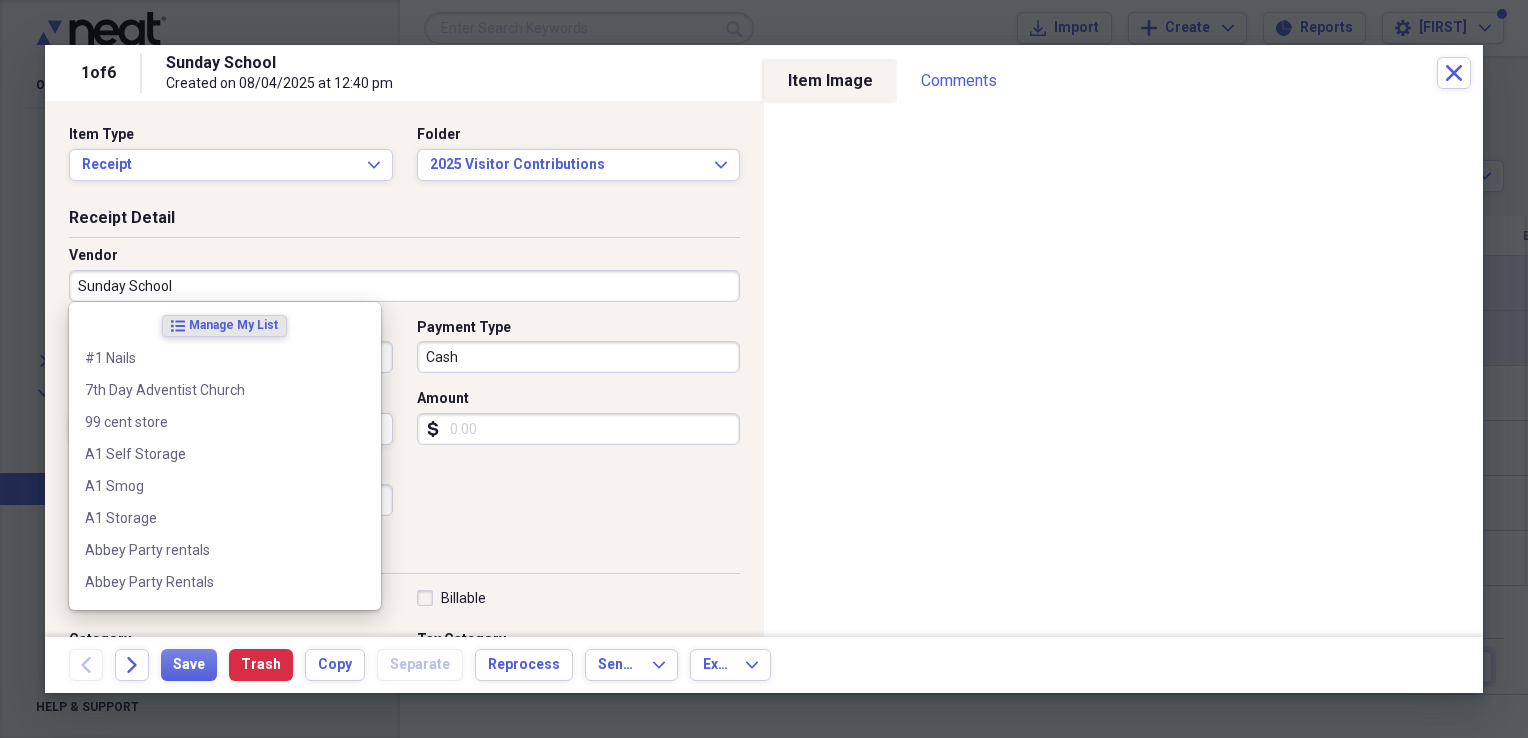 click on "Sunday School" at bounding box center [404, 286] 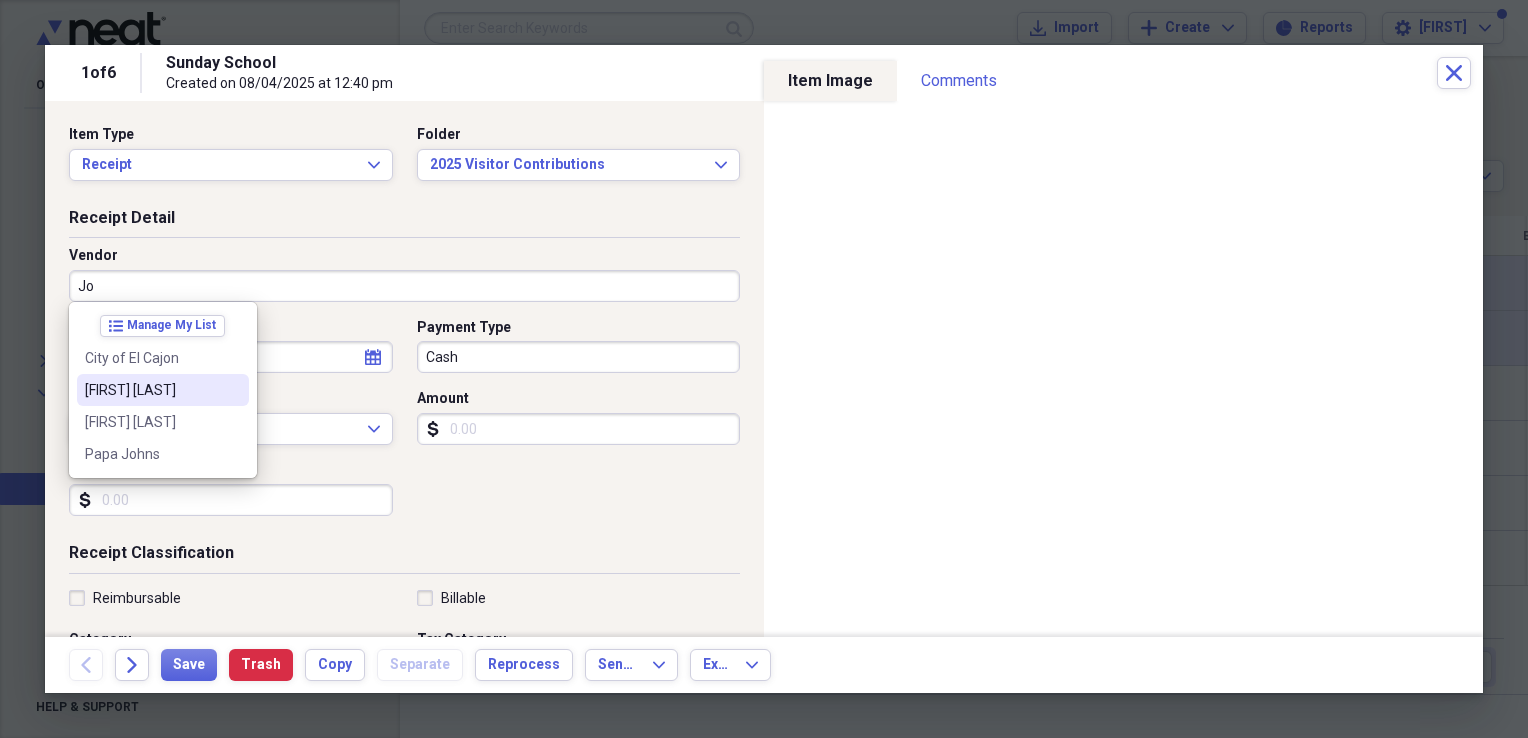 click on "[FIRST] [LAST]" at bounding box center [151, 390] 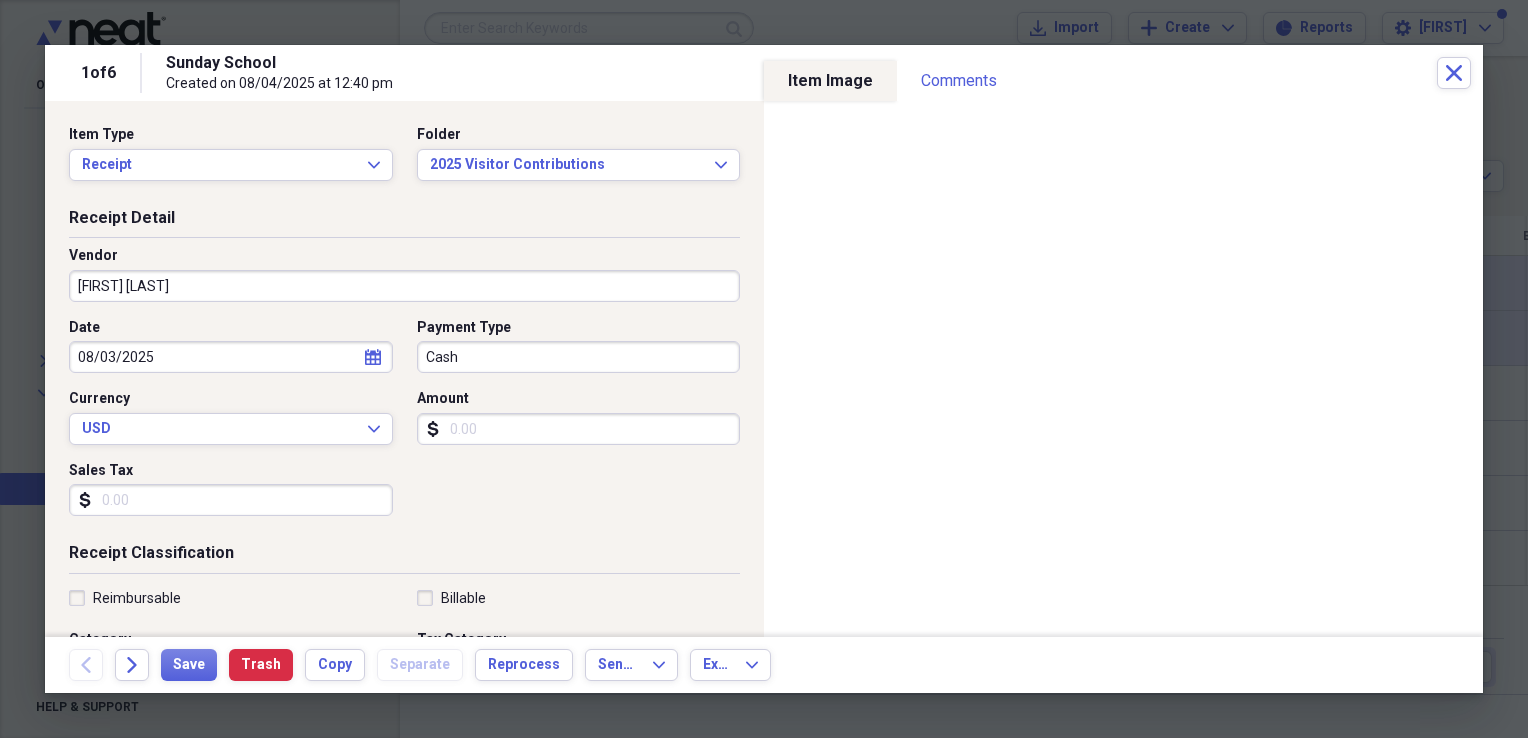 click on "Amount" at bounding box center [579, 429] 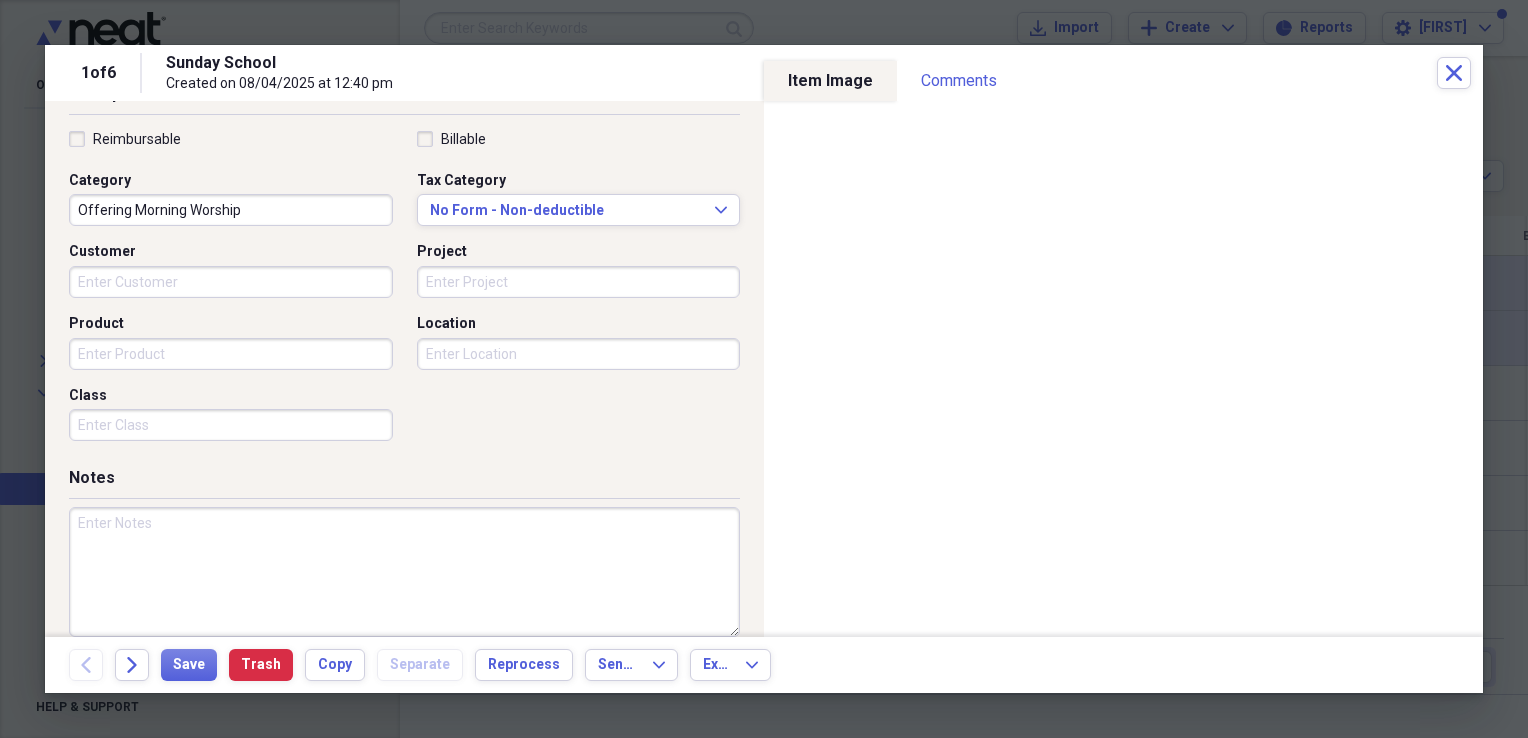 scroll, scrollTop: 472, scrollLeft: 0, axis: vertical 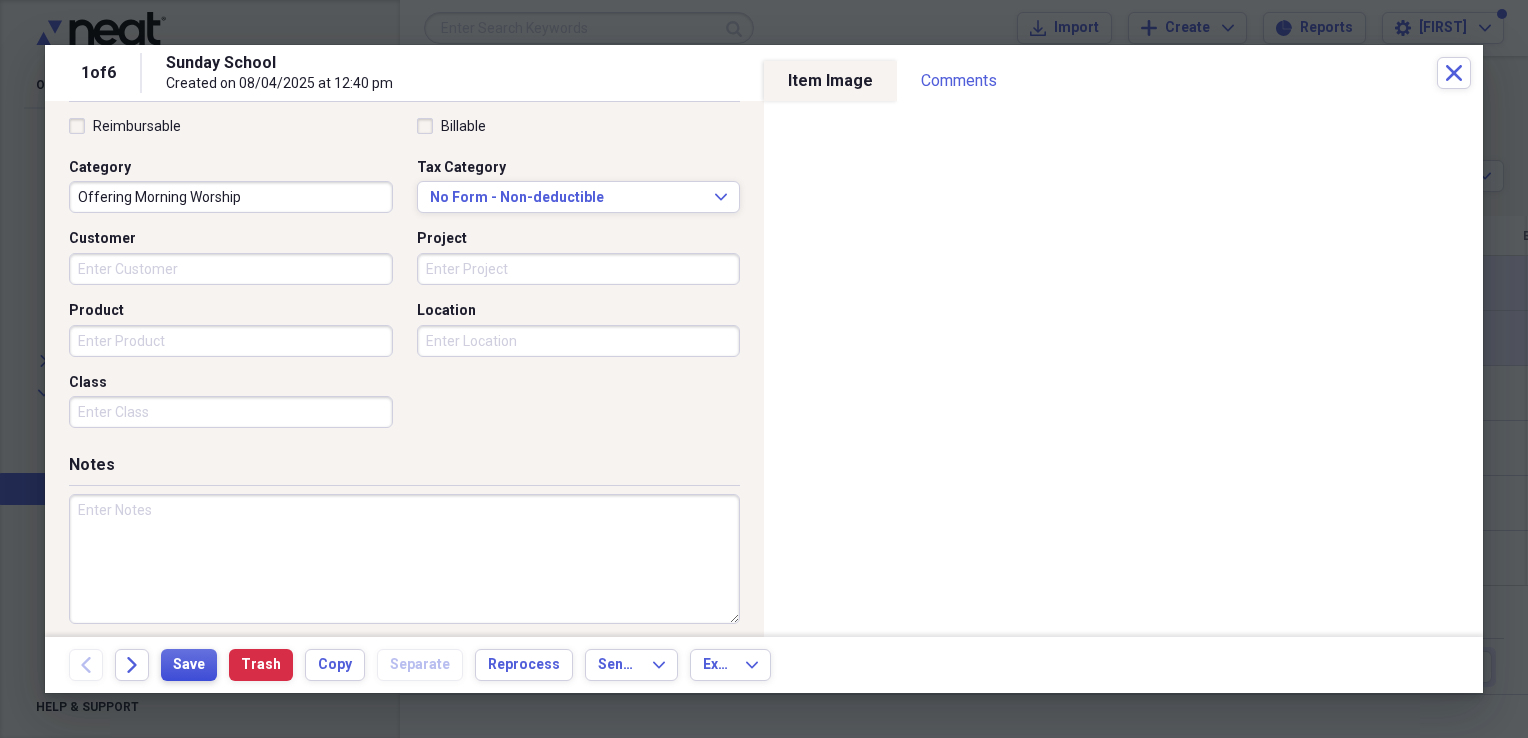 type on "5.00" 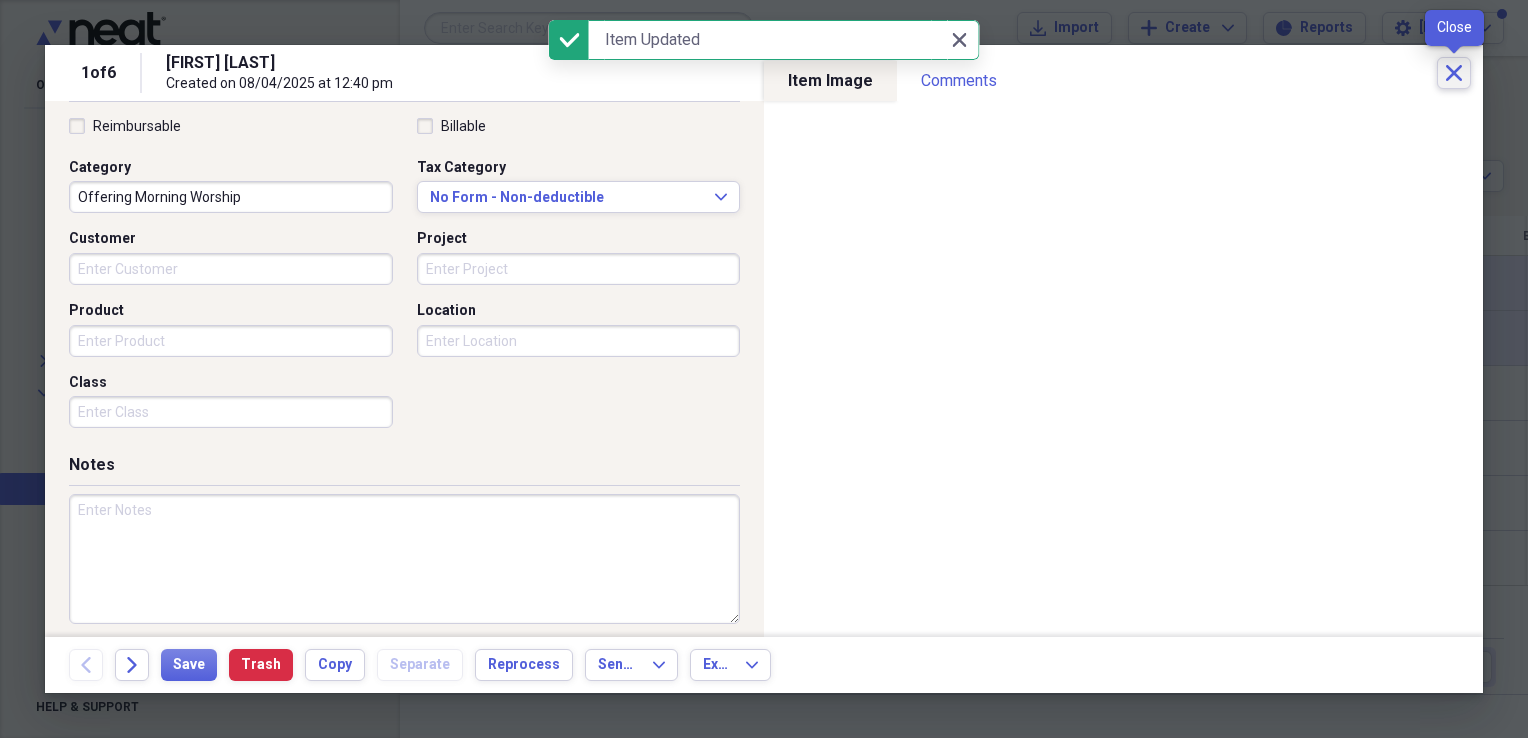 click on "Close" at bounding box center (1454, 73) 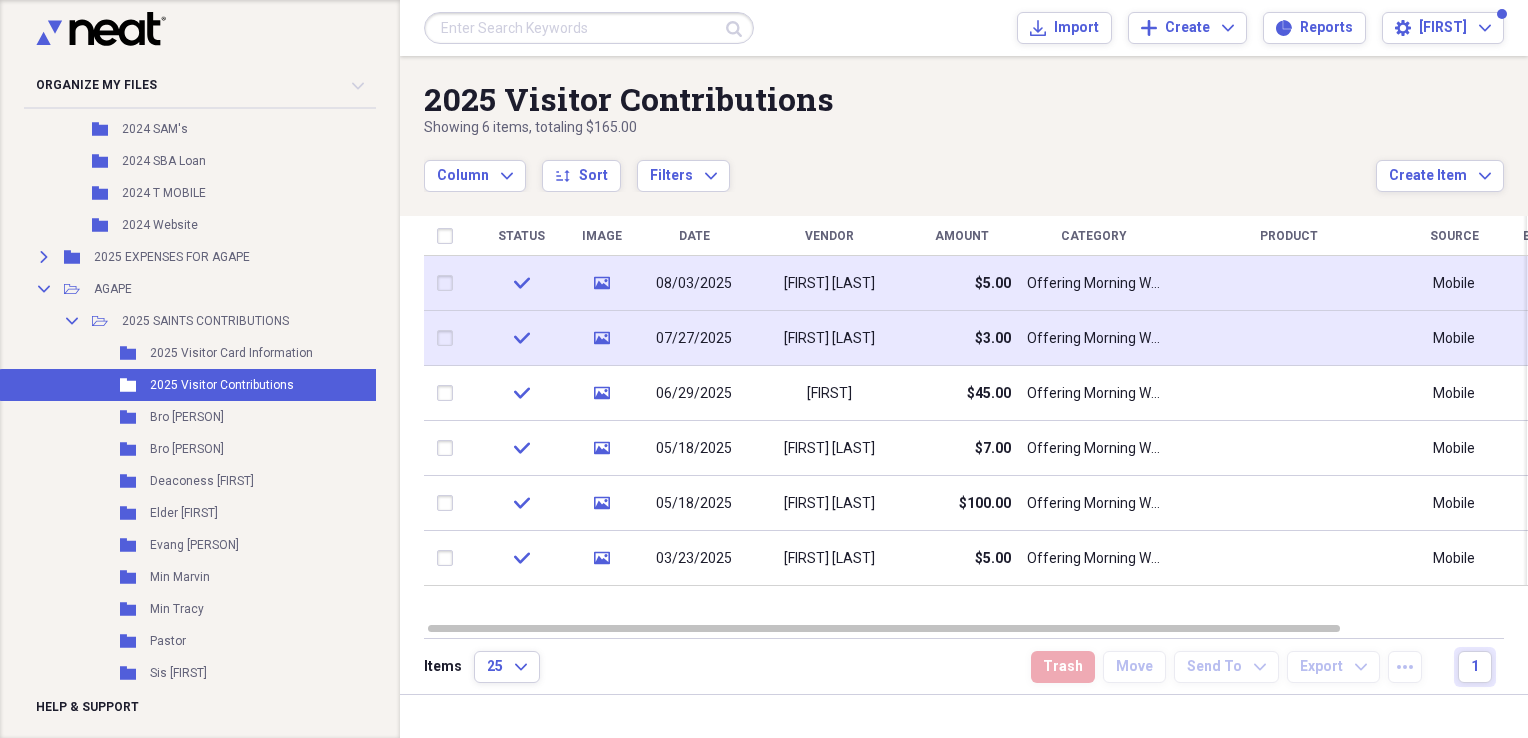 scroll, scrollTop: 494, scrollLeft: 0, axis: vertical 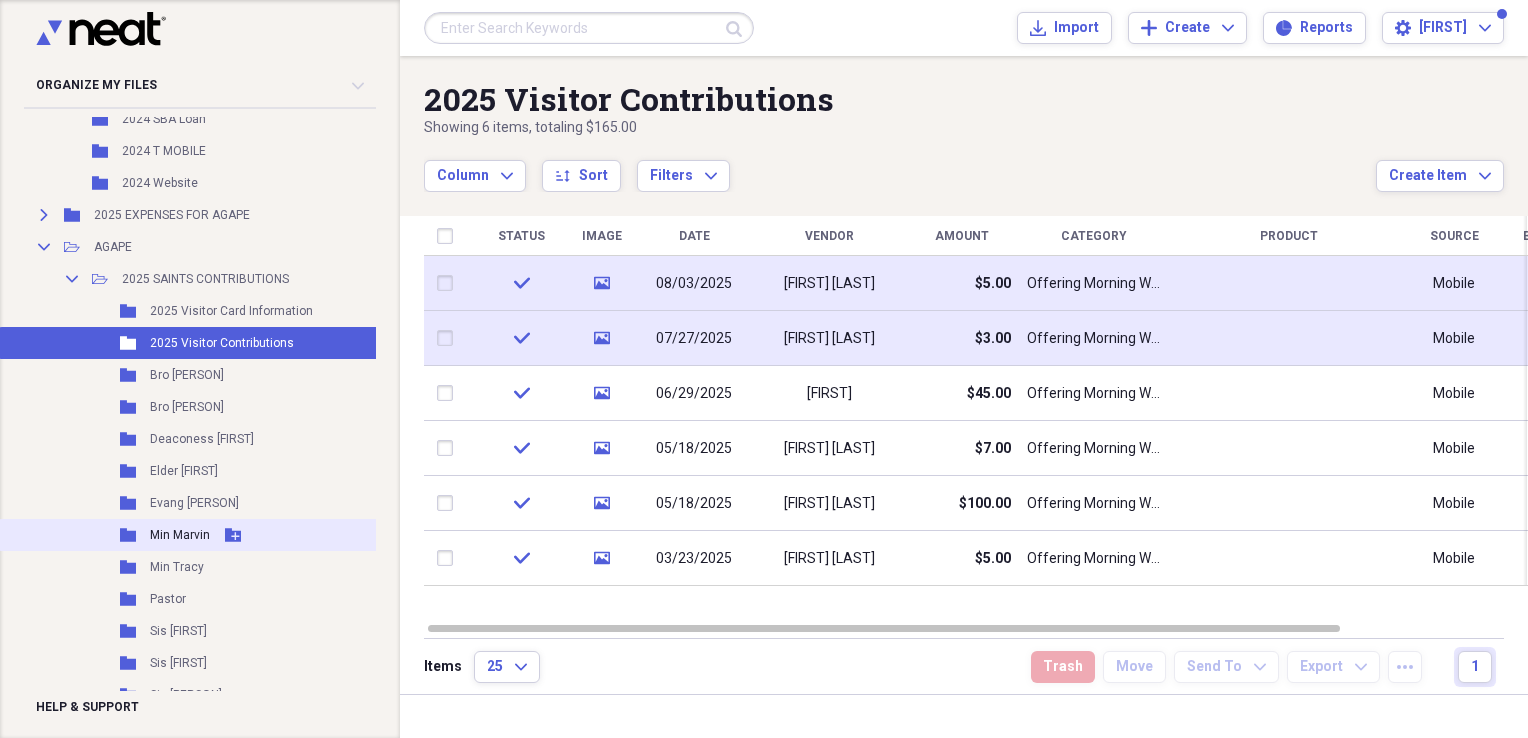 click on "Folder Min [FIRST] Add Folder" at bounding box center (189, 535) 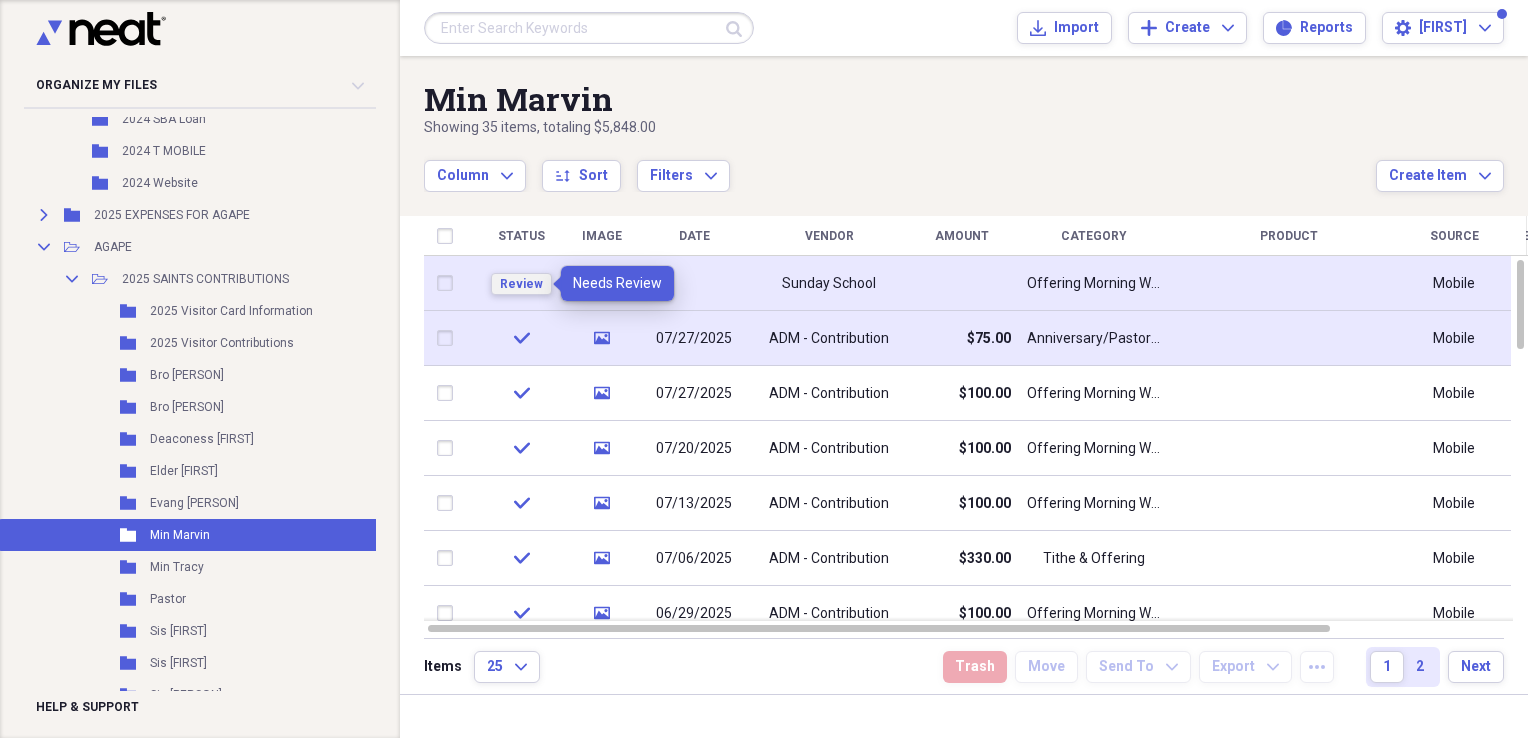 click on "Review" at bounding box center (521, 284) 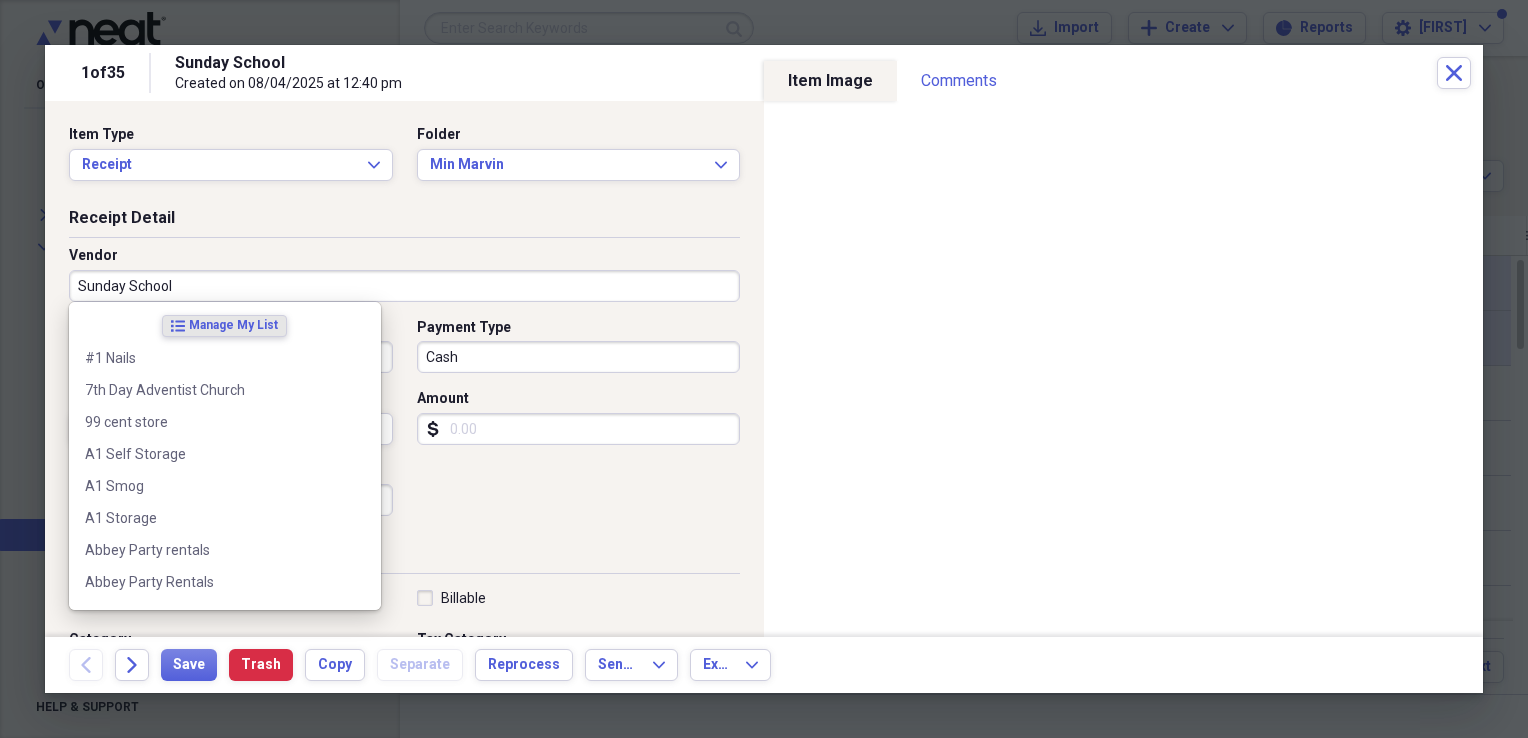 click on "Sunday School" at bounding box center (404, 286) 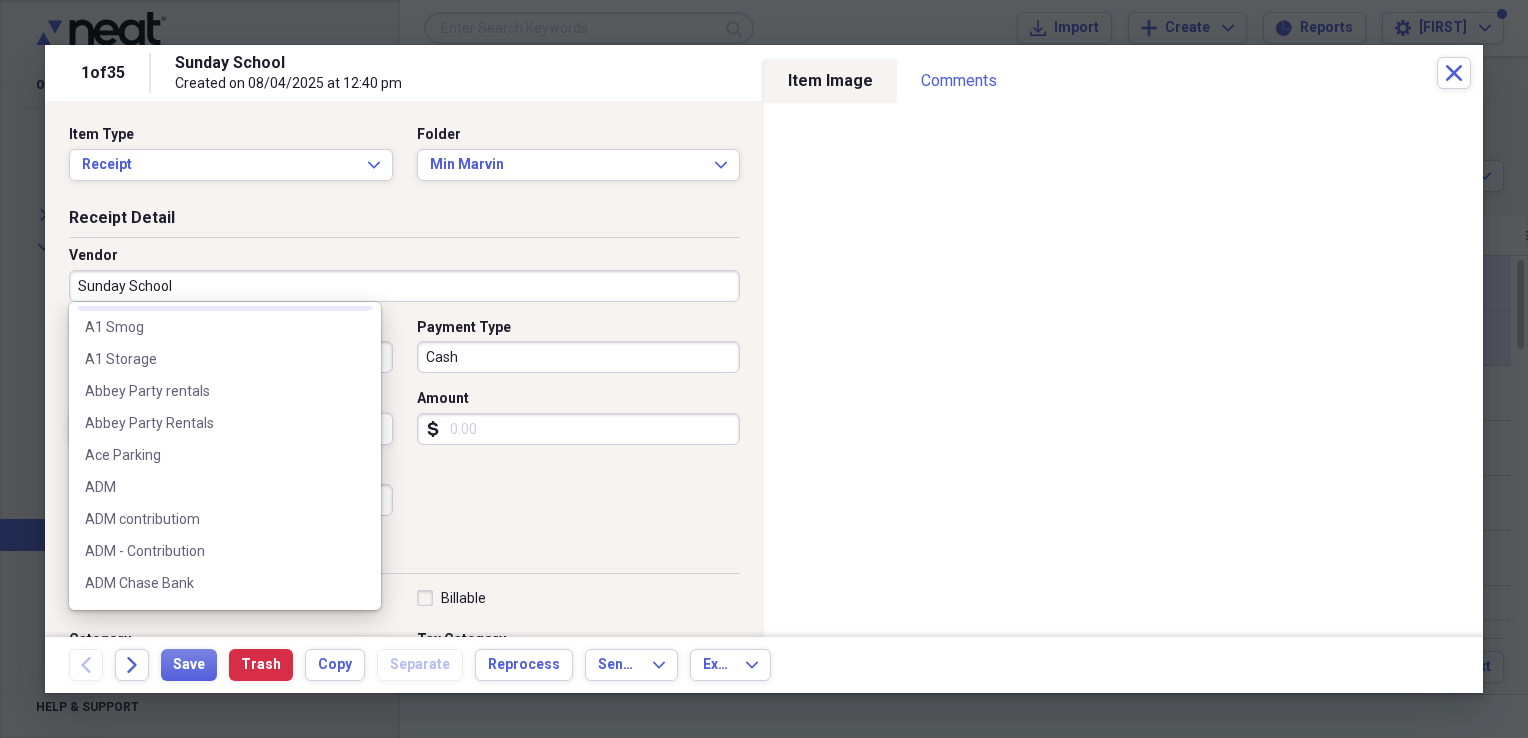 scroll, scrollTop: 159, scrollLeft: 0, axis: vertical 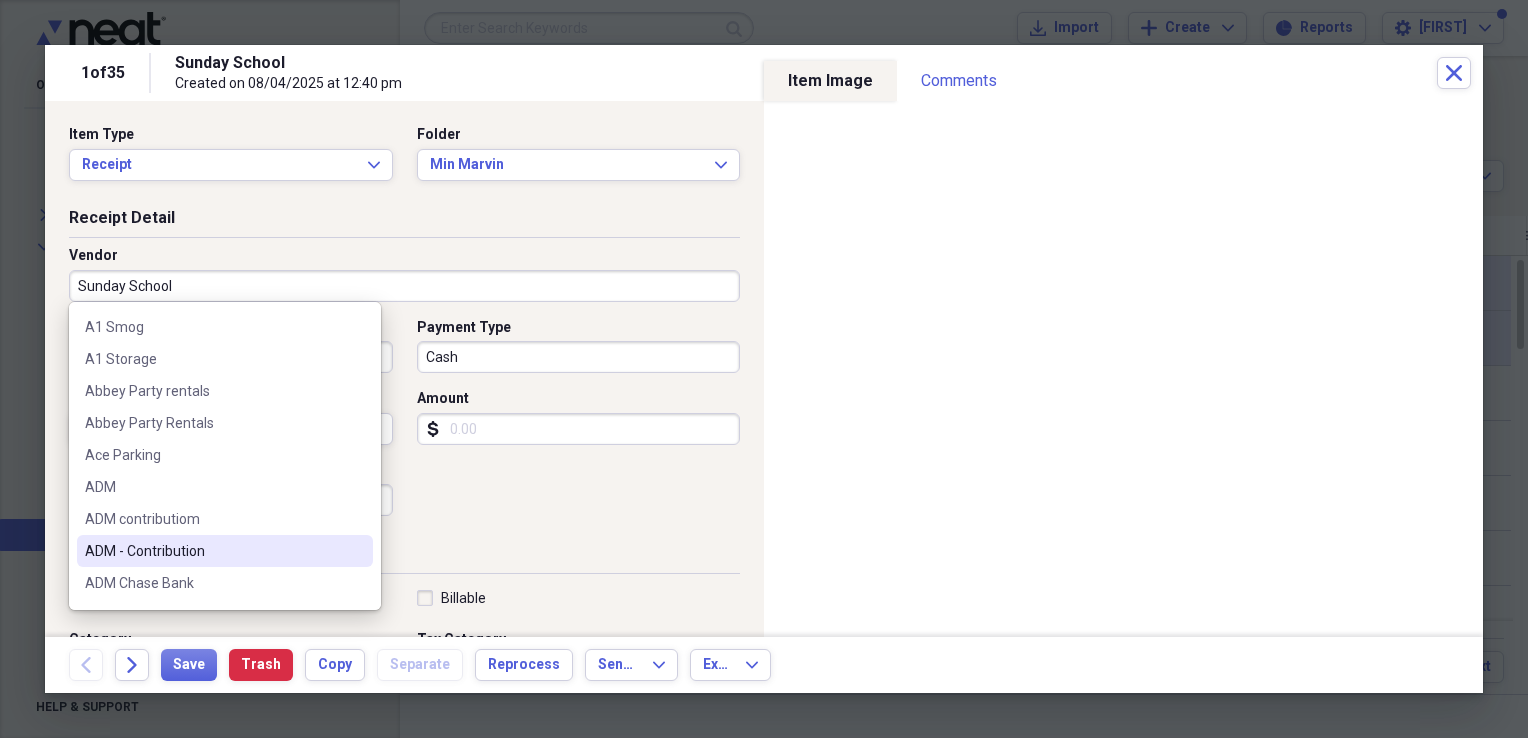 click on "ADM - Contribution" at bounding box center (213, 551) 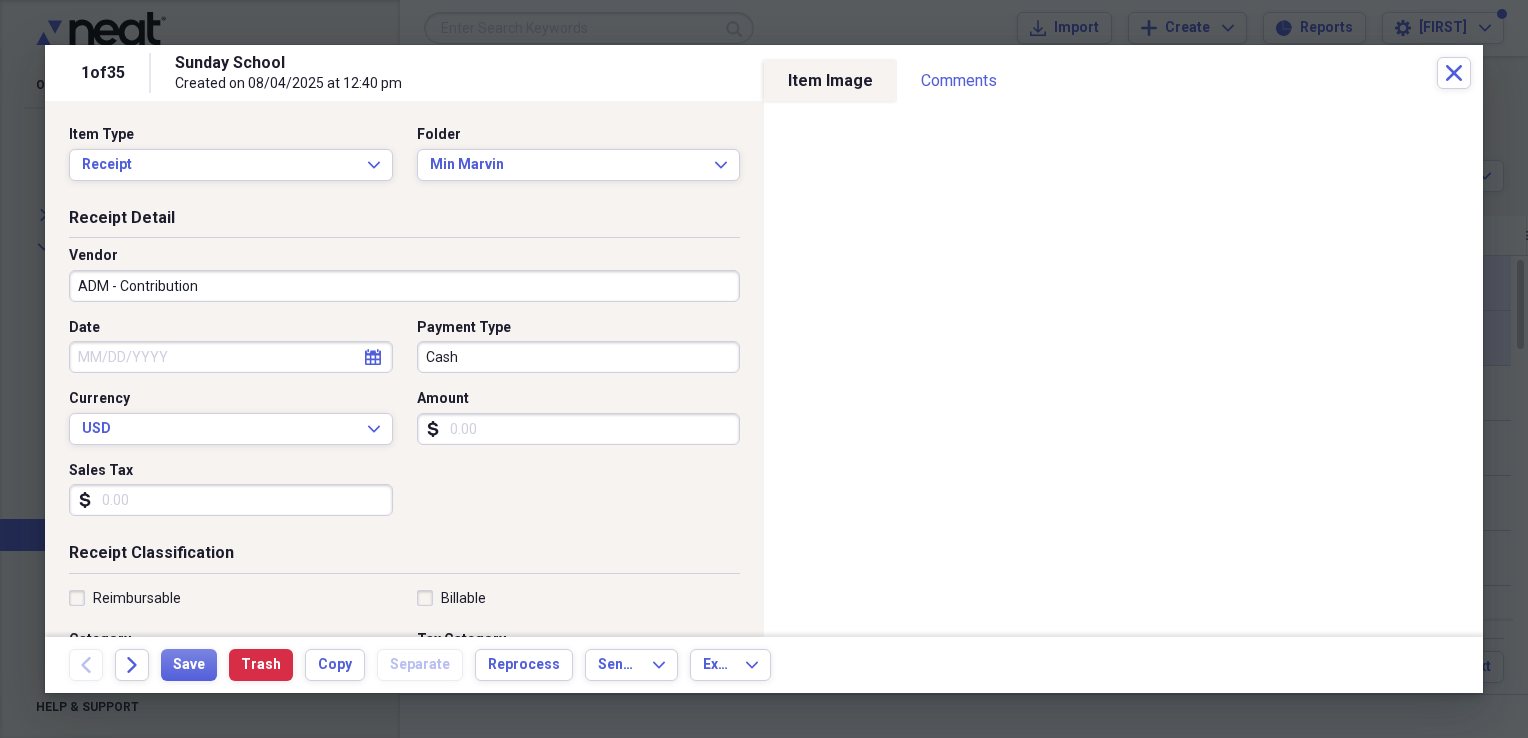 type on "Tithes" 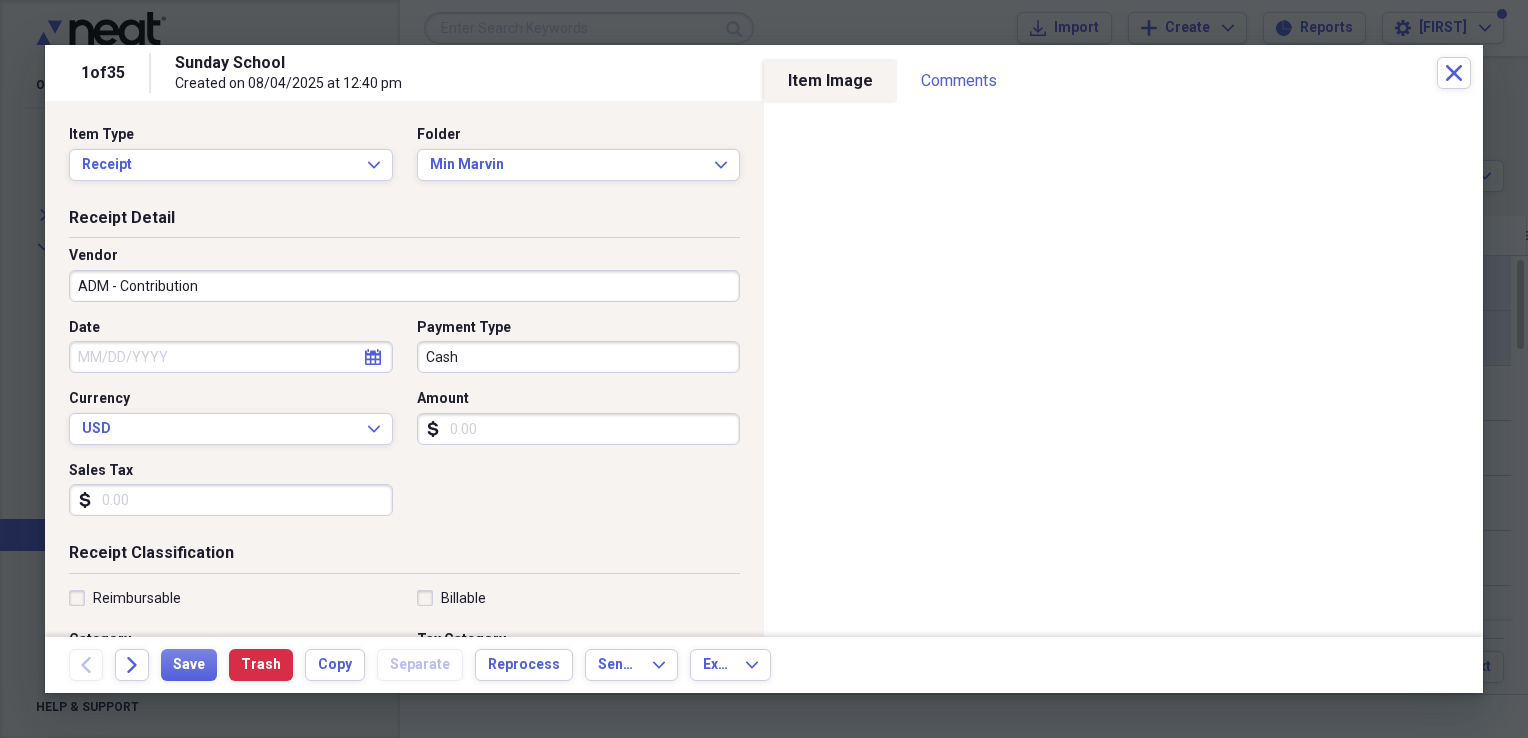 click on "calendar" 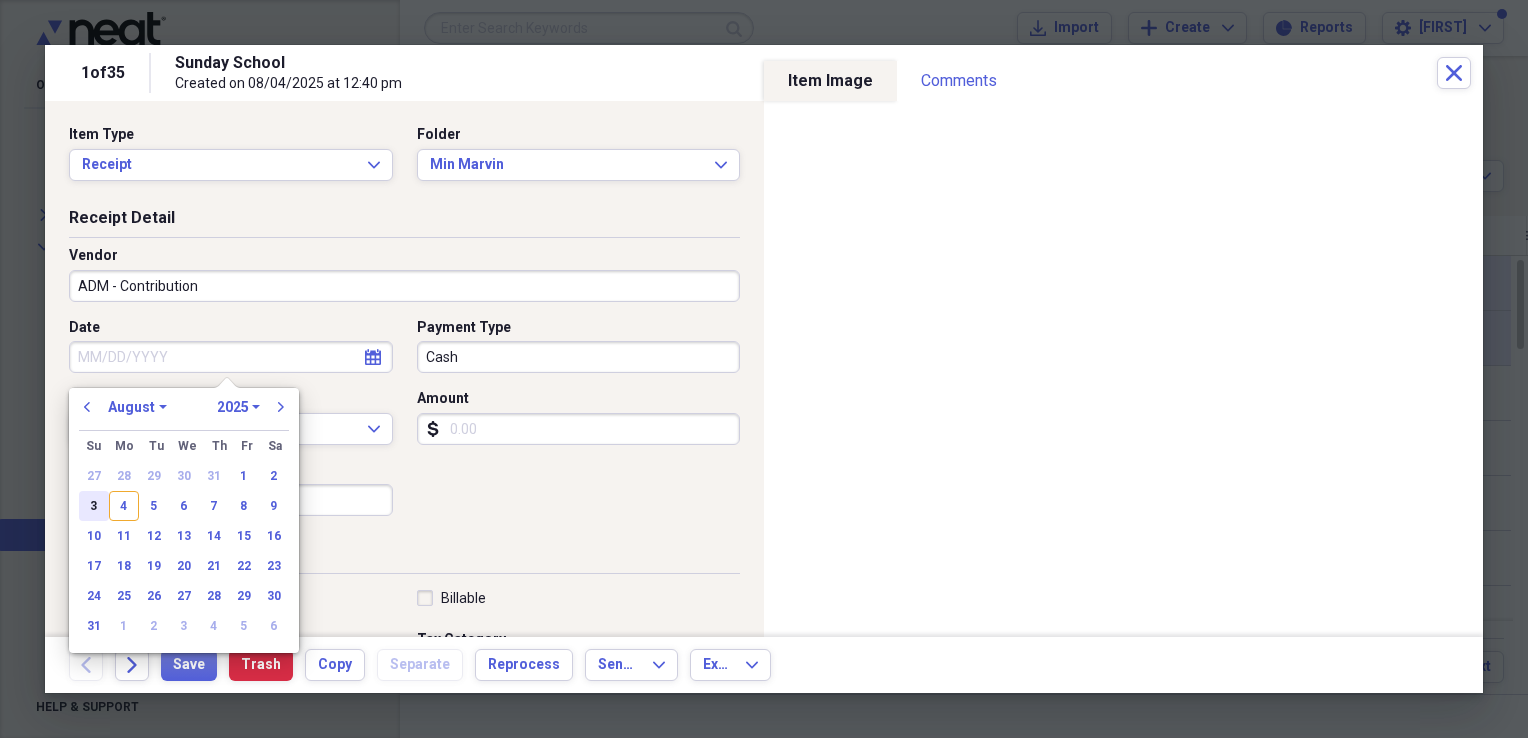 click on "3" at bounding box center [94, 506] 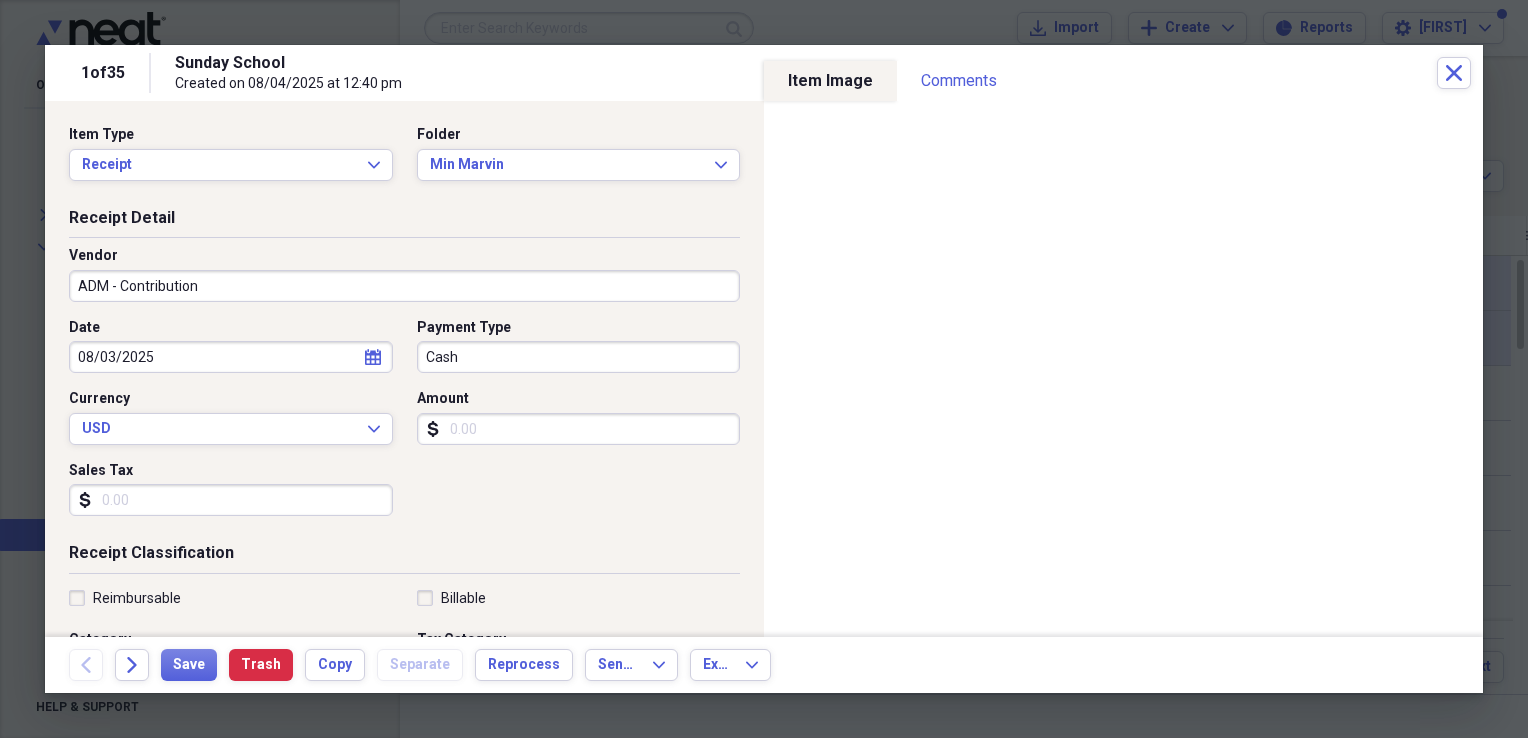 click on "Cash" at bounding box center [579, 357] 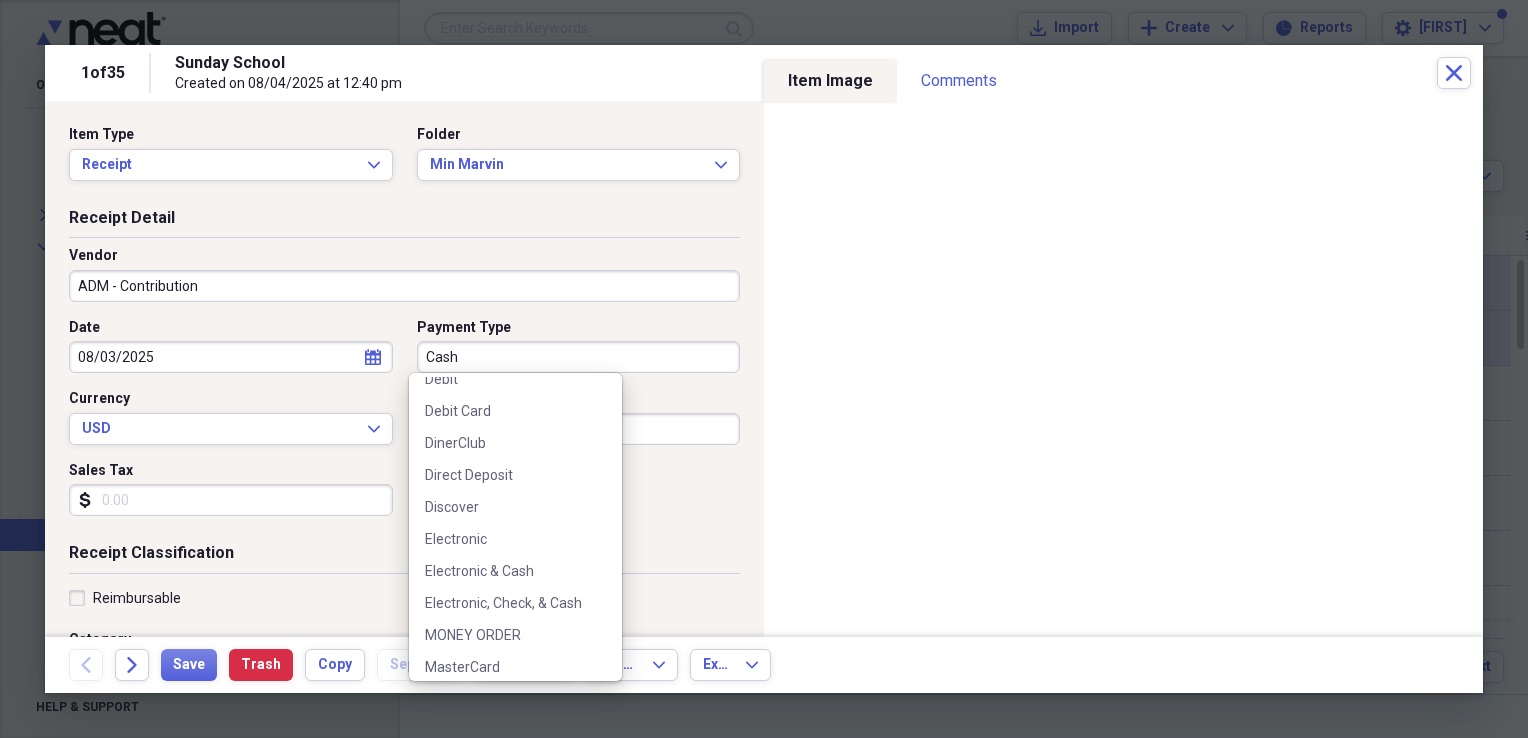 scroll, scrollTop: 435, scrollLeft: 0, axis: vertical 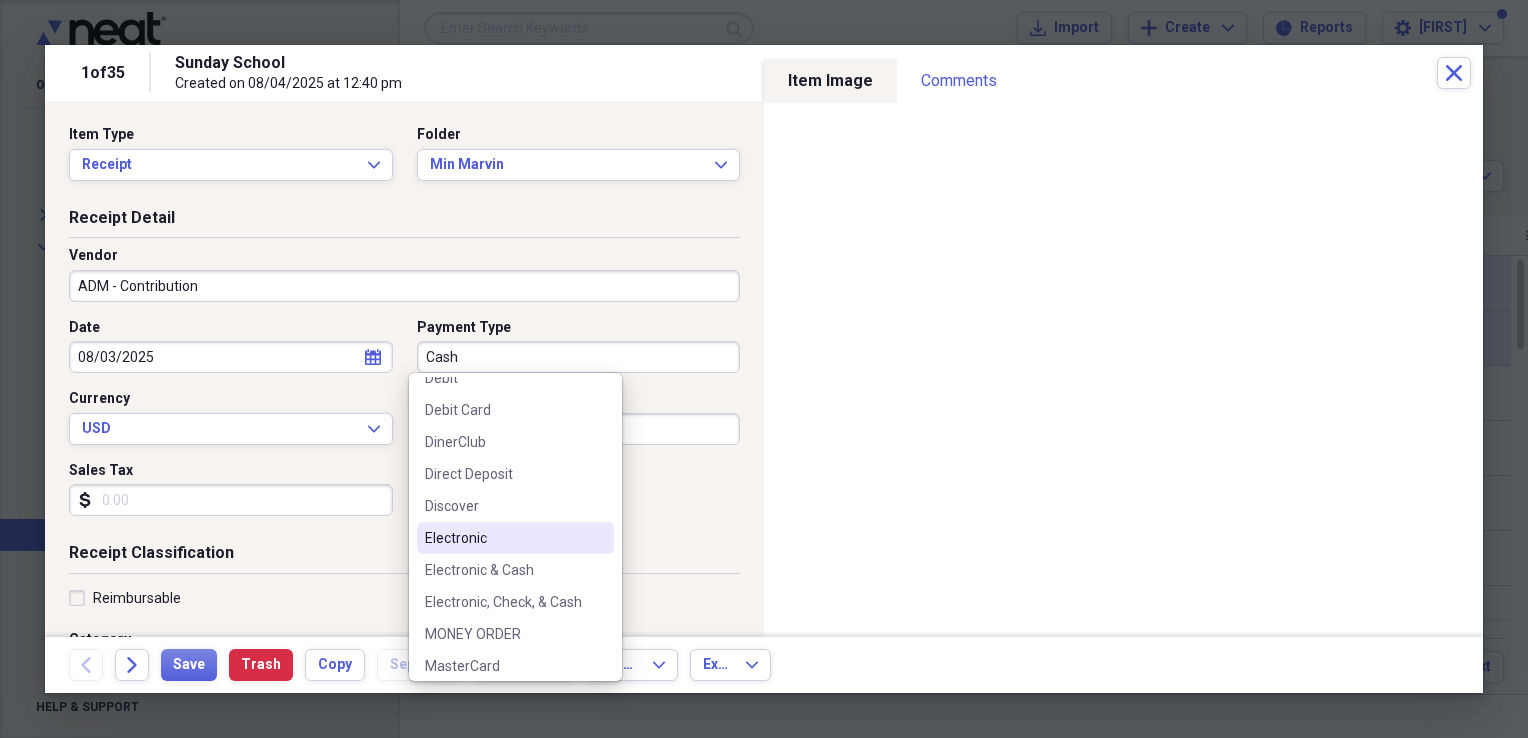 click on "Electronic" at bounding box center (503, 538) 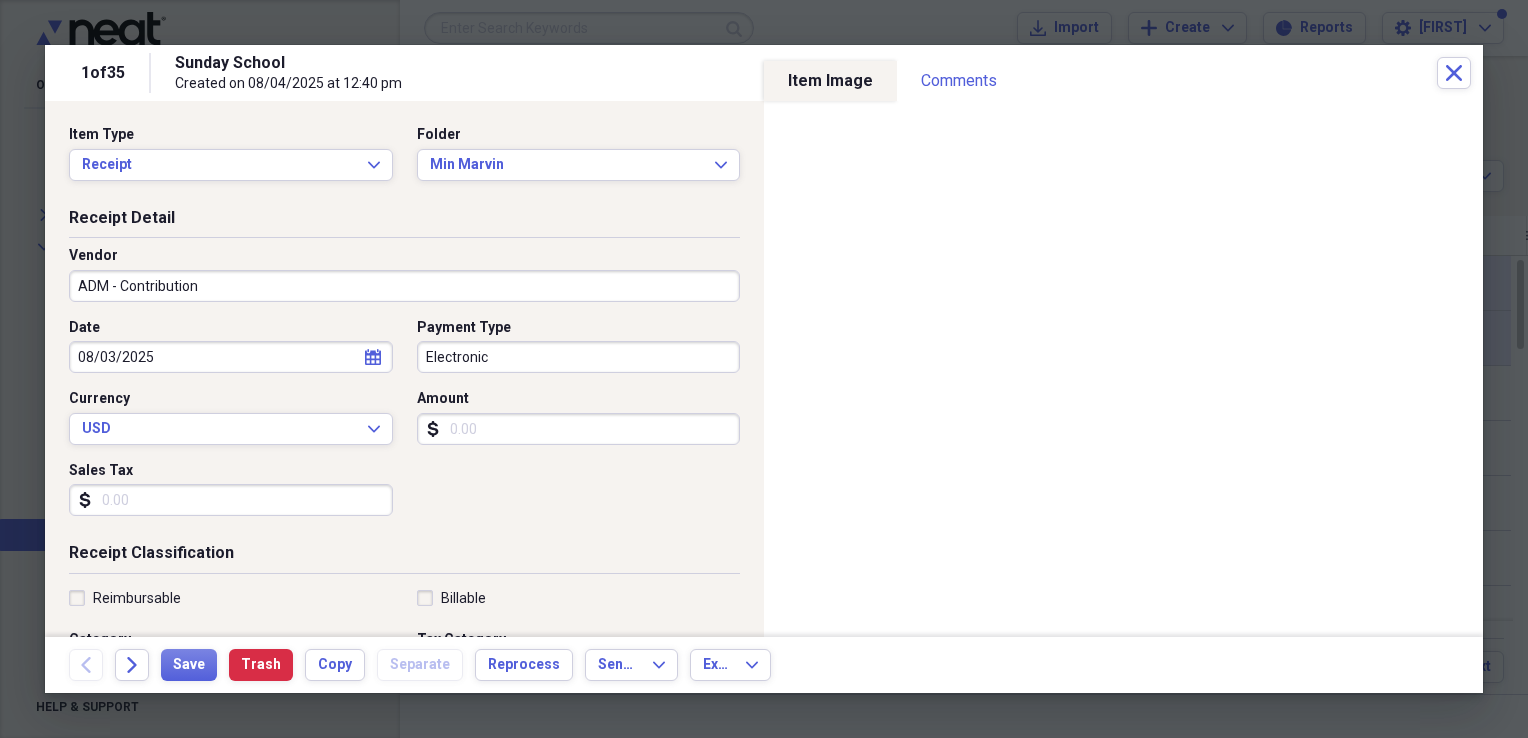 click on "Amount" at bounding box center [579, 429] 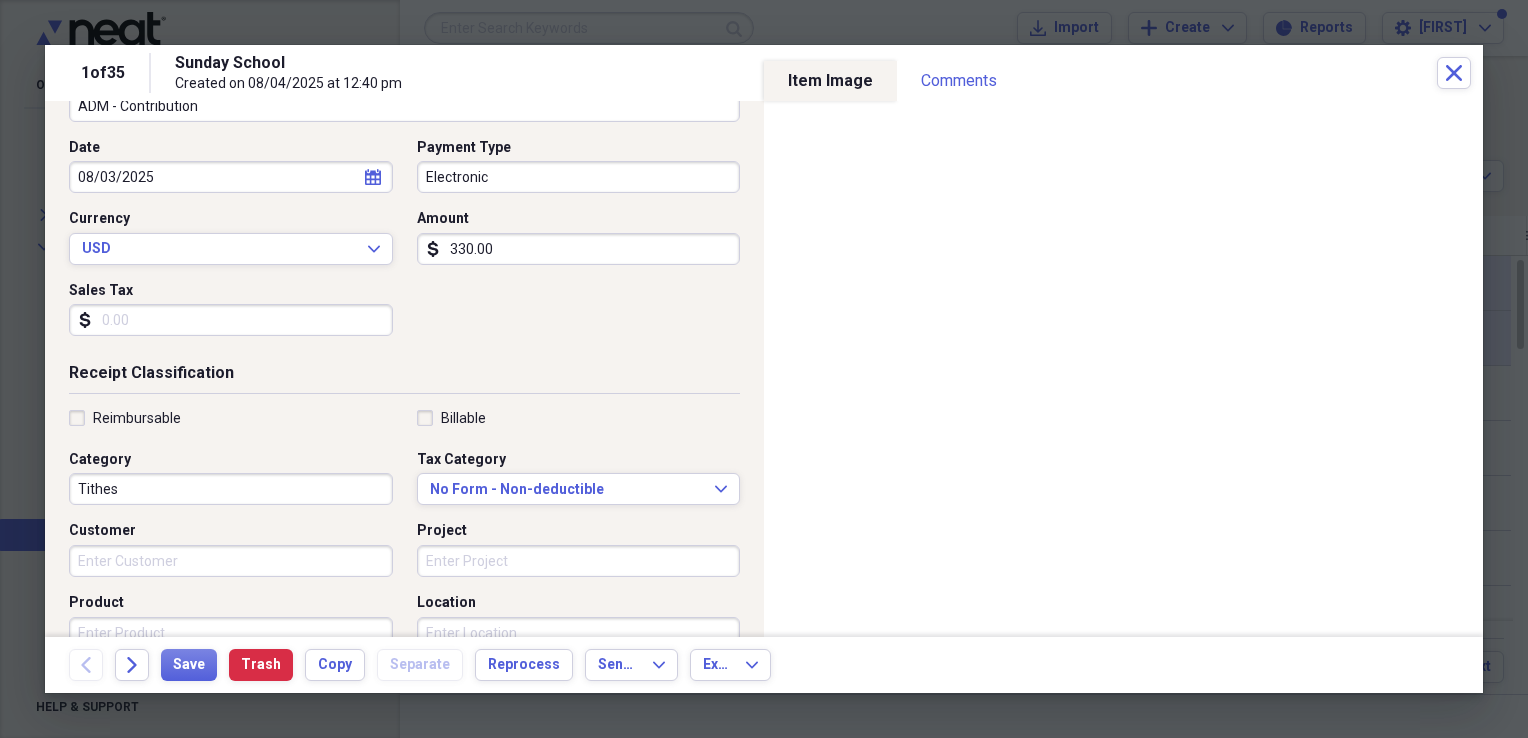 scroll, scrollTop: 235, scrollLeft: 0, axis: vertical 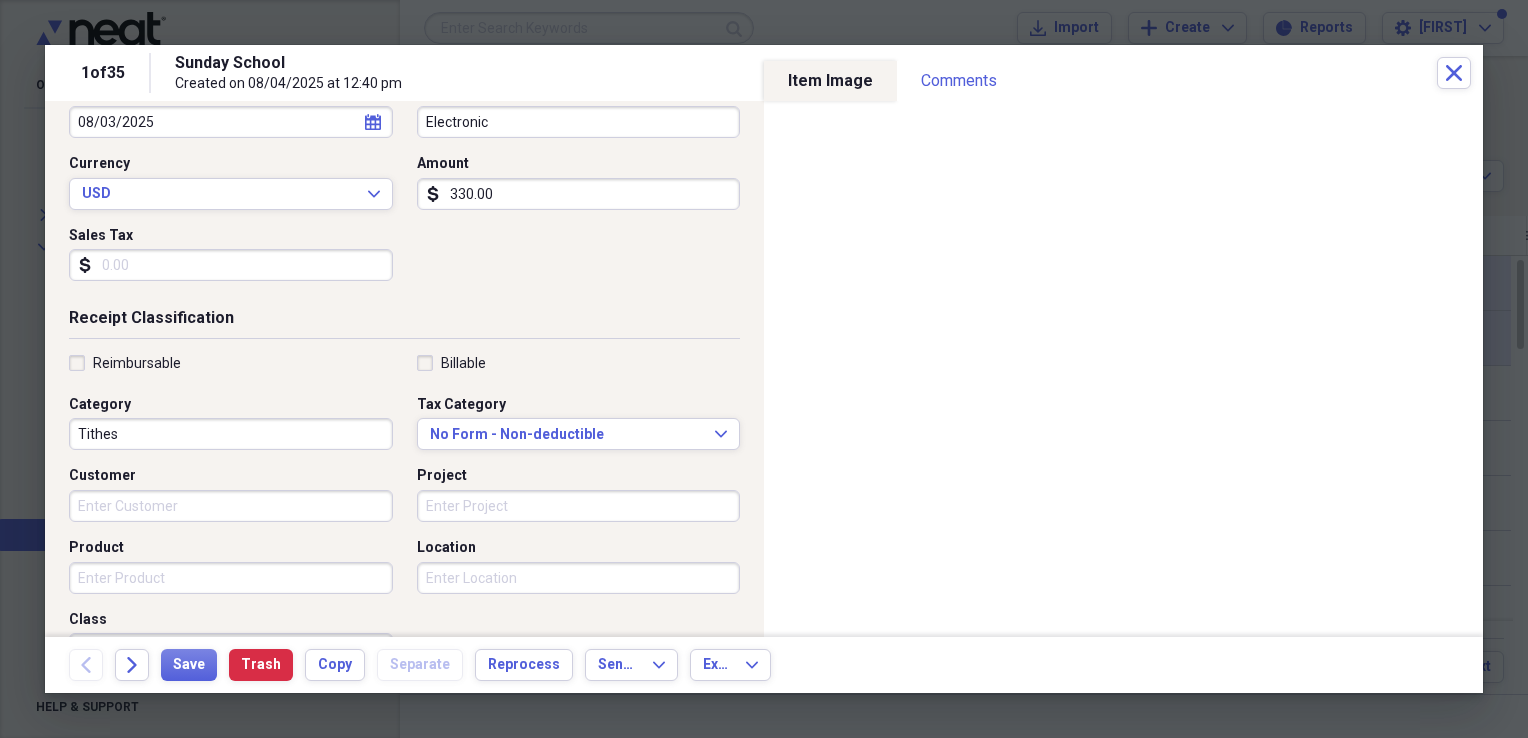 type on "330.00" 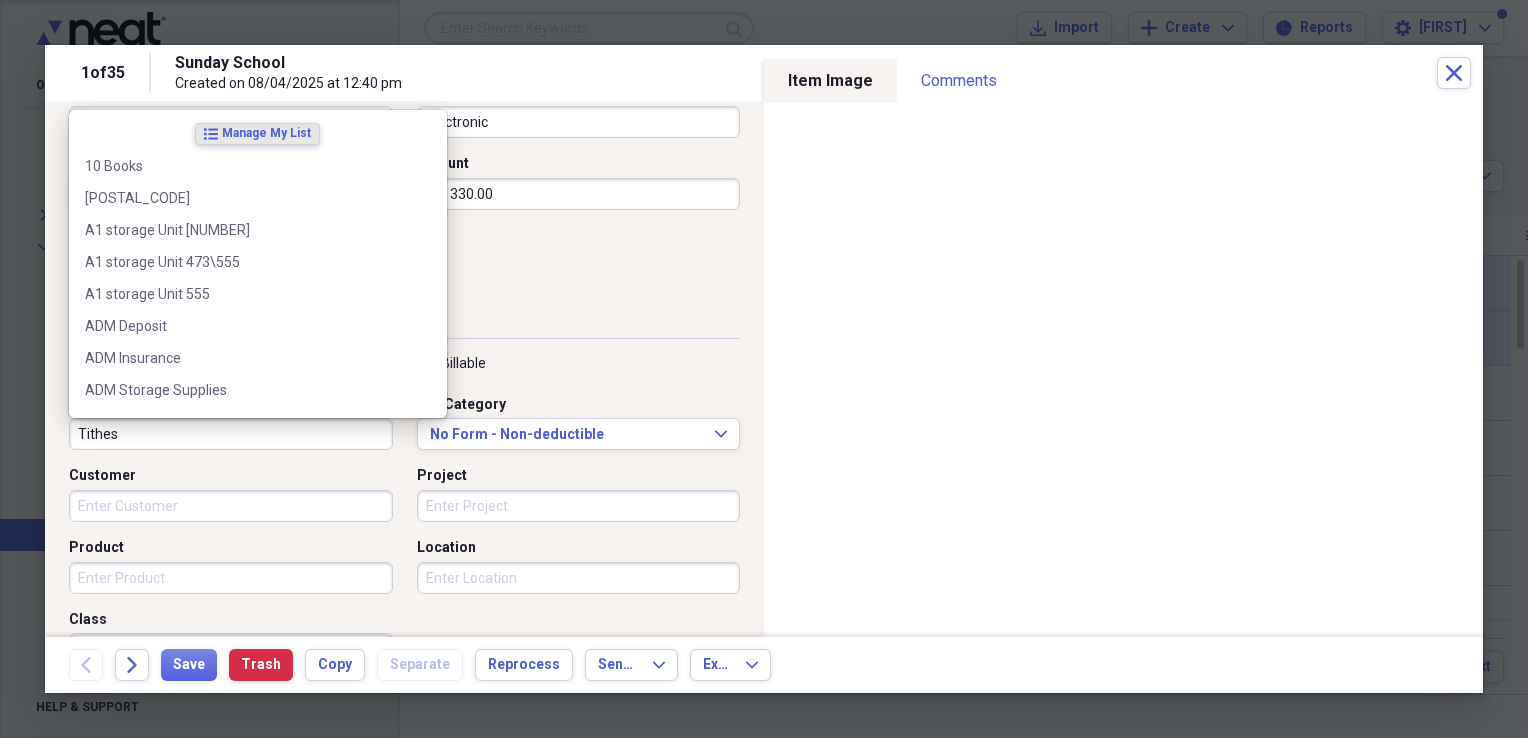 click on "Tithes" at bounding box center [231, 434] 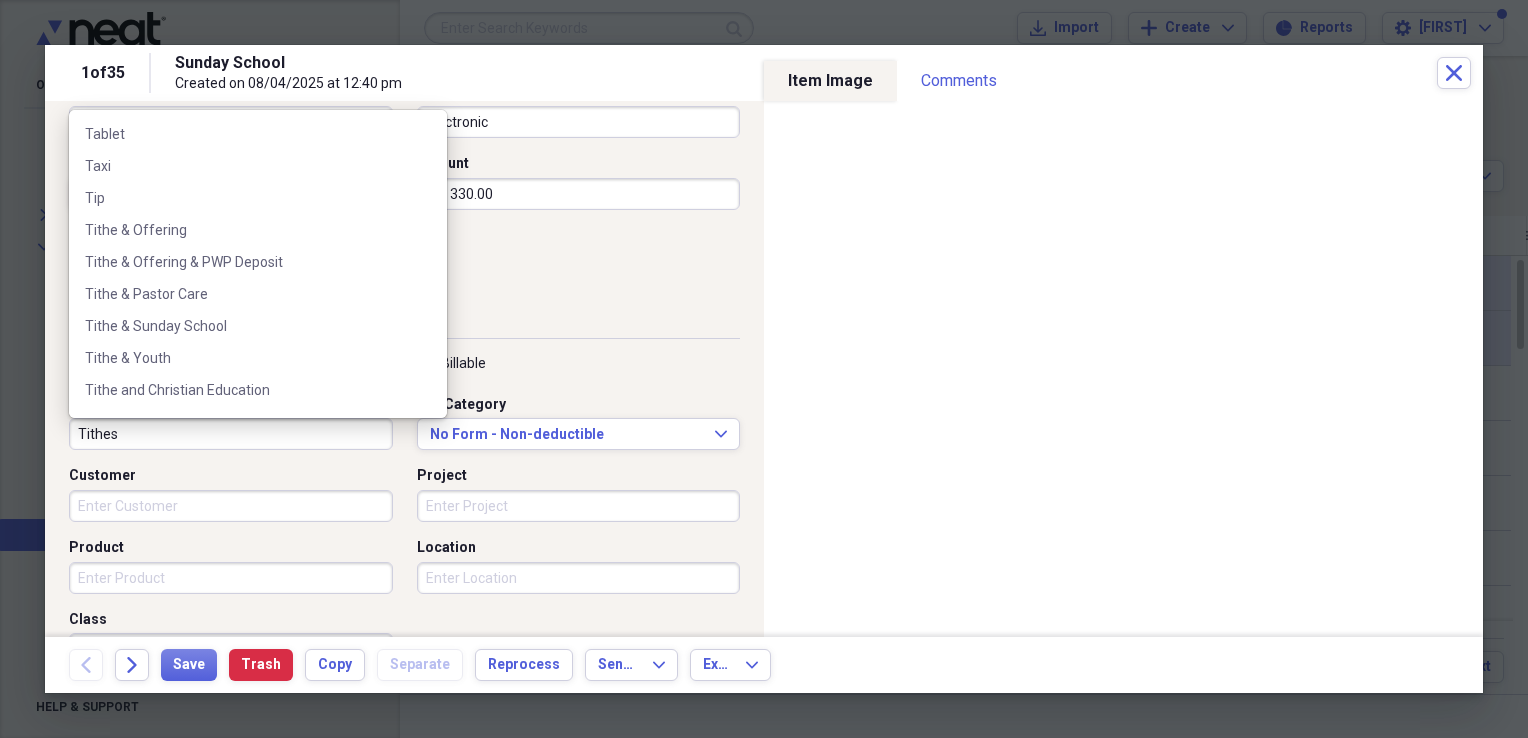 scroll, scrollTop: 6628, scrollLeft: 0, axis: vertical 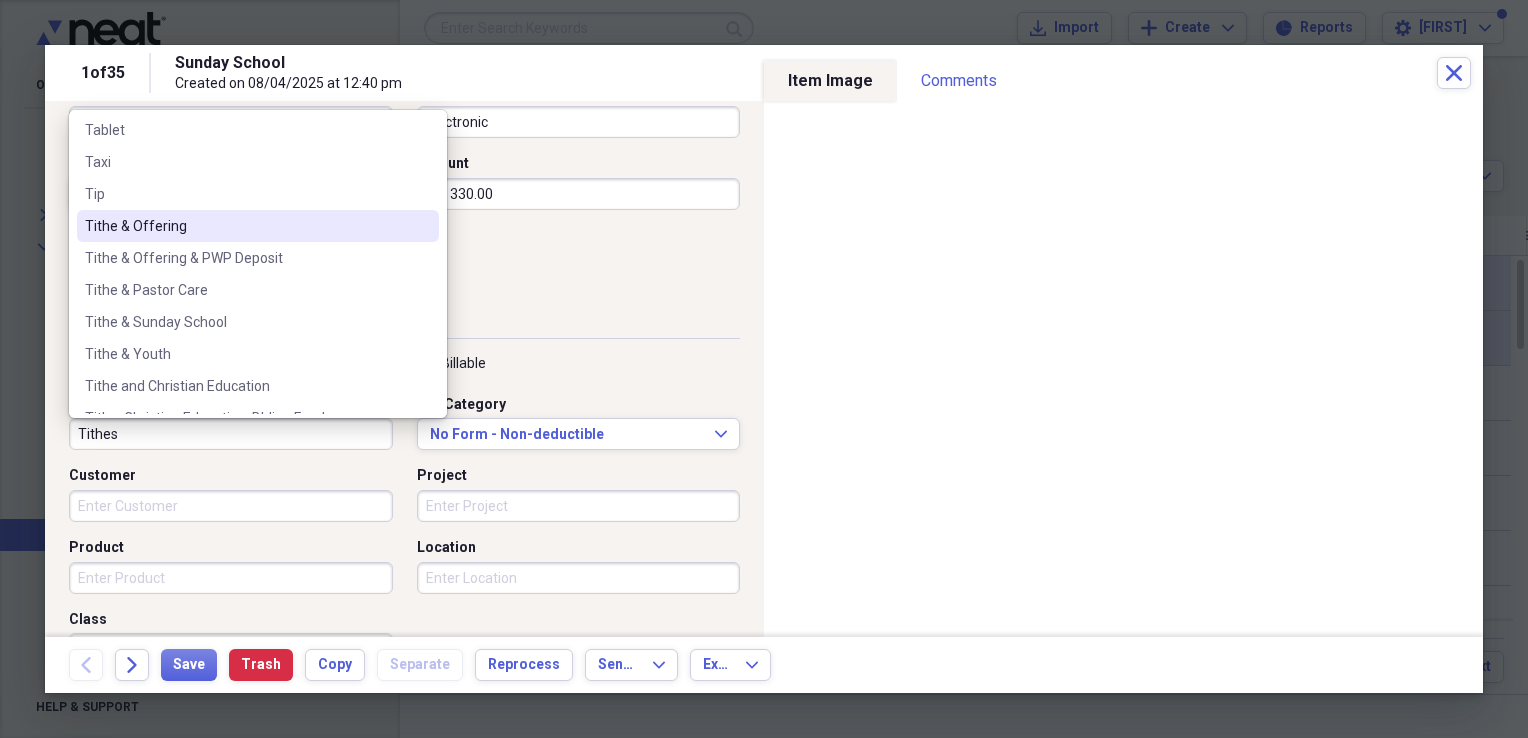 click on "Tithe & Offering" at bounding box center [246, 226] 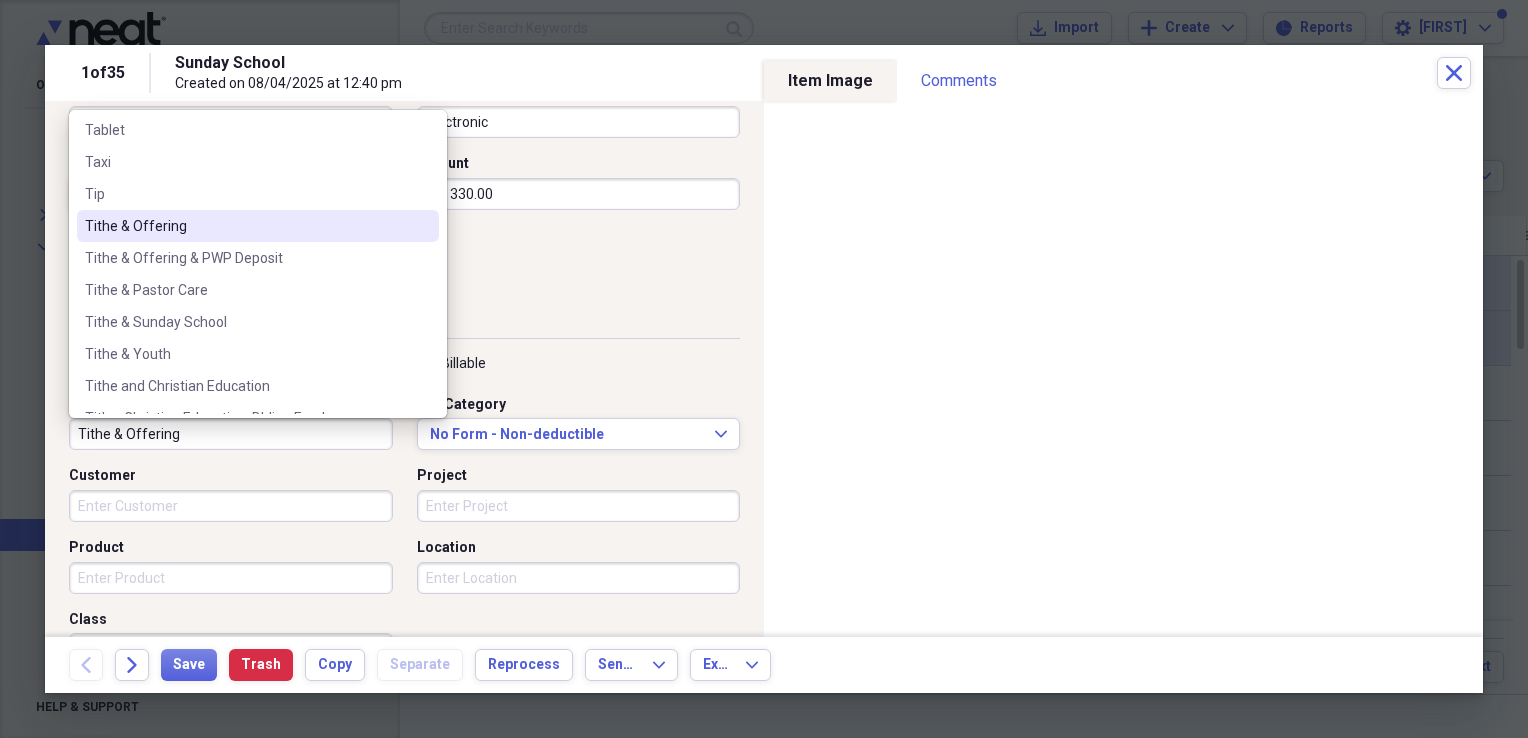 click on "Organize My Files 99+ Collapse Unfiled Needs Review 99+ Unfiled All Files Unfiled Unfiled Unfiled Saved Reports Collapse My Cabinet My Cabinet Add Folder Collapse Open Folder 2024 EXPENSES FOR AGAPE Add Folder Folder 2024 A1 STORAGE Add Folder Folder 2024 AAA Add Folder Folder 2024 ADM EXPENSES Add Folder Folder 2024 Chase Bank Add Folder Folder 2024 Gas Receipts Add Folder Folder 2024 Google Add Folder Folder 2024 Meals Add Folder Folder 2024 Rent - ADM Add Folder Folder 2024 SAM's Add Folder Folder 2024 SBA Loan Add Folder Folder 2024 T MOBILE Add Folder Folder 2024 Website Add Folder Expand Folder 2025 EXPENSES FOR AGAPE Add Folder Collapse Open Folder AGAPE Add Folder Collapse Open Folder 2025 SAINTS CONTRIBUTIONS Add Folder Folder 2025 Visitor Card Information Add Folder Folder 2025 Visitor Contributions Add Folder Folder Bro [PERSON] Add Folder Folder Bro [PERSON] Add Folder Folder Deaconess [PERSON] Add Folder Folder Elder [PERSON] Add Folder Folder Evang [PERSON] Add Folder Folder Min [PERSON] Add" at bounding box center [764, 369] 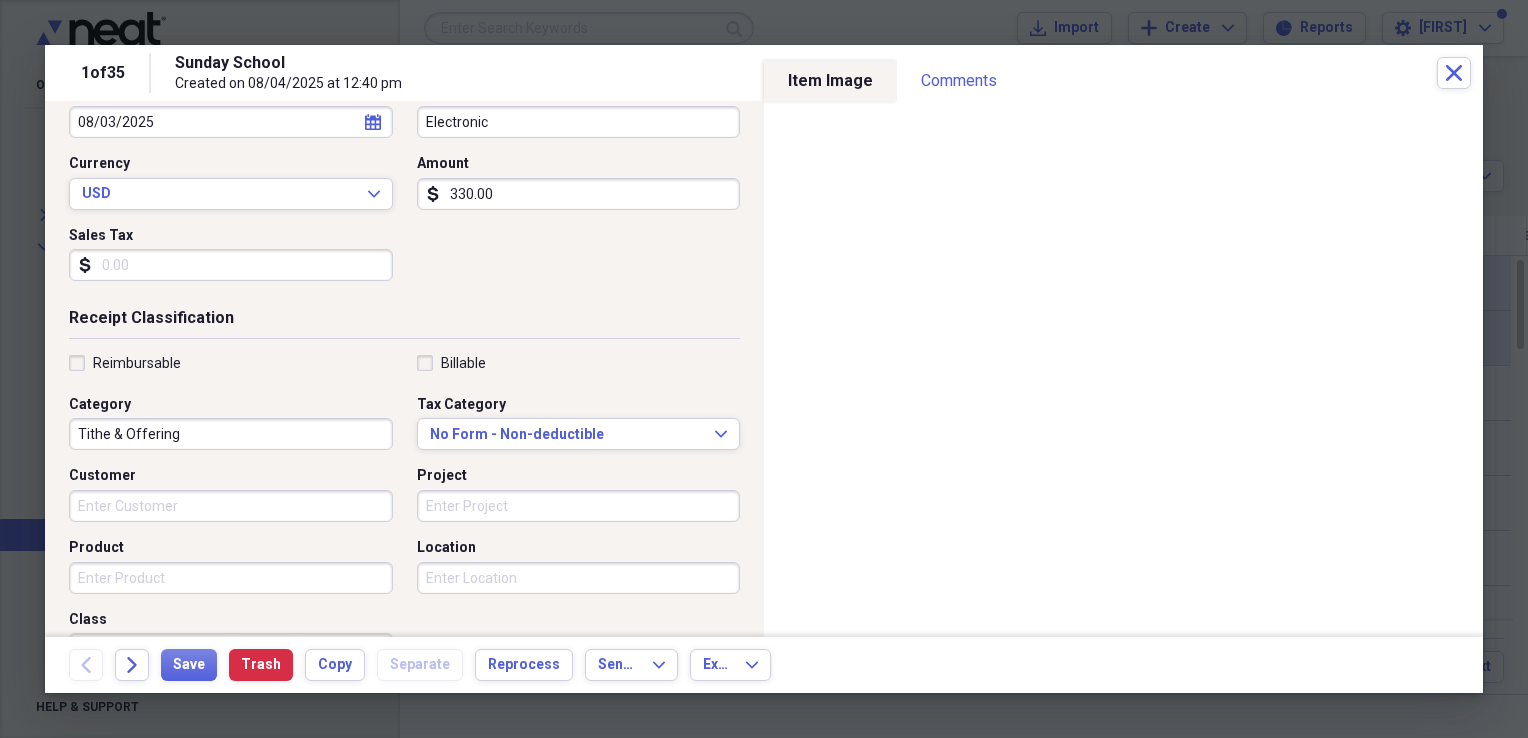 scroll, scrollTop: 483, scrollLeft: 0, axis: vertical 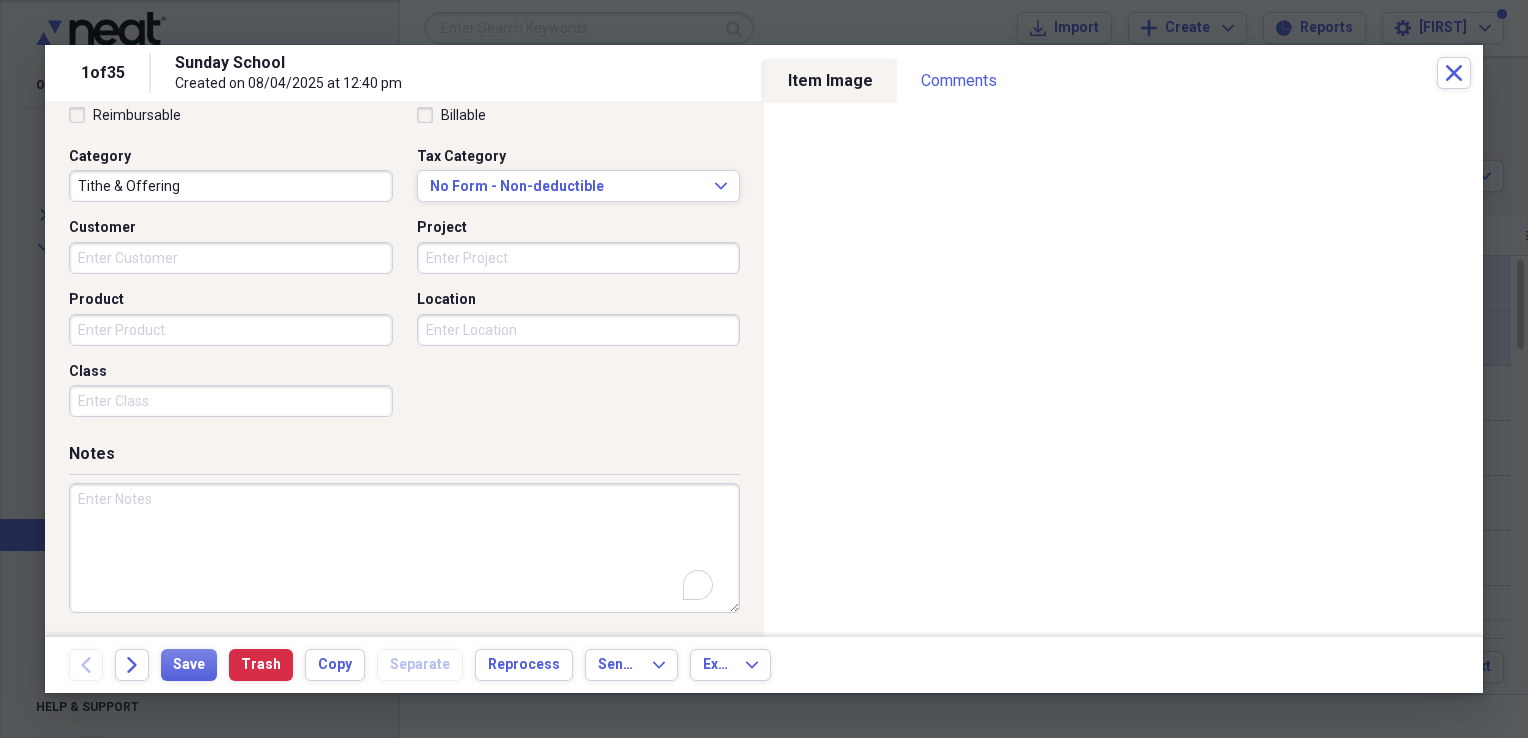 click at bounding box center [404, 548] 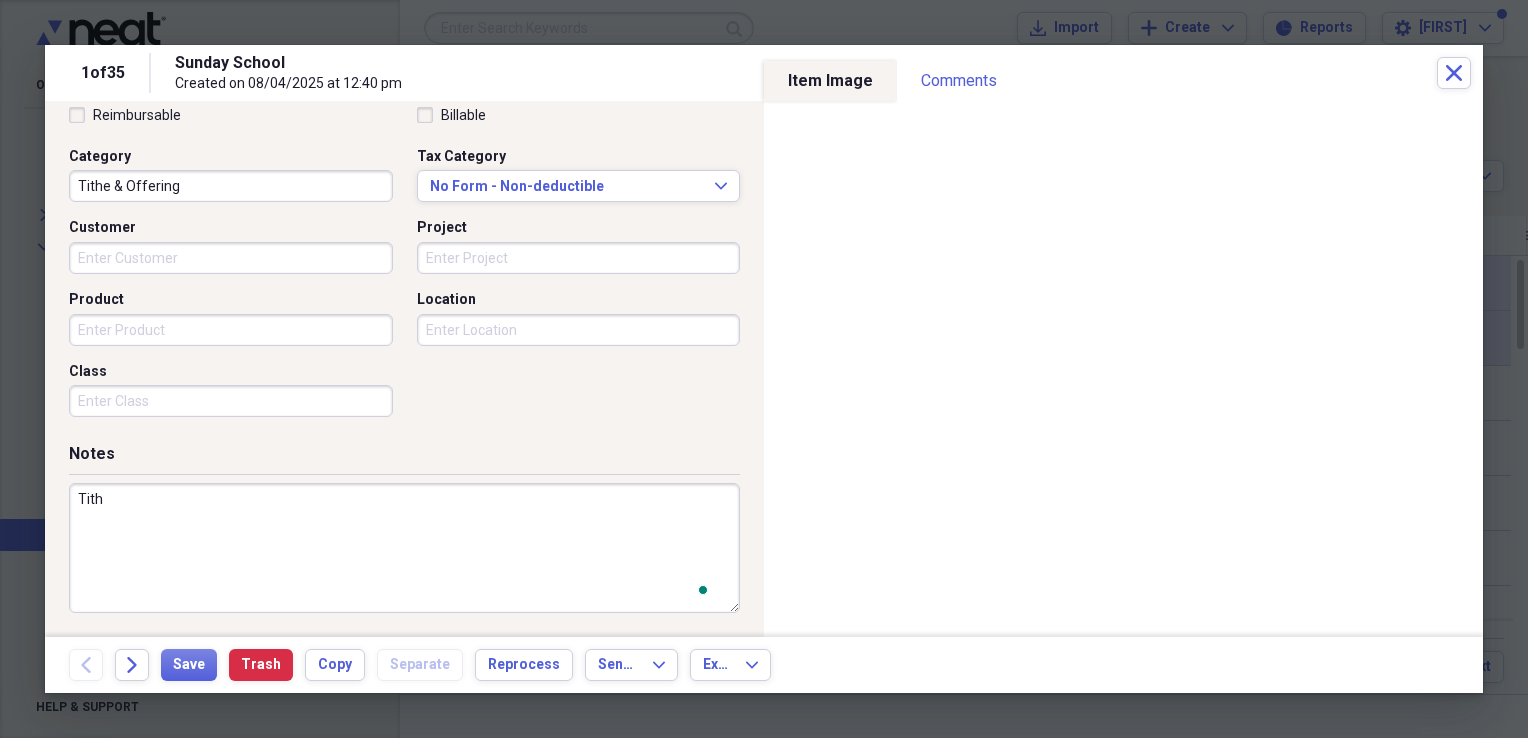 scroll, scrollTop: 483, scrollLeft: 0, axis: vertical 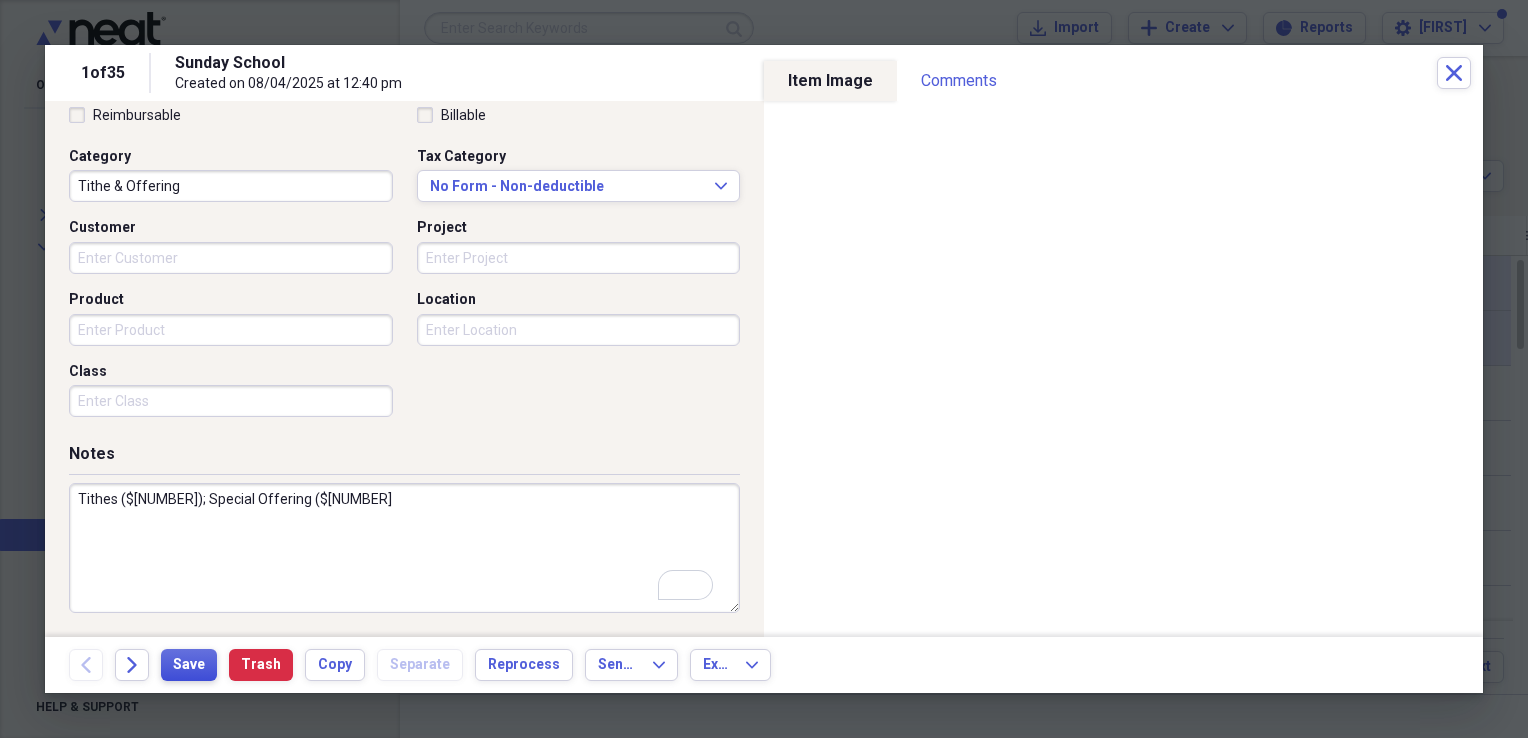 type on "Tithes ($[NUMBER]); Special Offering ($[NUMBER]" 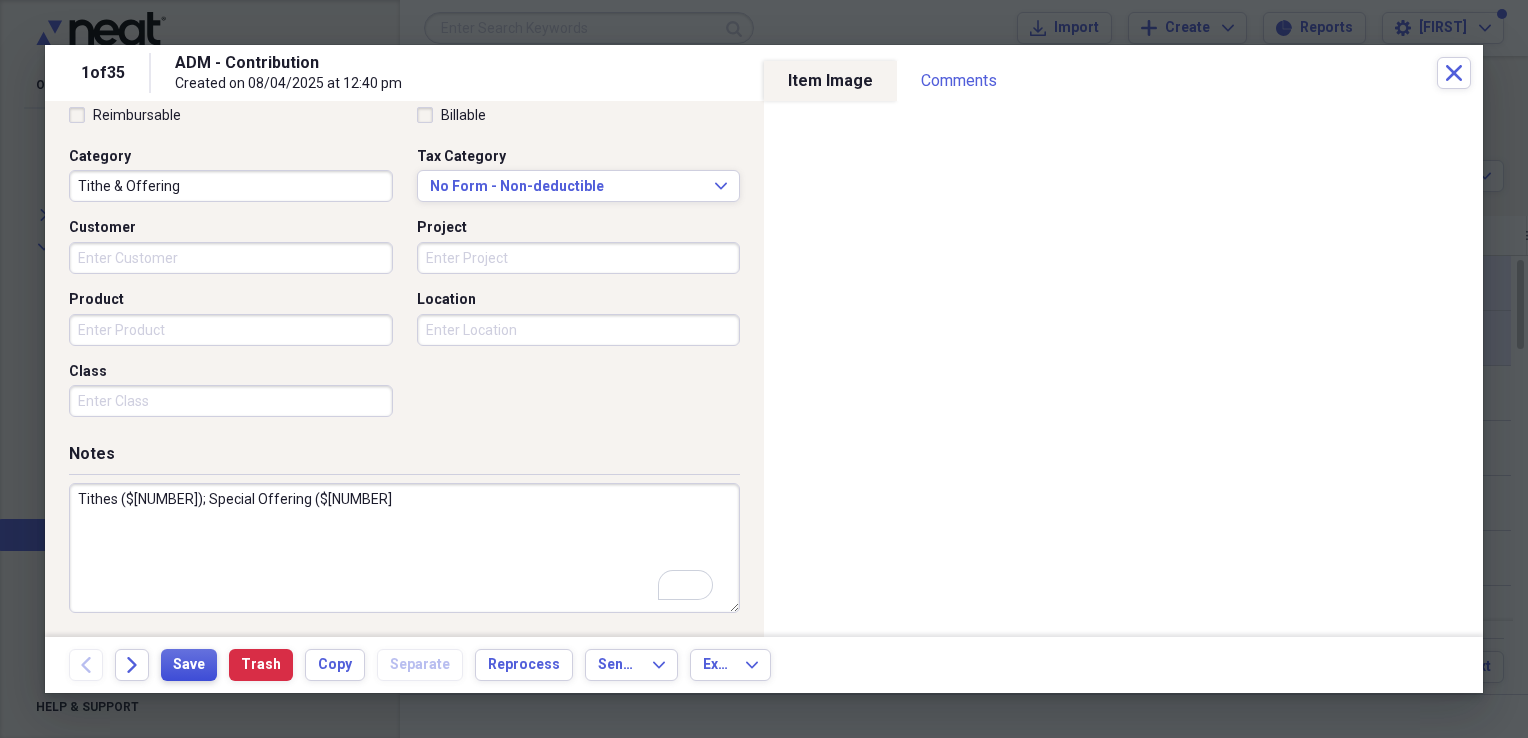 click on "Save" at bounding box center [189, 665] 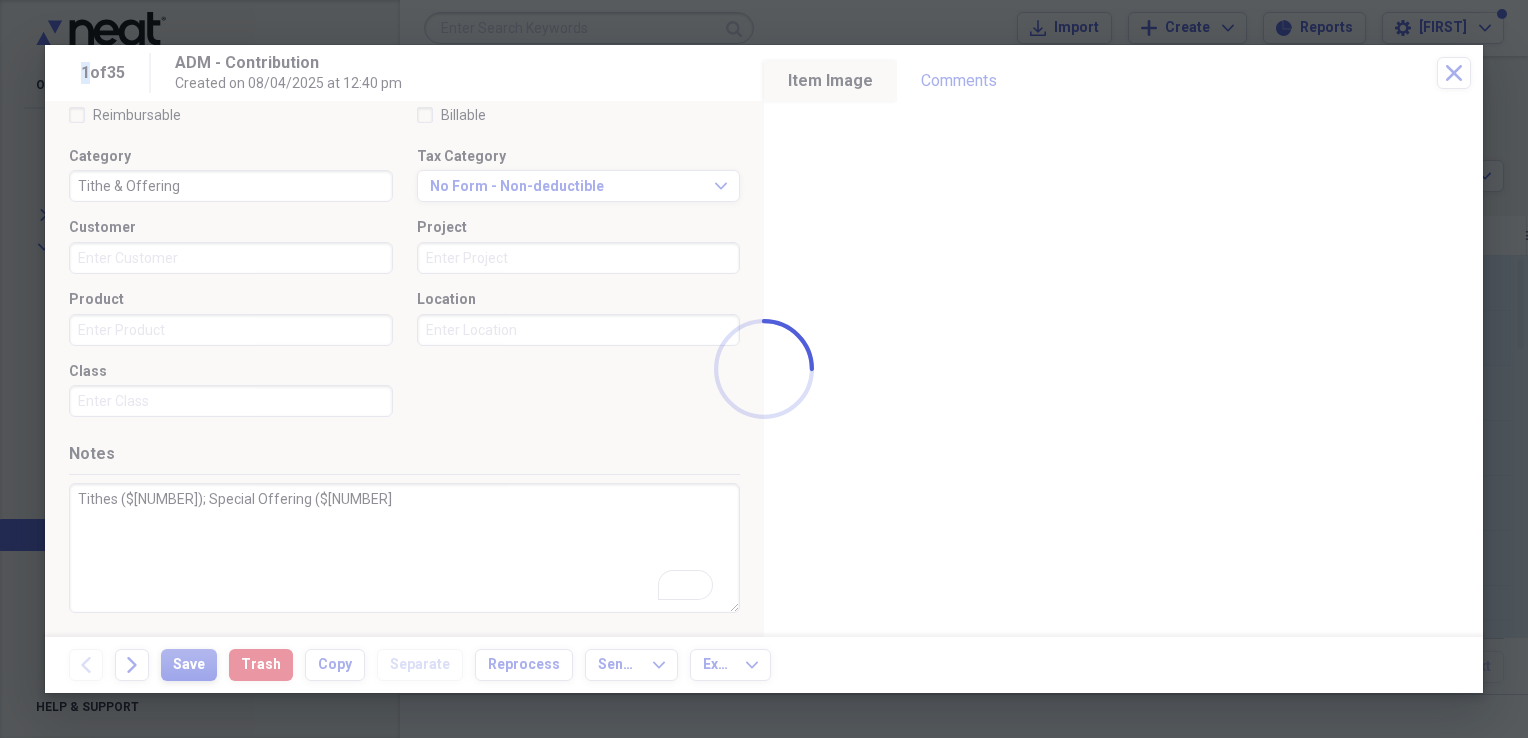 click at bounding box center [764, 369] 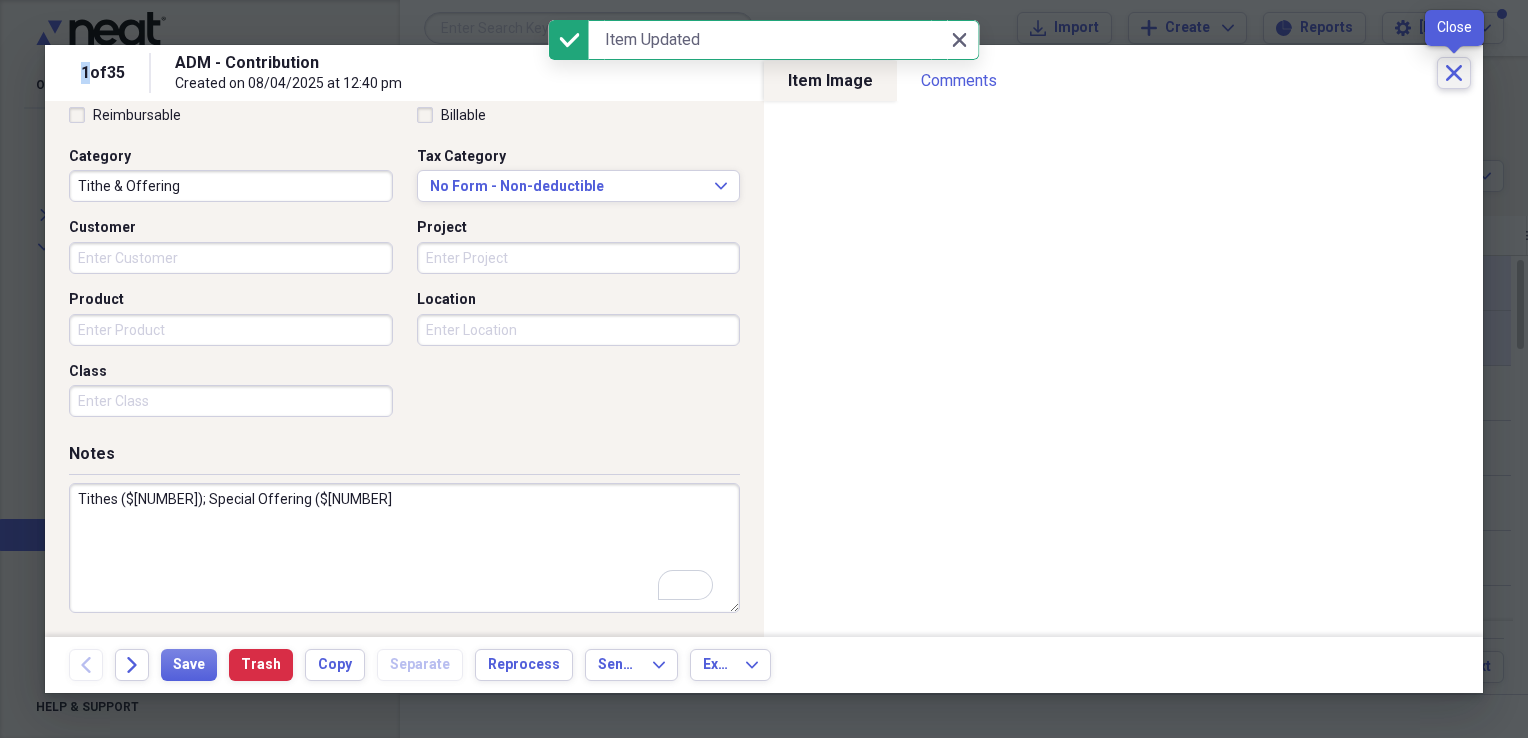 click 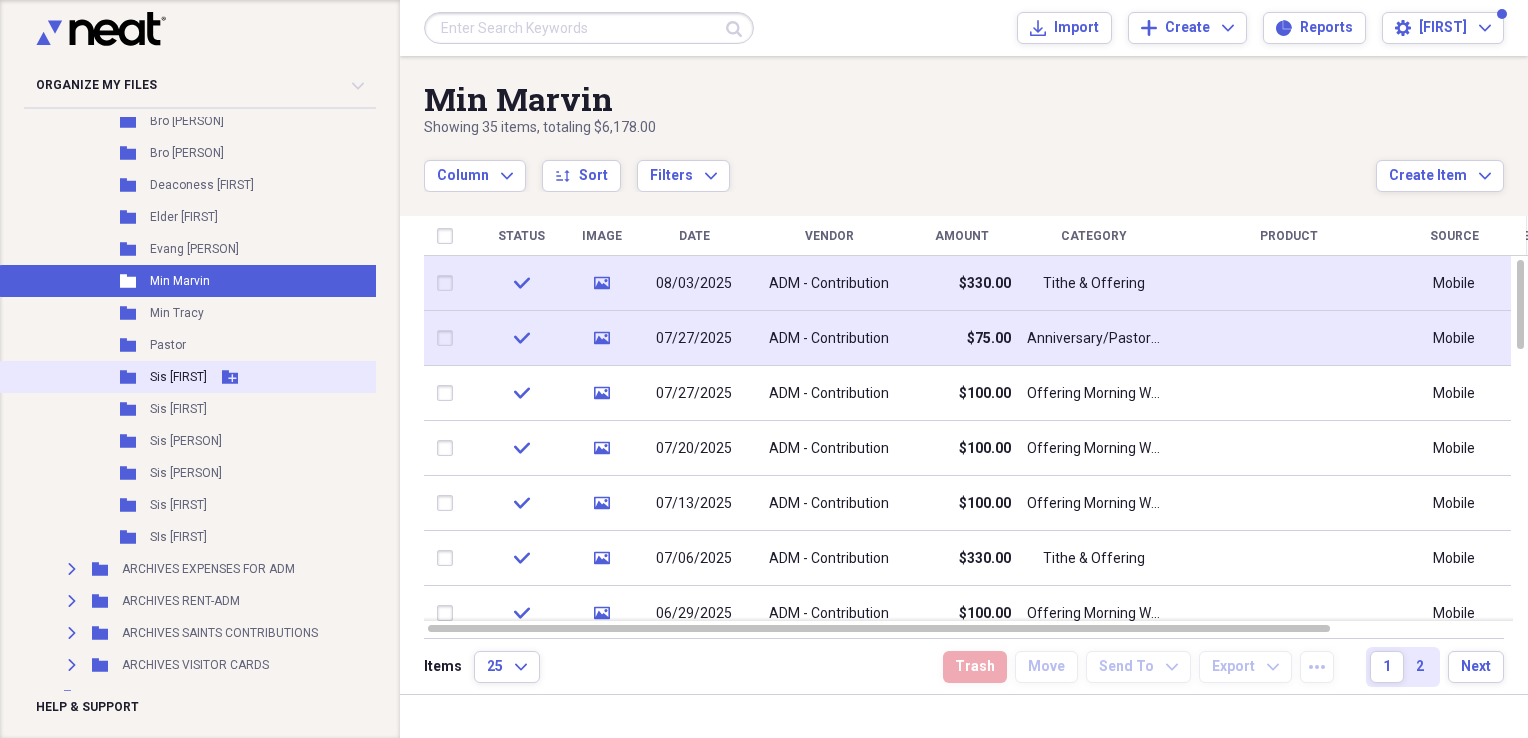 scroll, scrollTop: 743, scrollLeft: 0, axis: vertical 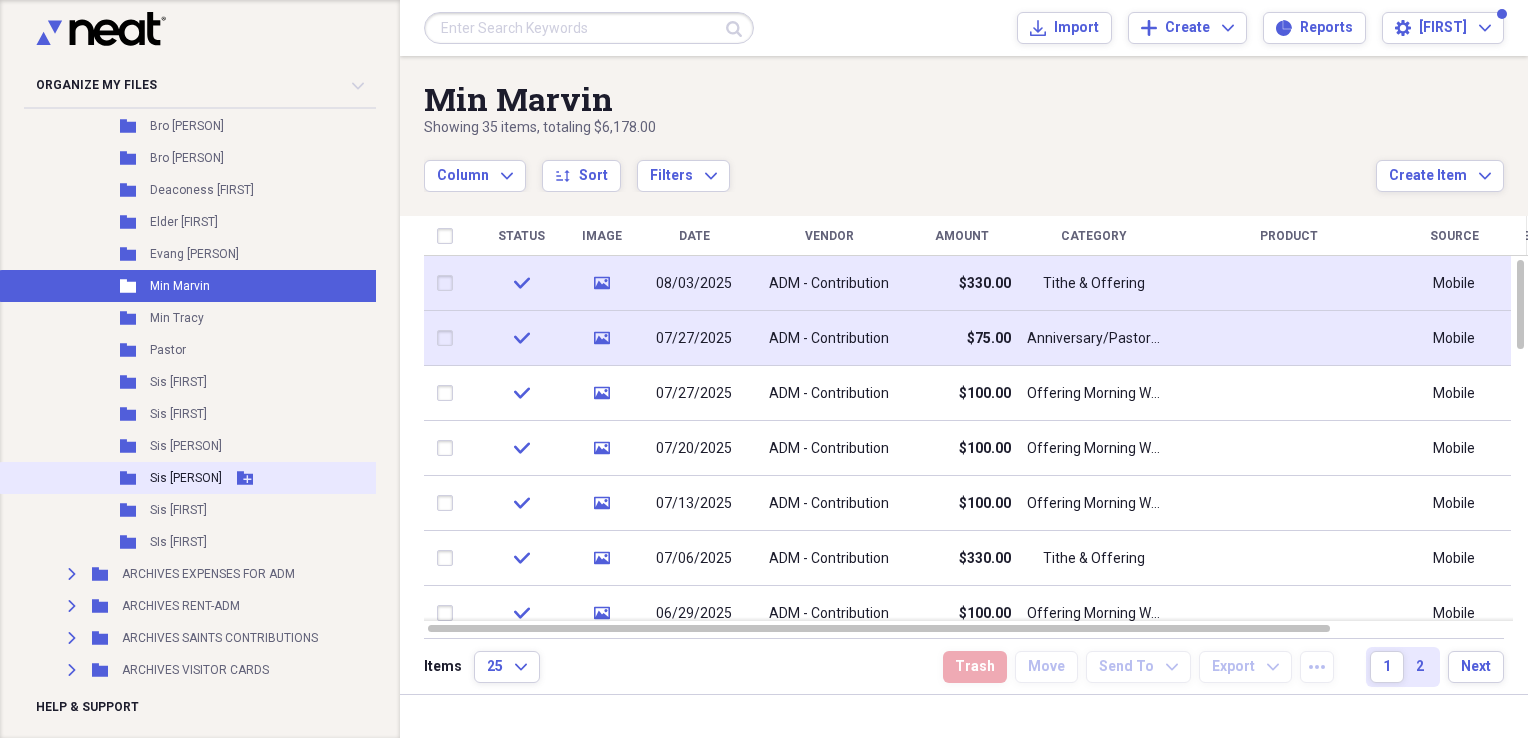 click on "Sis [PERSON]" at bounding box center [186, 478] 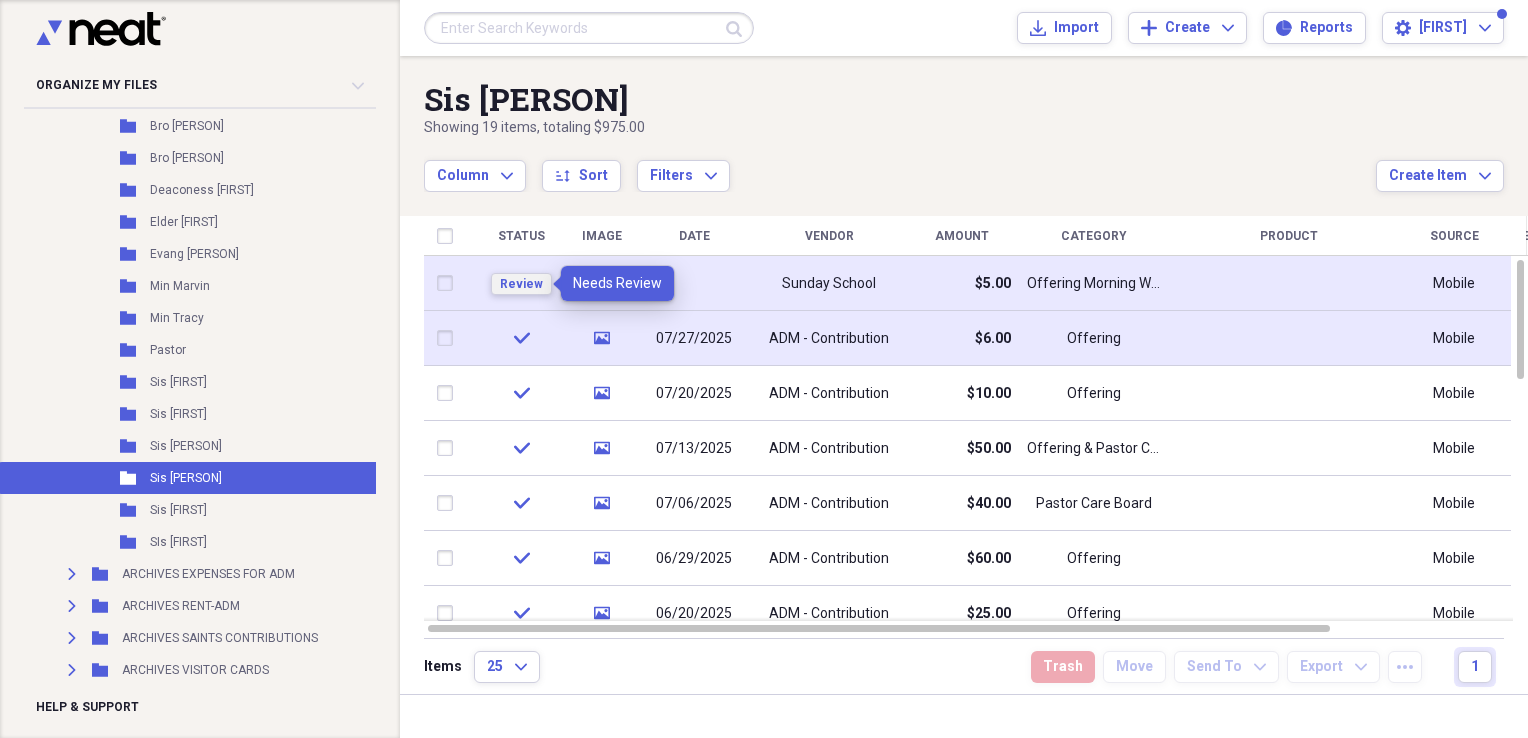 click on "Review" at bounding box center [521, 284] 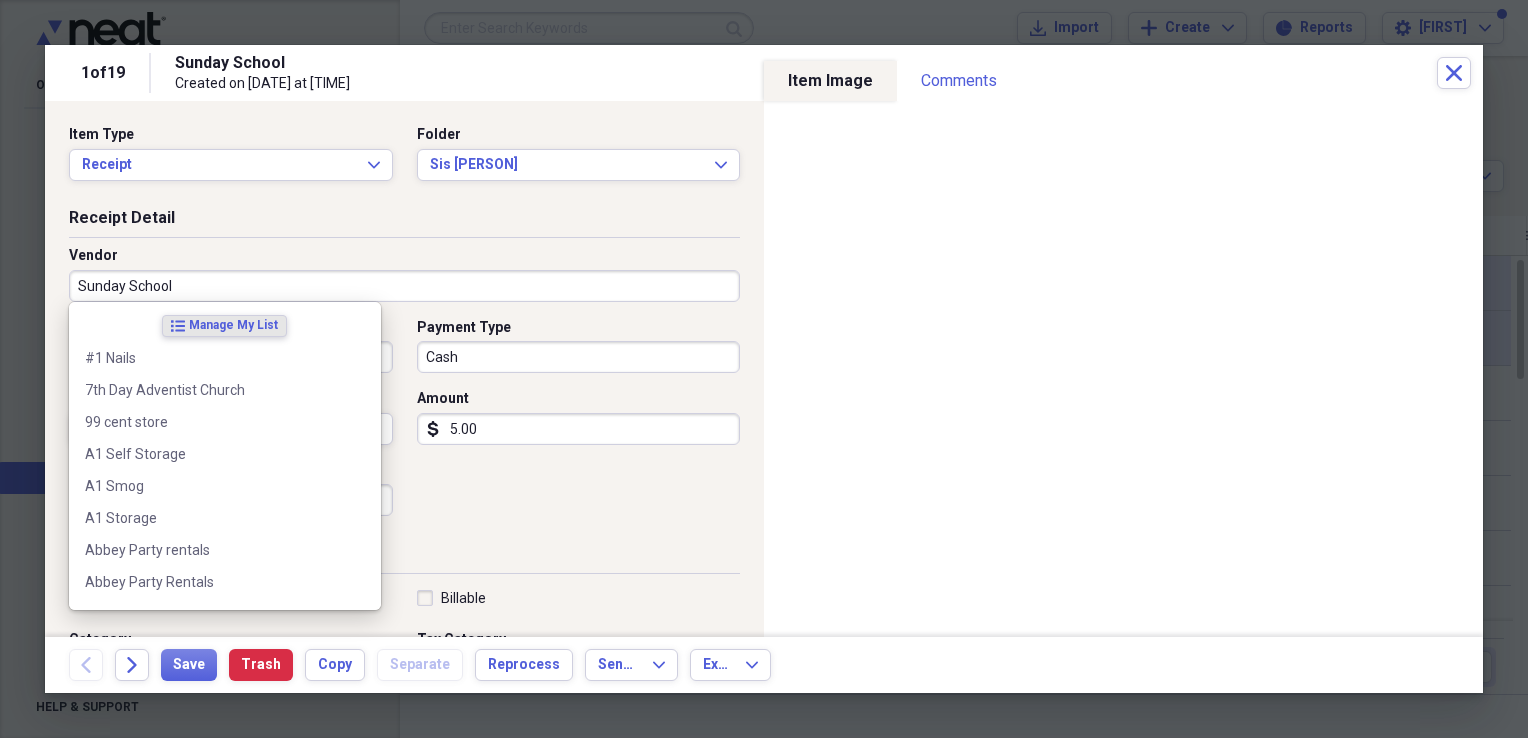 click on "Sunday School" at bounding box center [404, 286] 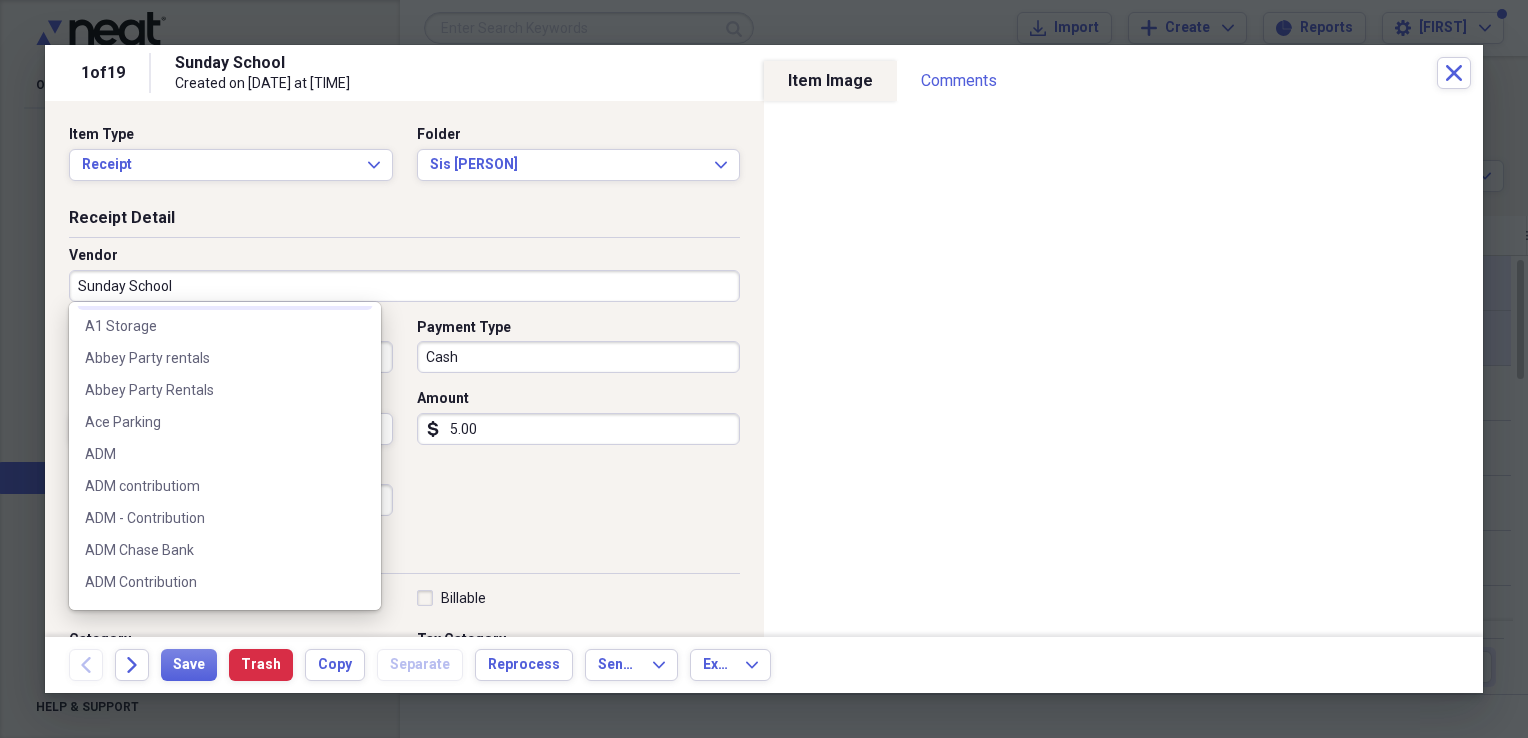 scroll, scrollTop: 196, scrollLeft: 0, axis: vertical 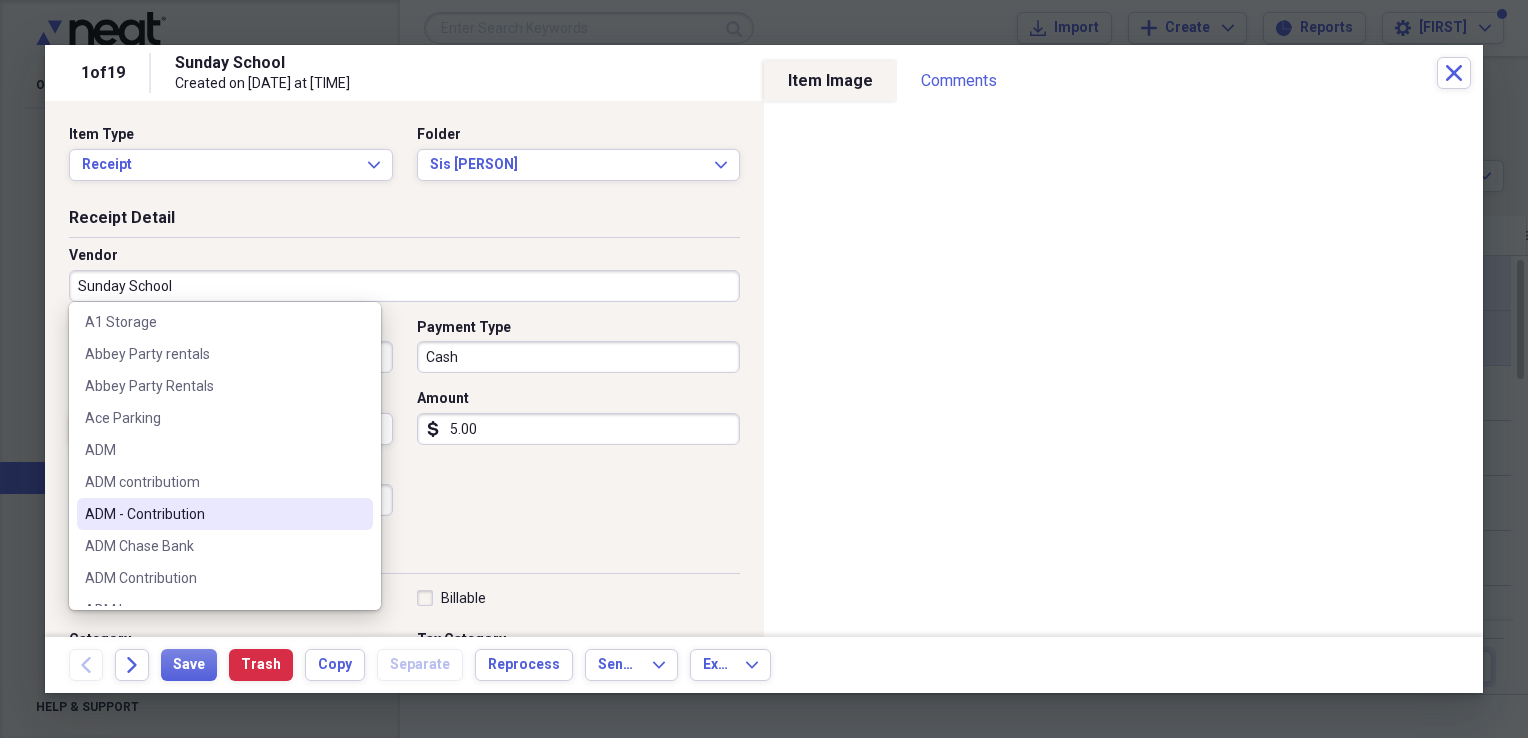 click on "ADM - Contribution" at bounding box center (213, 514) 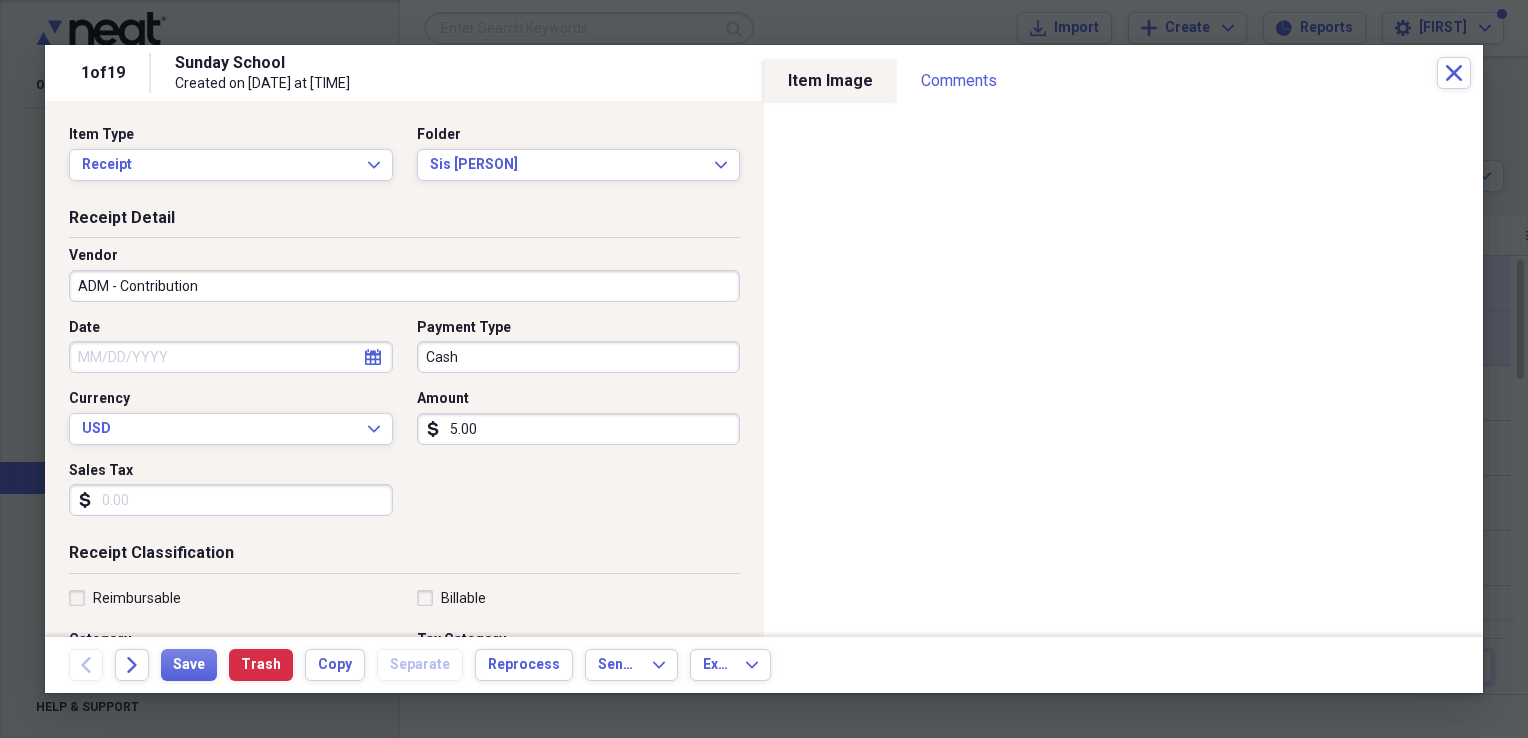 type on "Tithes" 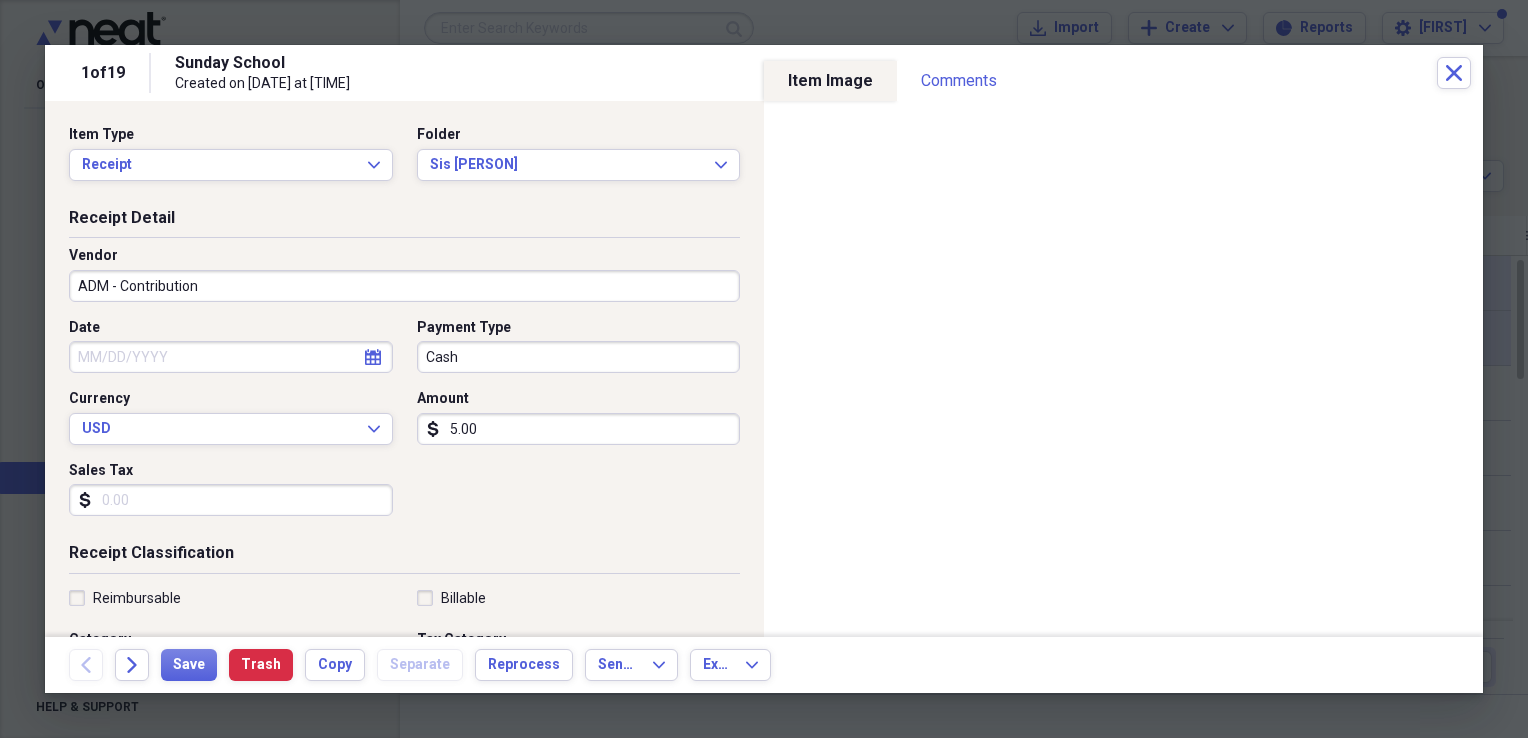 click 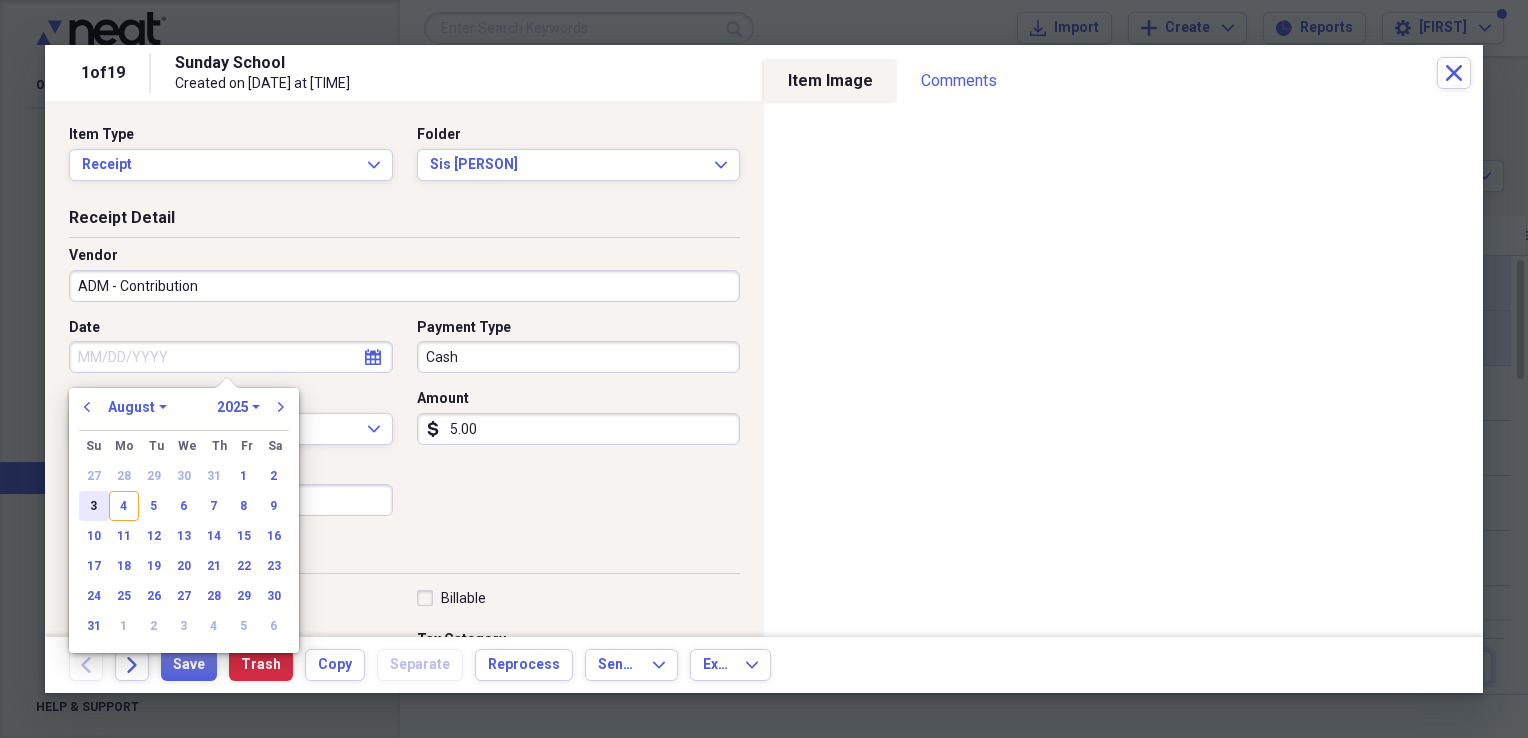 click on "3" at bounding box center [94, 506] 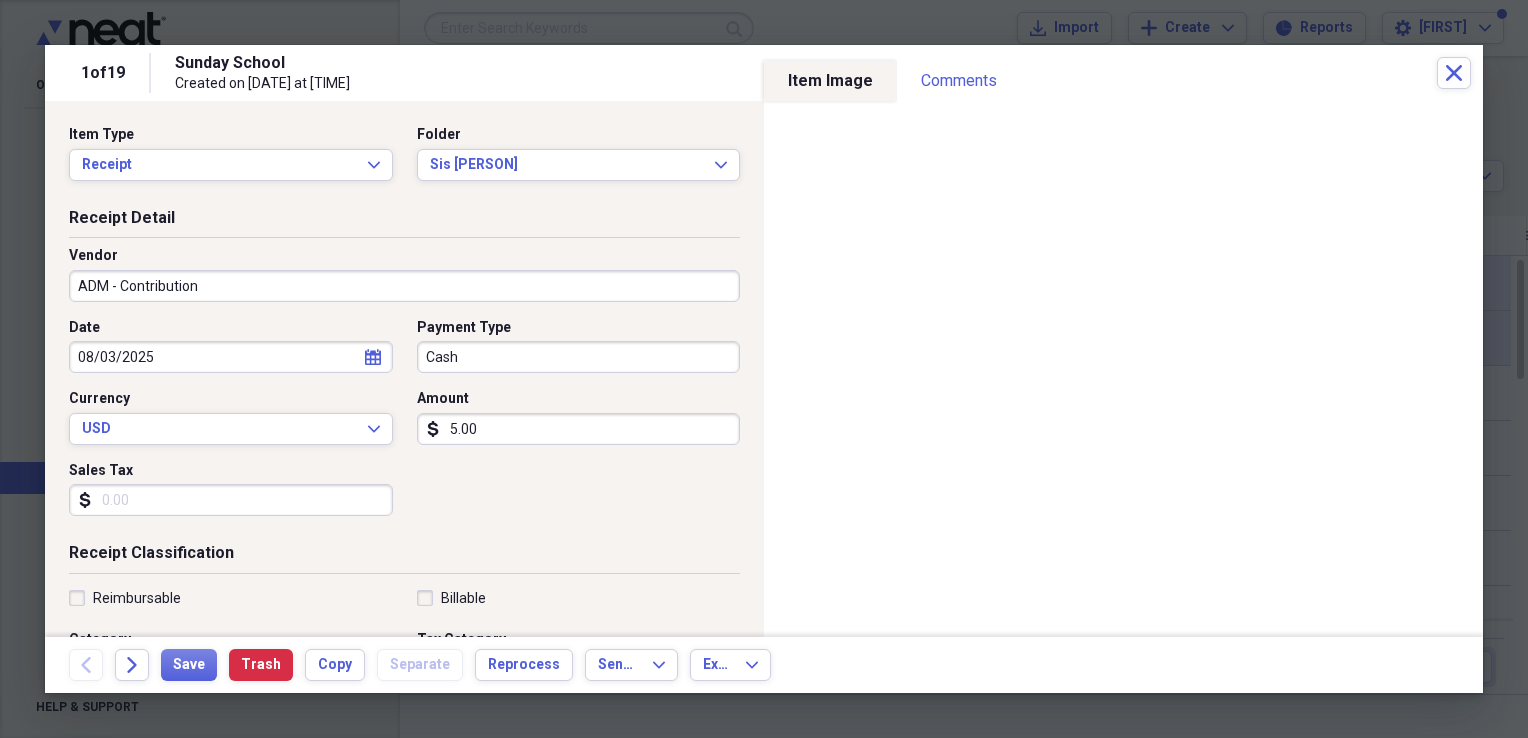 type on "08/03/2025" 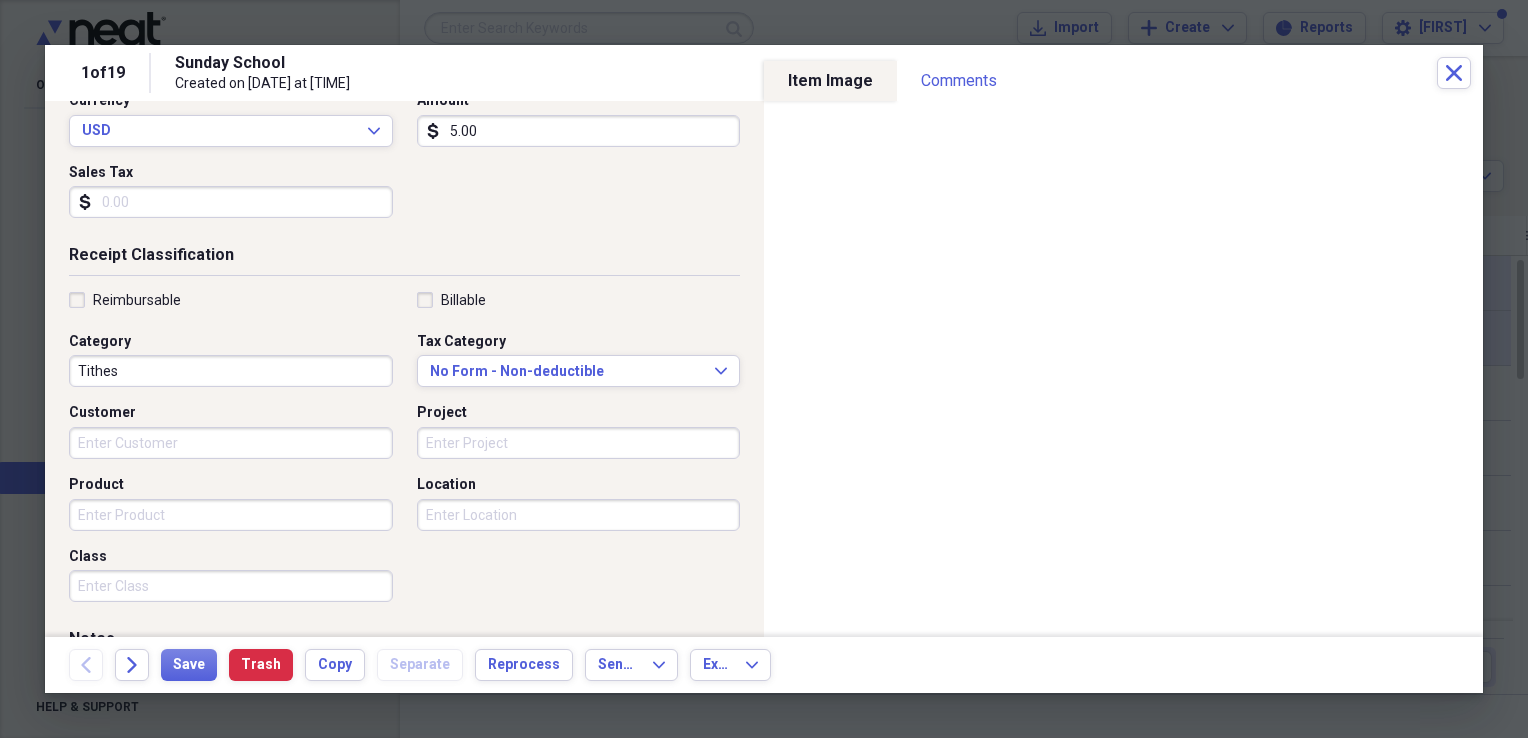scroll, scrollTop: 303, scrollLeft: 0, axis: vertical 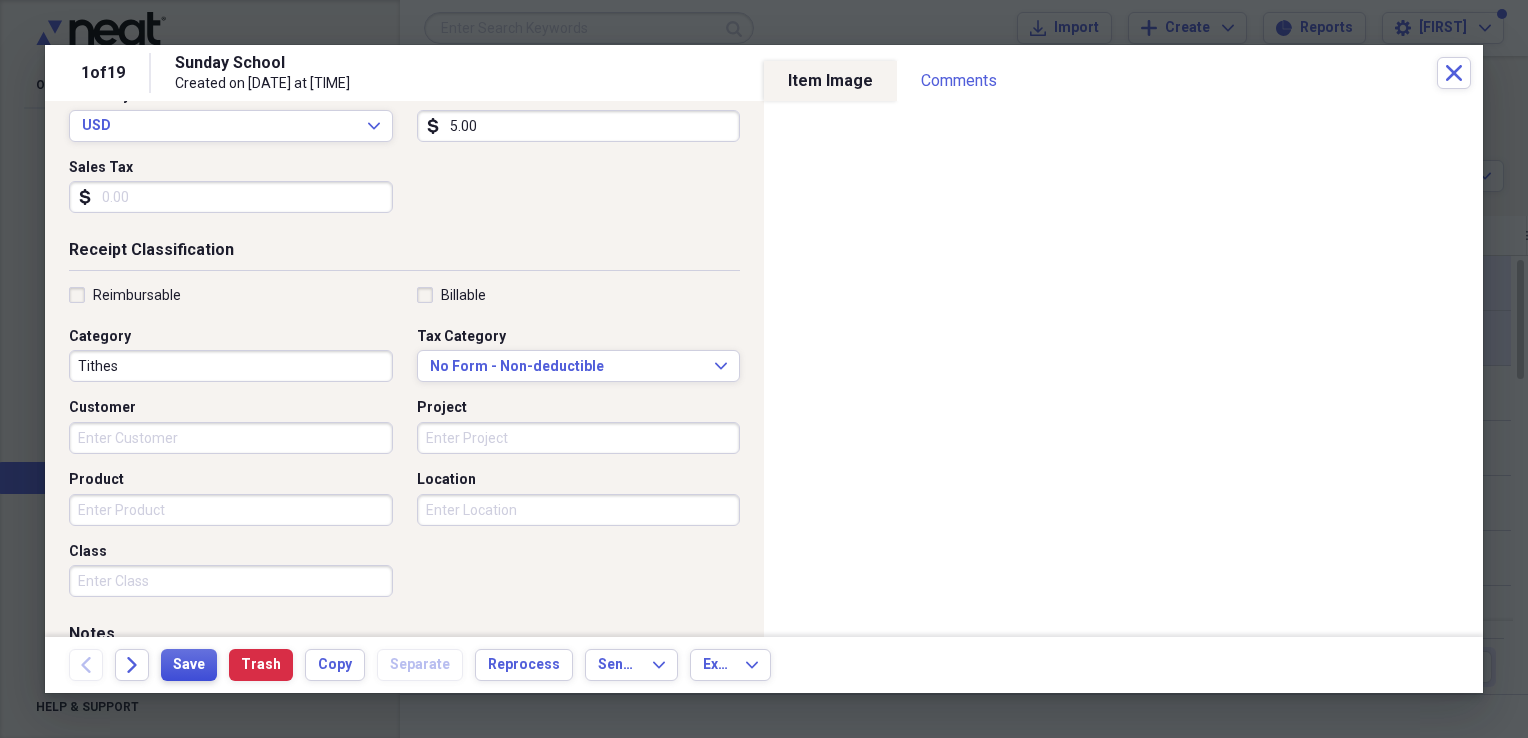 click on "Save" at bounding box center (189, 665) 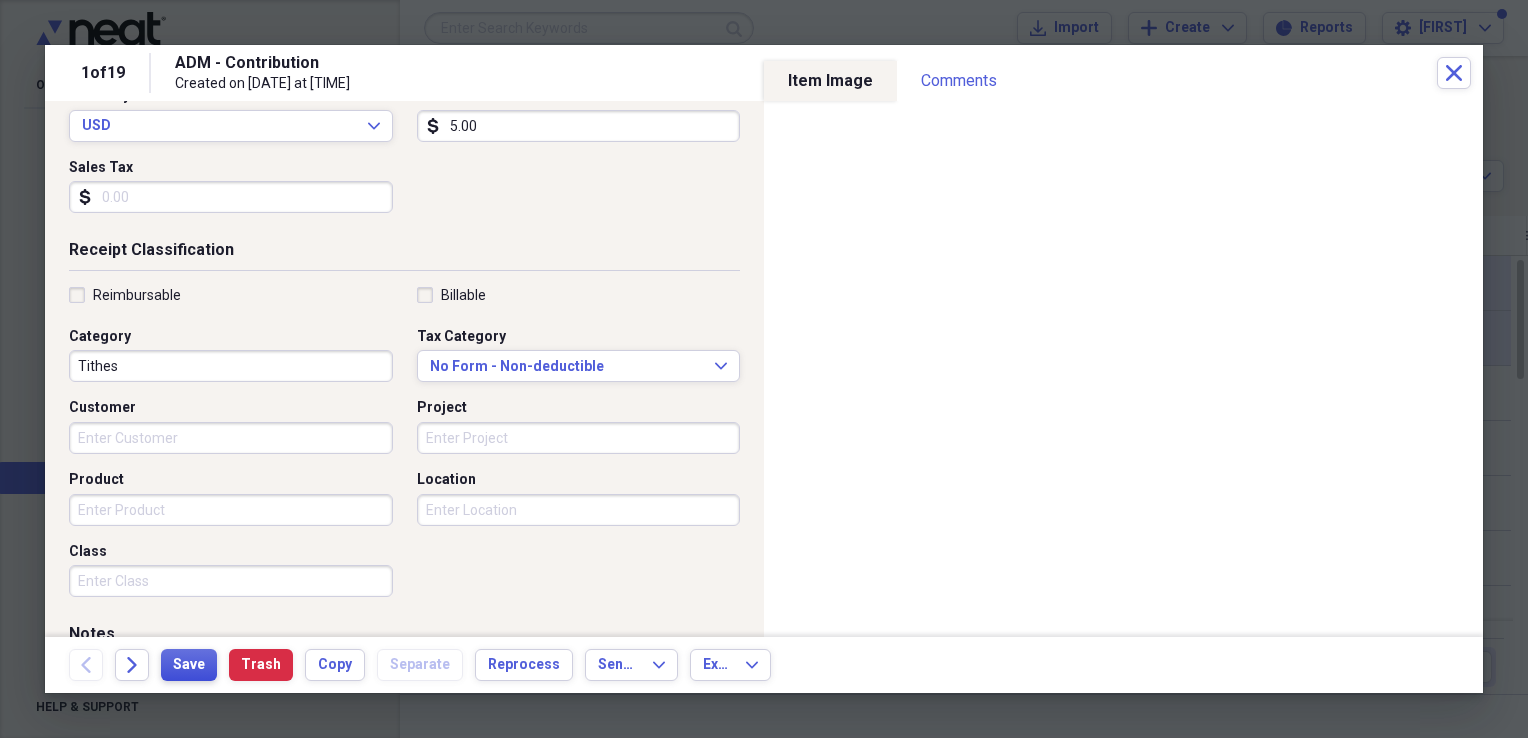 click on "Save" at bounding box center (189, 665) 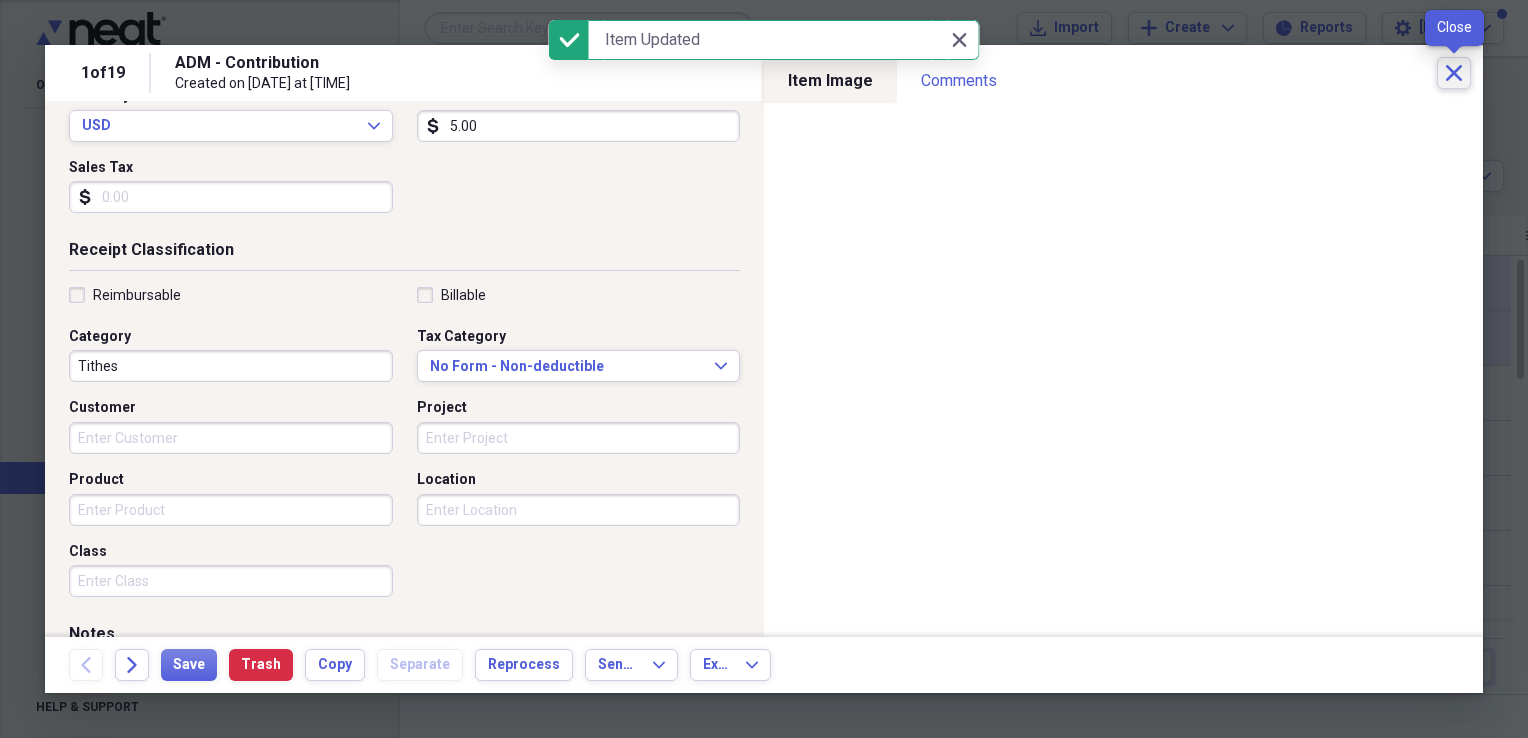 click 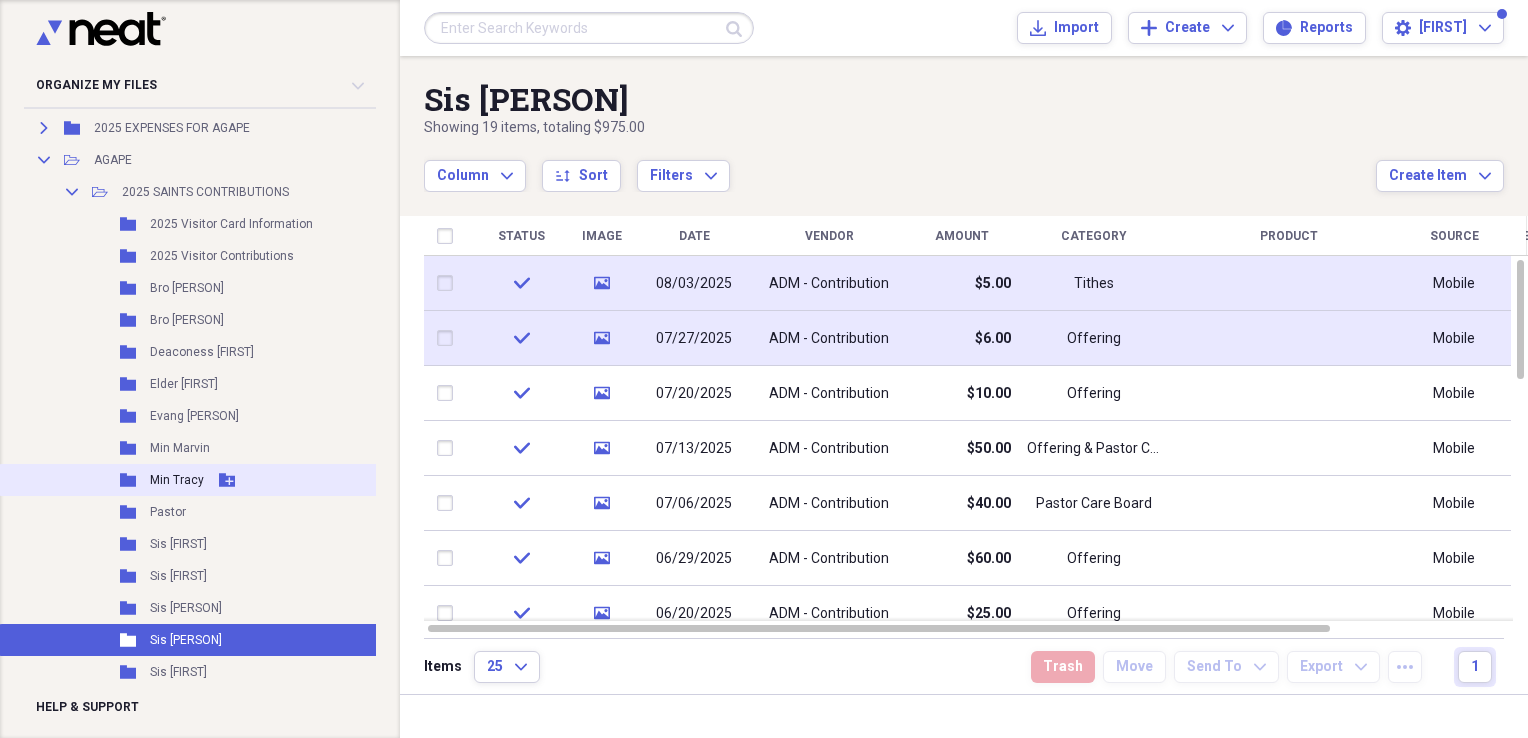scroll, scrollTop: 579, scrollLeft: 0, axis: vertical 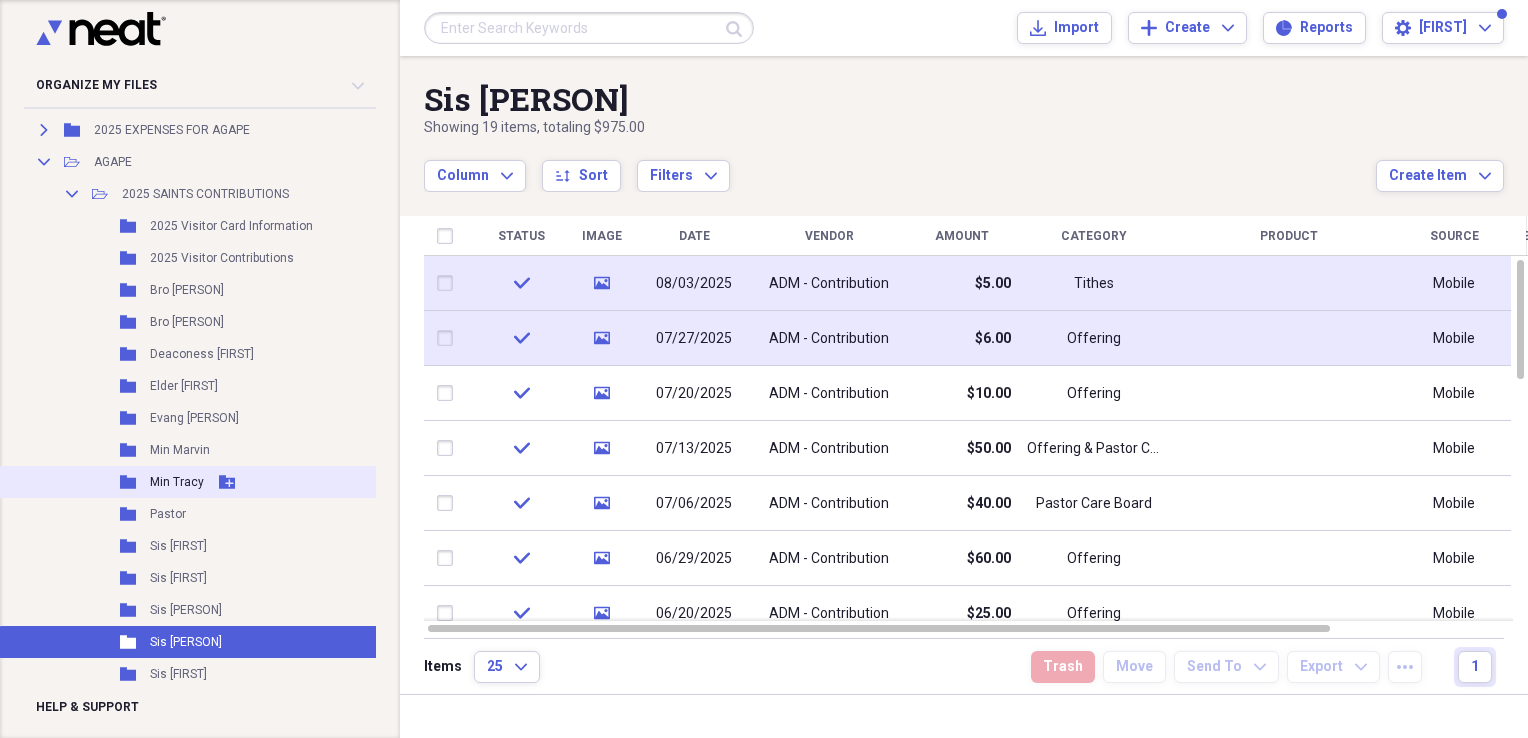 click on "Min Tracy" at bounding box center (177, 482) 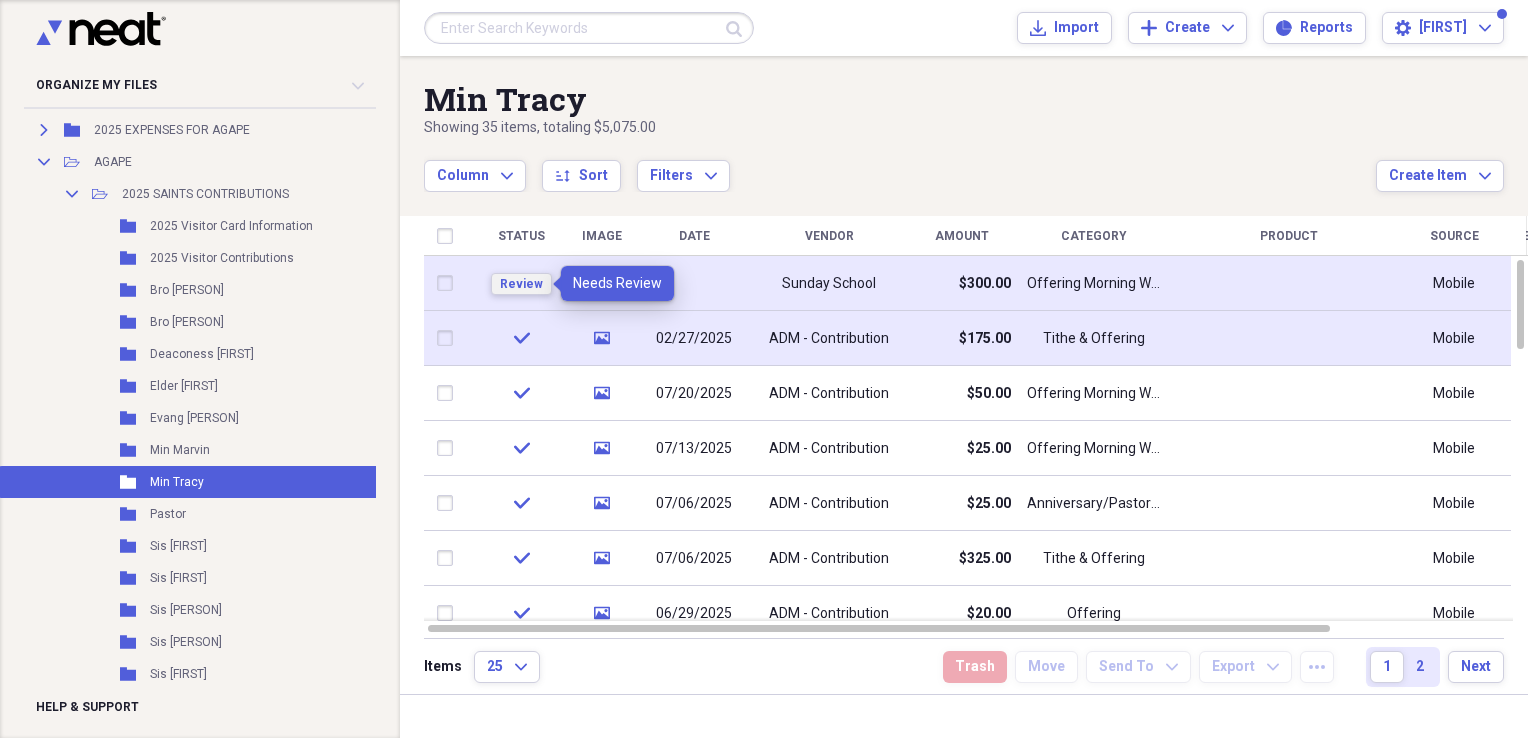 click on "Review" at bounding box center [521, 284] 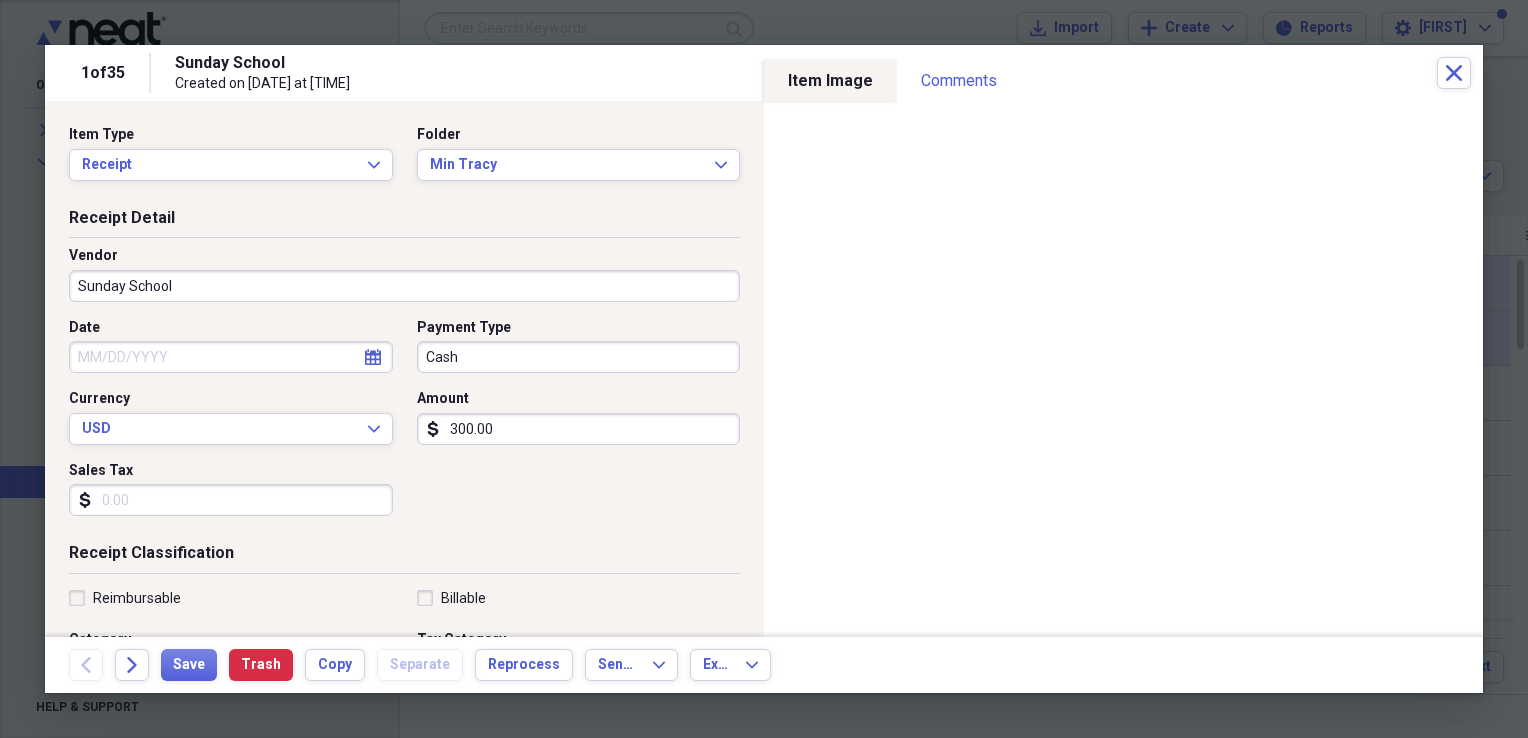 click on "Sunday School" at bounding box center (404, 286) 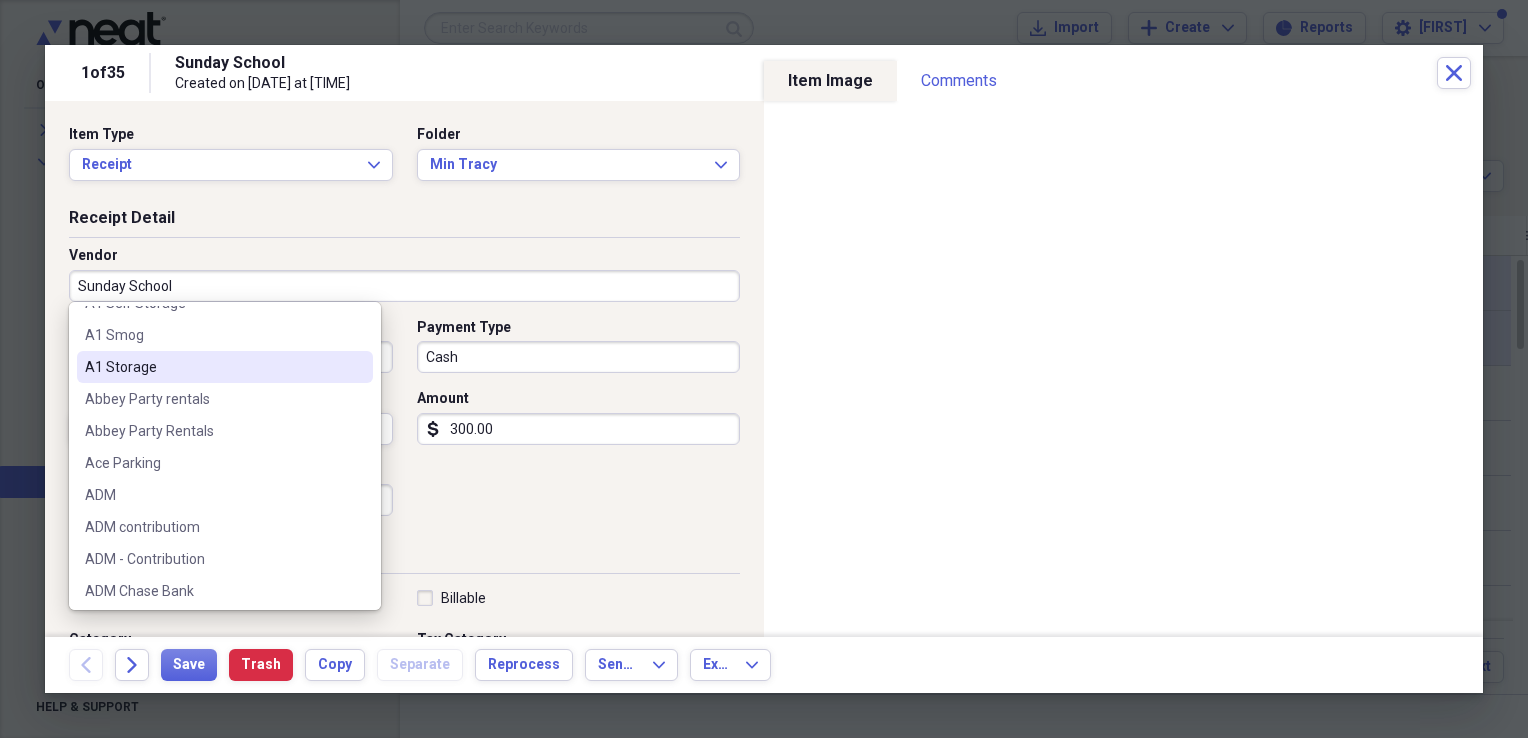 scroll, scrollTop: 152, scrollLeft: 0, axis: vertical 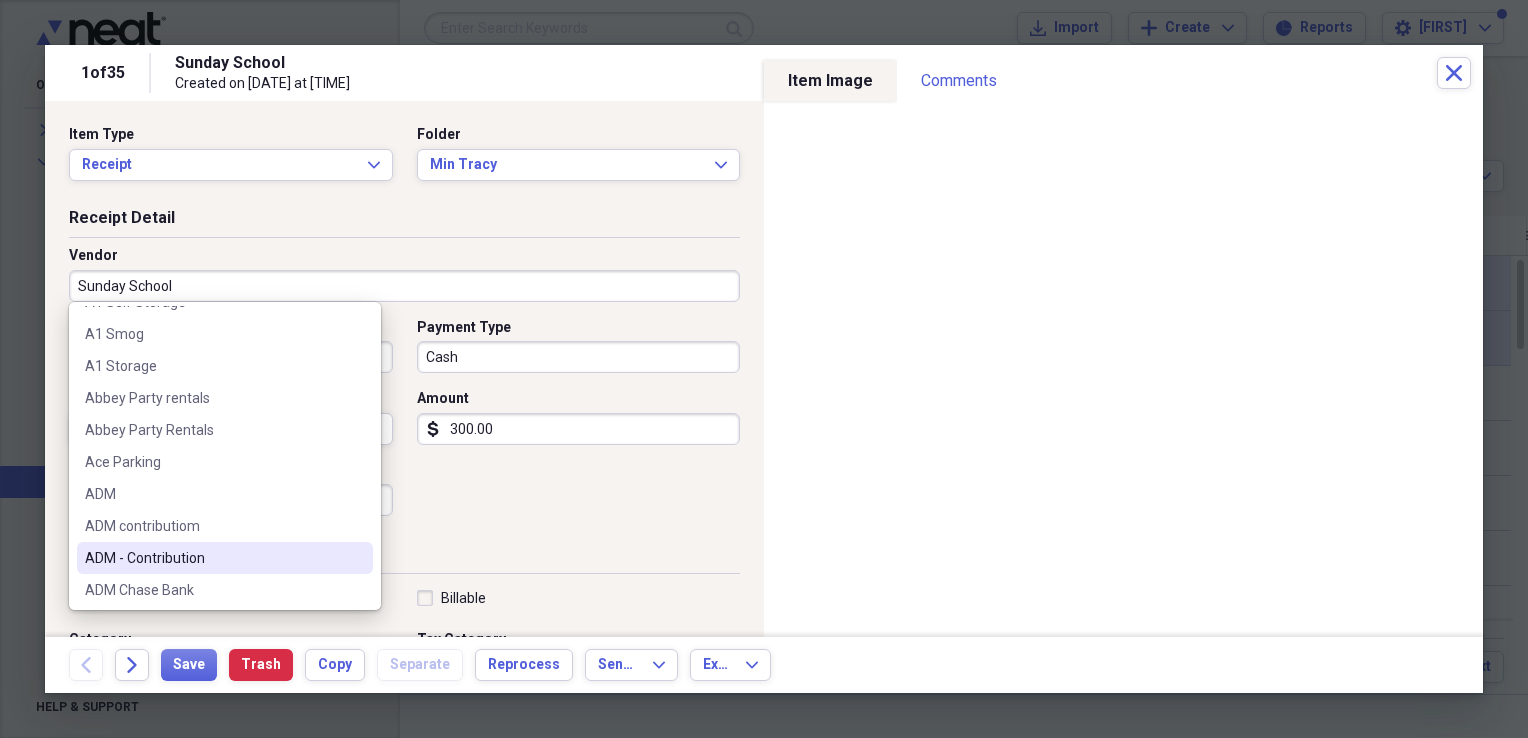 click on "ADM - Contribution" at bounding box center (213, 558) 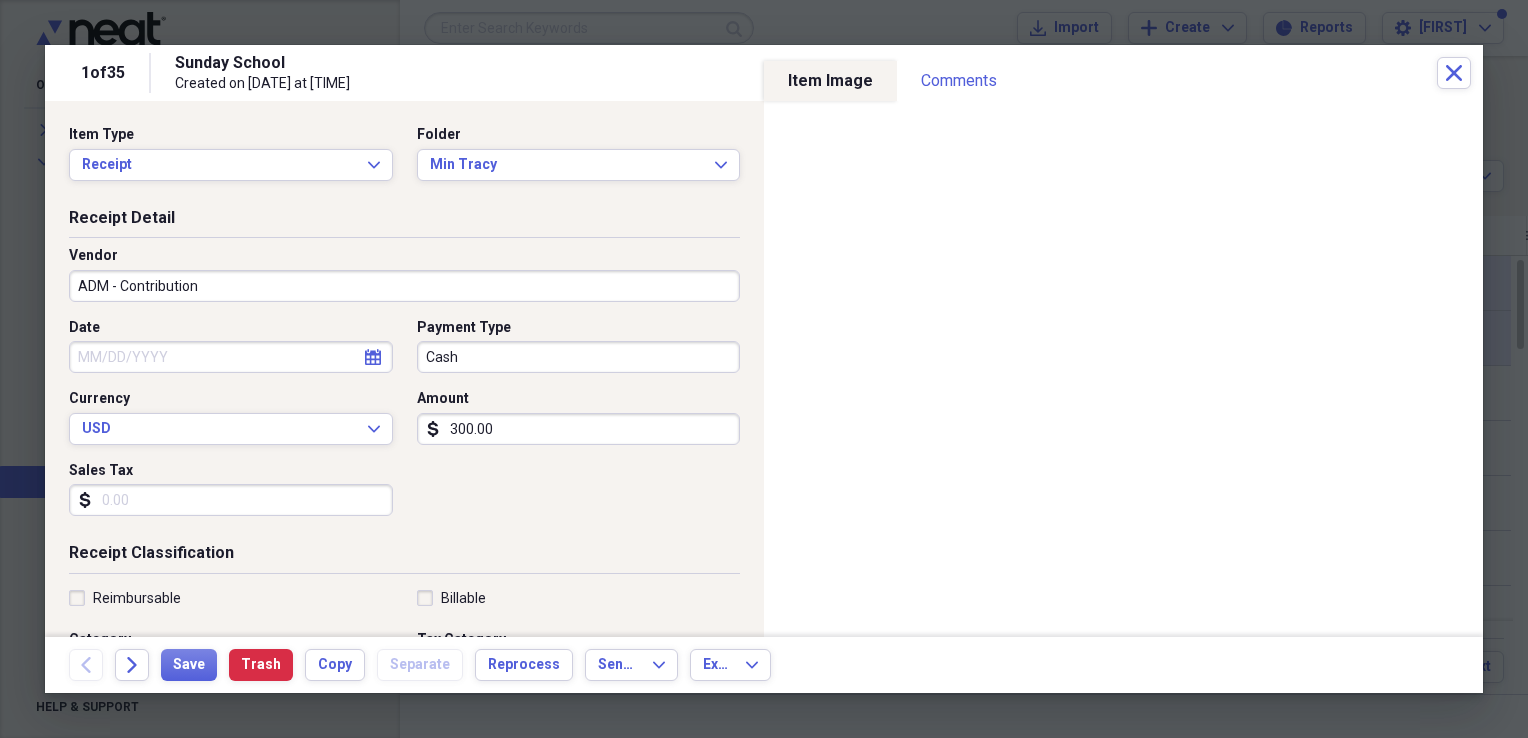type on "Tithes" 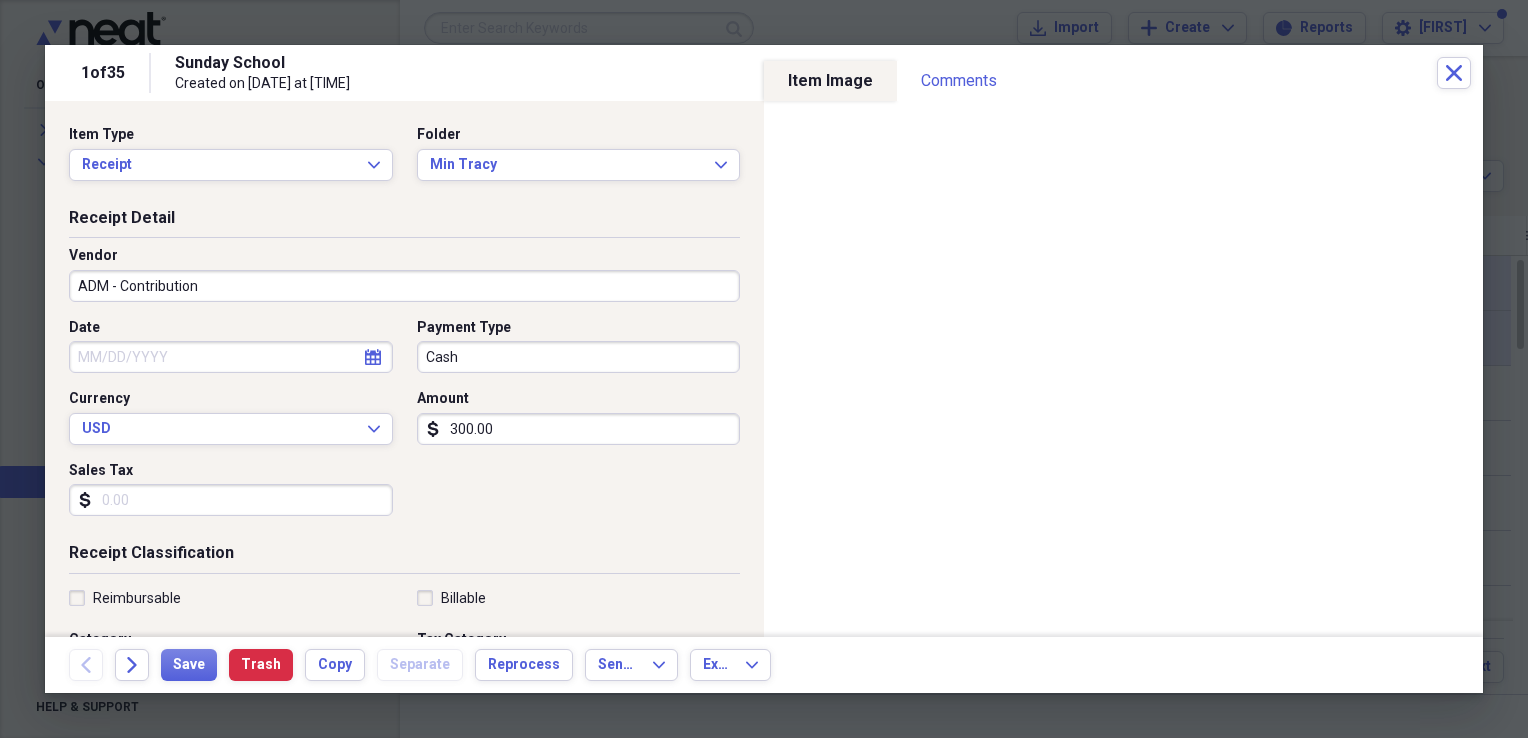 click on "calendar" 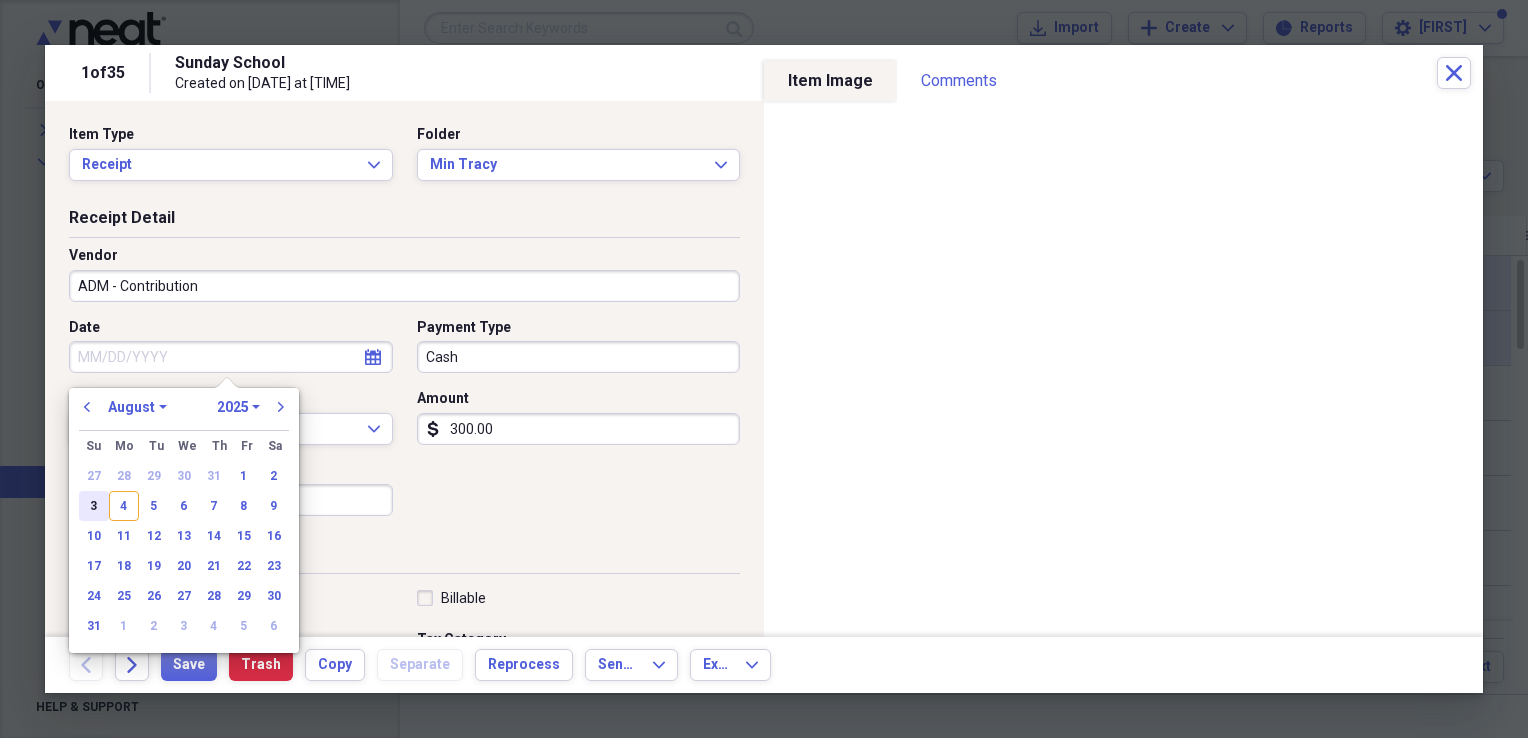 click on "3" at bounding box center [94, 506] 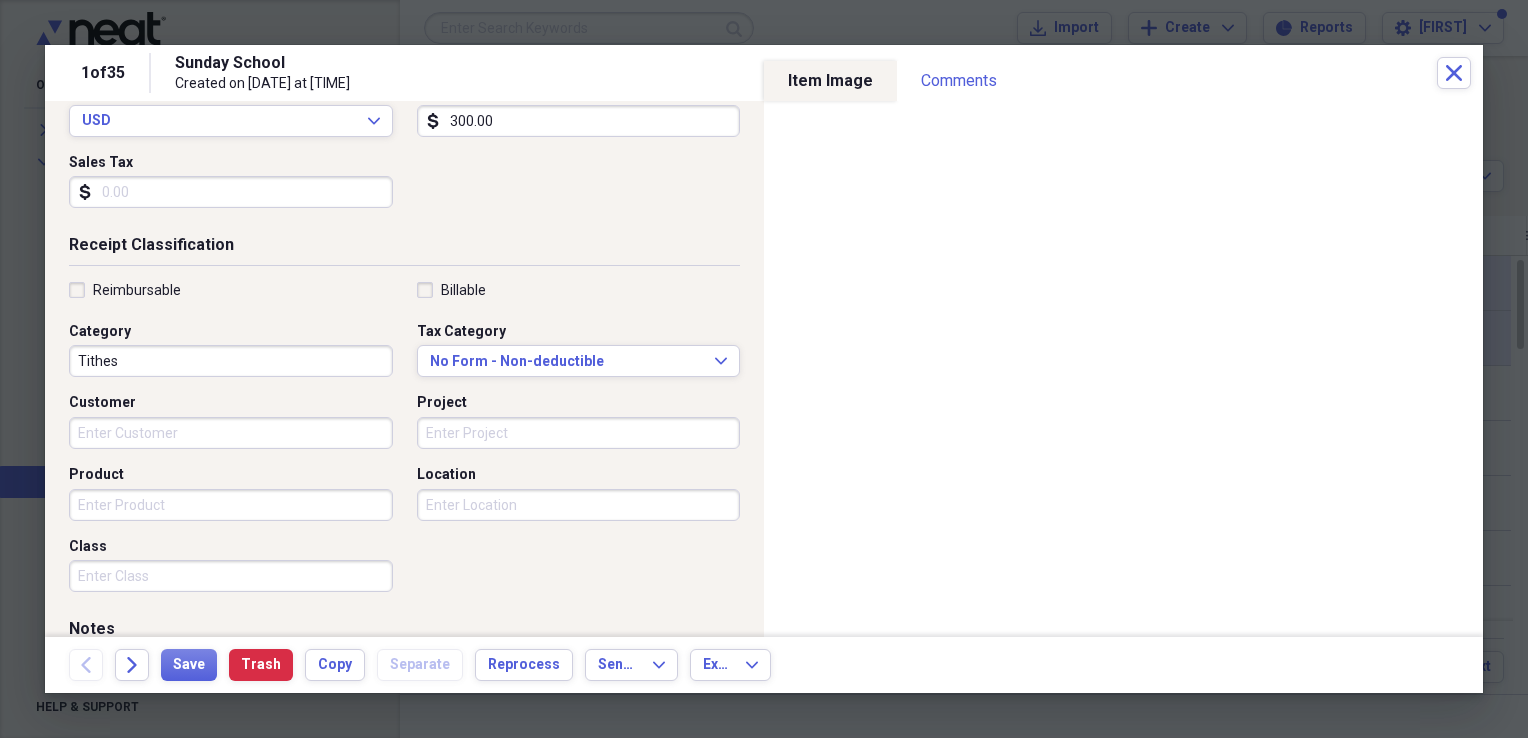 scroll, scrollTop: 483, scrollLeft: 0, axis: vertical 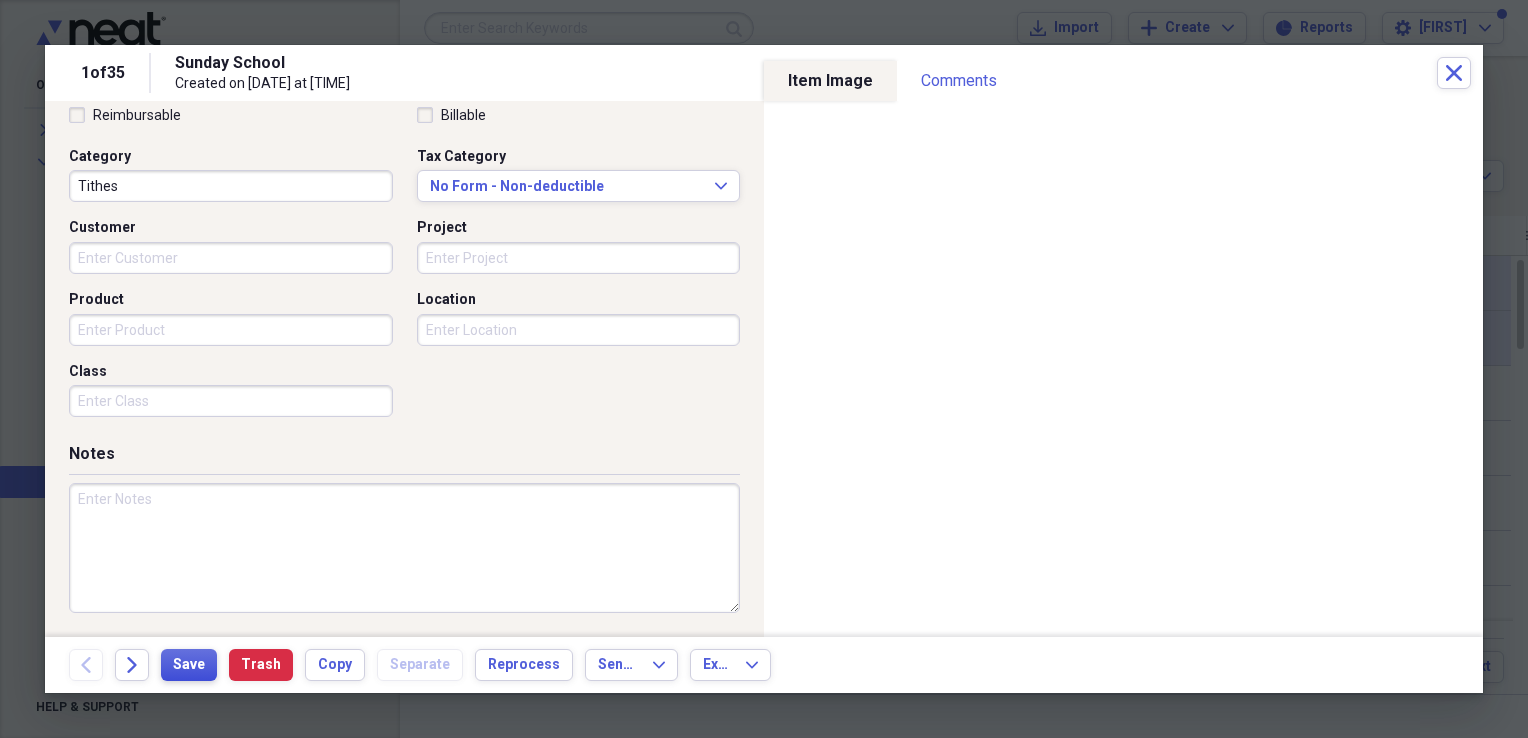 click on "Save" at bounding box center (189, 665) 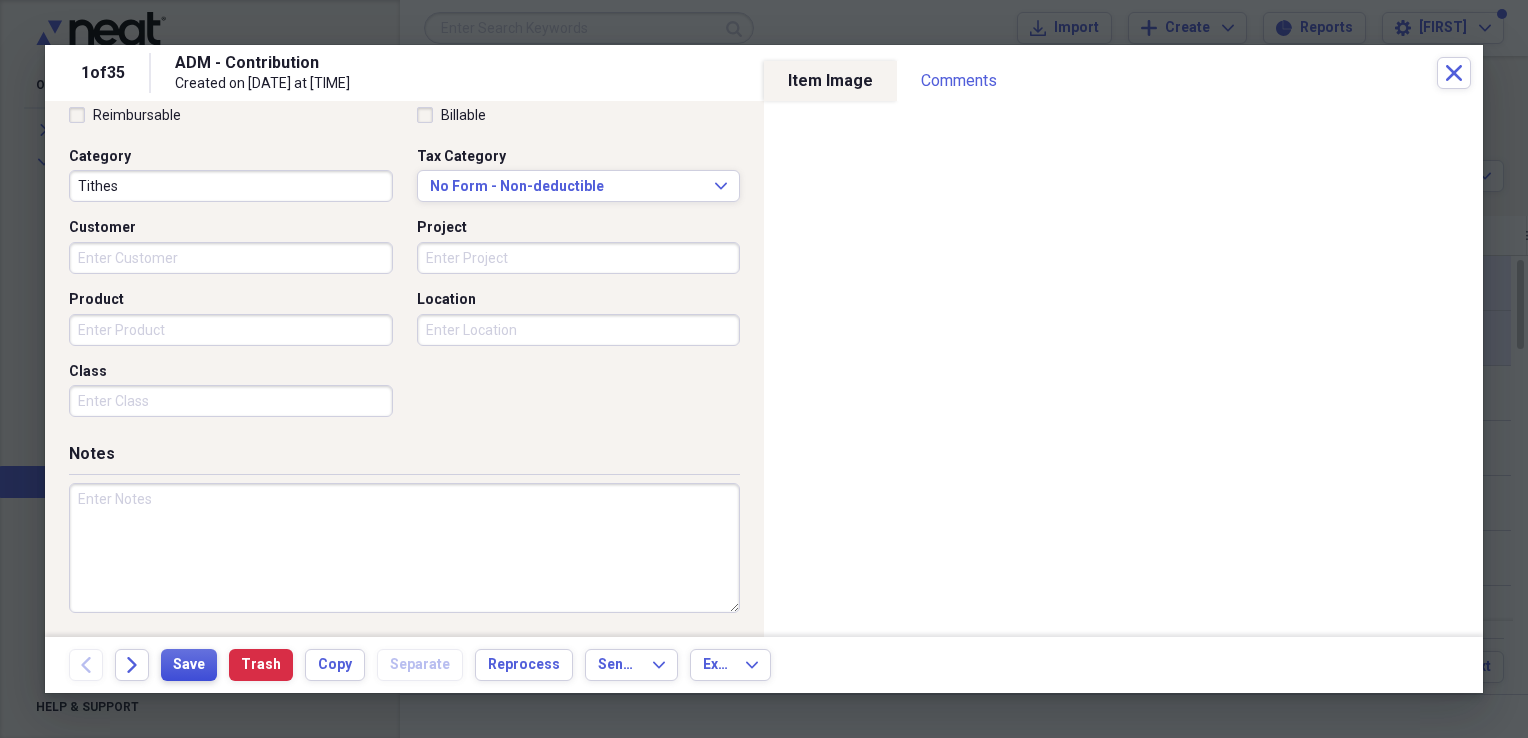 click on "Save" at bounding box center (189, 665) 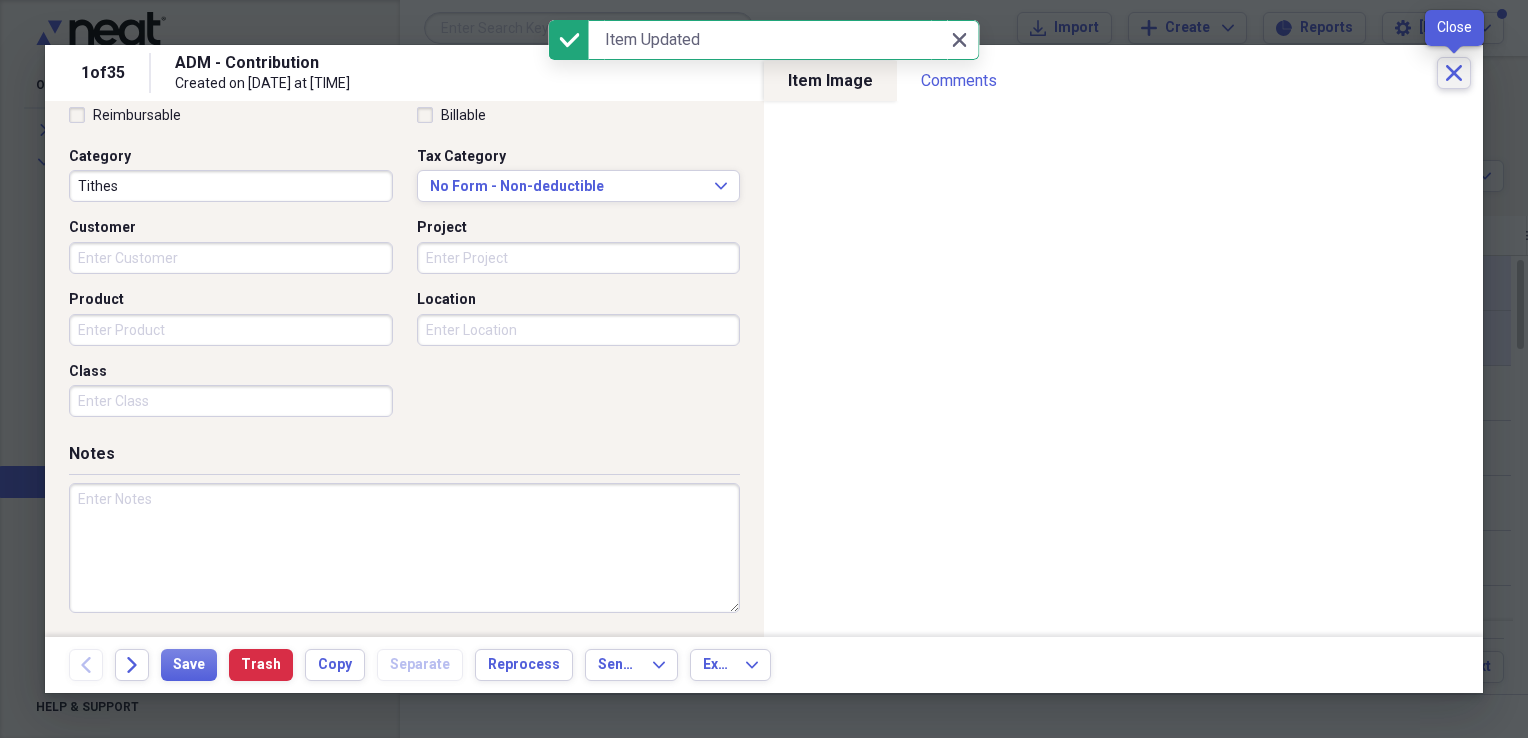 click on "Close" at bounding box center (1454, 73) 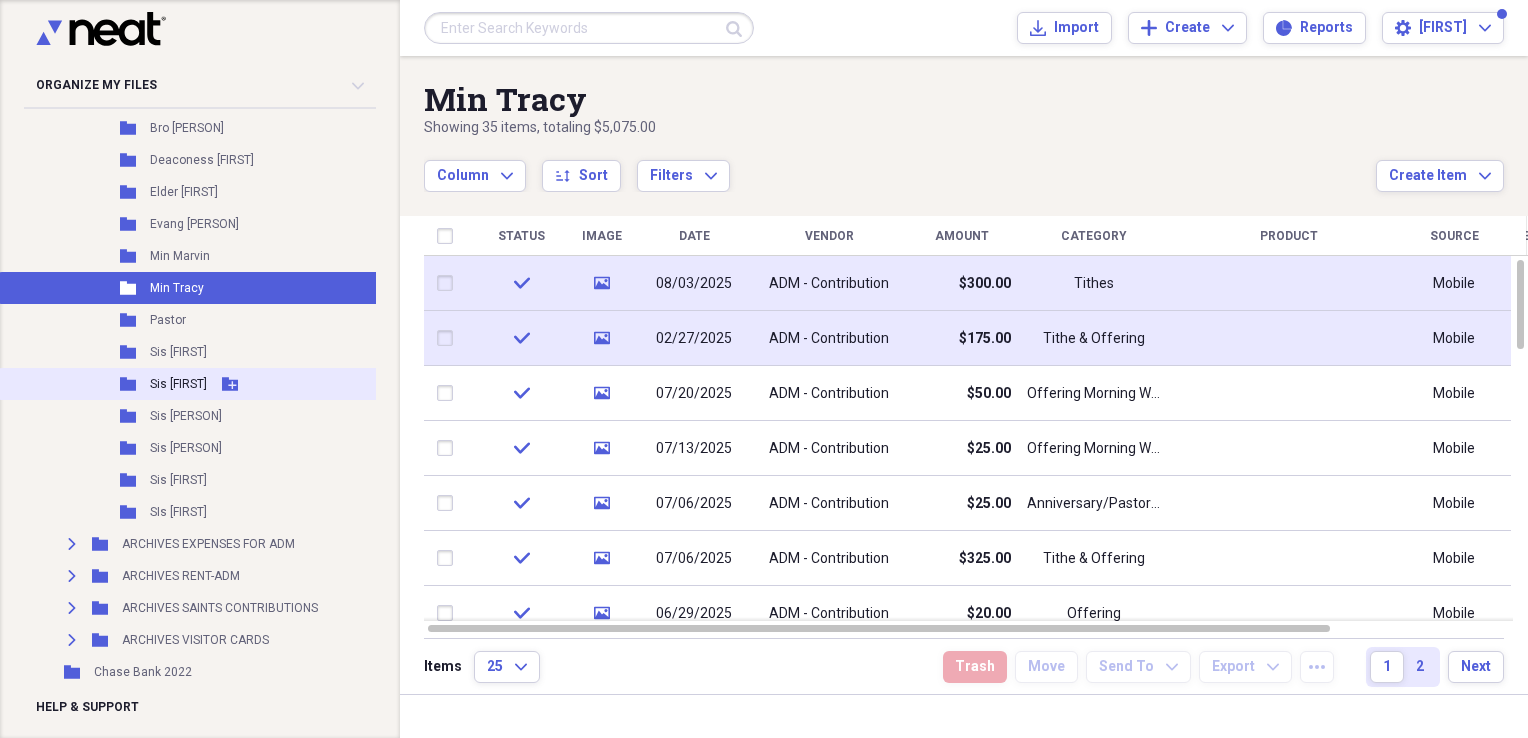 scroll, scrollTop: 776, scrollLeft: 0, axis: vertical 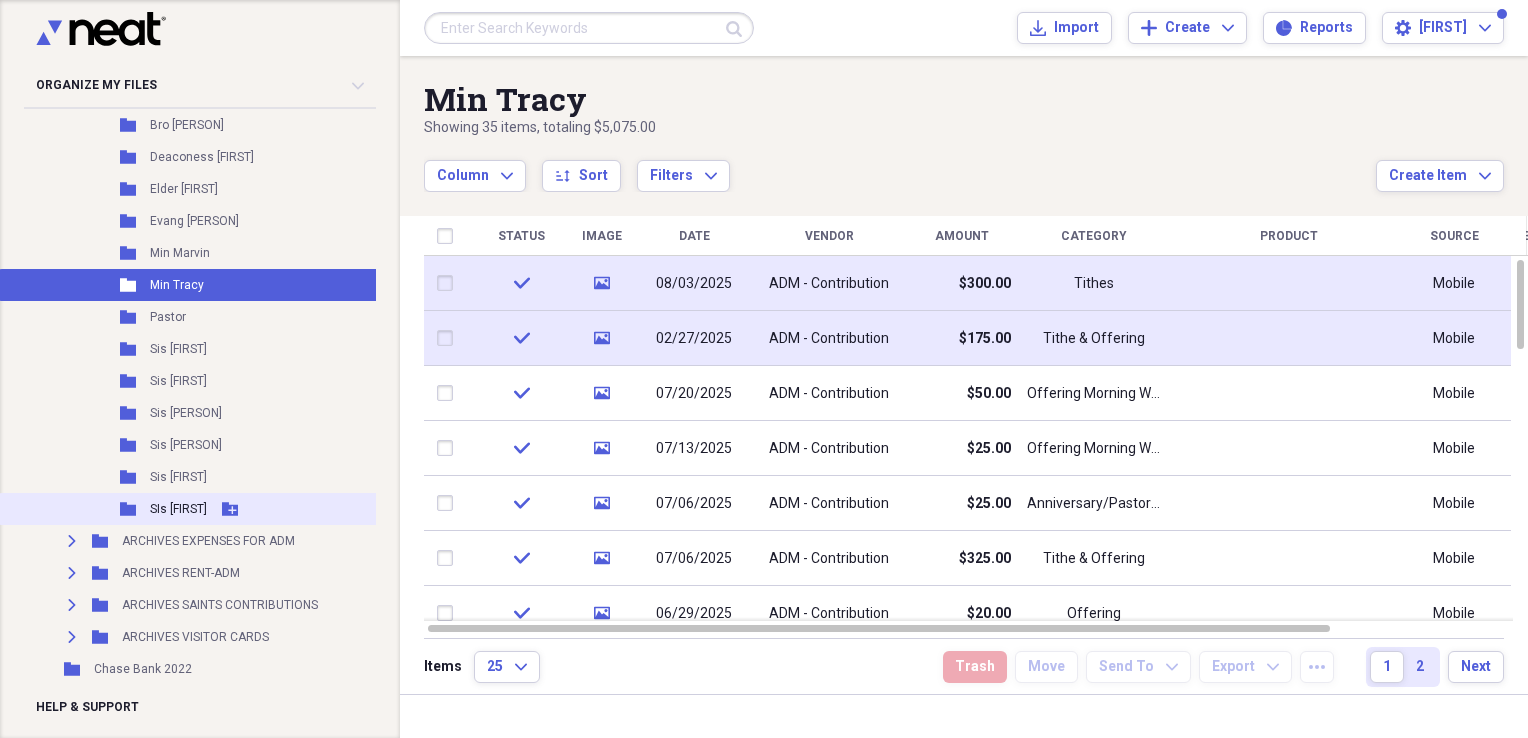 click on "SIs [FIRST]" at bounding box center [178, 509] 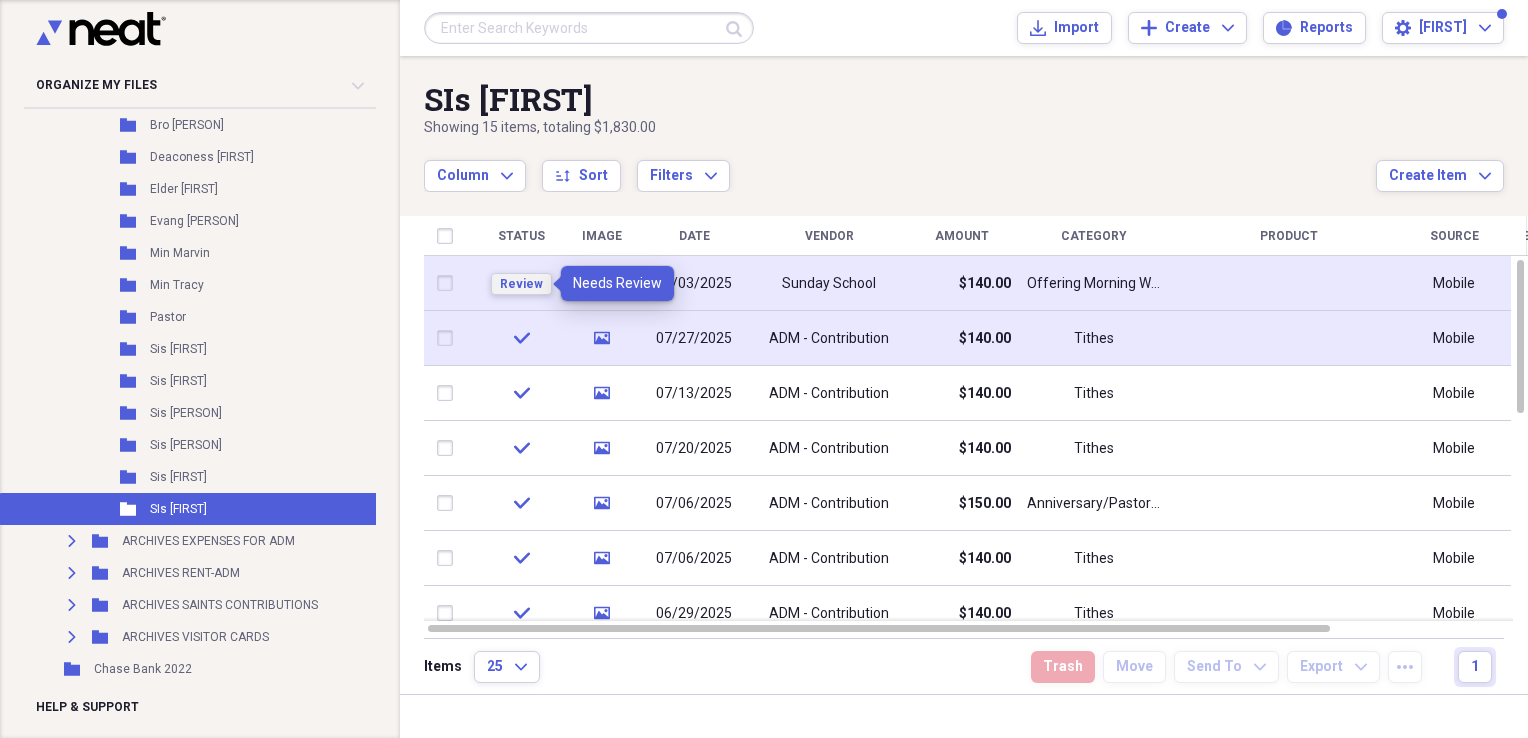 click on "Review" at bounding box center [521, 284] 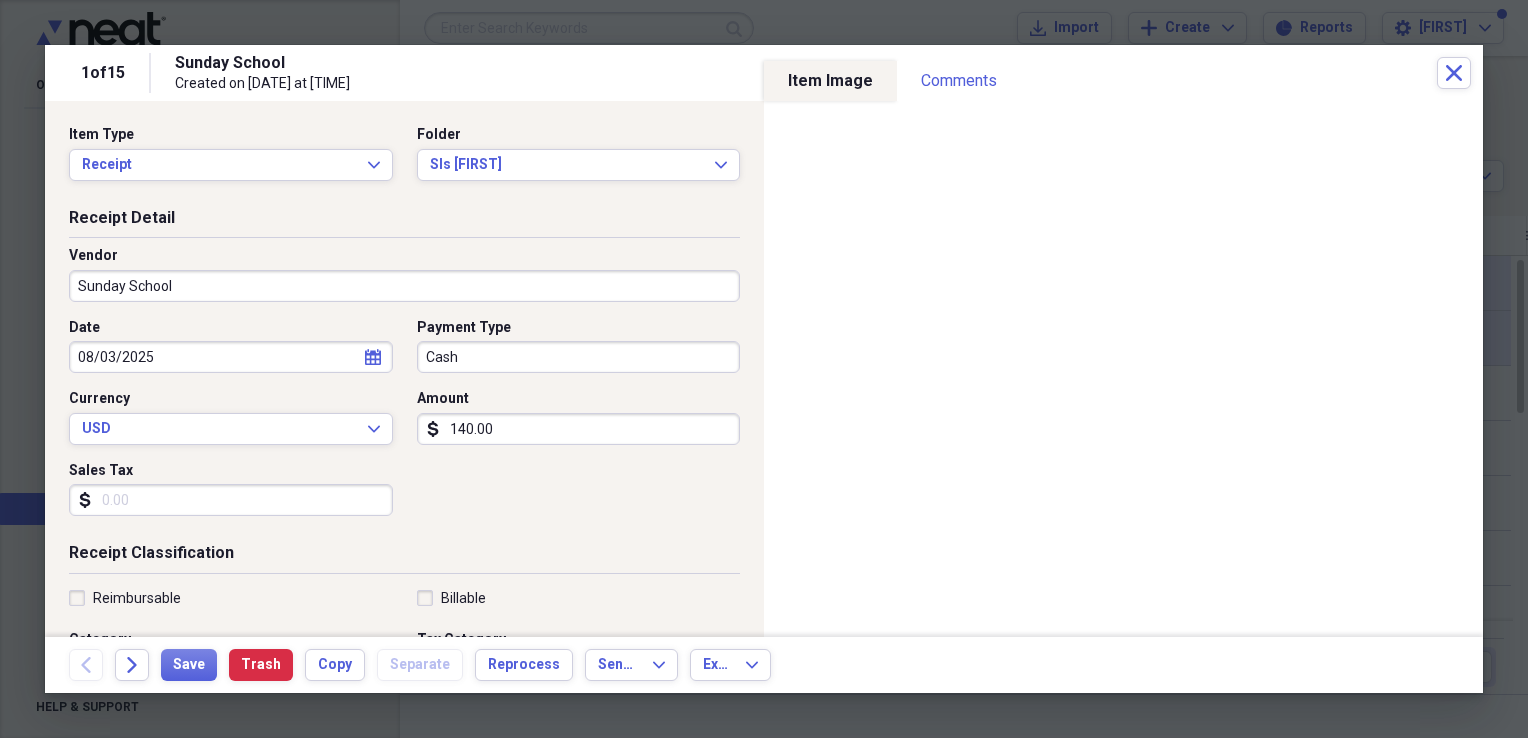 click on "Sunday School" at bounding box center [404, 286] 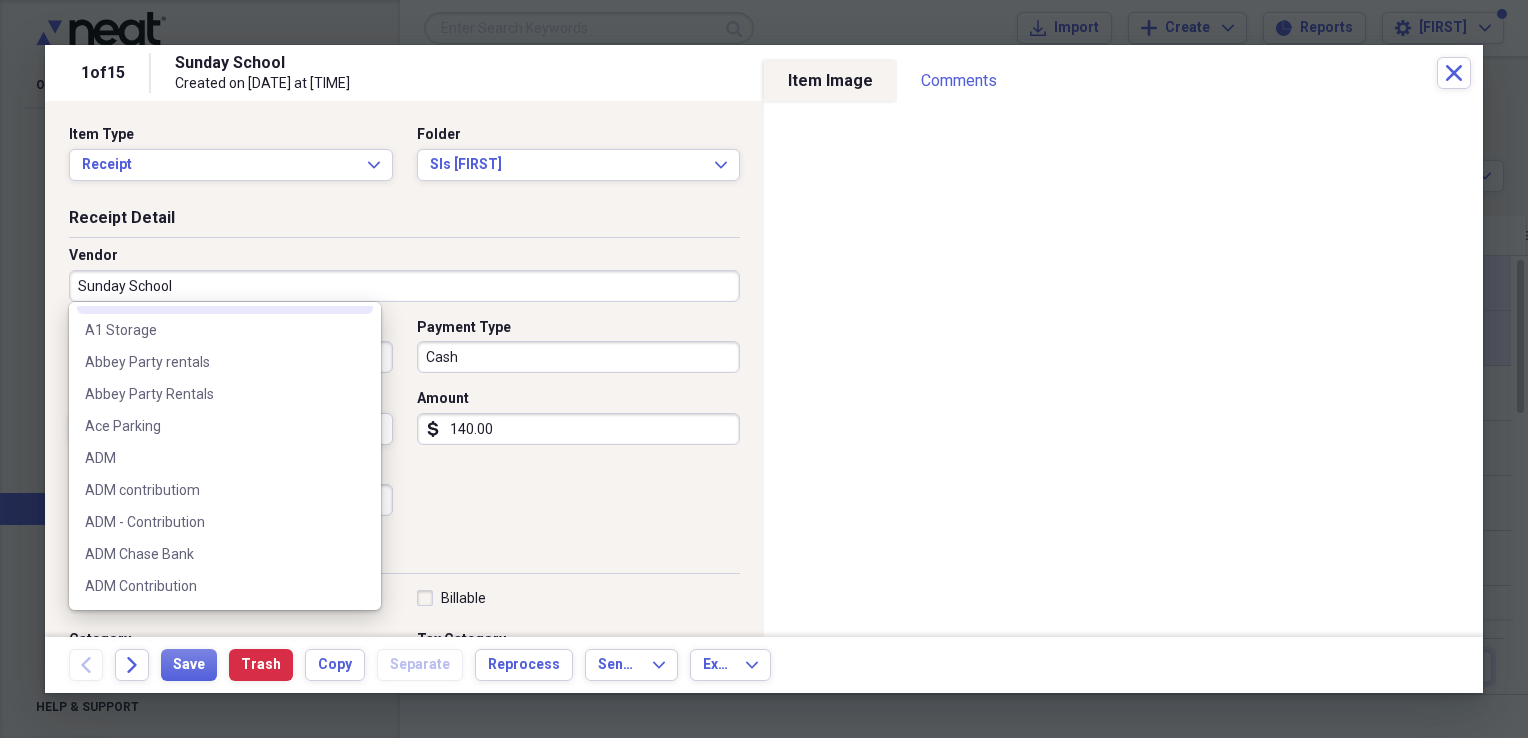 scroll, scrollTop: 190, scrollLeft: 0, axis: vertical 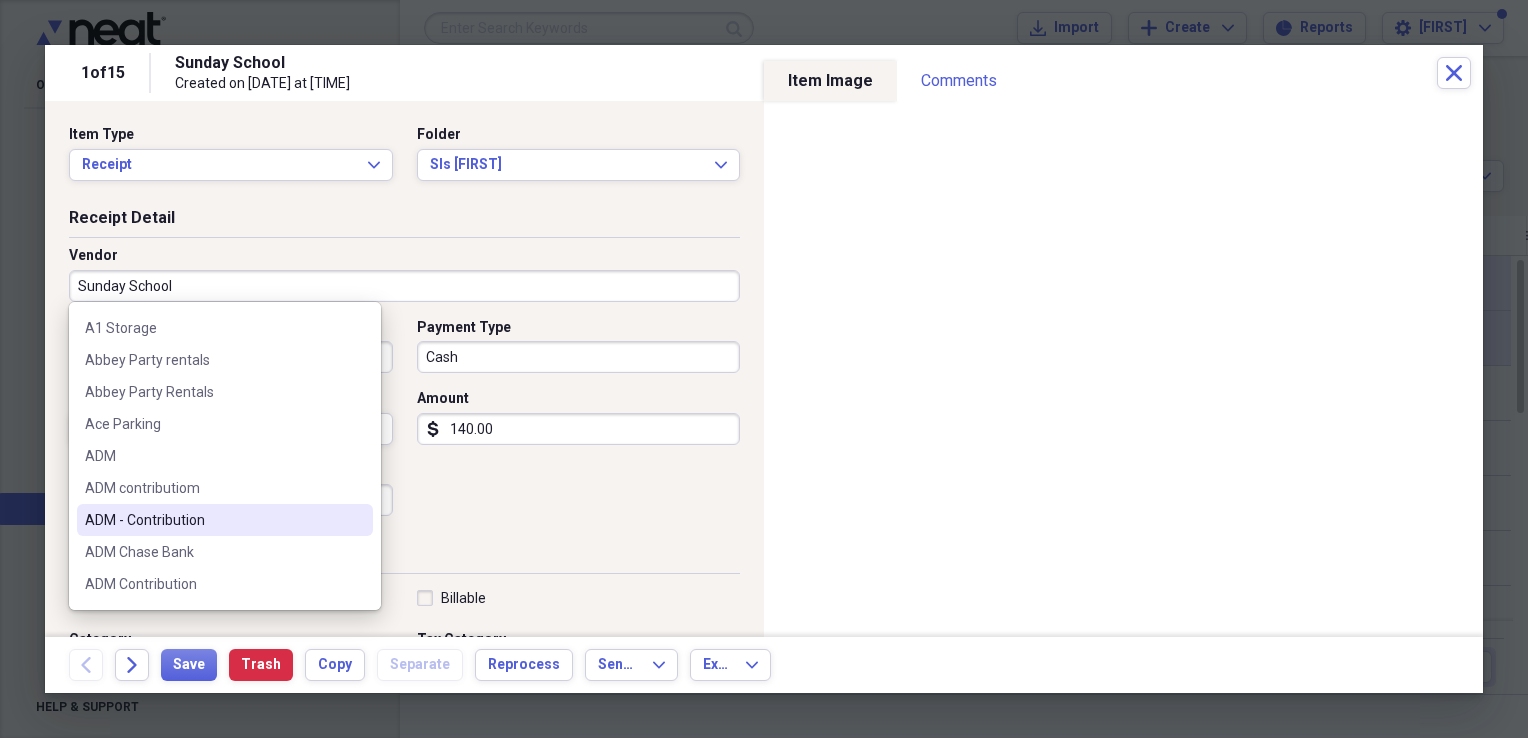 click on "ADM - Contribution" at bounding box center [213, 520] 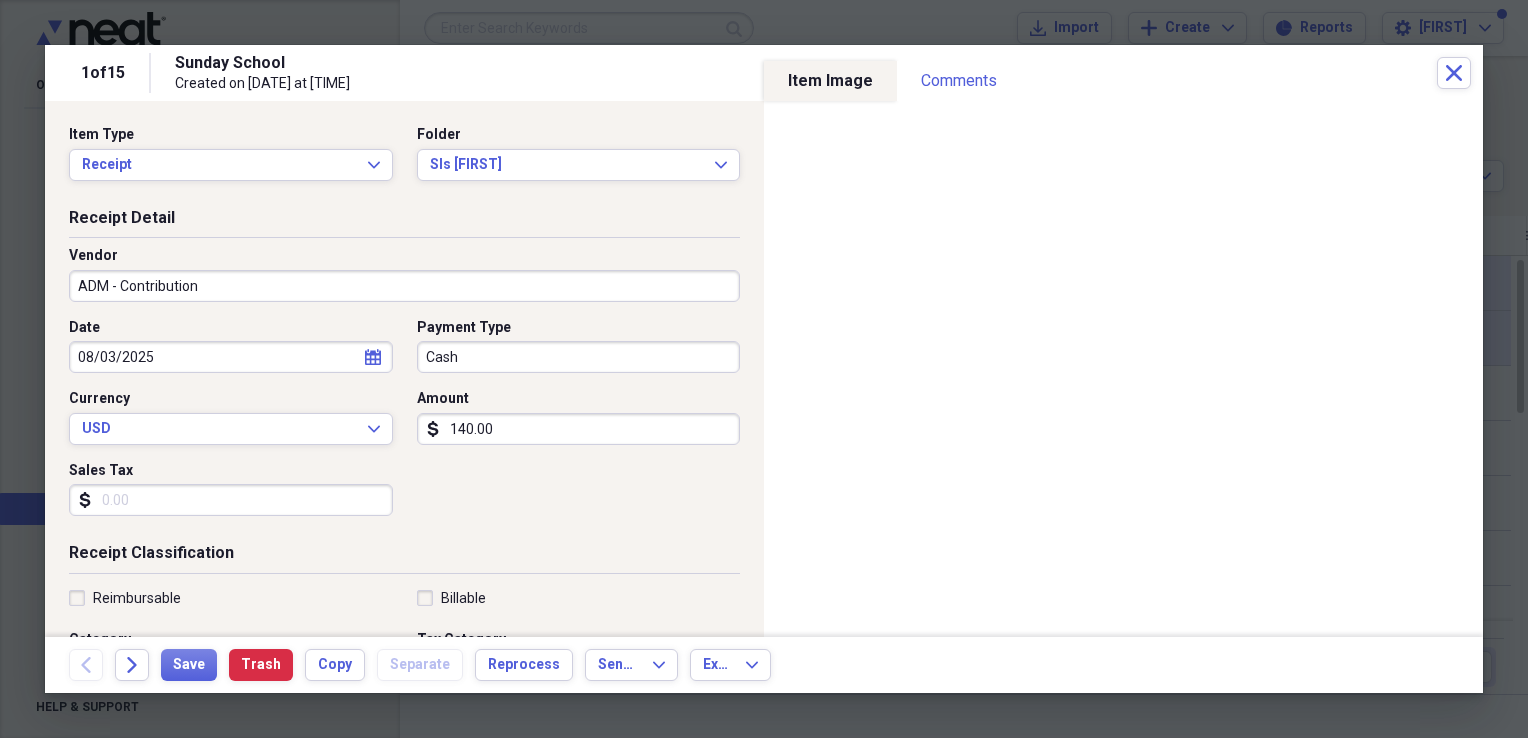 type on "Tithes" 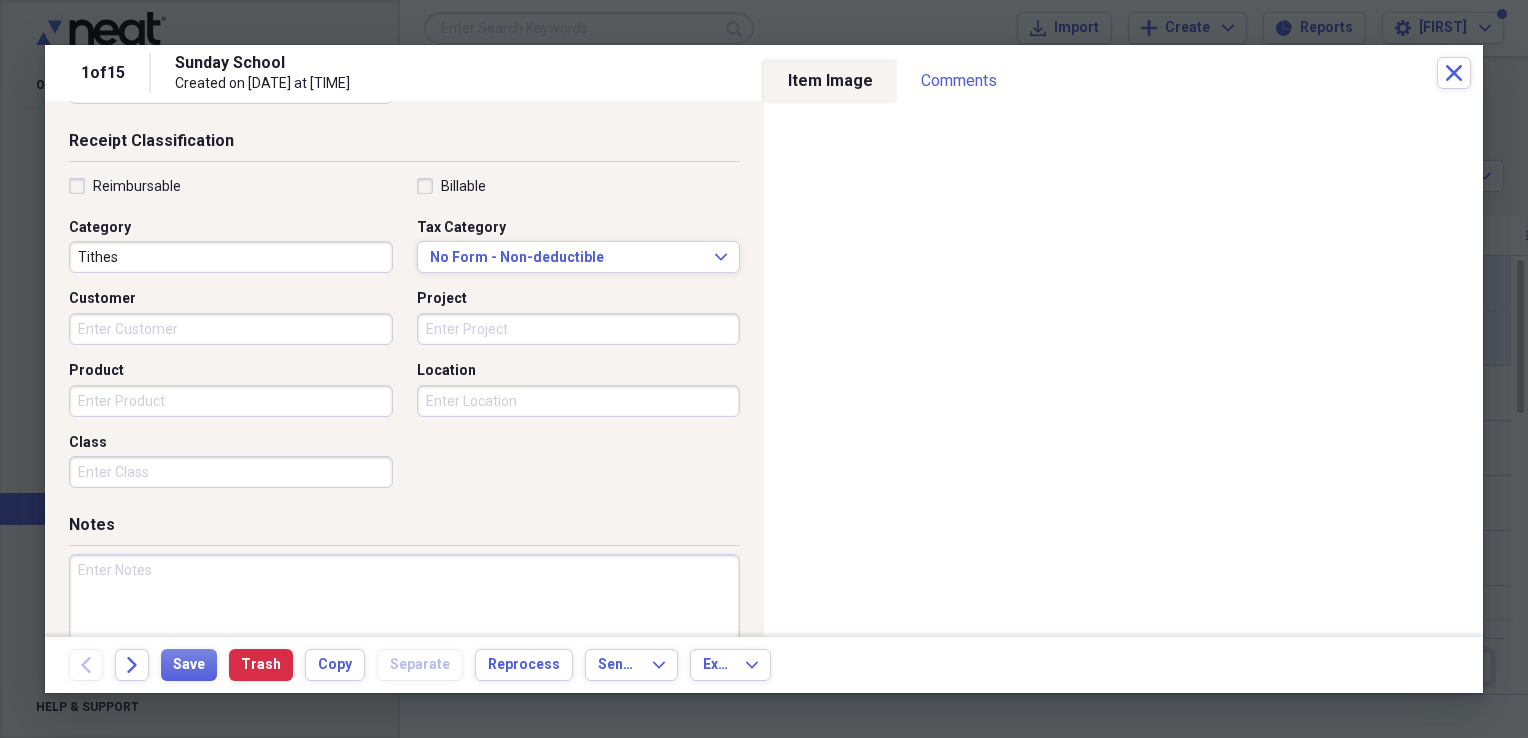 scroll, scrollTop: 483, scrollLeft: 0, axis: vertical 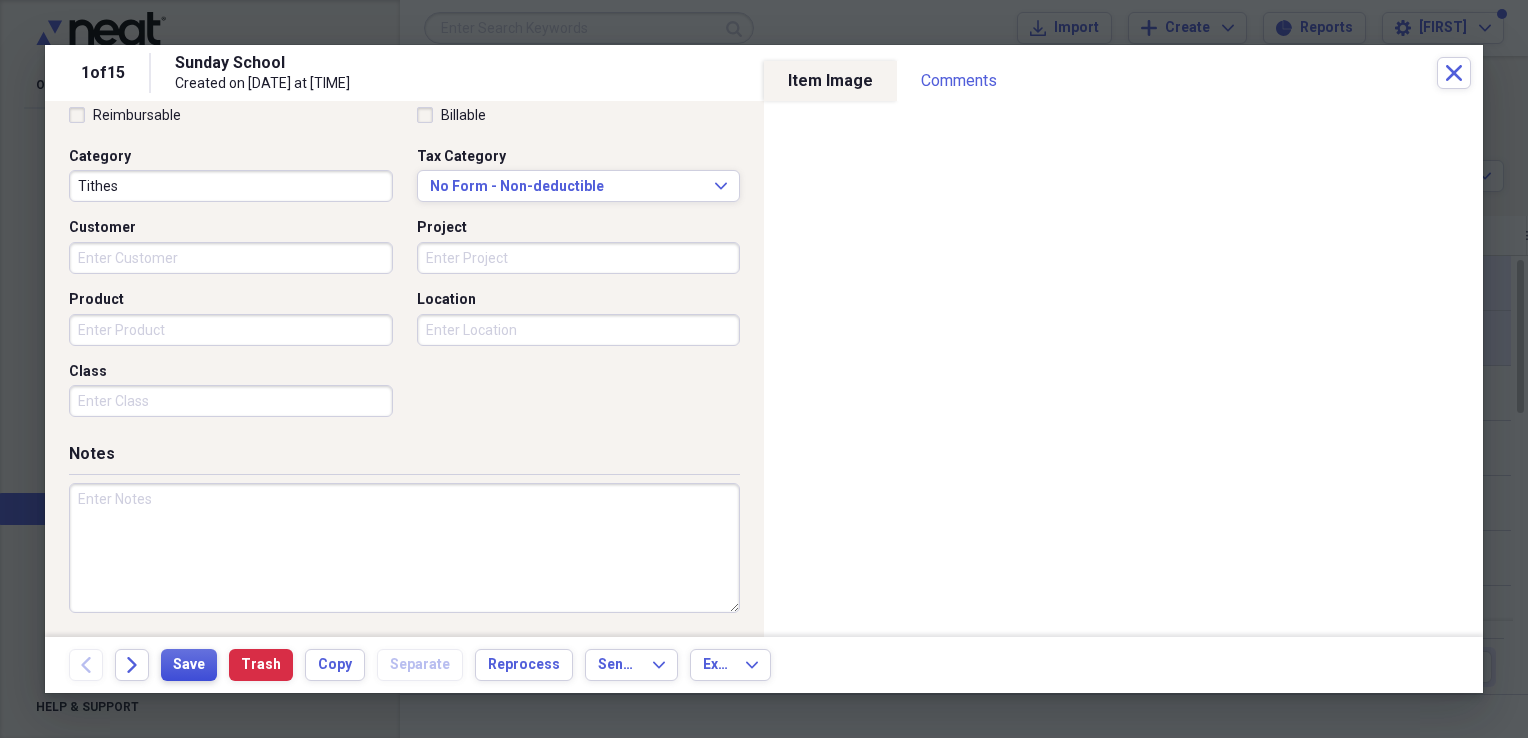 click on "Save" at bounding box center (189, 665) 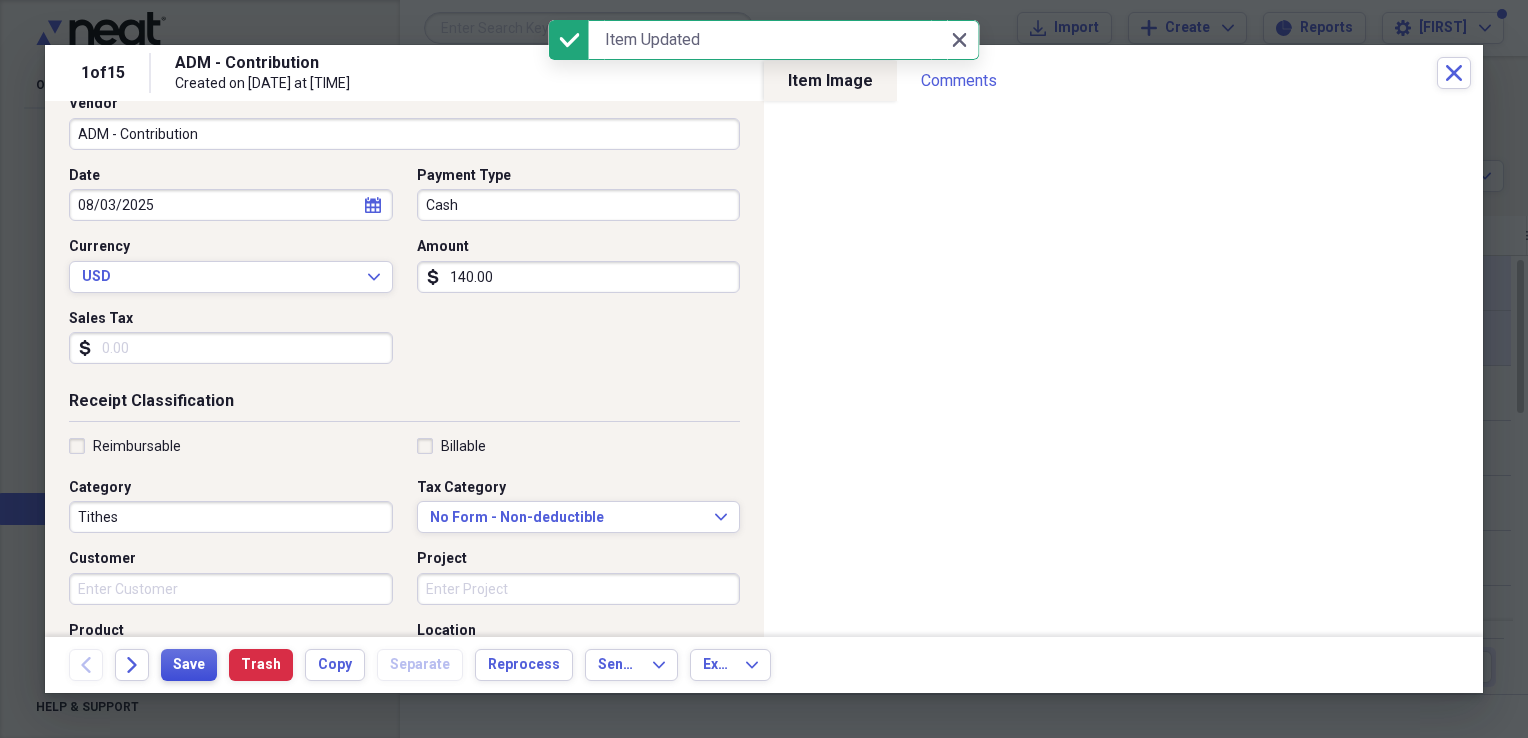 scroll, scrollTop: 125, scrollLeft: 0, axis: vertical 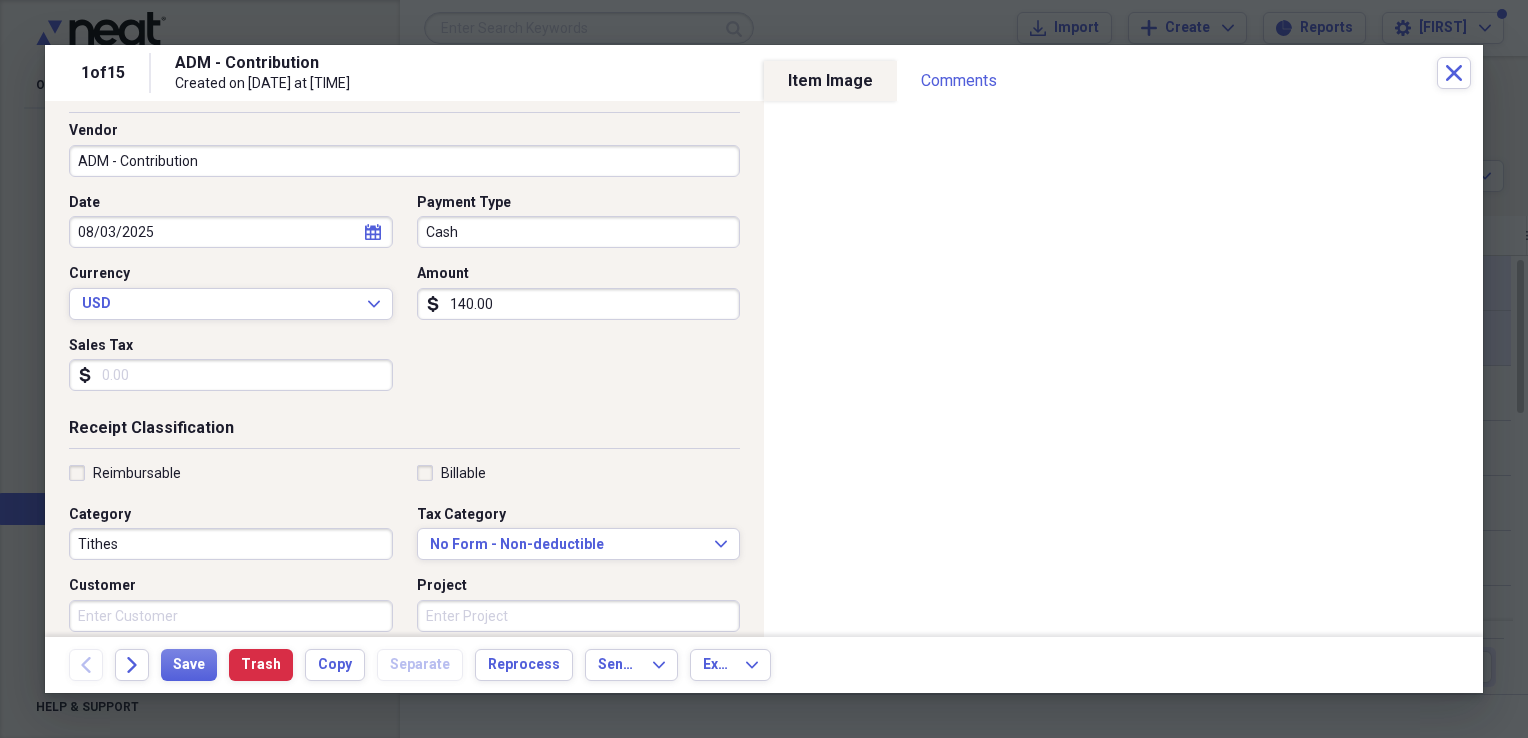 click on "Cash" at bounding box center (579, 232) 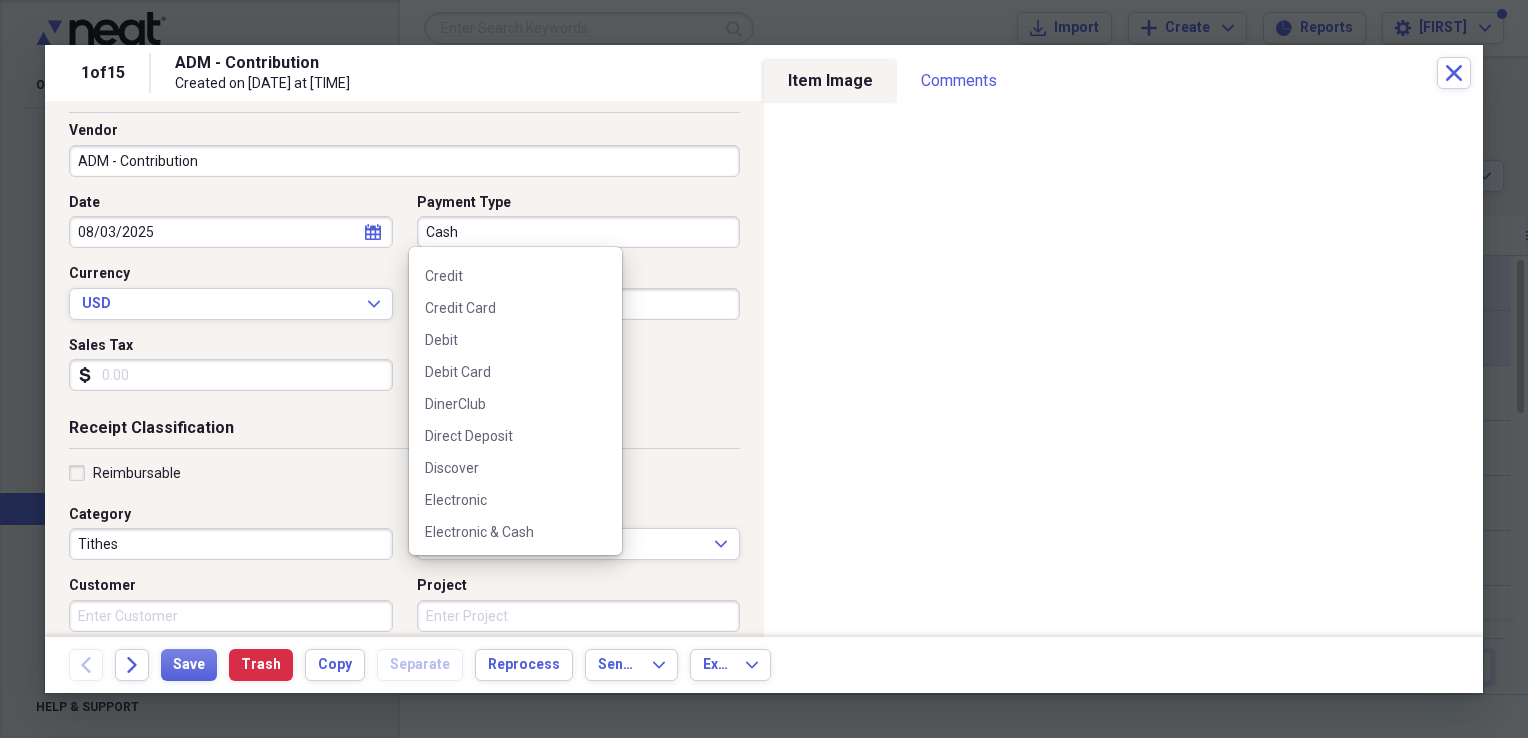 scroll, scrollTop: 348, scrollLeft: 0, axis: vertical 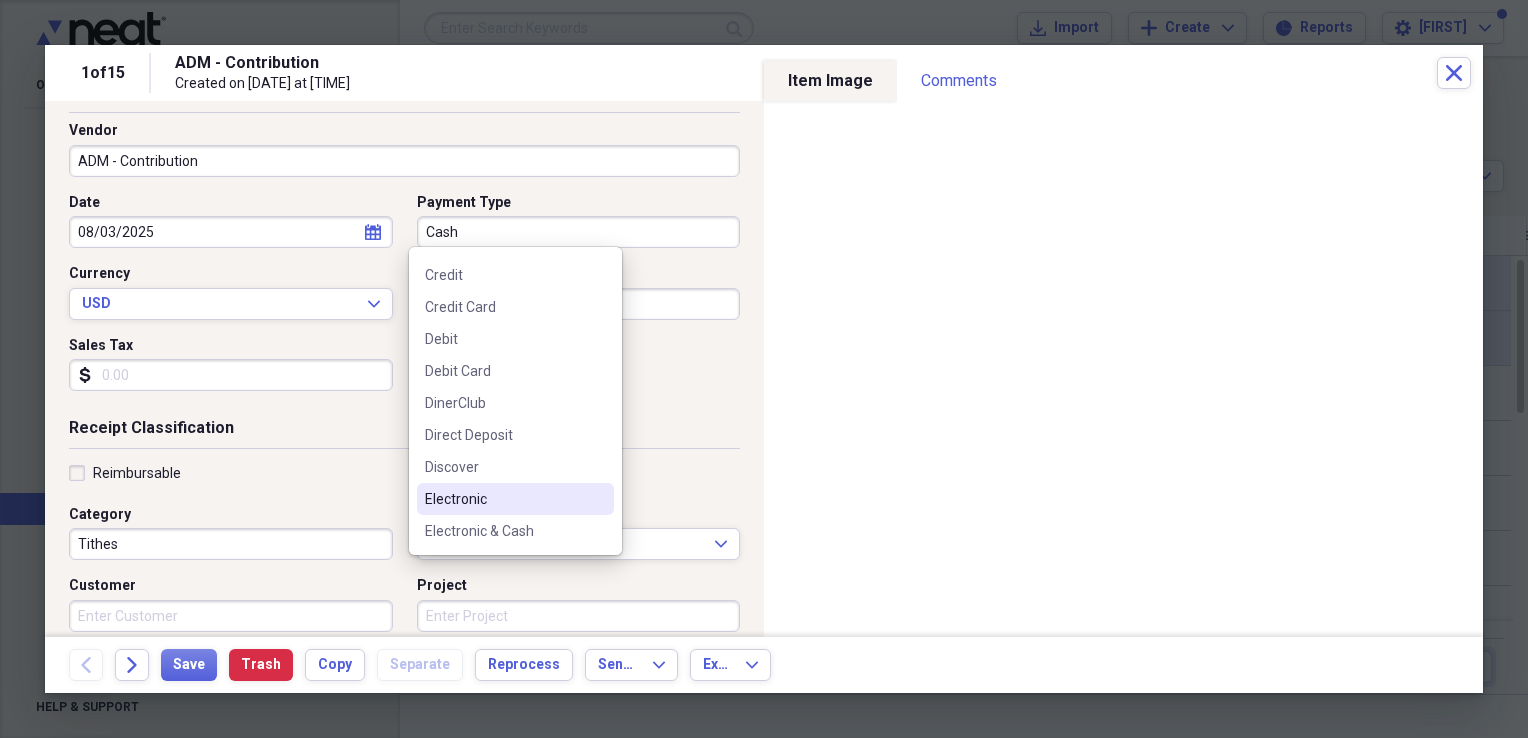 click on "Electronic" at bounding box center [503, 499] 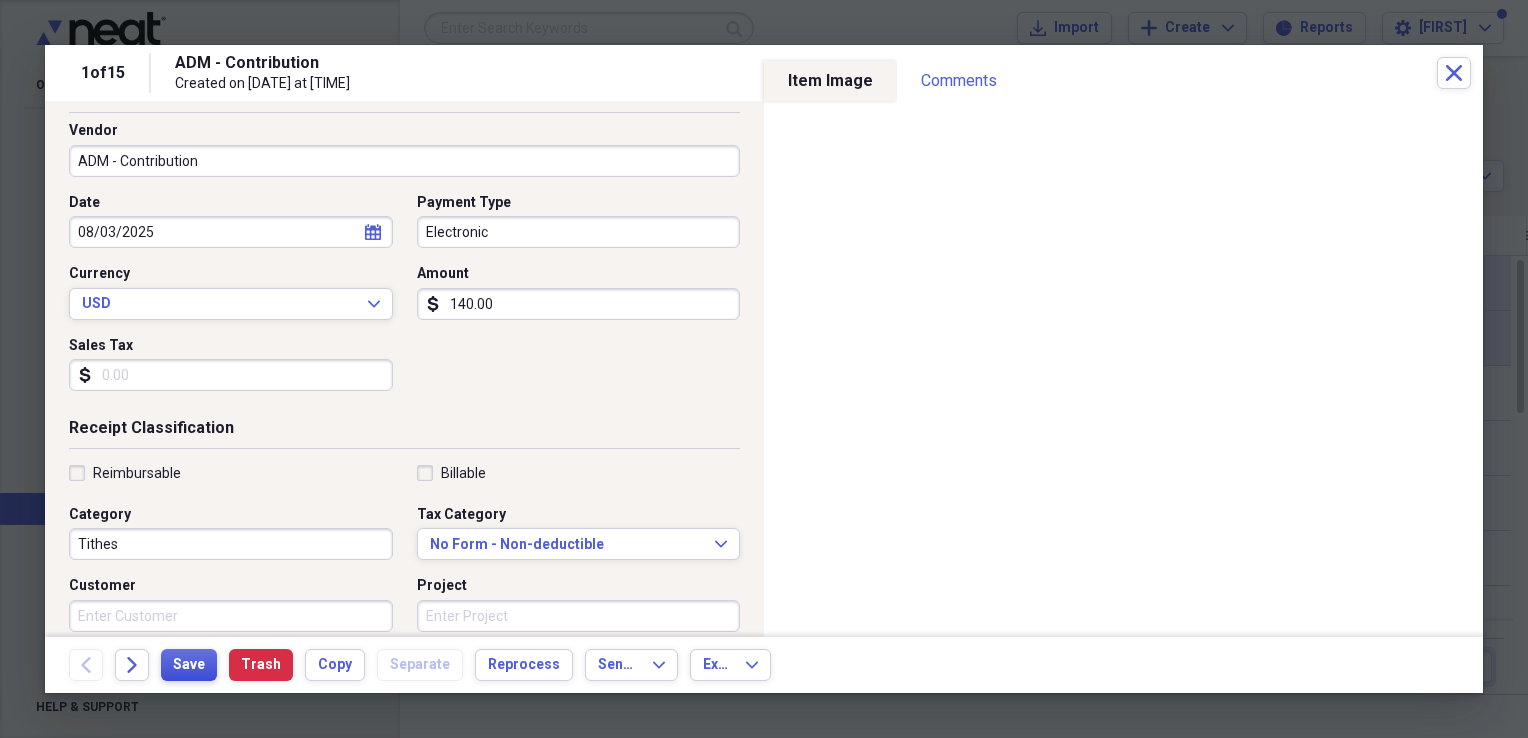 click on "Save" at bounding box center [189, 665] 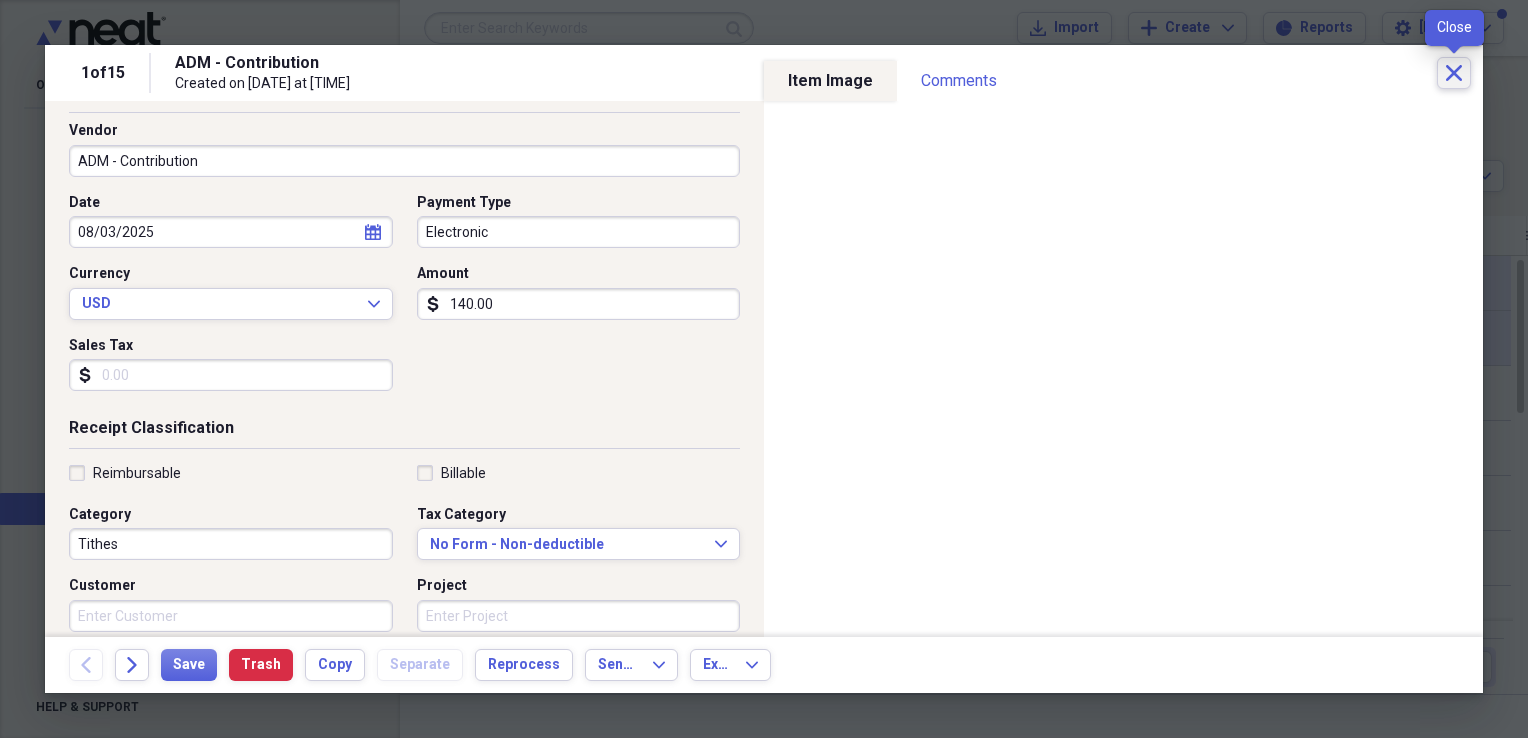 click on "Close" at bounding box center [1454, 73] 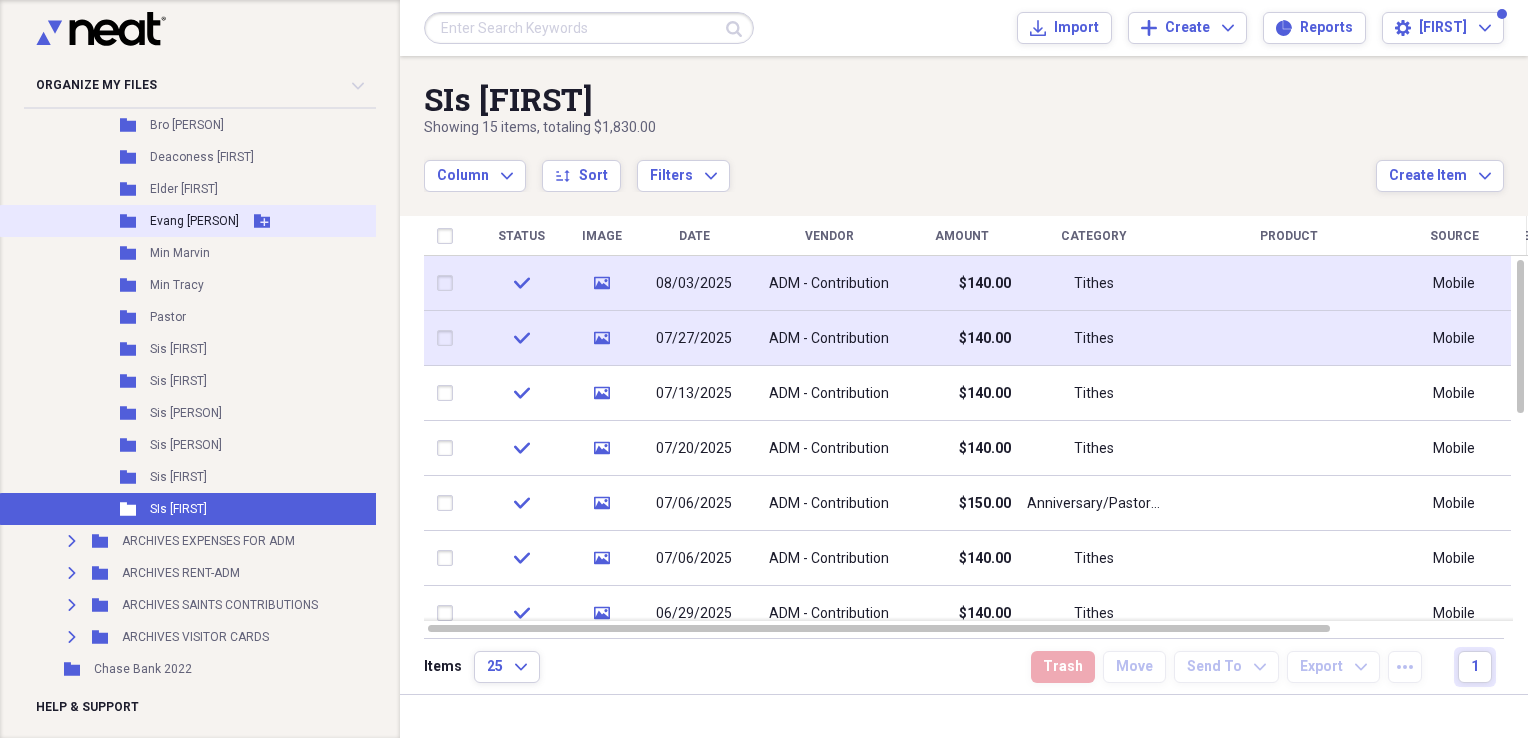 click on "Evang [PERSON]" at bounding box center (194, 221) 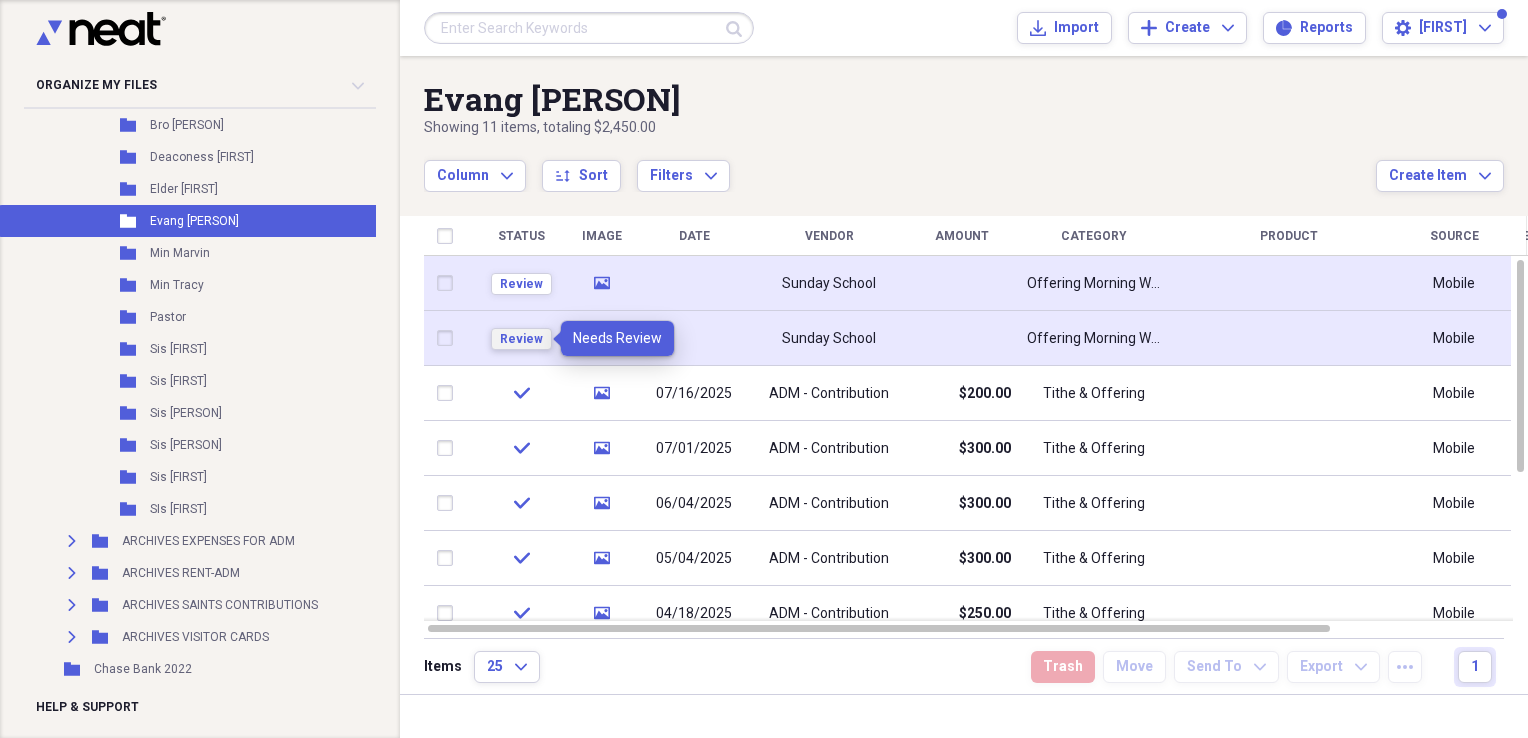 click on "Review" at bounding box center (521, 339) 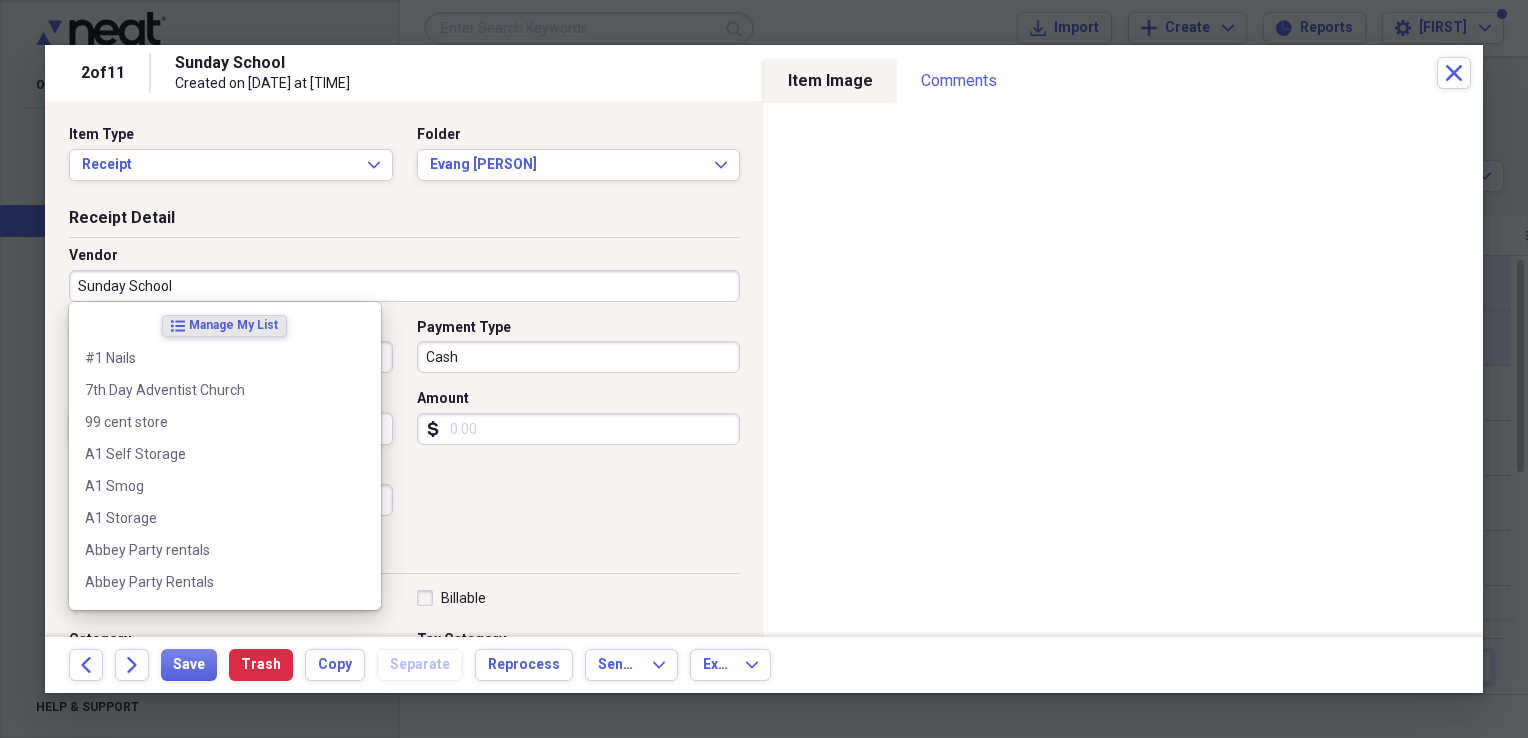 click on "Sunday School" at bounding box center (404, 286) 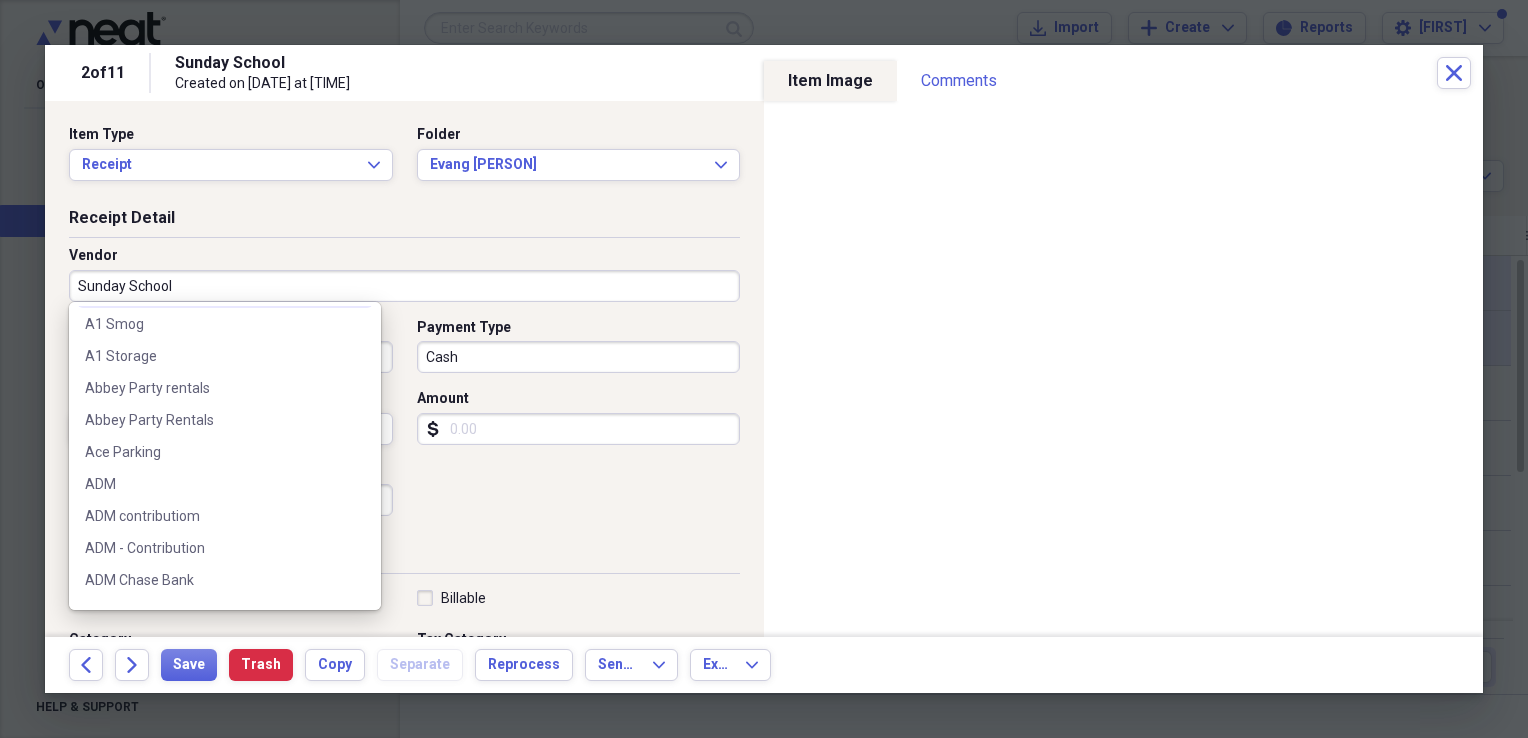 scroll, scrollTop: 164, scrollLeft: 0, axis: vertical 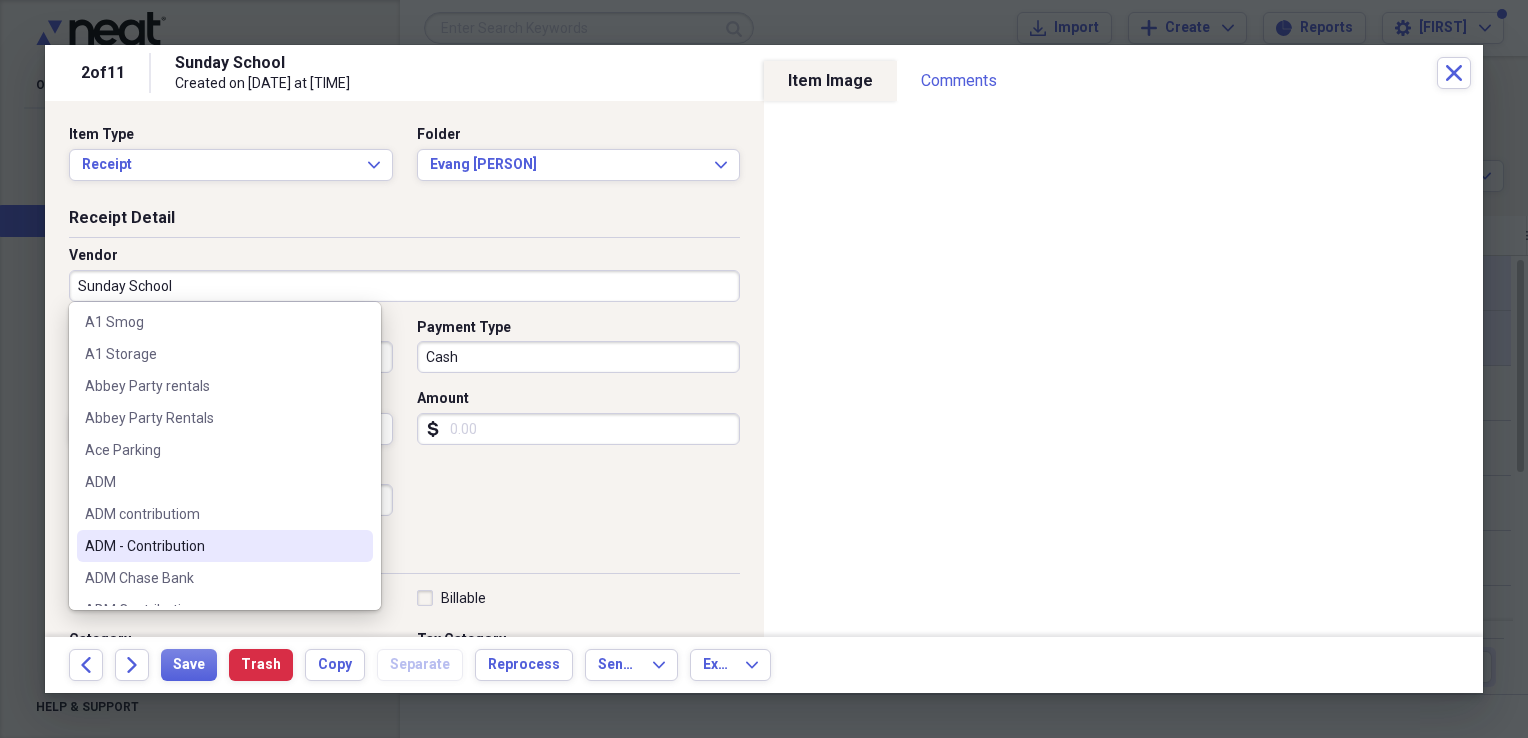 click on "ADM - Contribution" at bounding box center [213, 546] 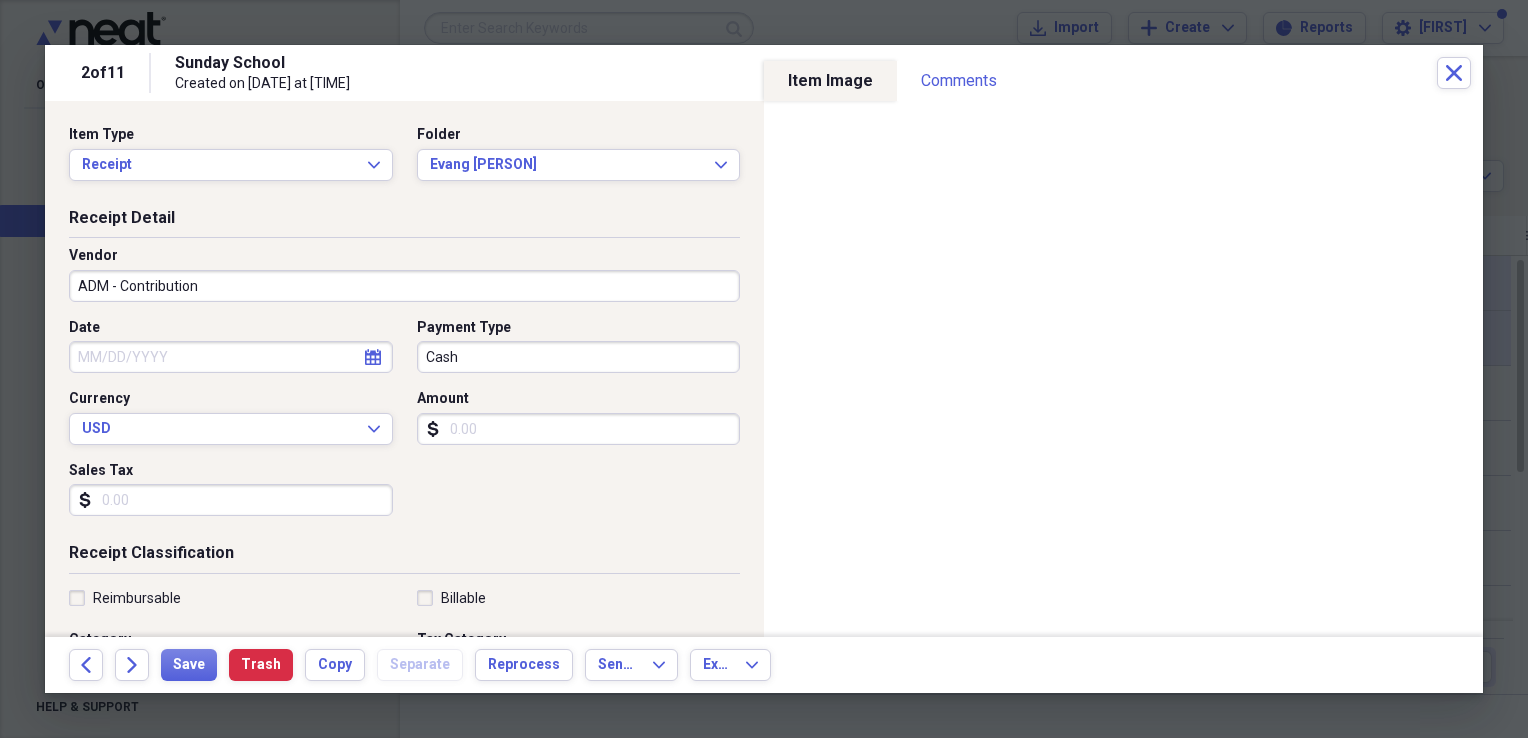 type on "Tithes" 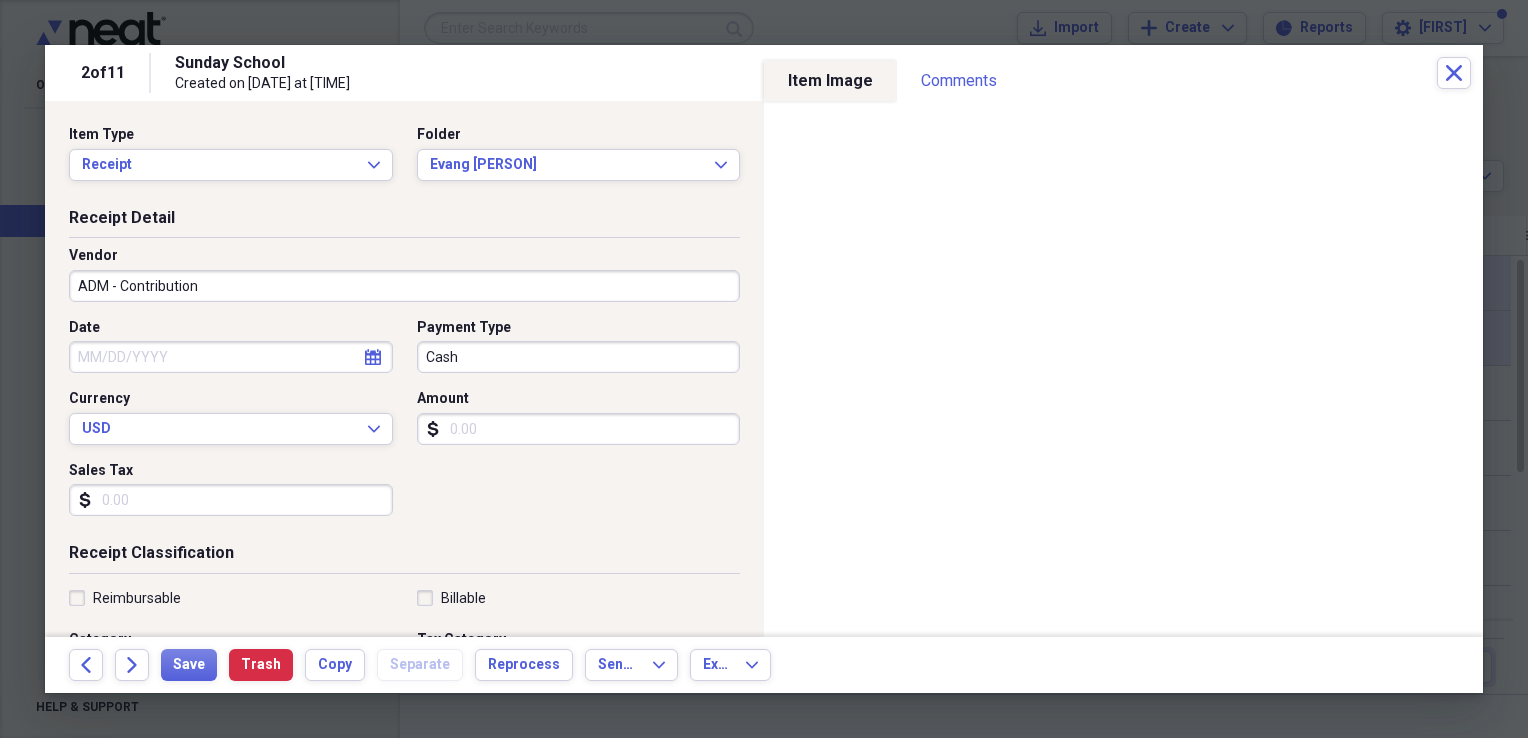 click on "calendar" 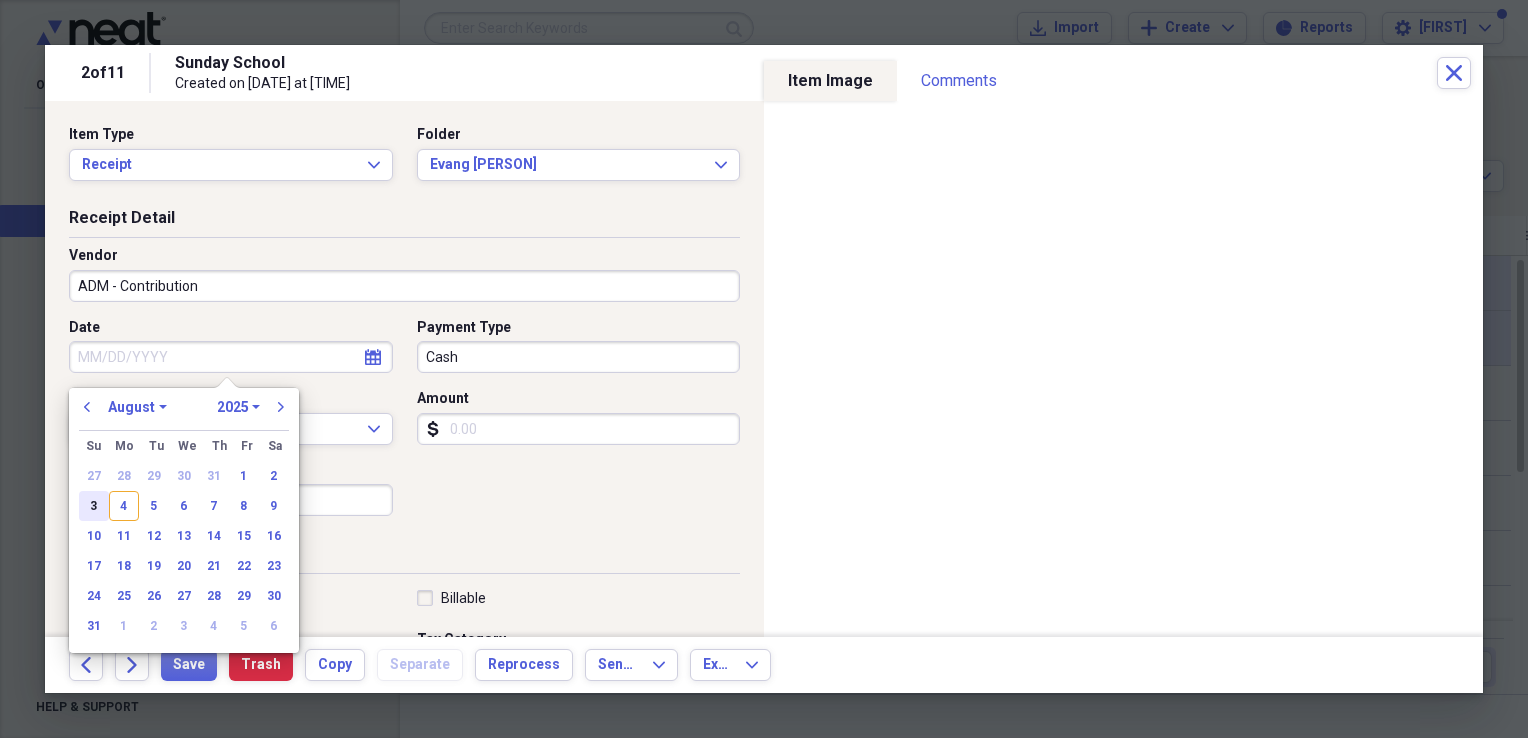 click on "3" at bounding box center [94, 506] 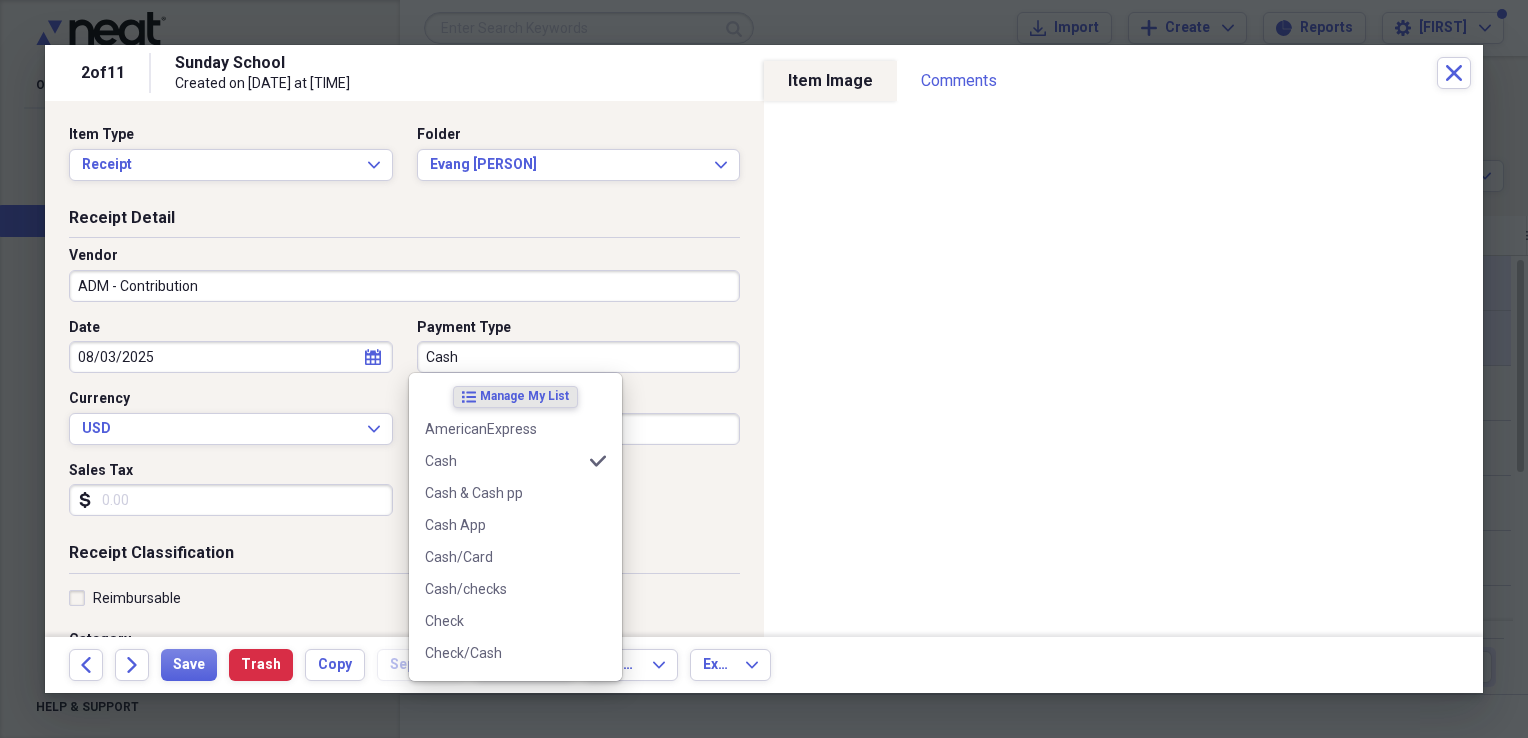 click on "Cash" at bounding box center [579, 357] 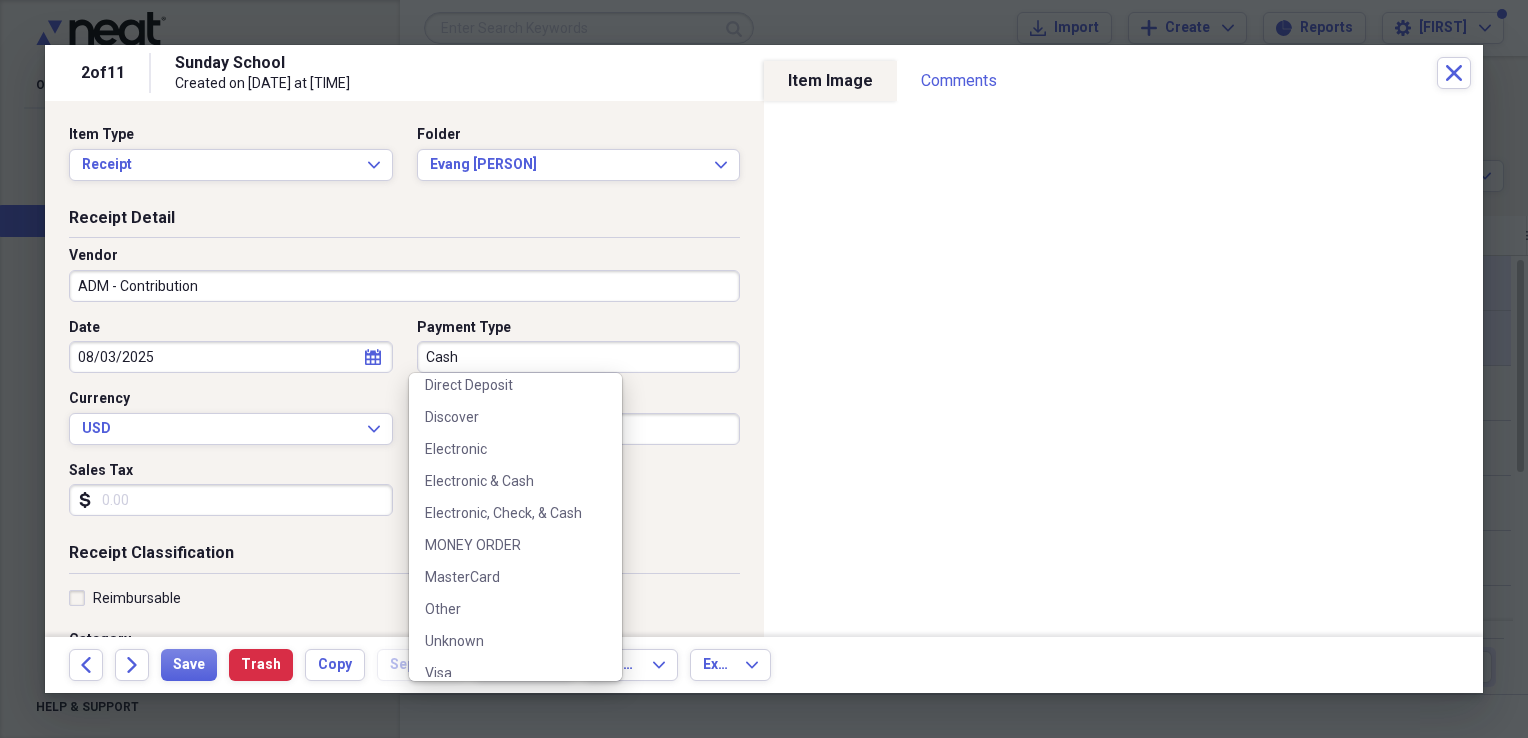 scroll, scrollTop: 526, scrollLeft: 0, axis: vertical 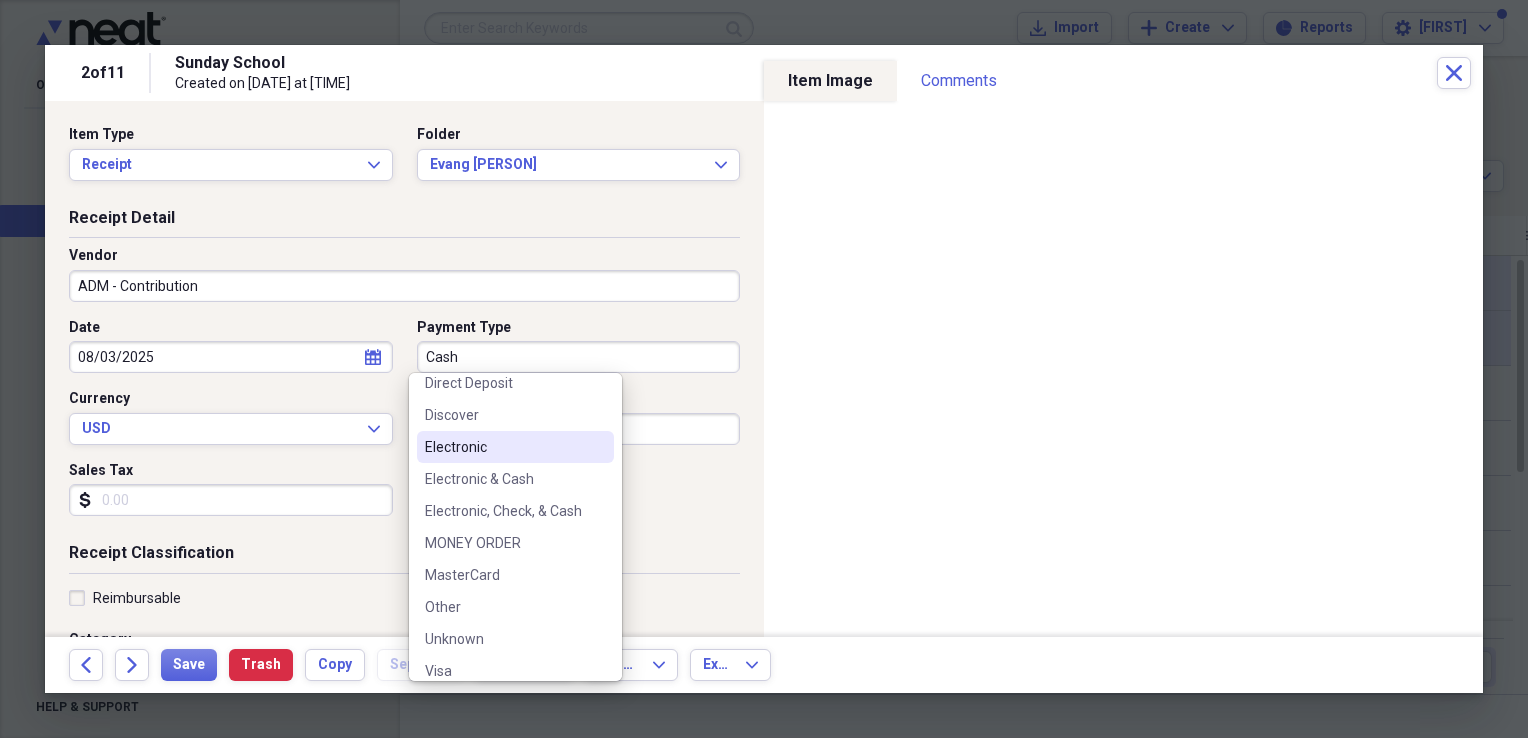 click on "Electronic" at bounding box center (503, 447) 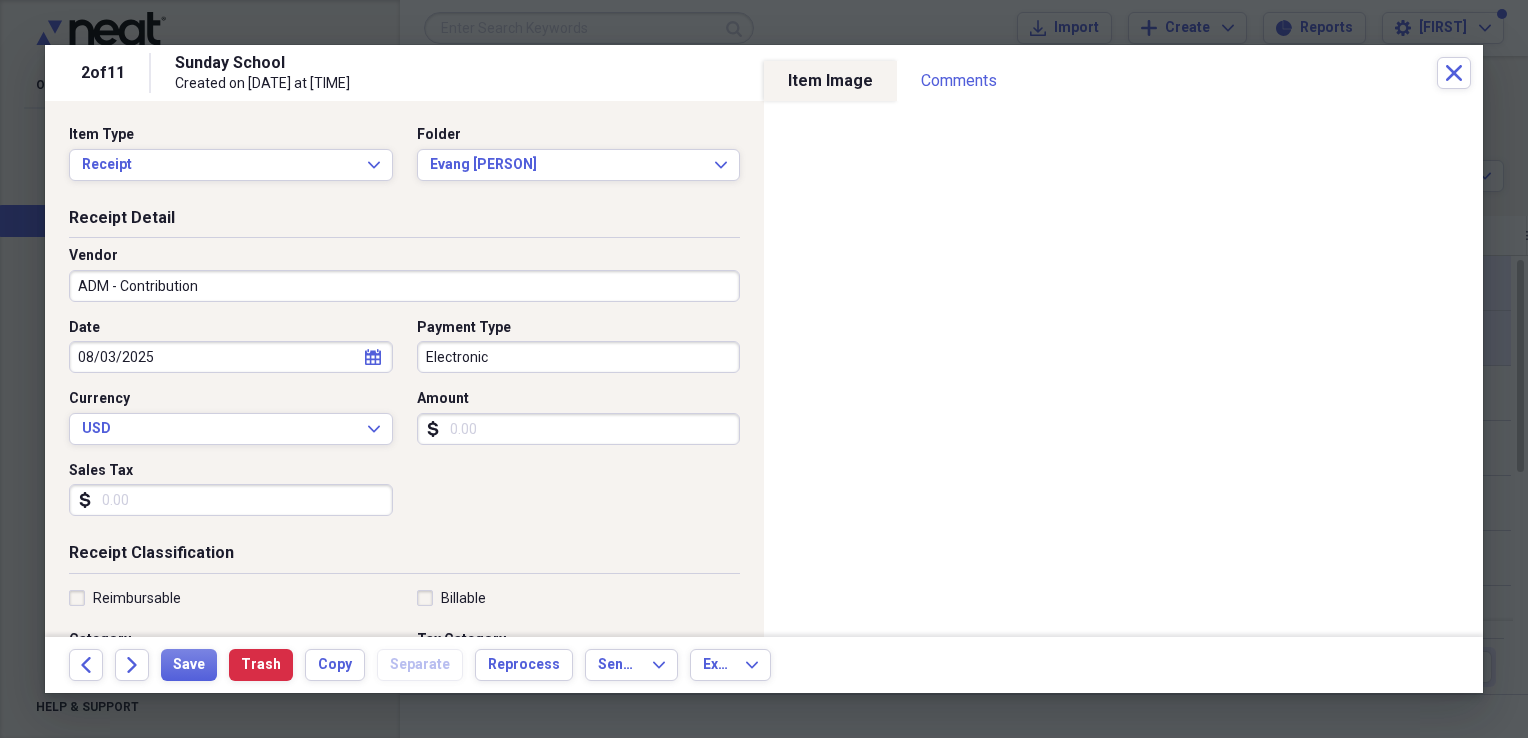 click on "Amount" at bounding box center [579, 429] 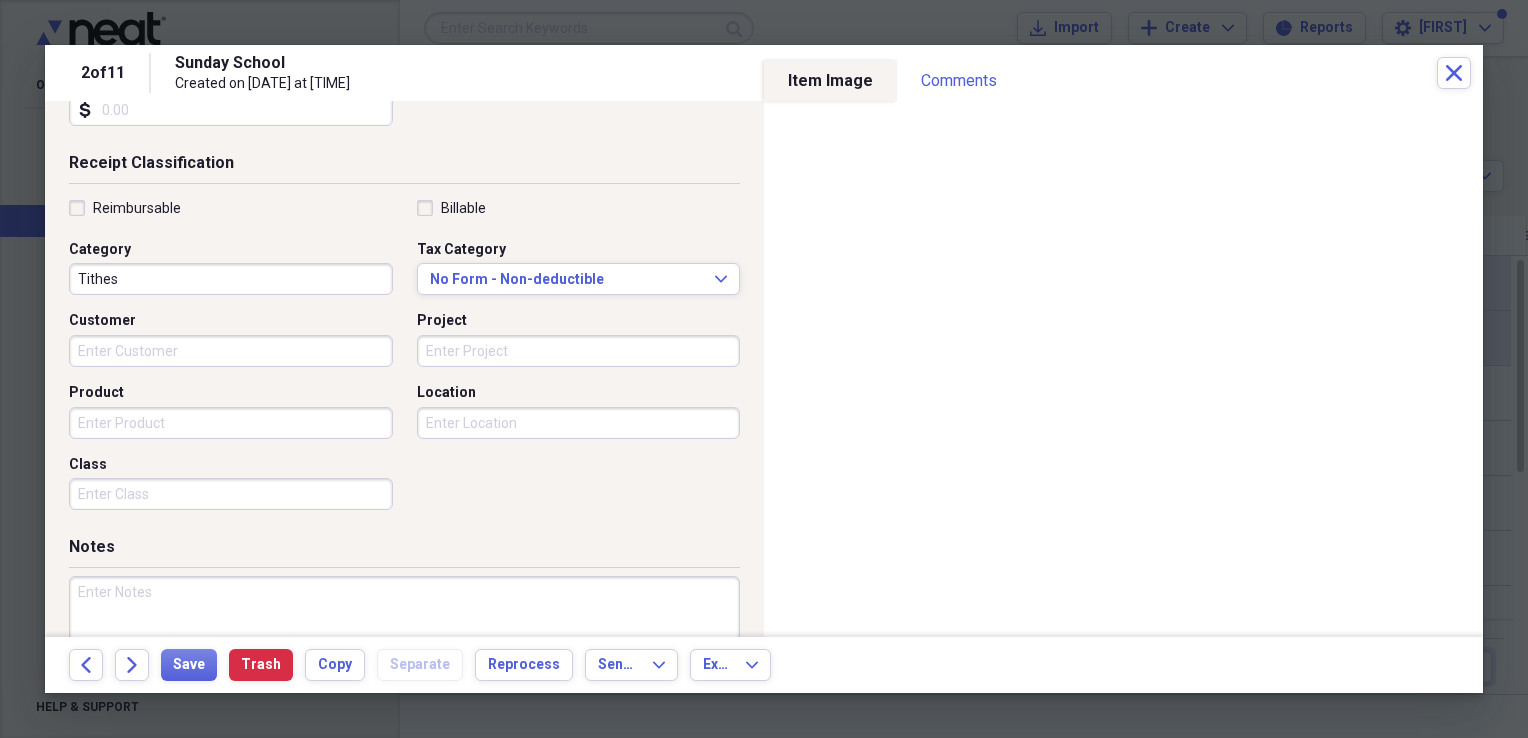 scroll, scrollTop: 398, scrollLeft: 0, axis: vertical 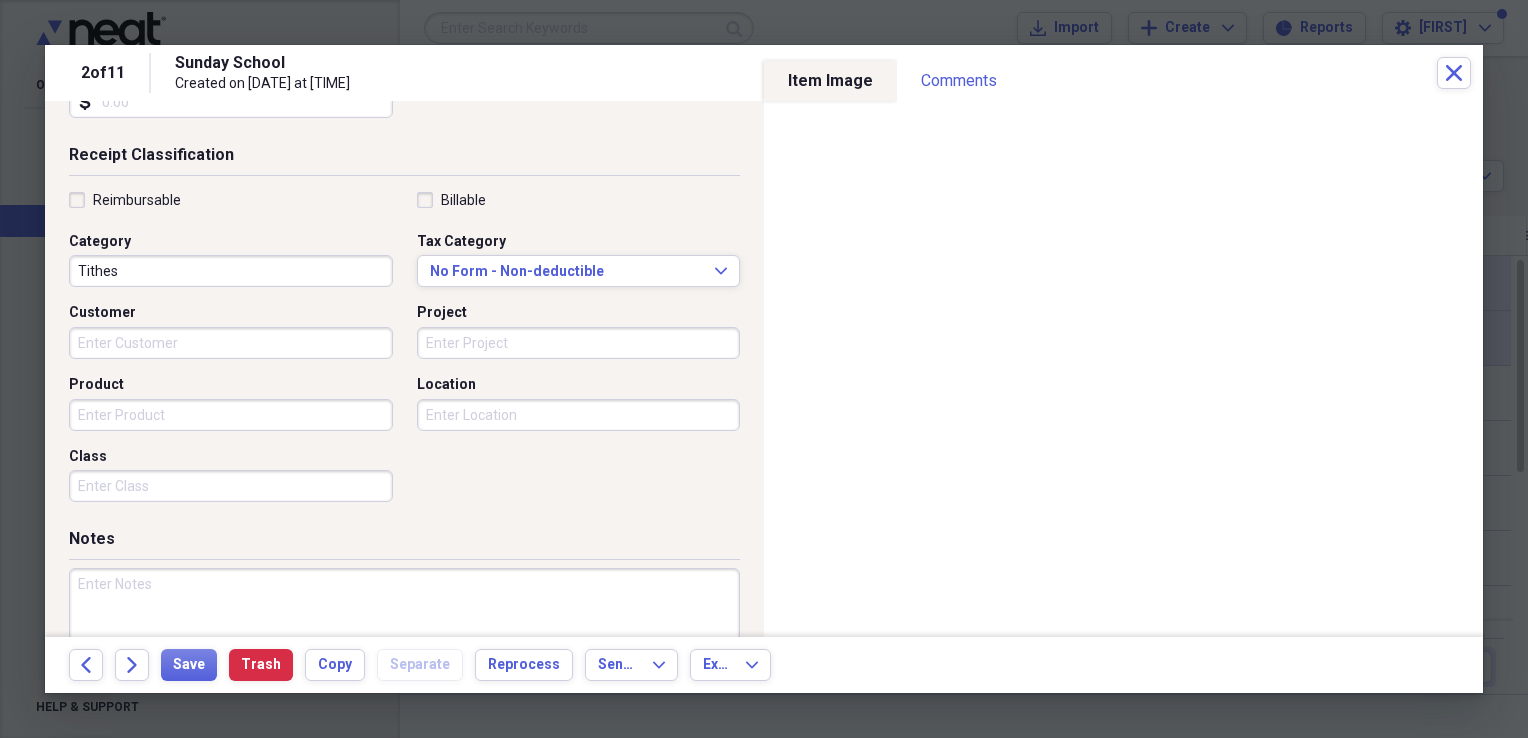type on "300.00" 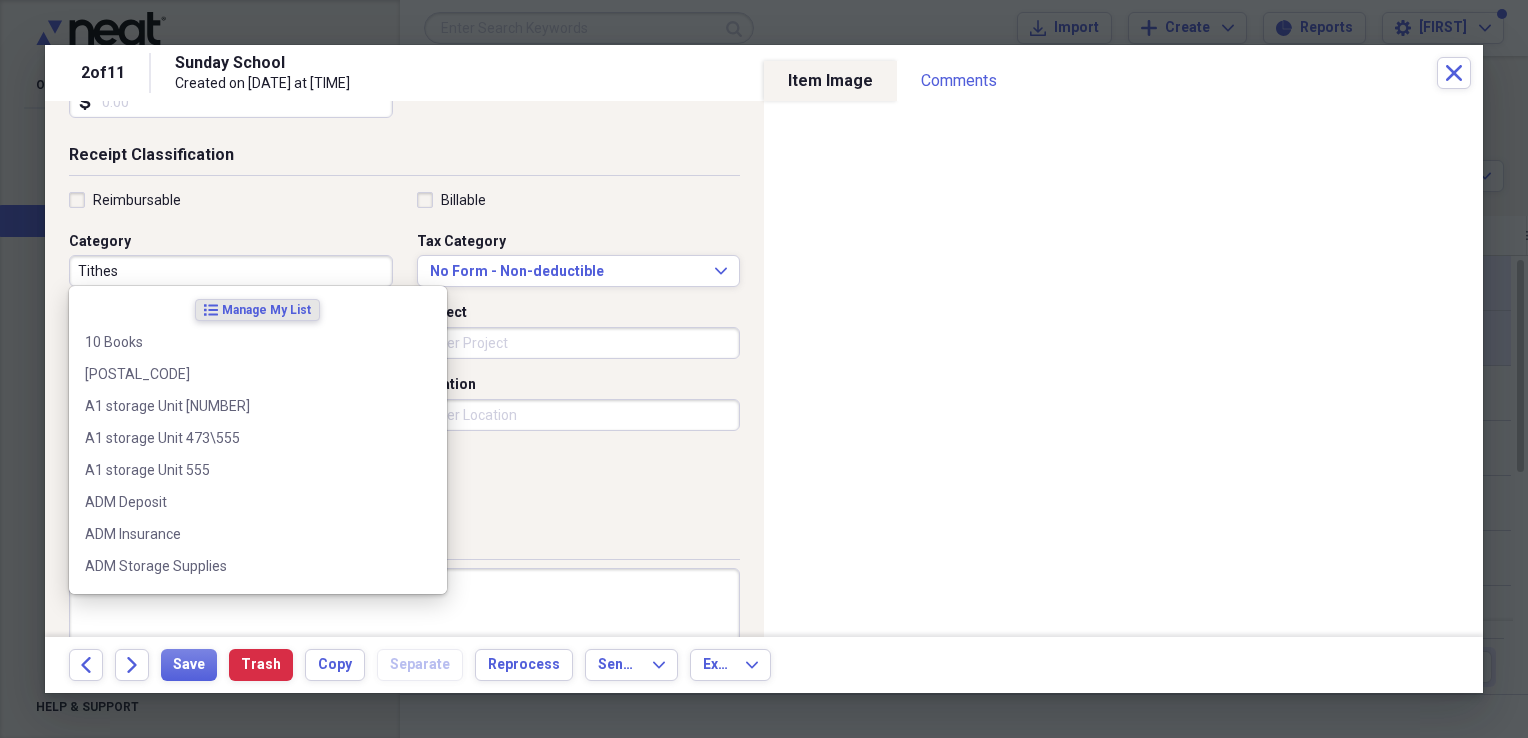 click on "Tithes" at bounding box center [231, 271] 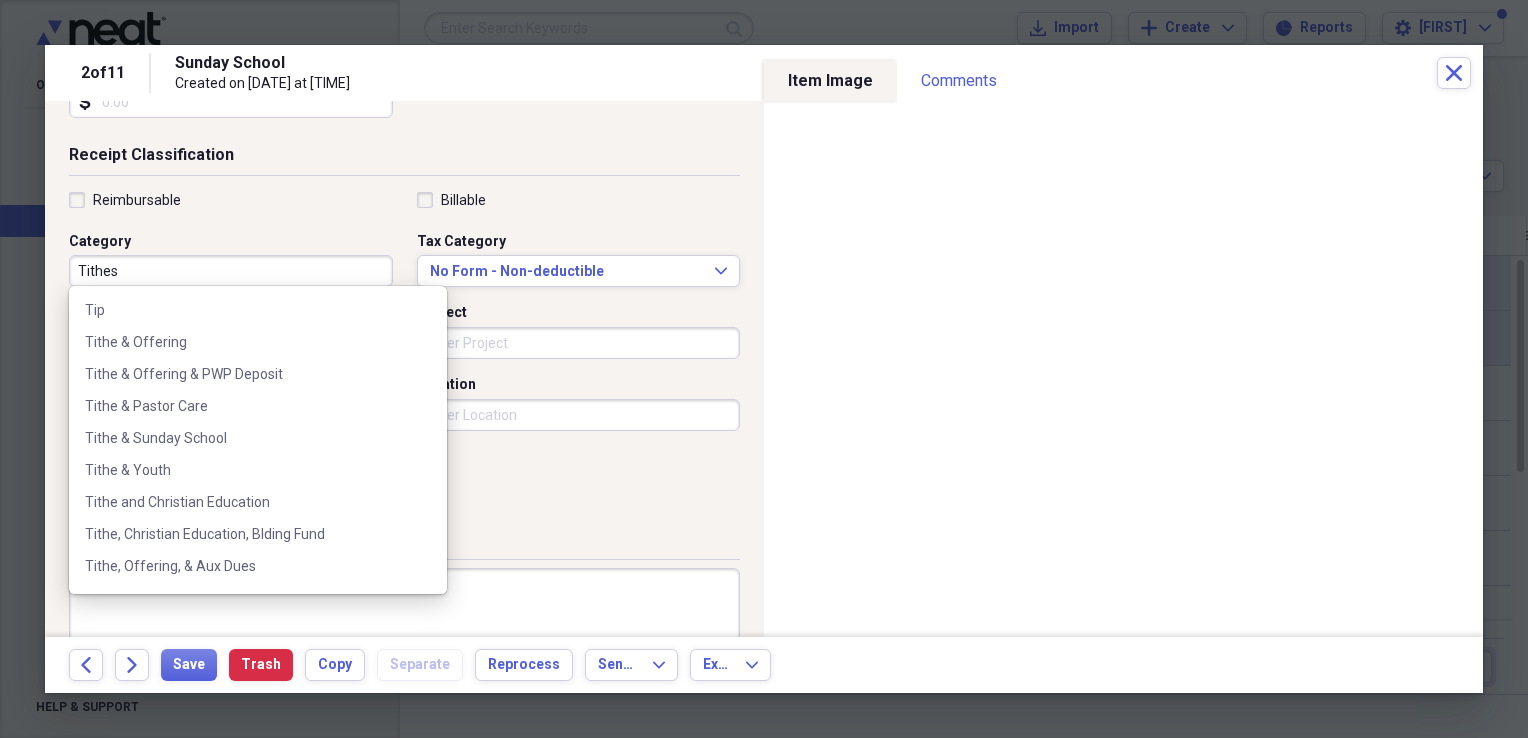 scroll, scrollTop: 6687, scrollLeft: 0, axis: vertical 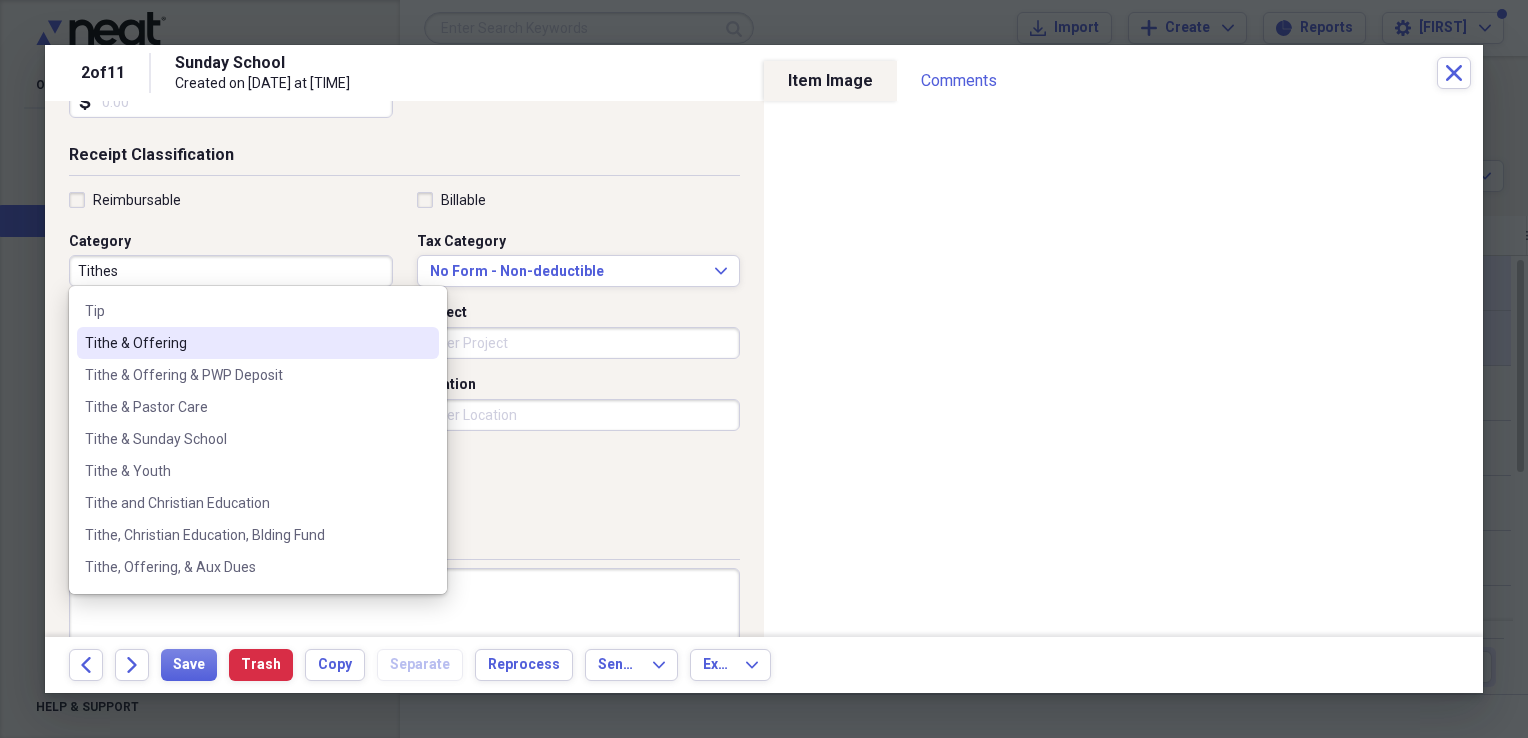 click on "Tithe & Offering" at bounding box center (246, 343) 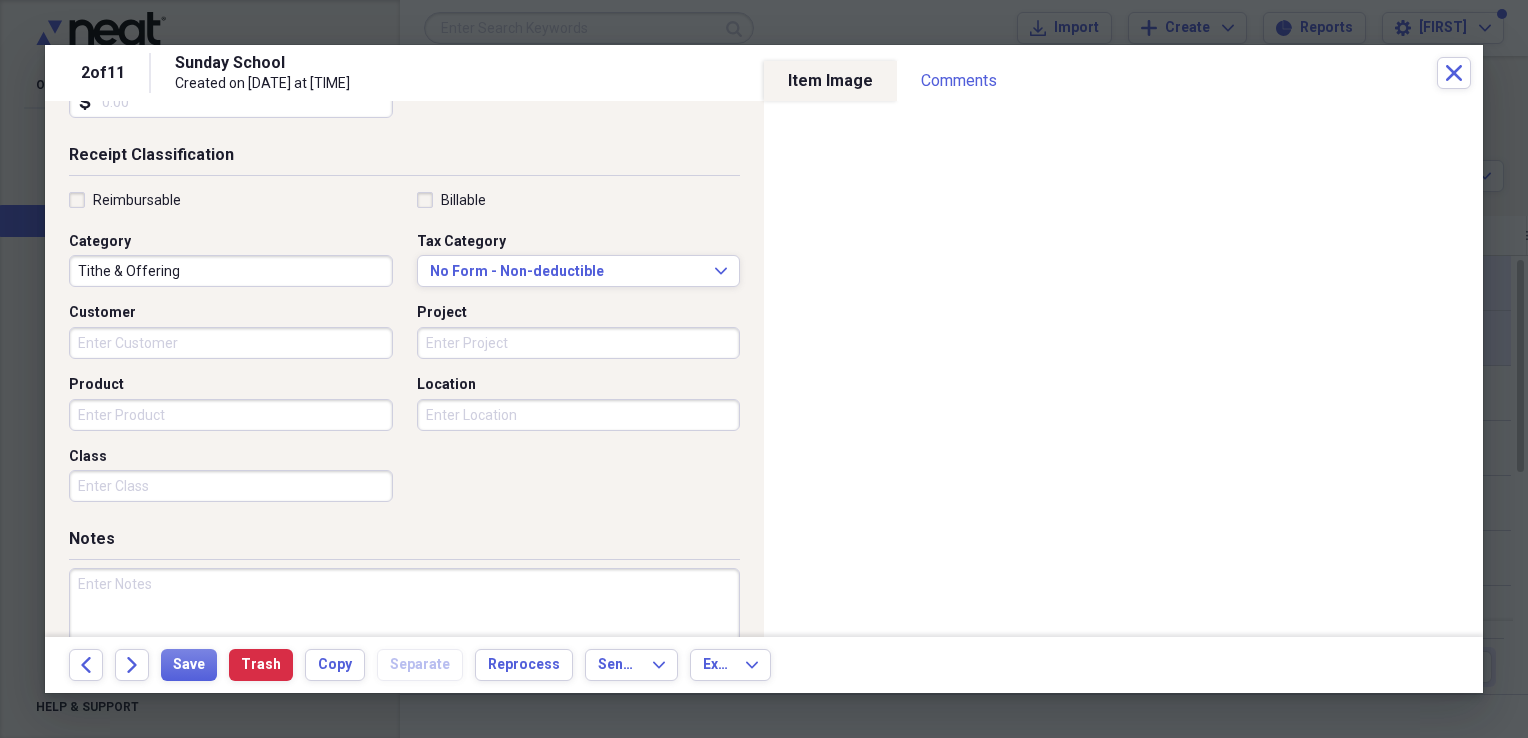 click at bounding box center [404, 633] 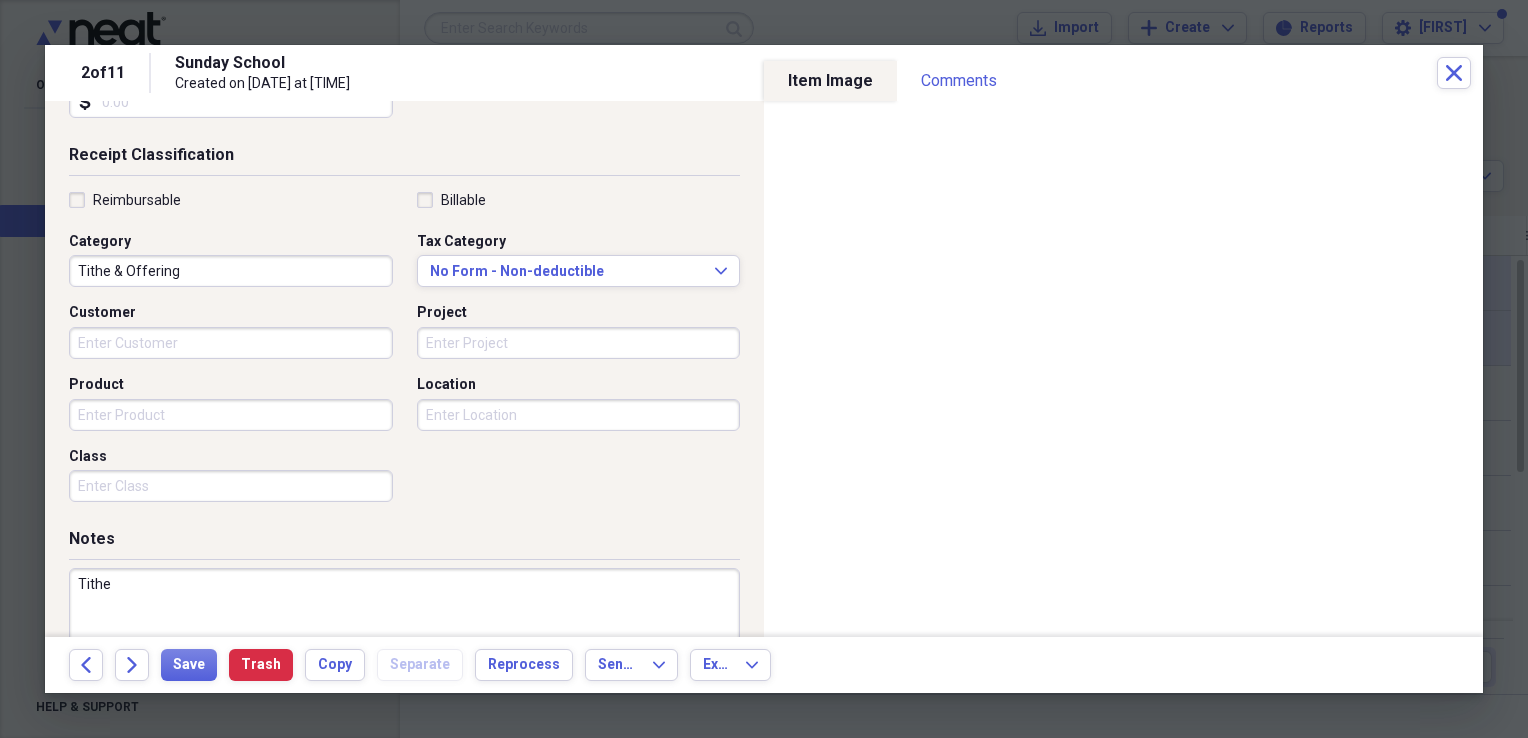 scroll, scrollTop: 398, scrollLeft: 0, axis: vertical 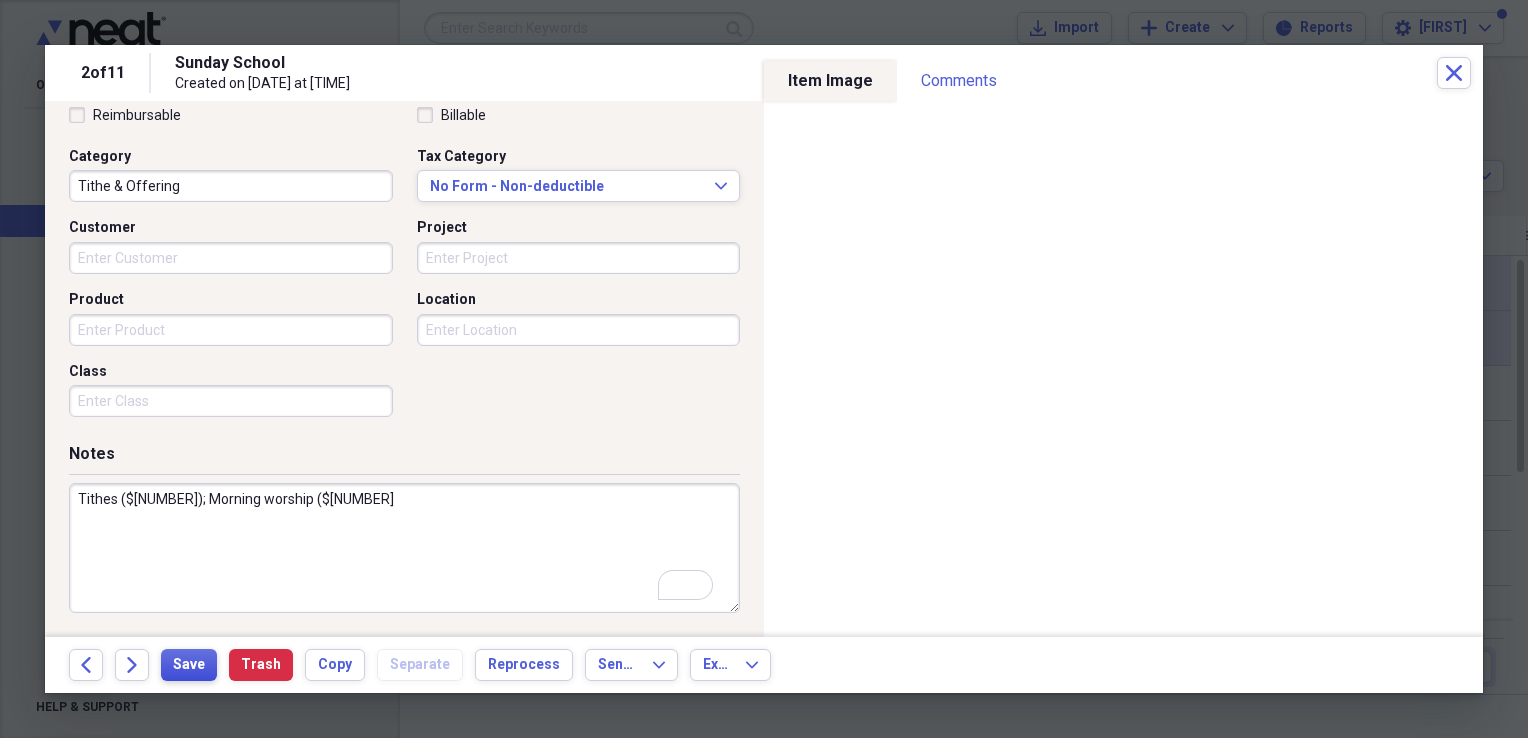type on "Tithes ($[NUMBER]); Morning worship ($[NUMBER]" 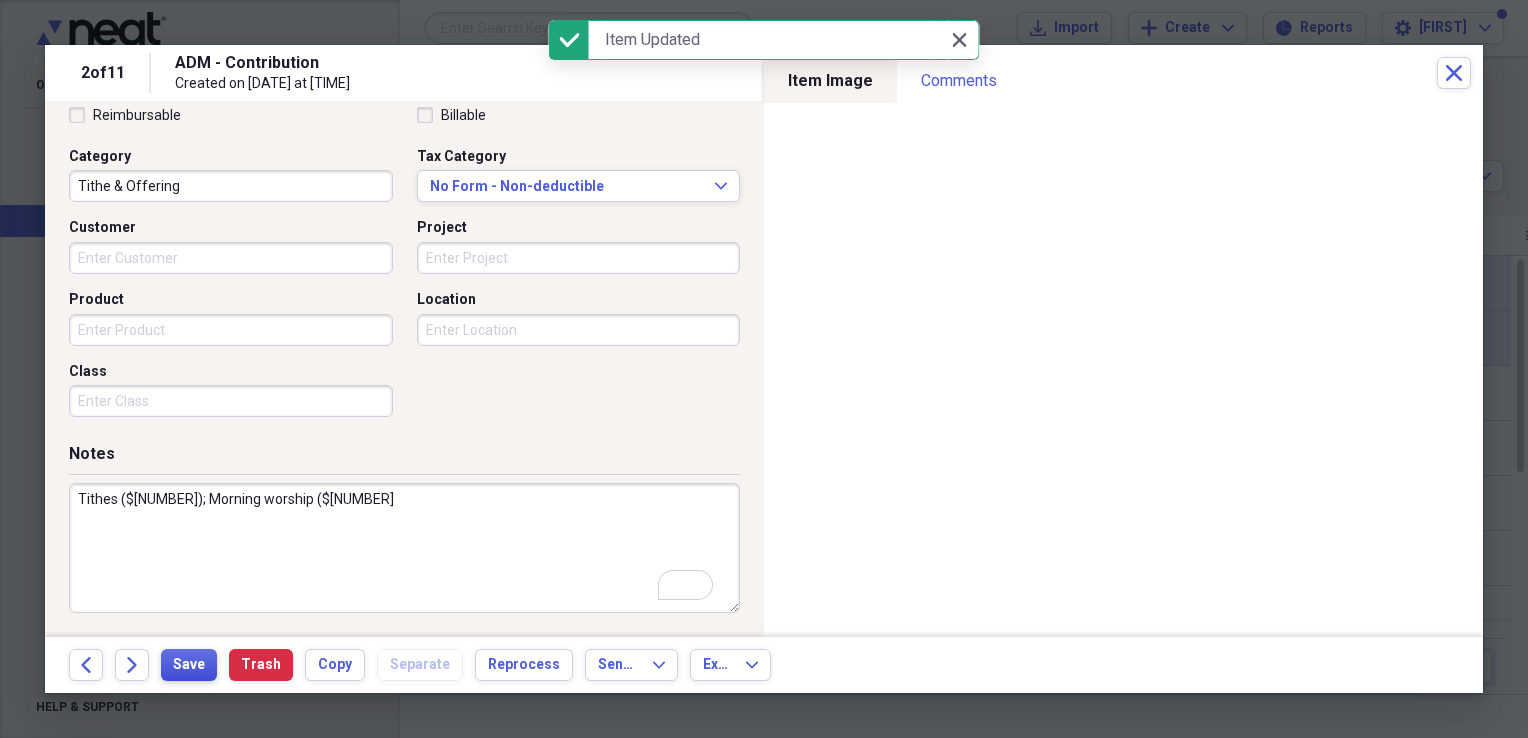 scroll, scrollTop: 101, scrollLeft: 0, axis: vertical 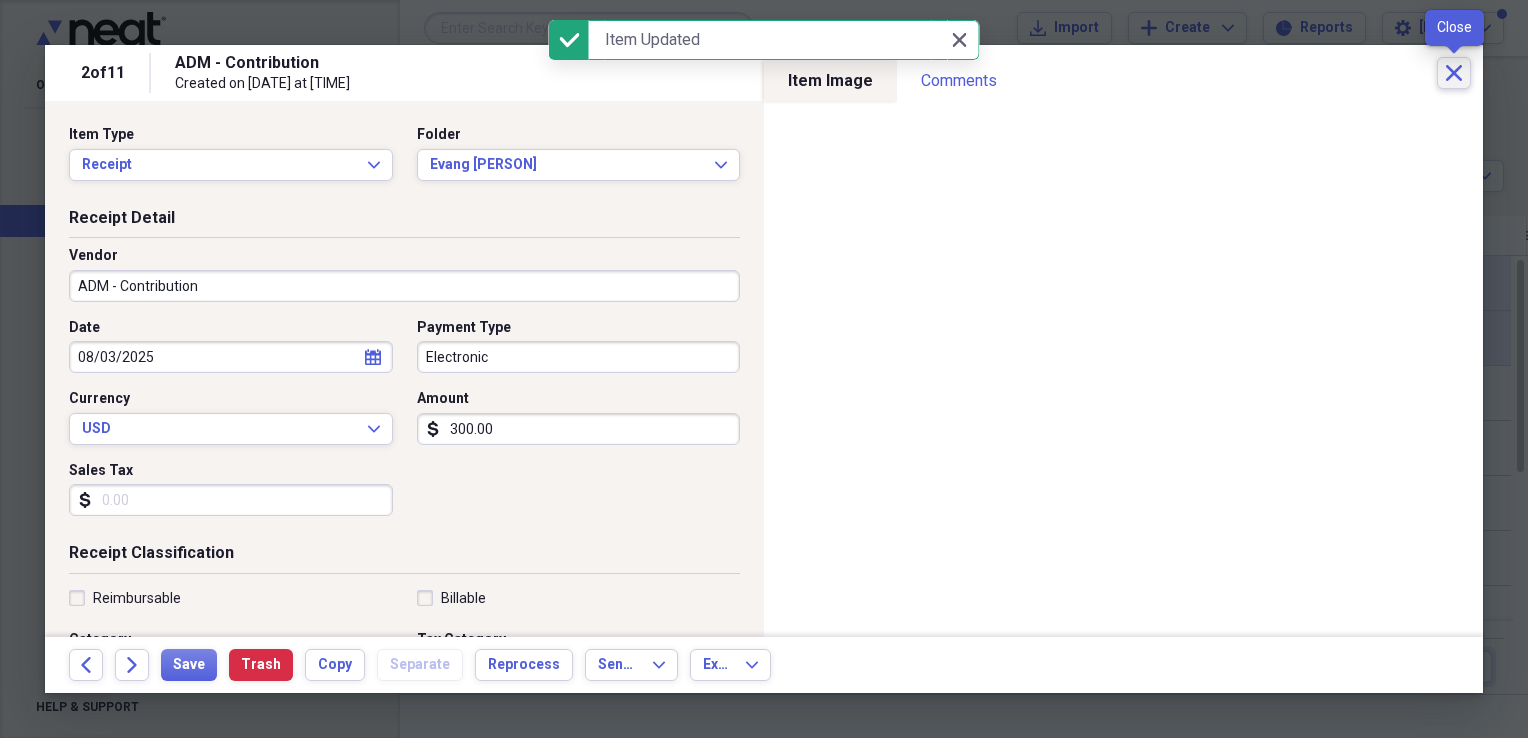 click on "Close" at bounding box center [1454, 73] 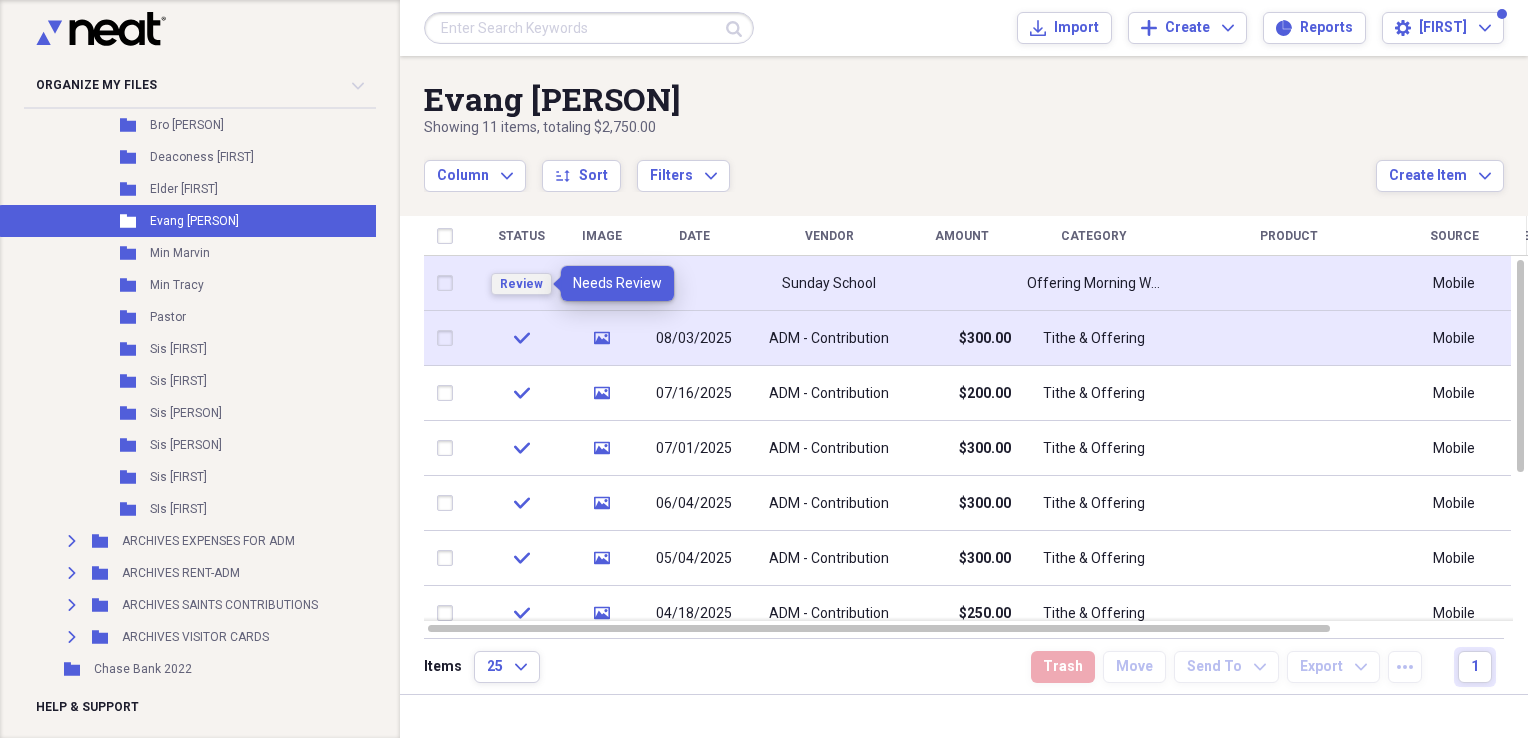 click on "Review" at bounding box center [521, 284] 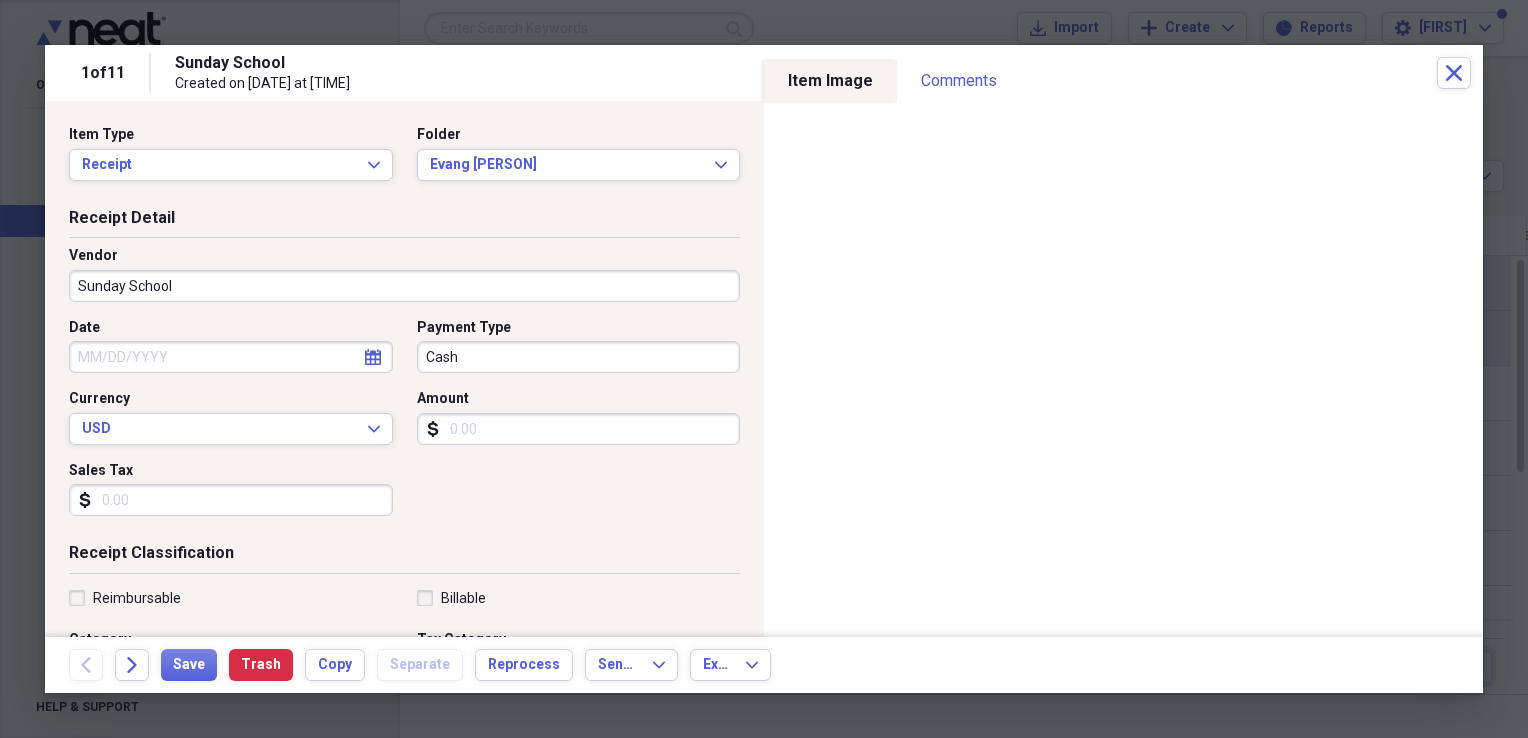 click on "Sunday School" at bounding box center [404, 286] 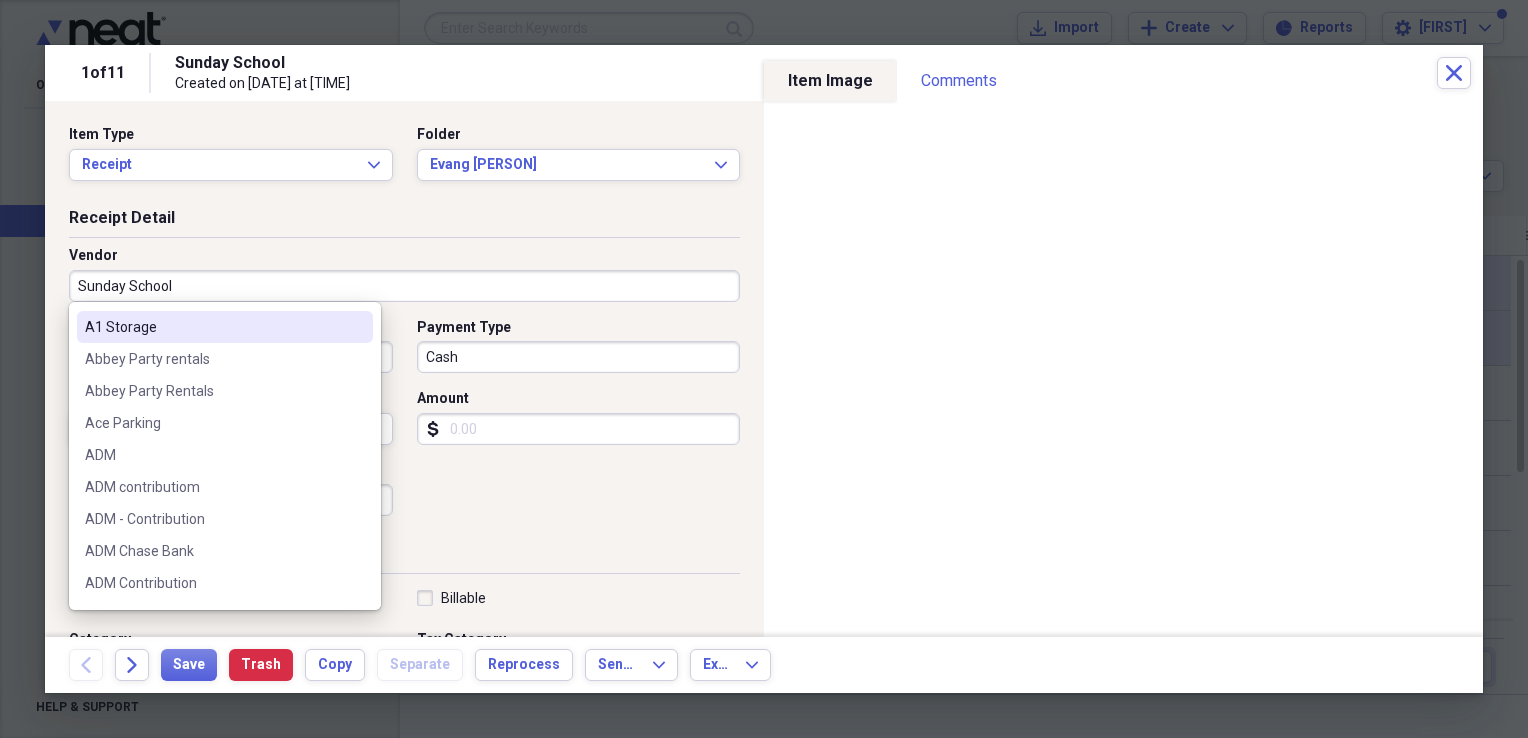 scroll, scrollTop: 198, scrollLeft: 0, axis: vertical 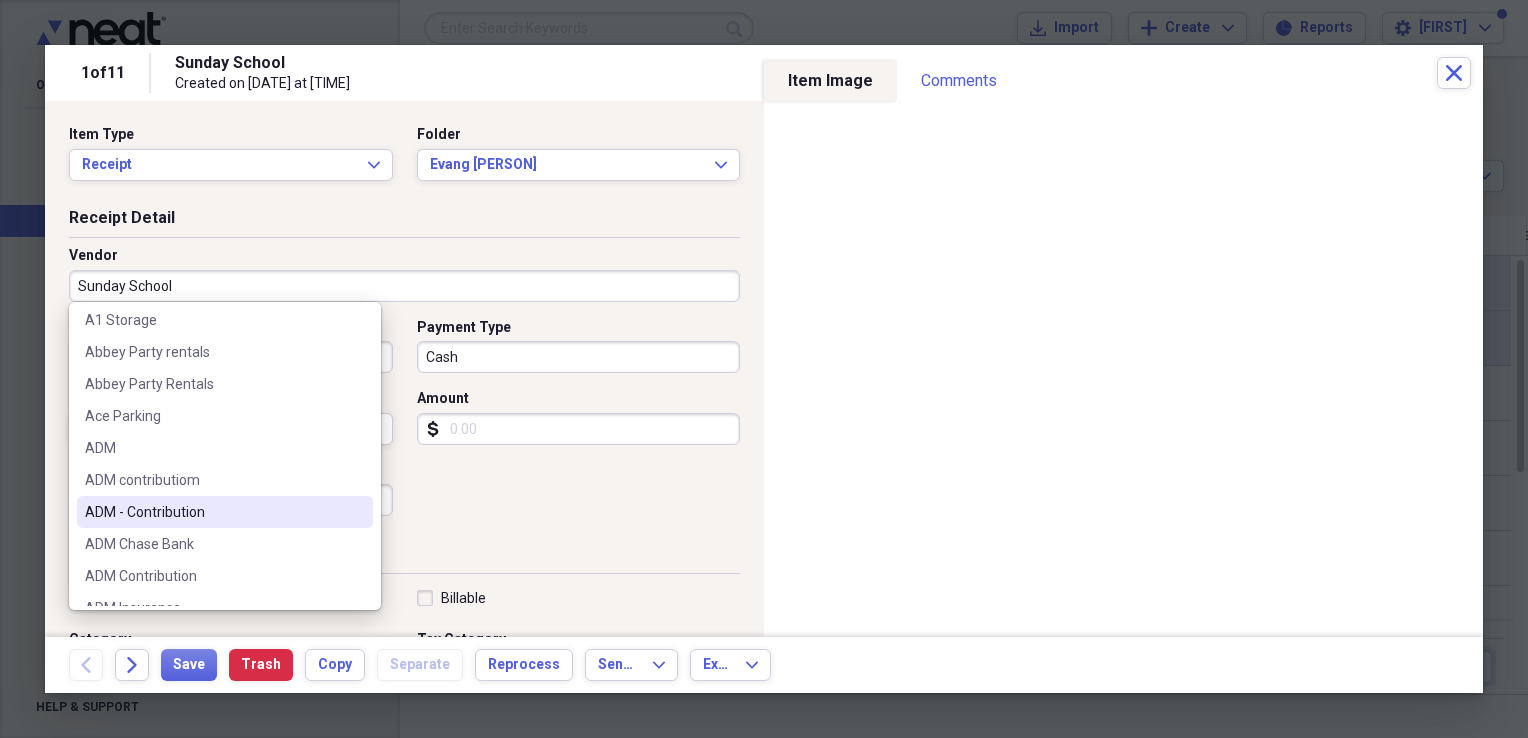 click on "ADM - Contribution" at bounding box center (213, 512) 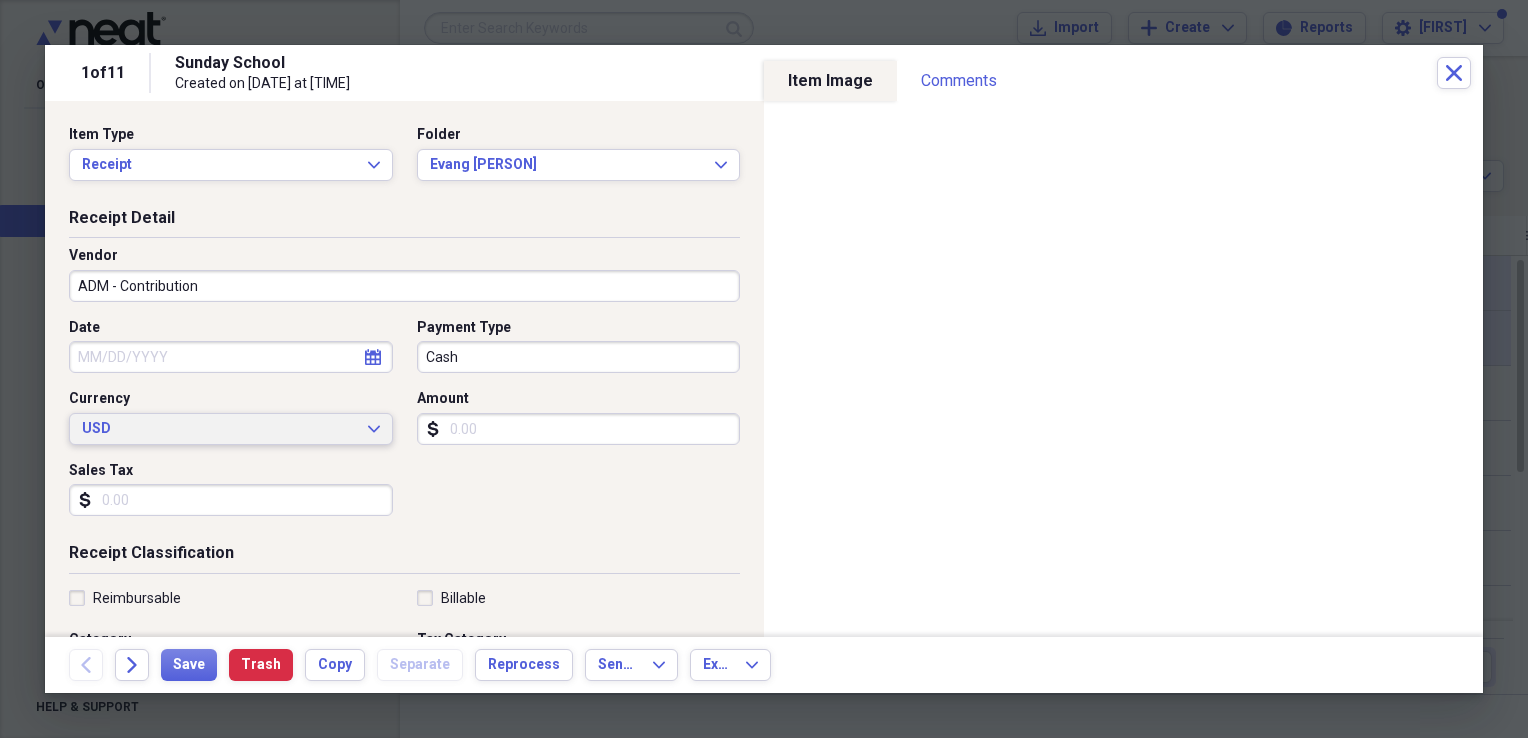 type on "Tithes" 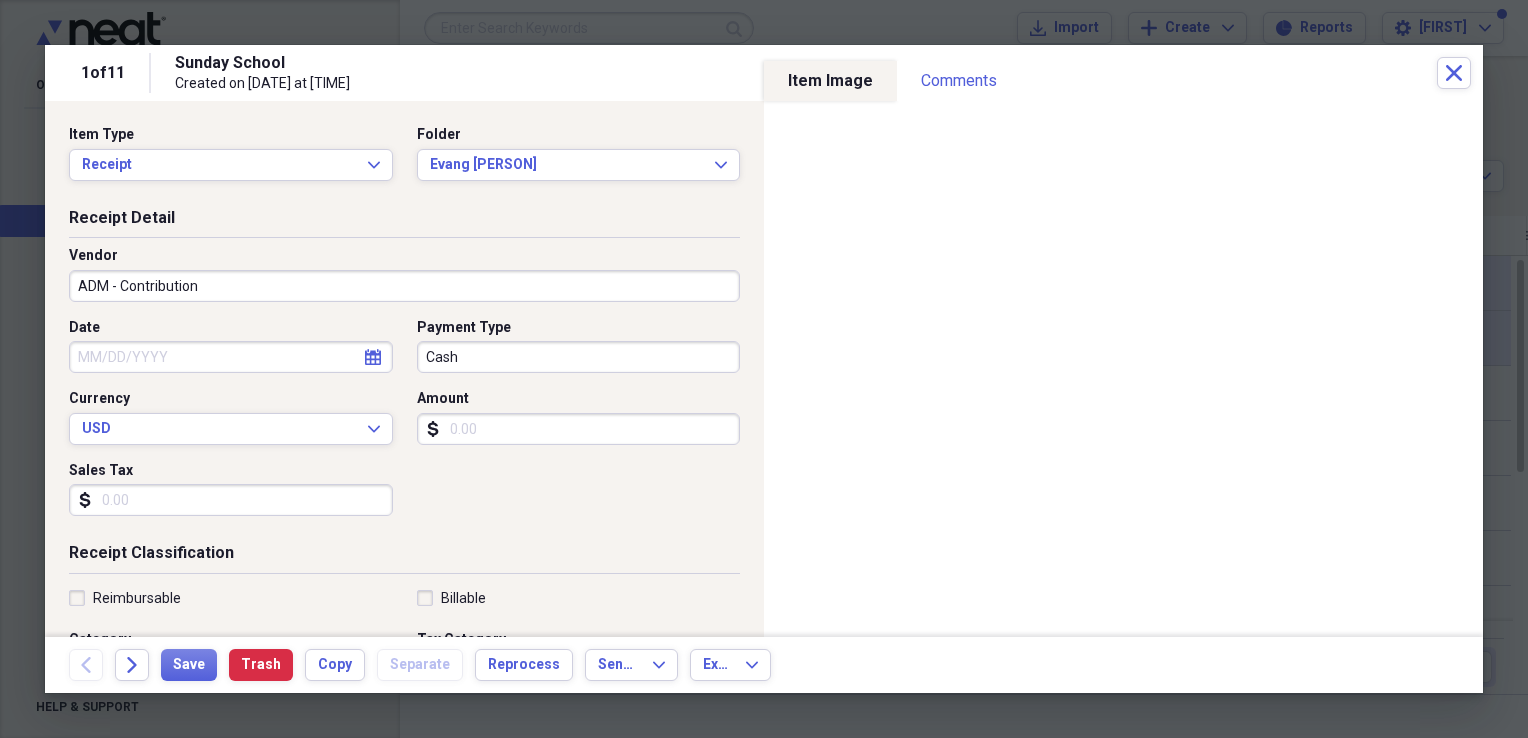 click 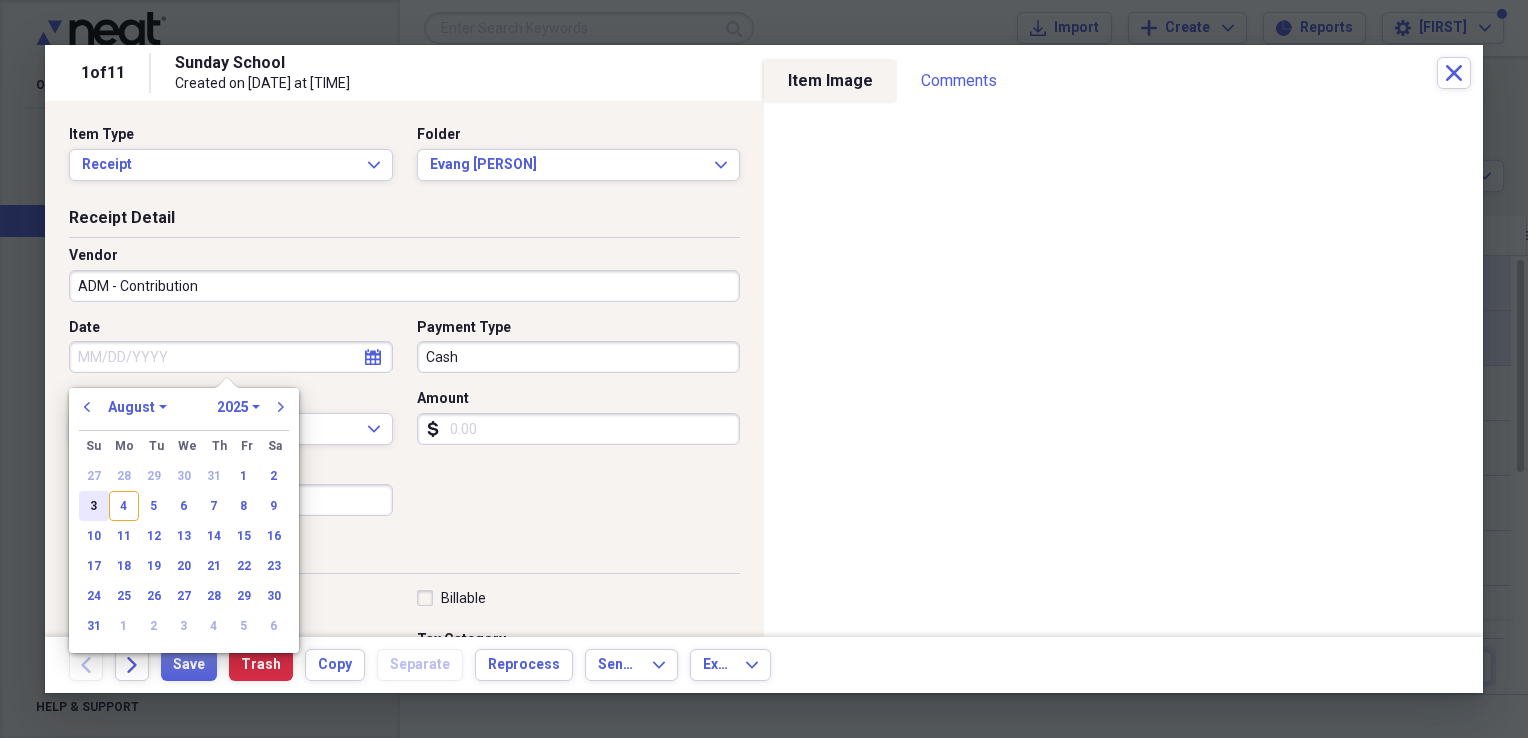 click on "3" at bounding box center (94, 506) 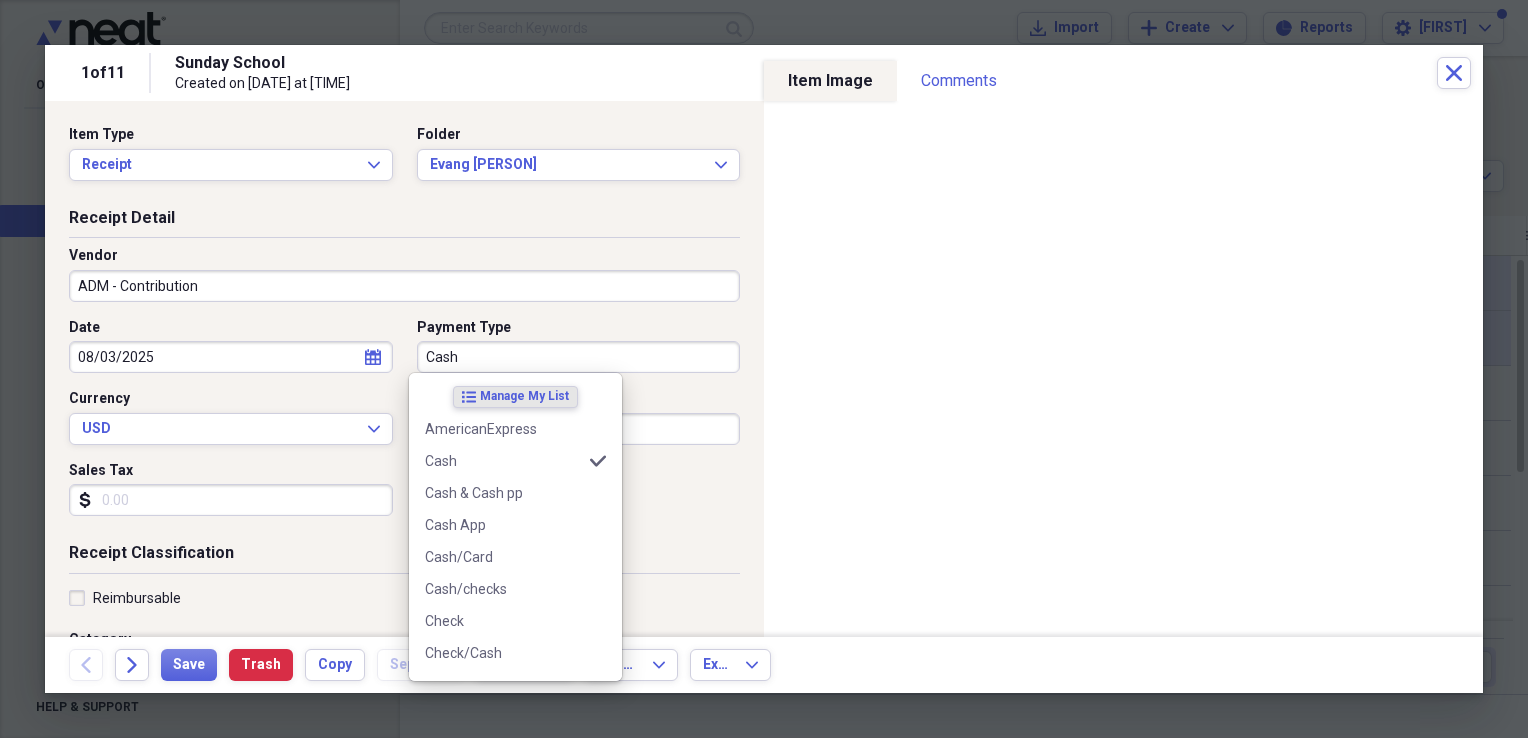 click on "Cash" at bounding box center [579, 357] 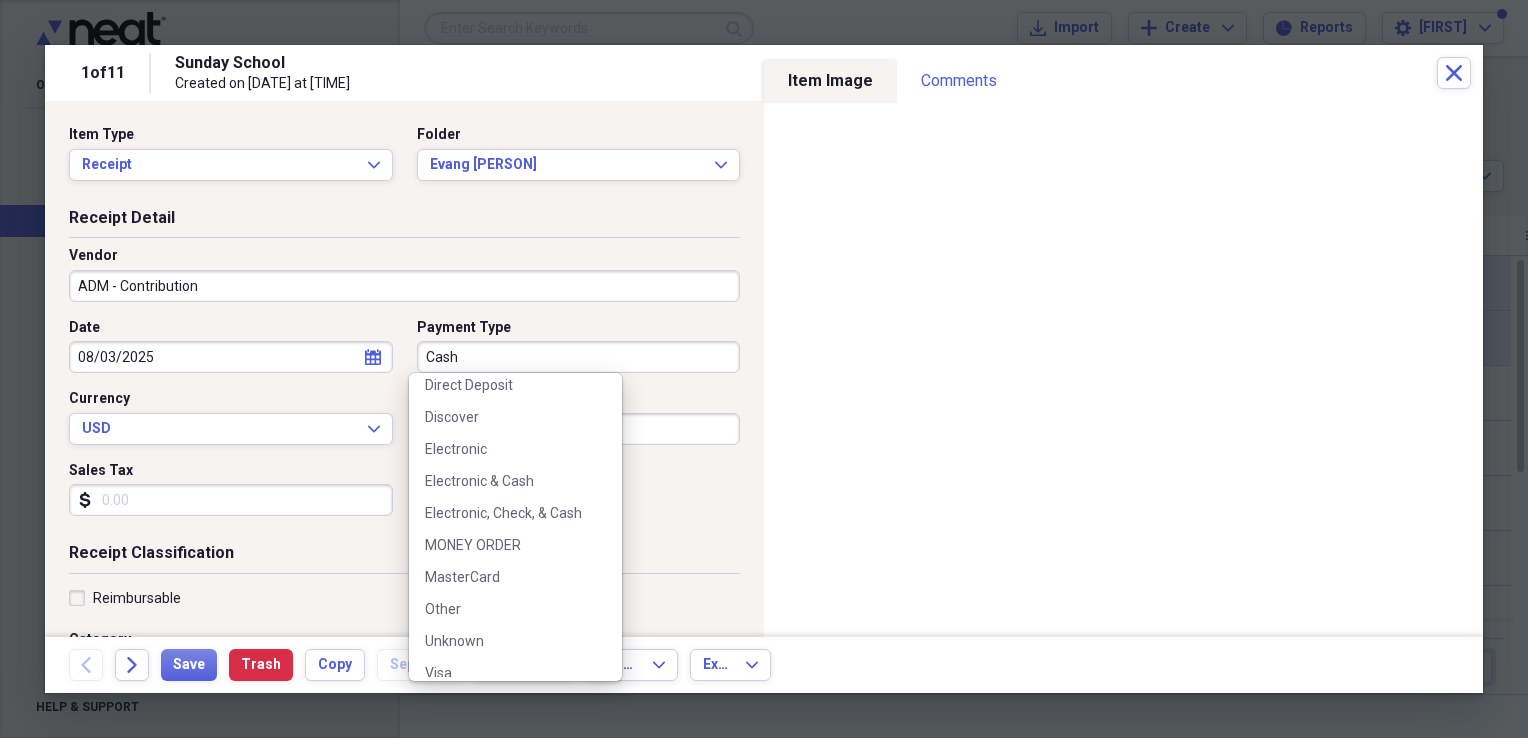 scroll, scrollTop: 526, scrollLeft: 0, axis: vertical 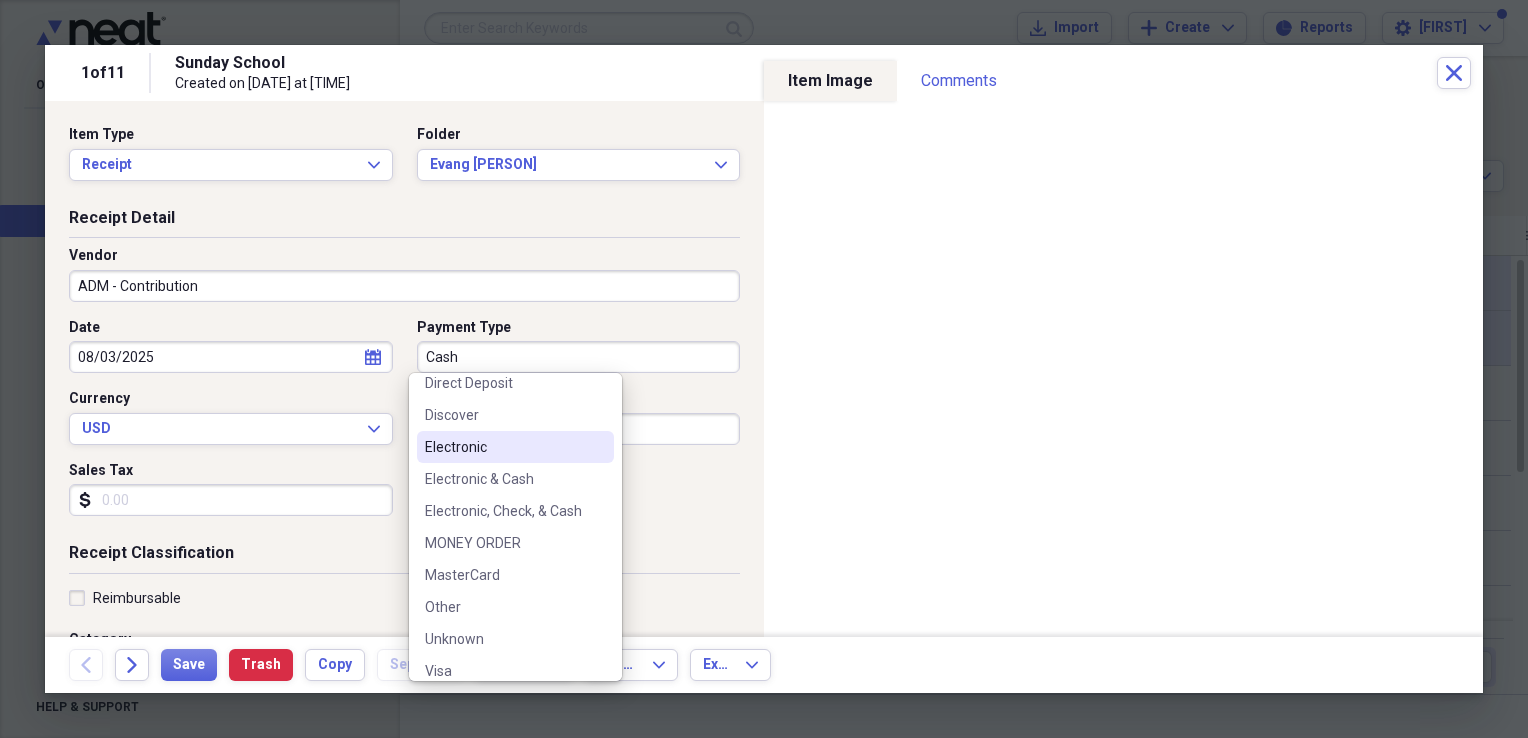 click on "Electronic" at bounding box center (503, 447) 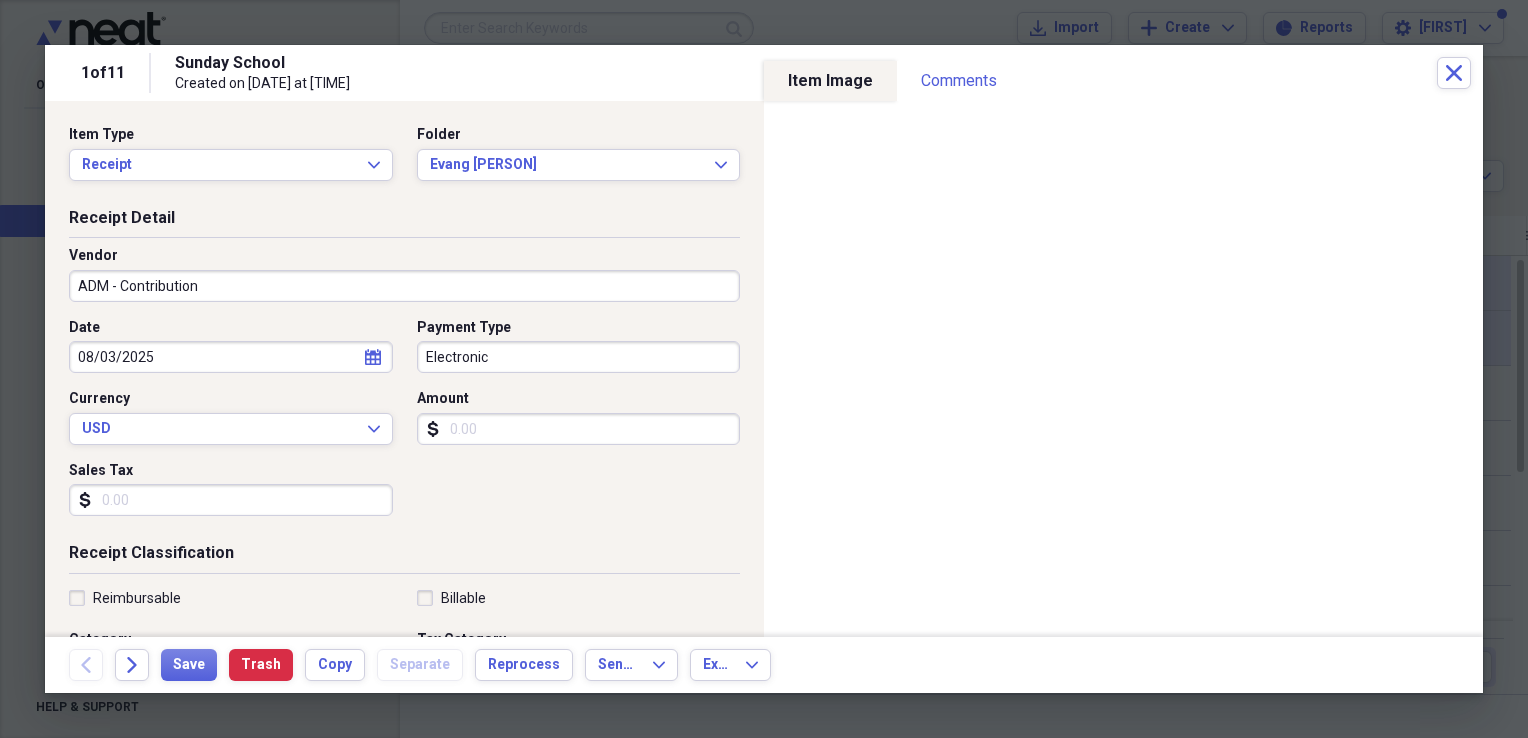 click on "Amount" at bounding box center [579, 429] 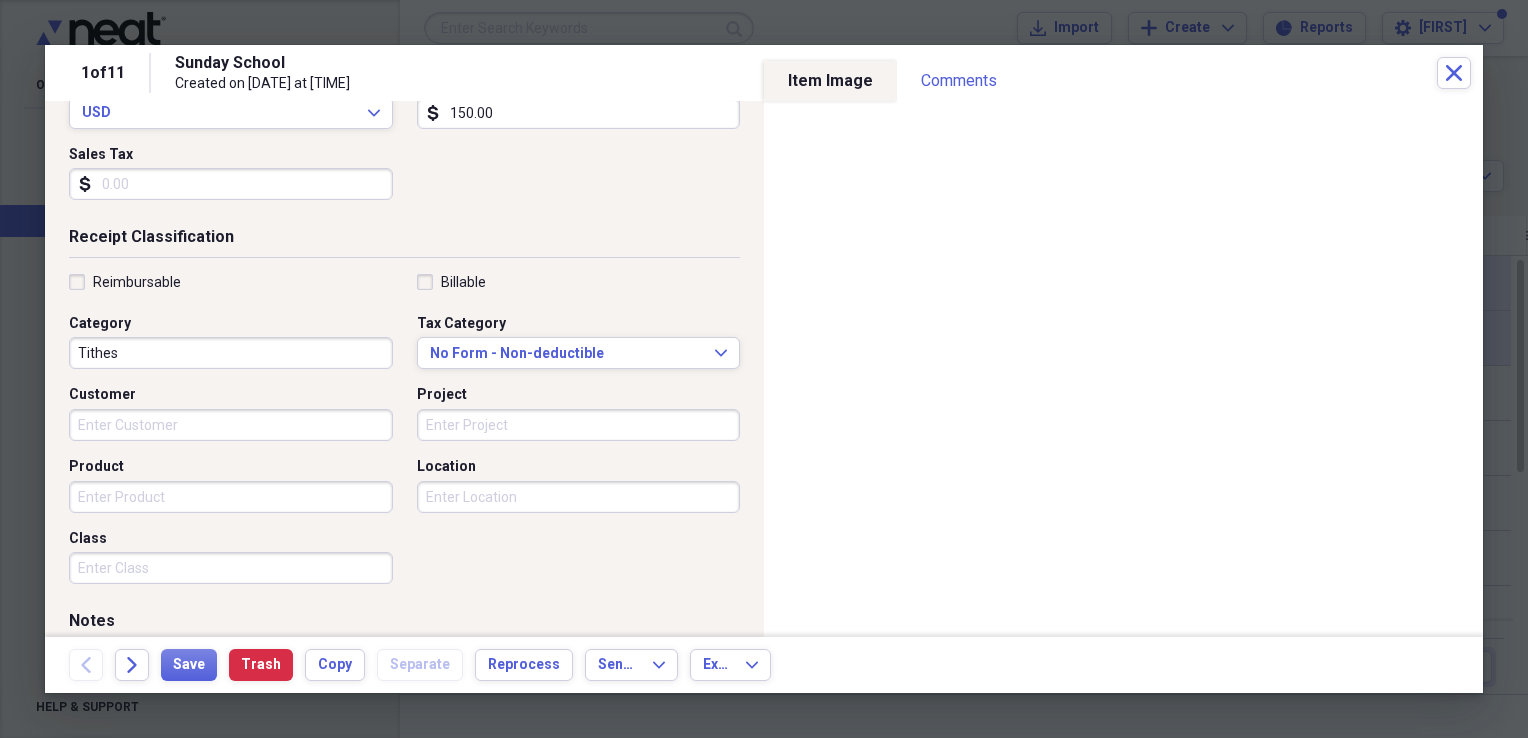 scroll, scrollTop: 319, scrollLeft: 0, axis: vertical 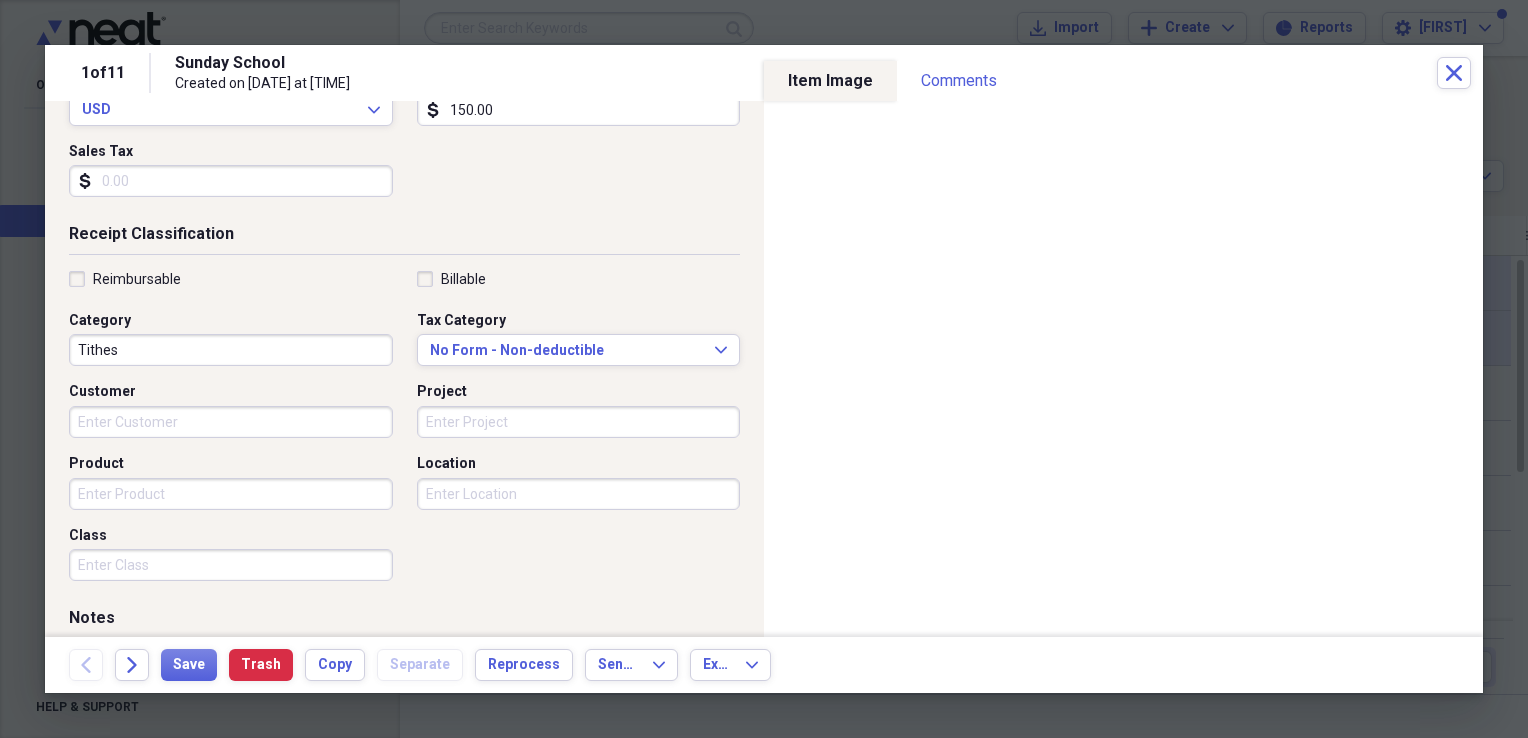 type on "150.00" 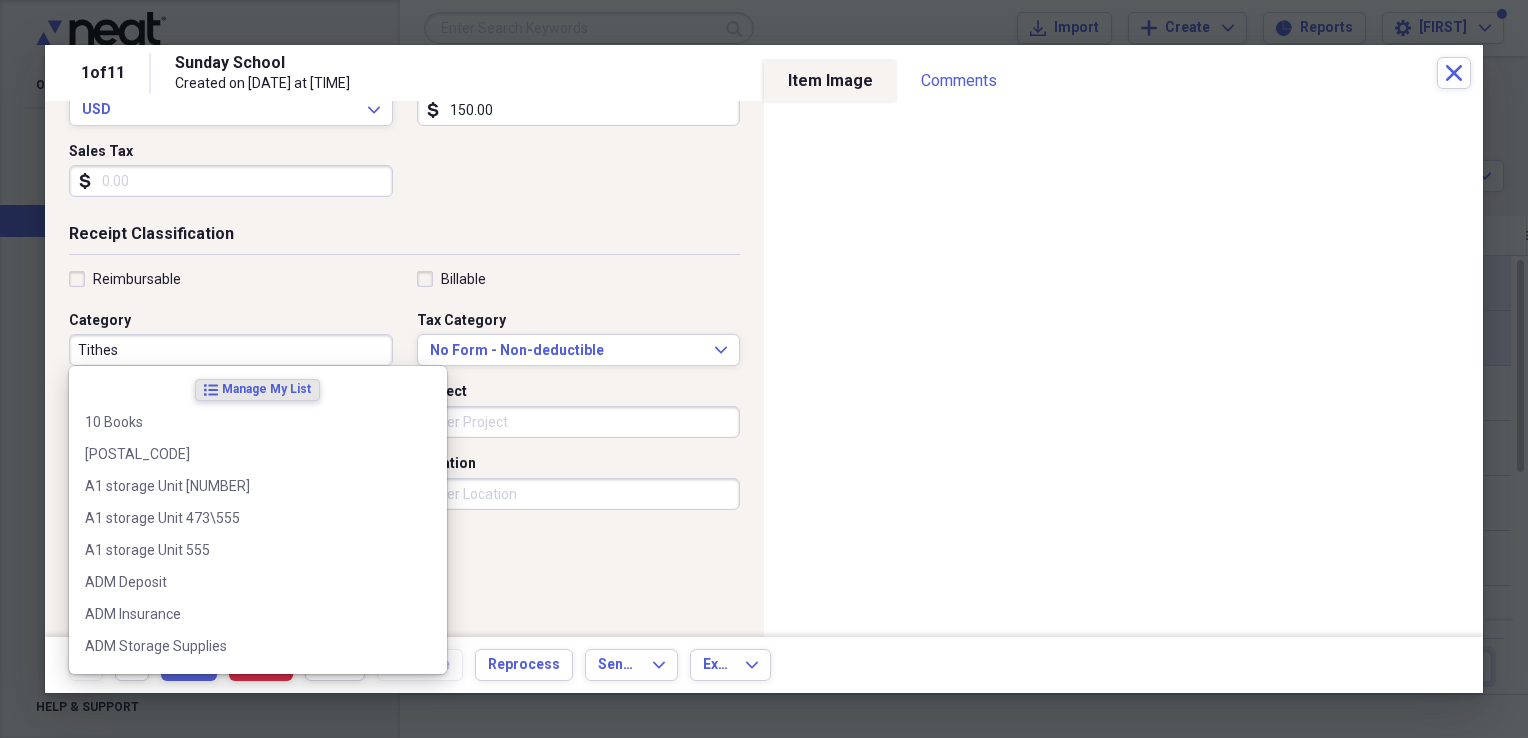 click on "Tithes" at bounding box center [231, 350] 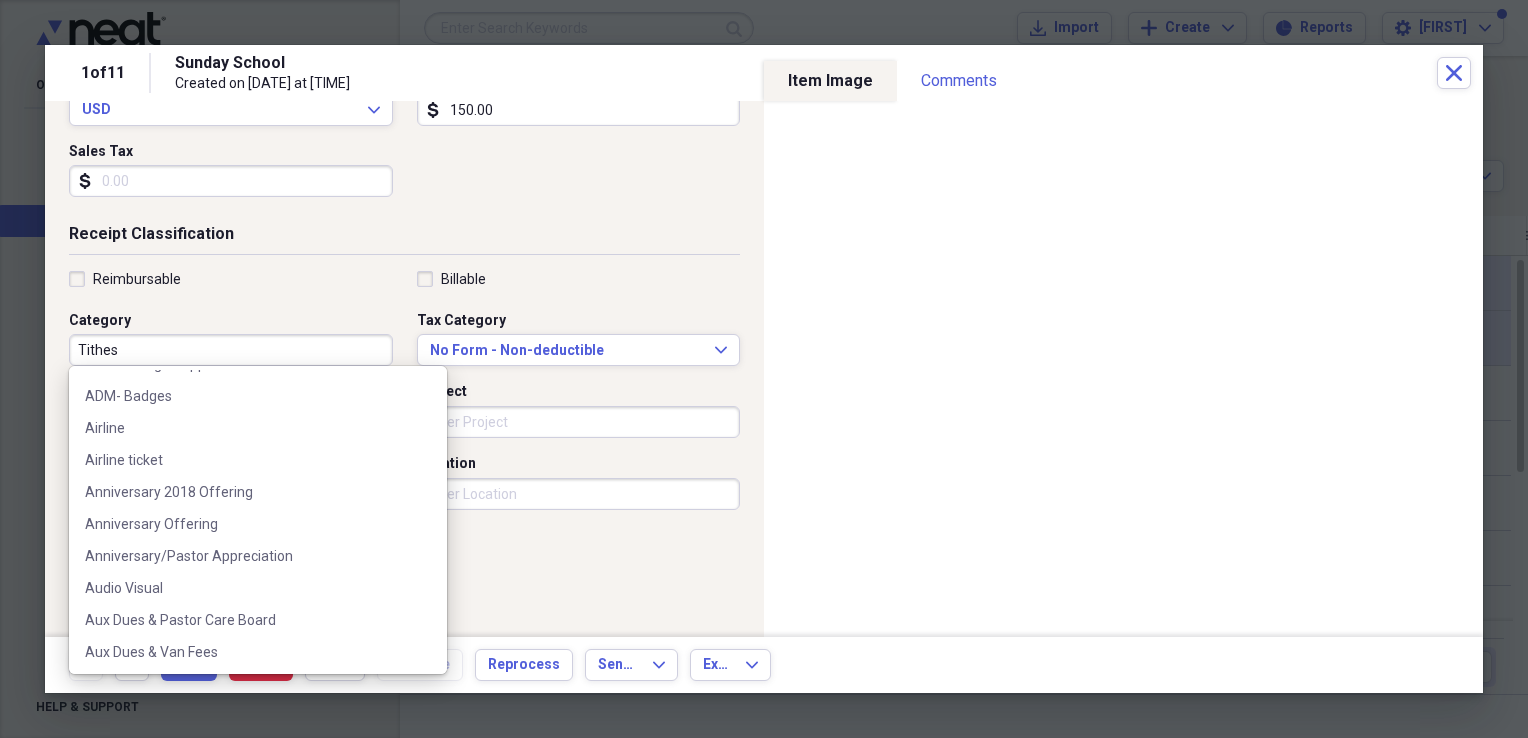 scroll, scrollTop: 283, scrollLeft: 0, axis: vertical 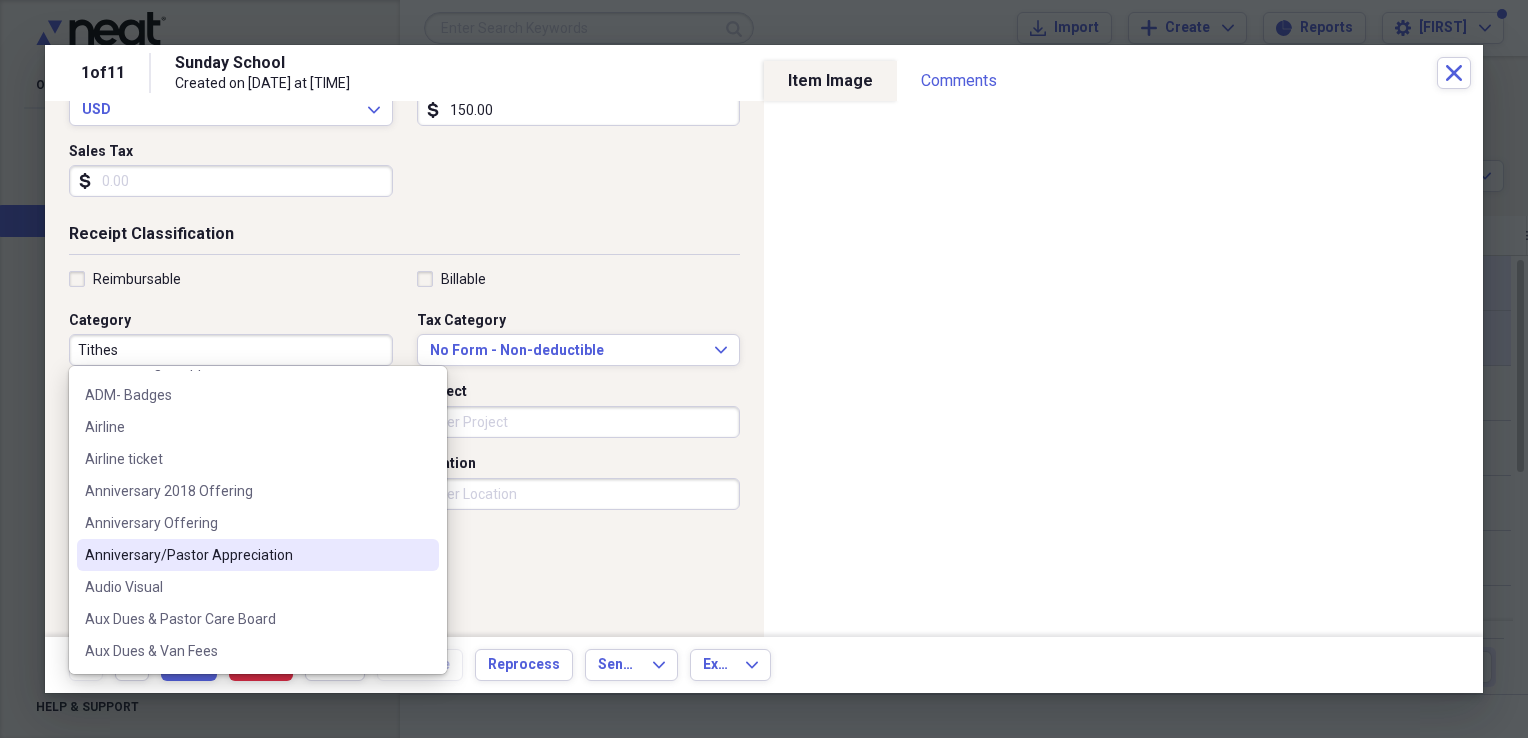 click on "Anniversary/Pastor Appreciation" at bounding box center (246, 555) 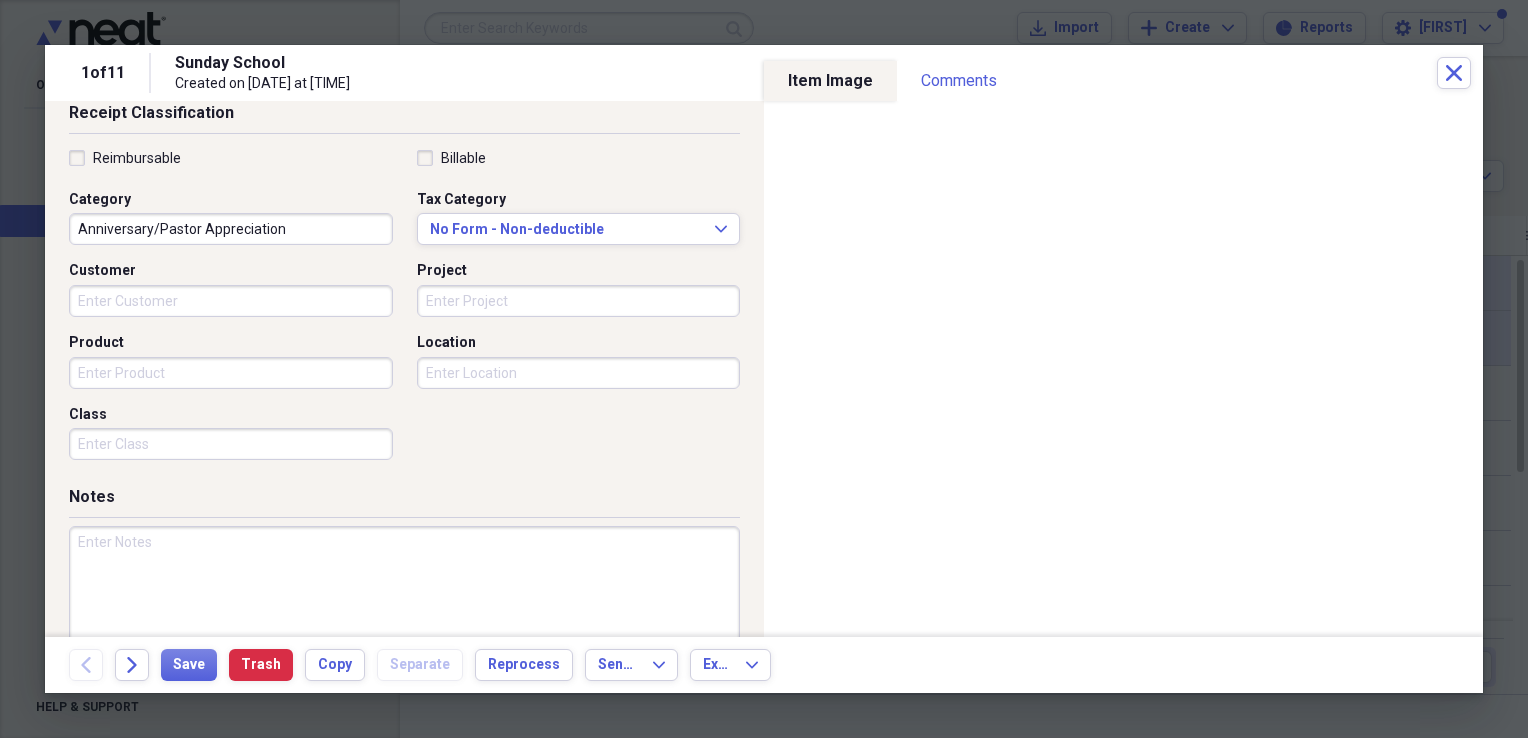 scroll, scrollTop: 483, scrollLeft: 0, axis: vertical 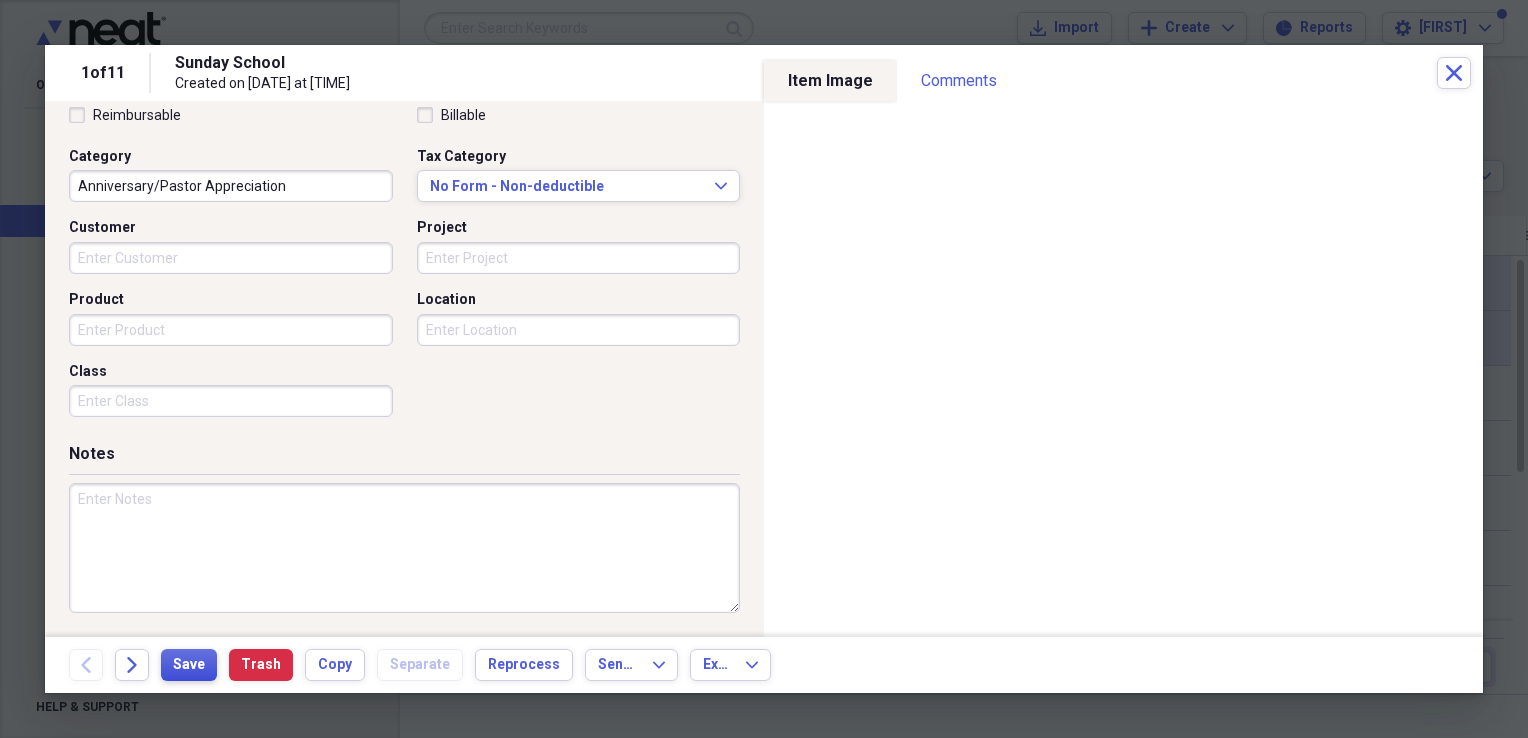 click on "Save" at bounding box center [189, 665] 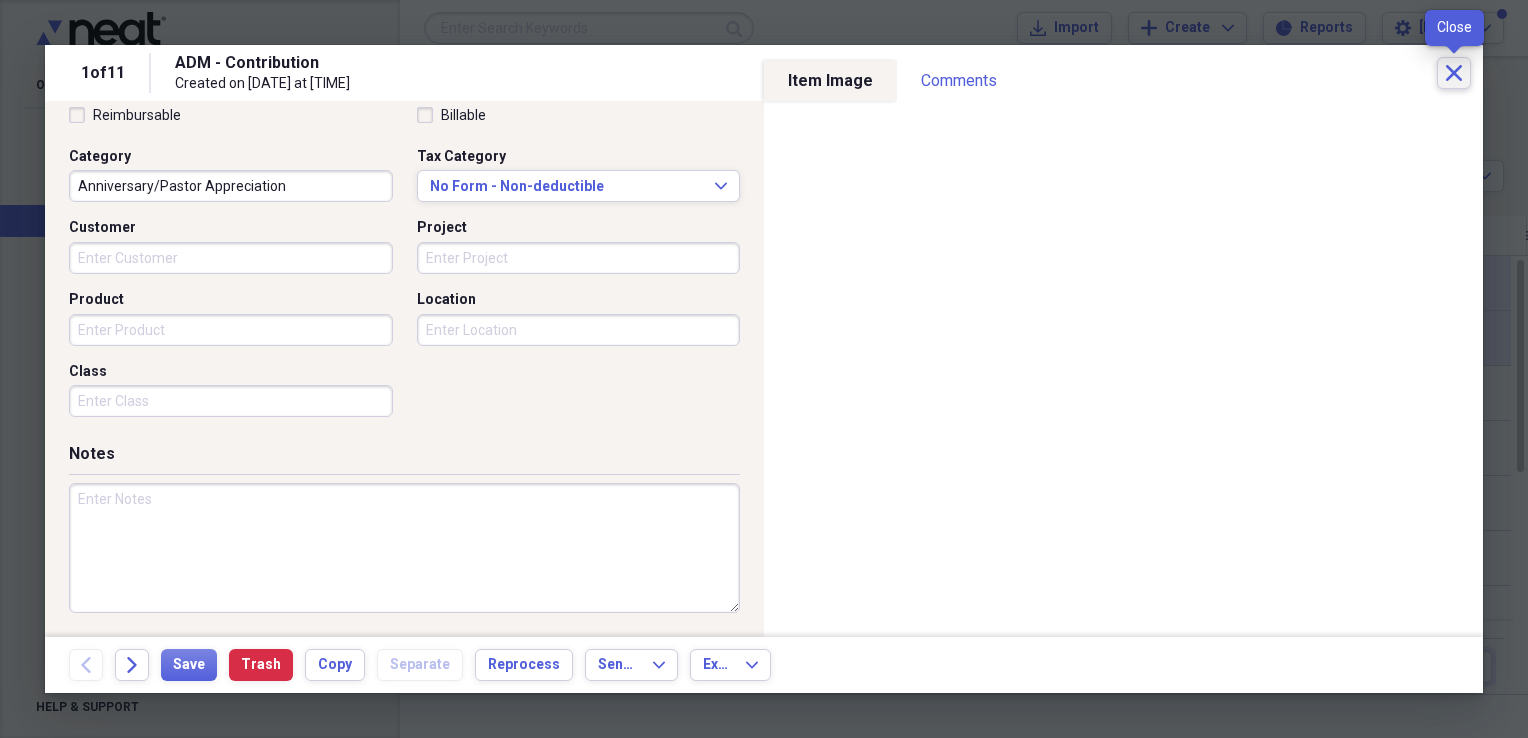 click on "Close" at bounding box center [1454, 73] 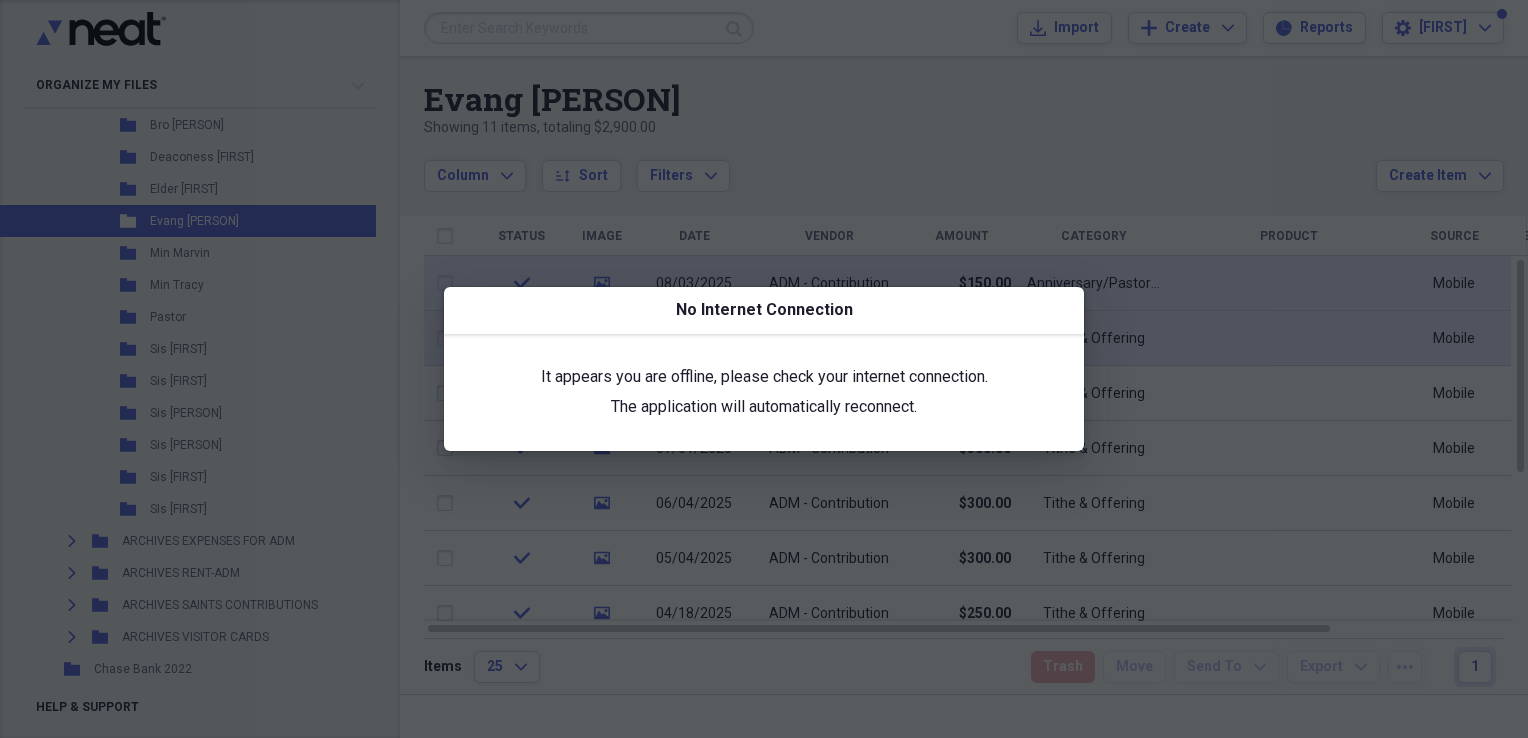 click on "No Internet Connection" at bounding box center [764, 310] 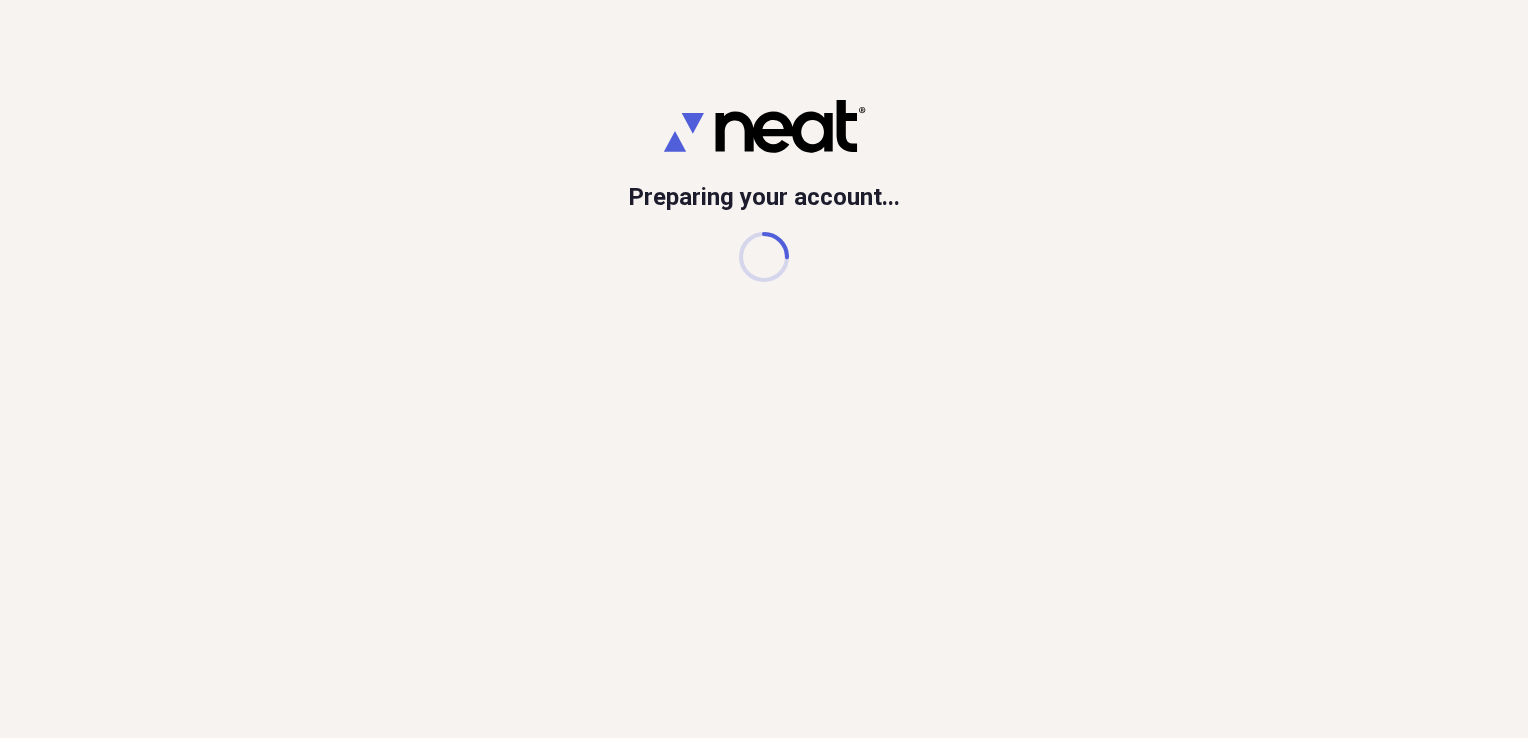 scroll, scrollTop: 0, scrollLeft: 0, axis: both 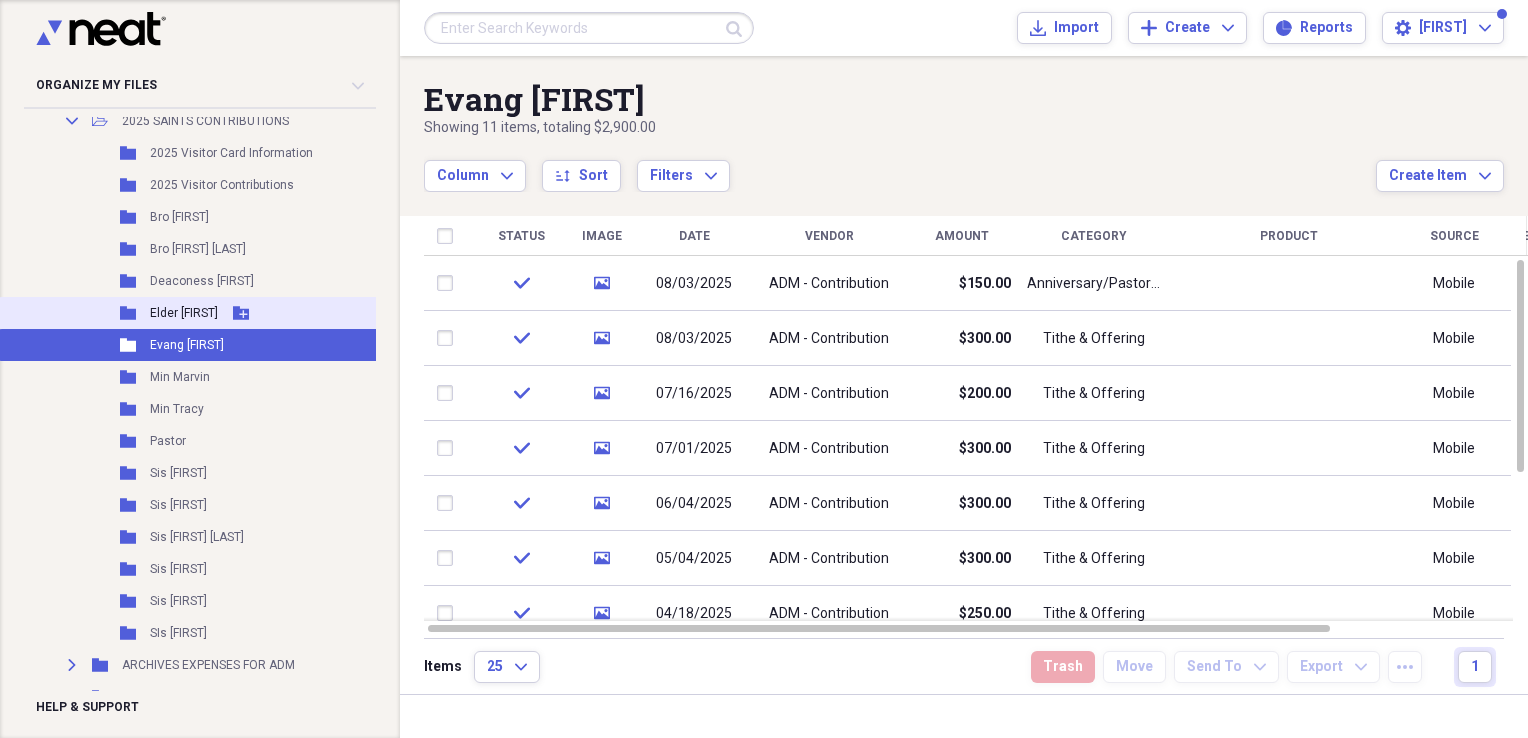 click on "Elder [FIRST]" at bounding box center [184, 313] 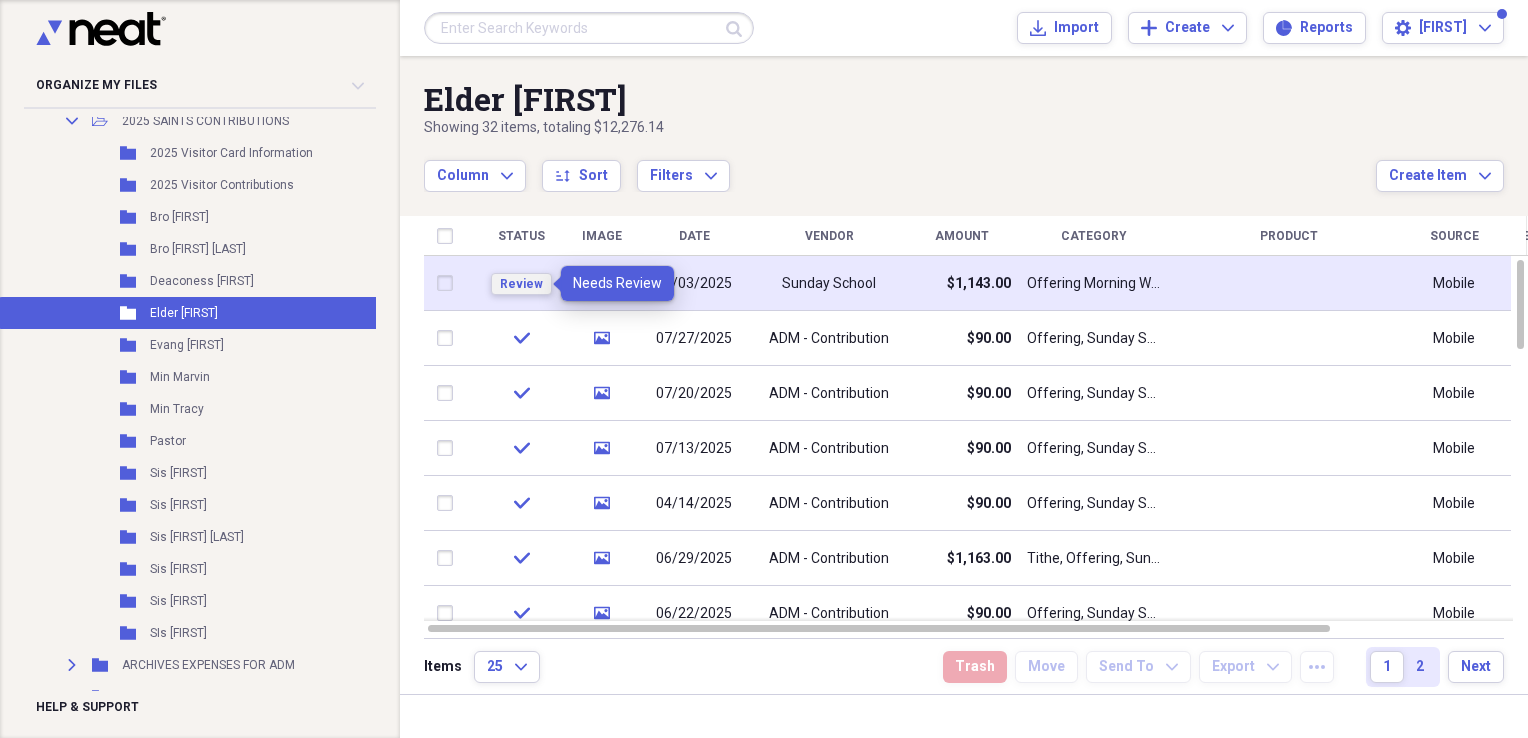 click on "Review" at bounding box center (521, 284) 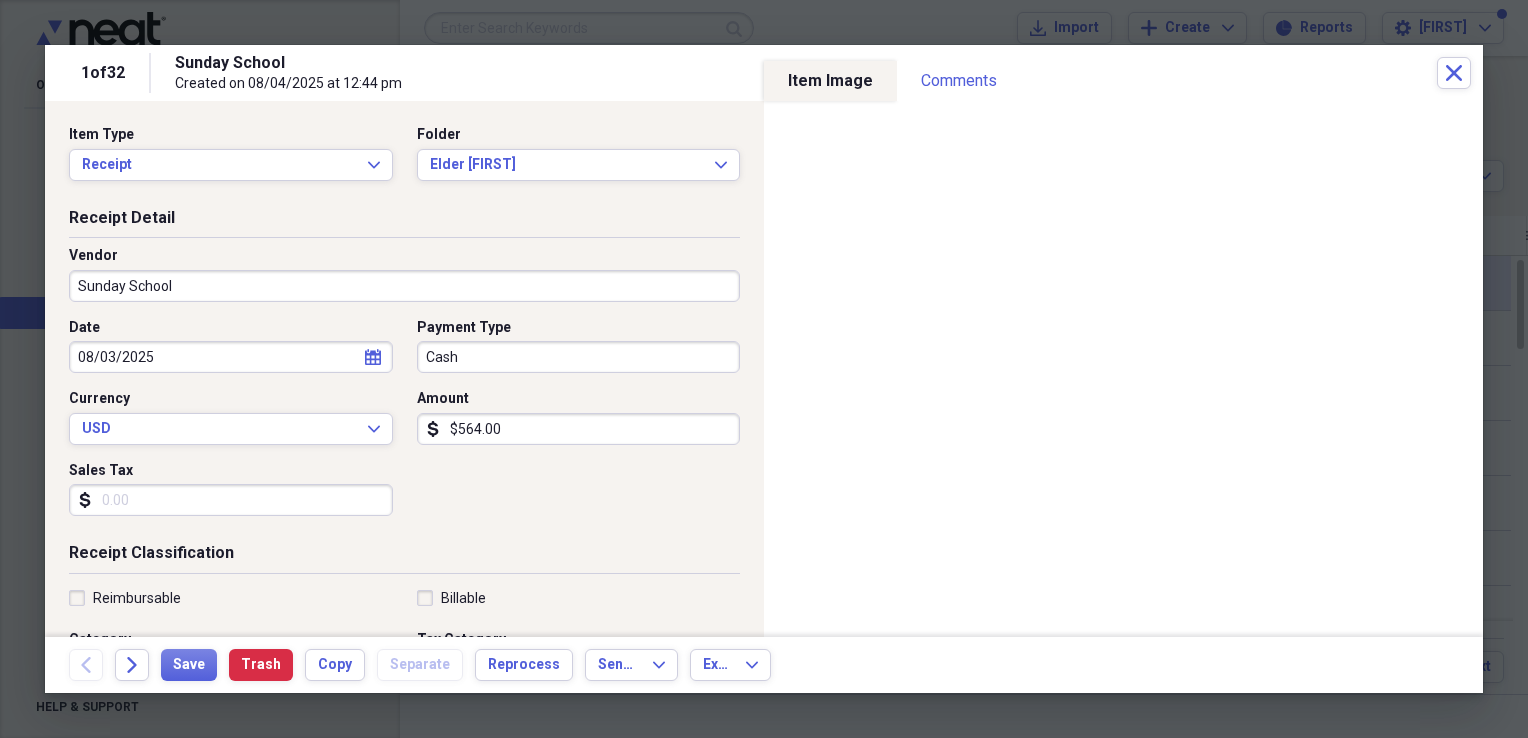 click on "Sunday School" at bounding box center [404, 286] 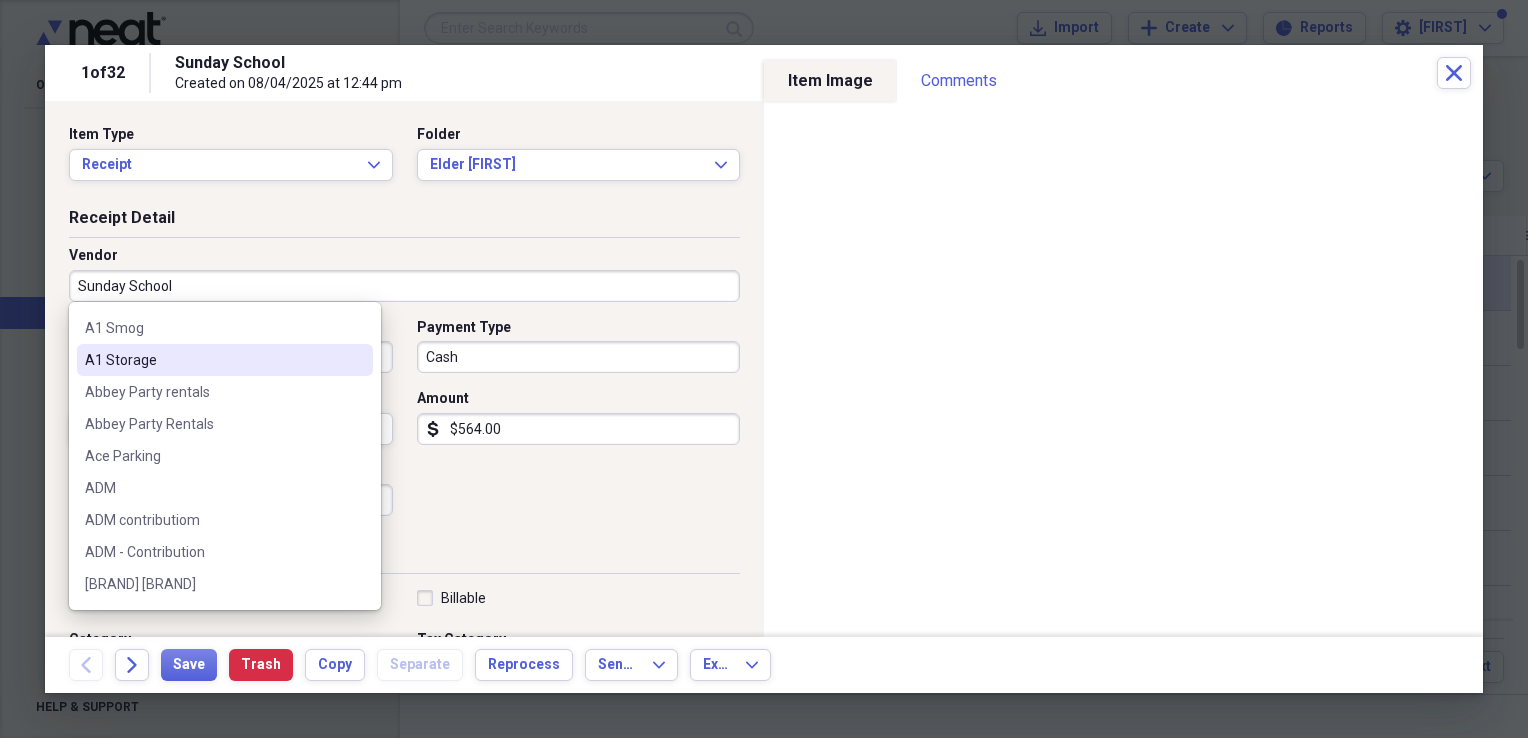 scroll, scrollTop: 160, scrollLeft: 0, axis: vertical 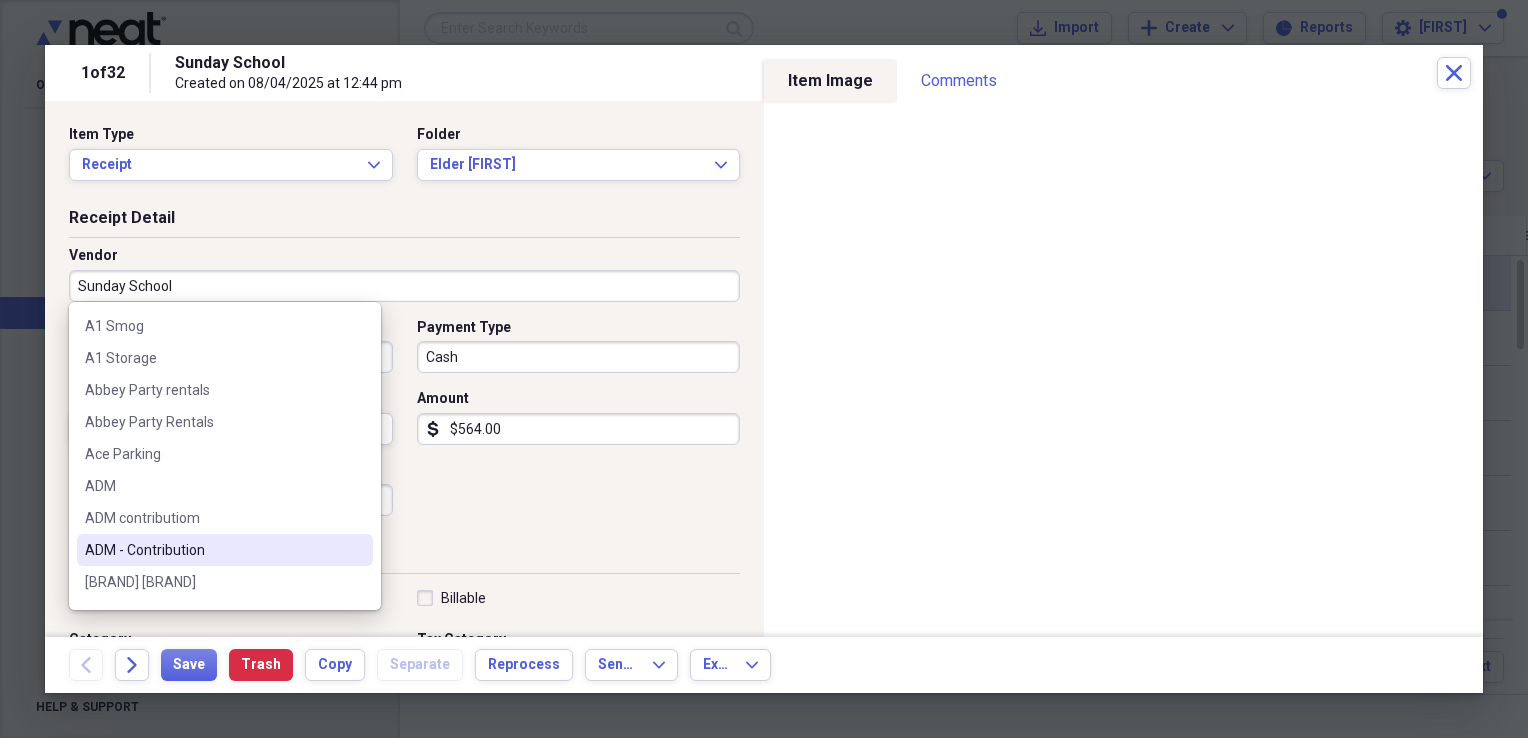 click on "ADM - Contribution" at bounding box center [213, 550] 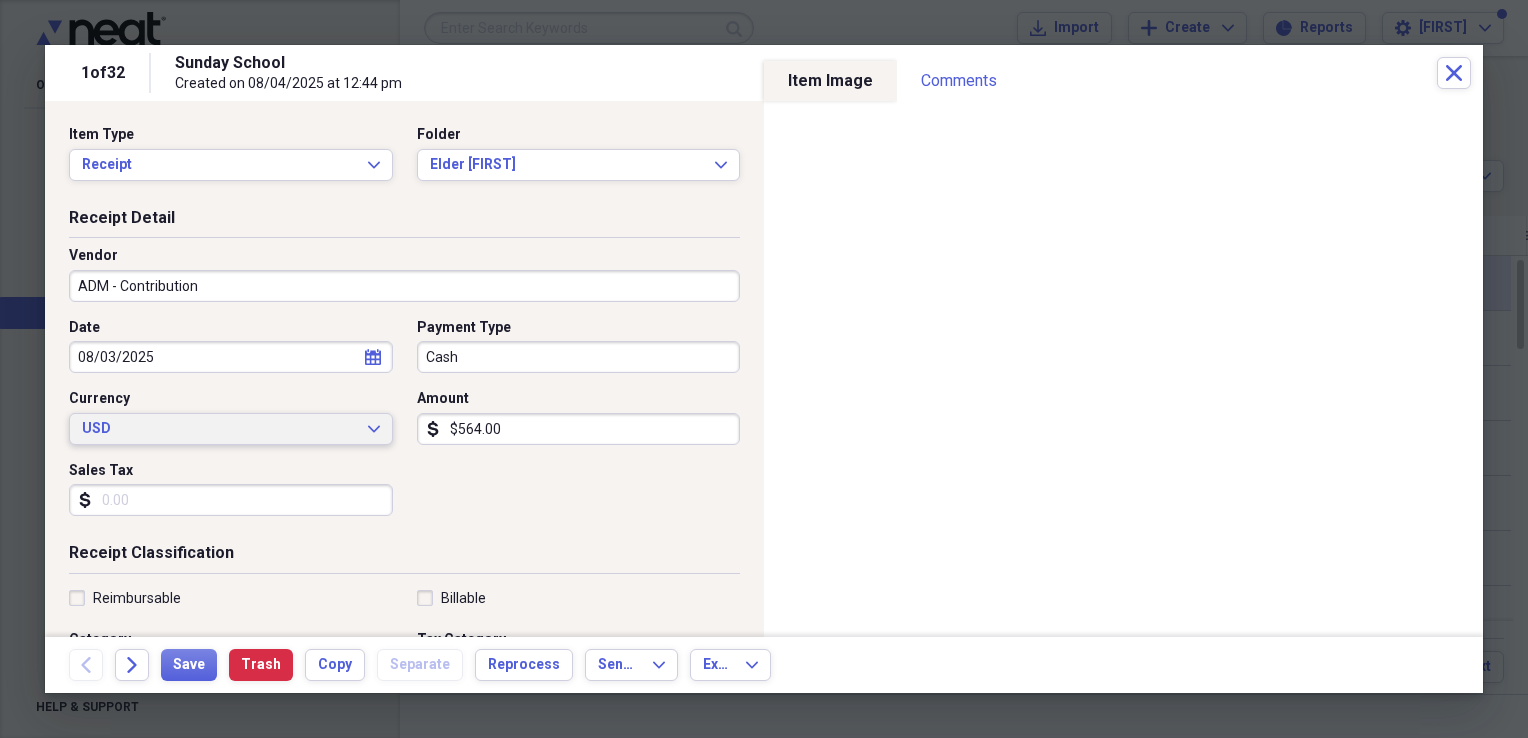 type on "Tithes" 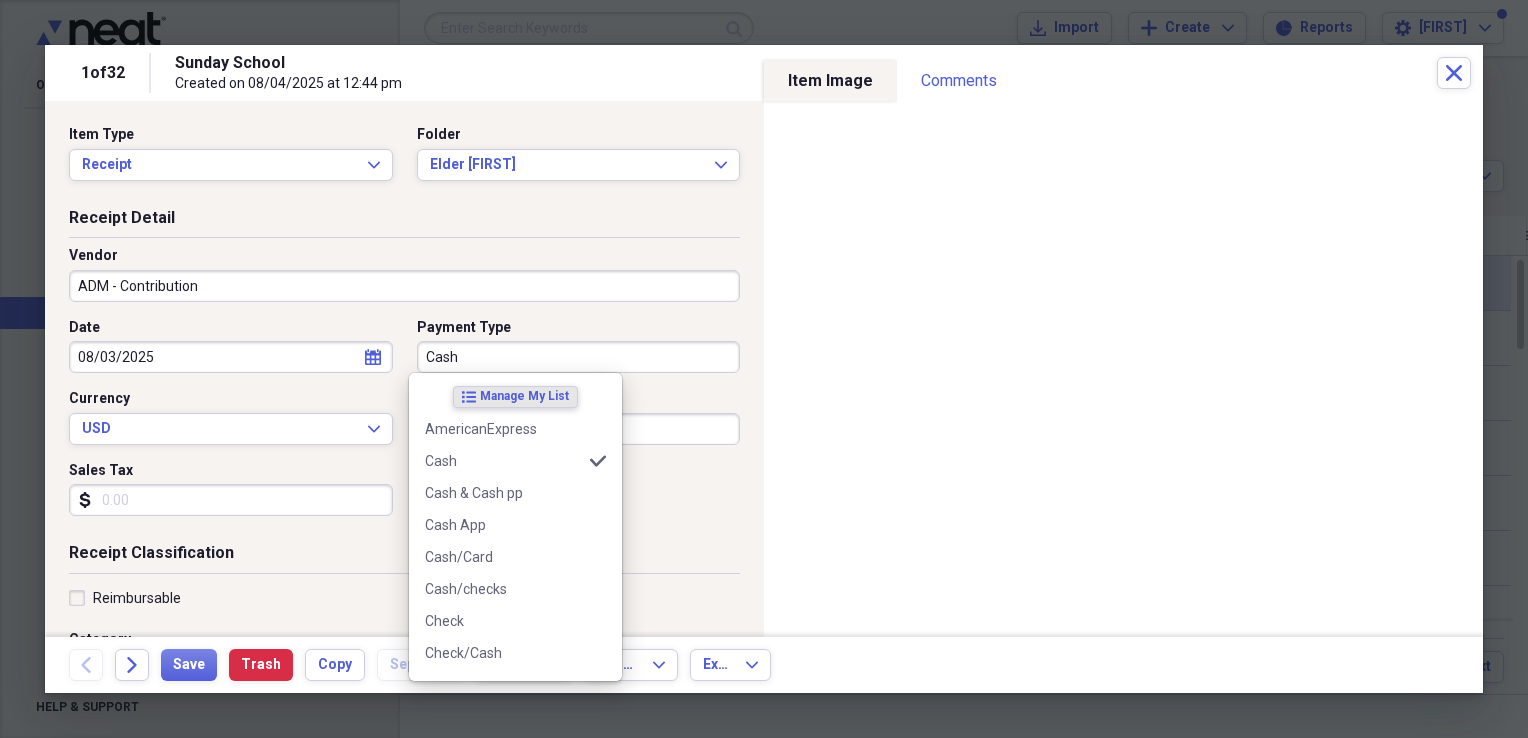 click on "Cash" at bounding box center (579, 357) 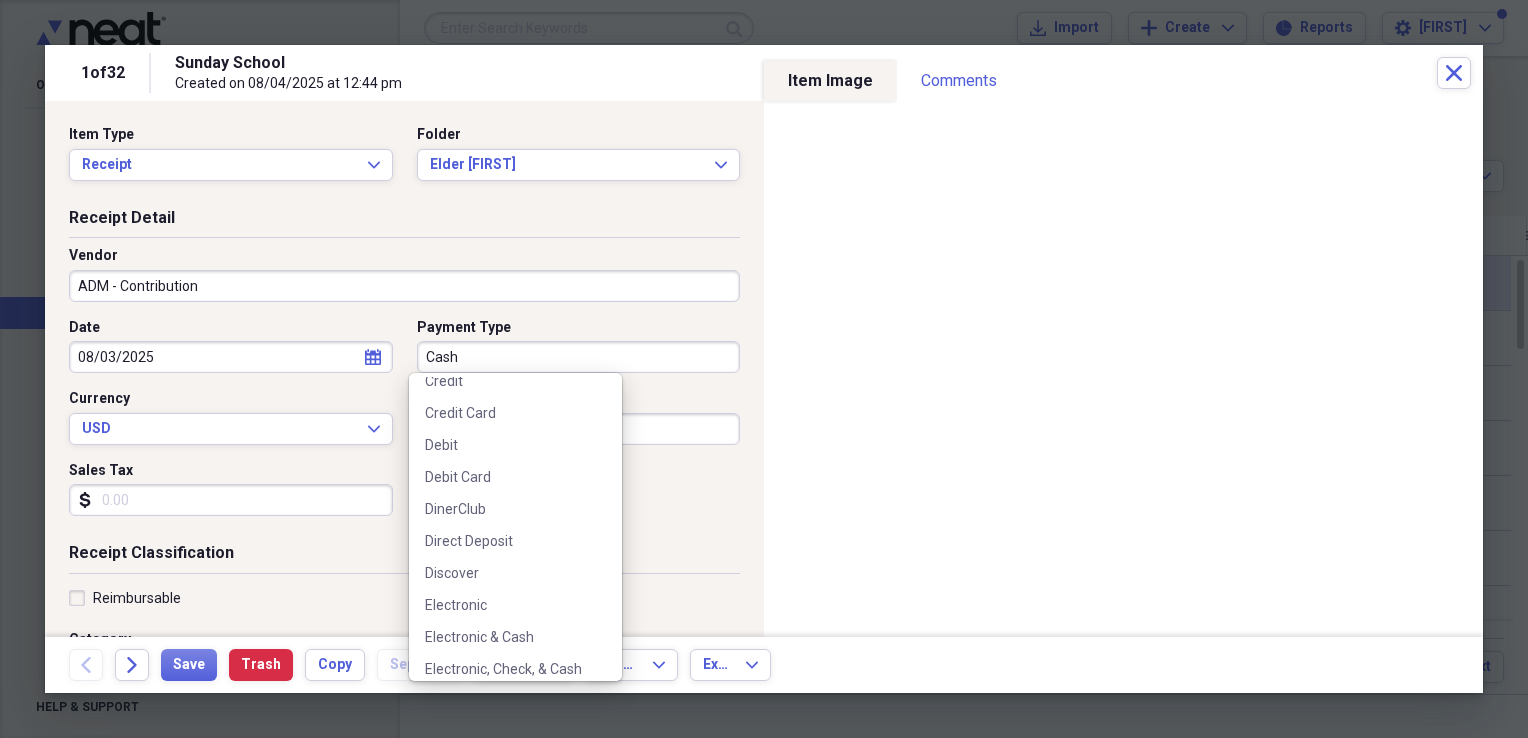 scroll, scrollTop: 382, scrollLeft: 0, axis: vertical 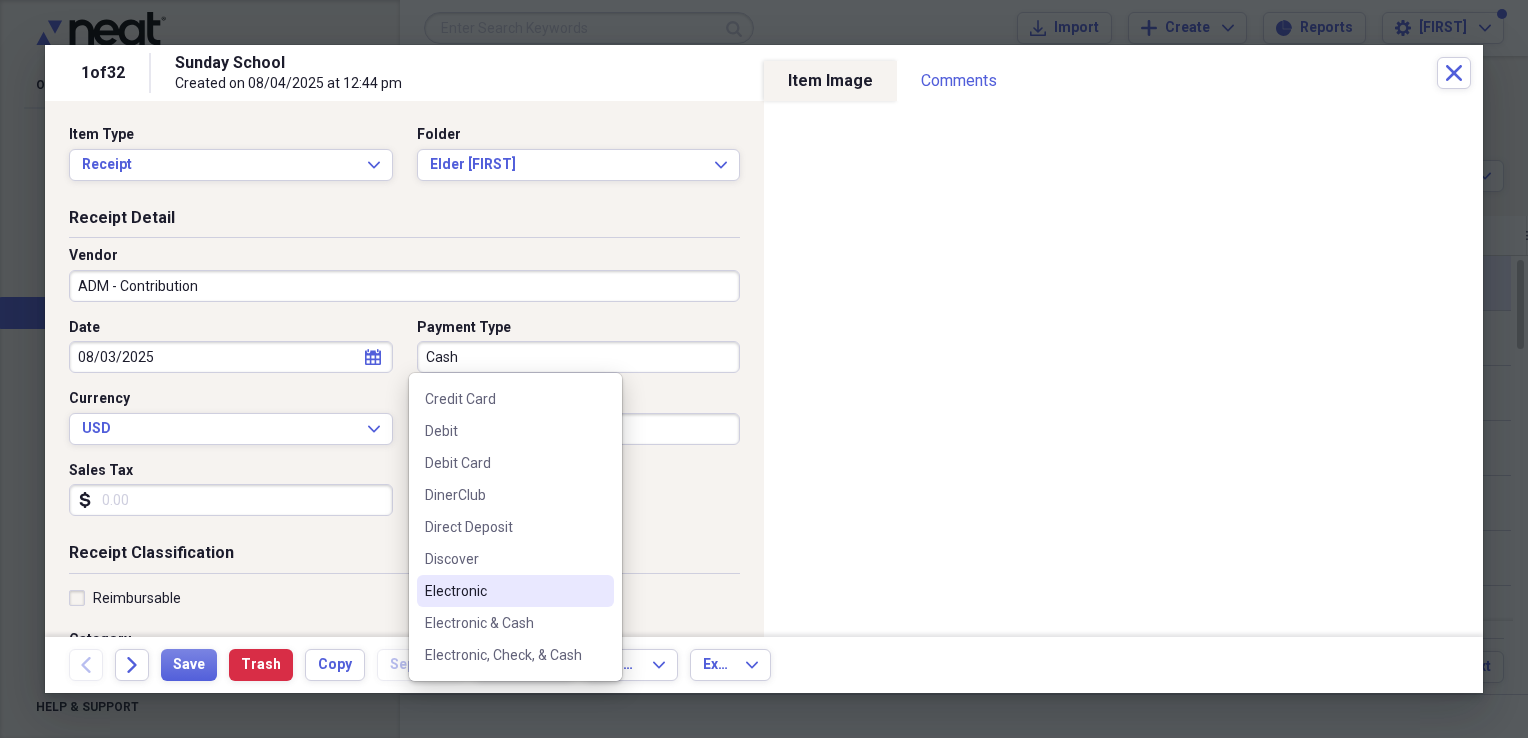 click on "Electronic" at bounding box center [503, 591] 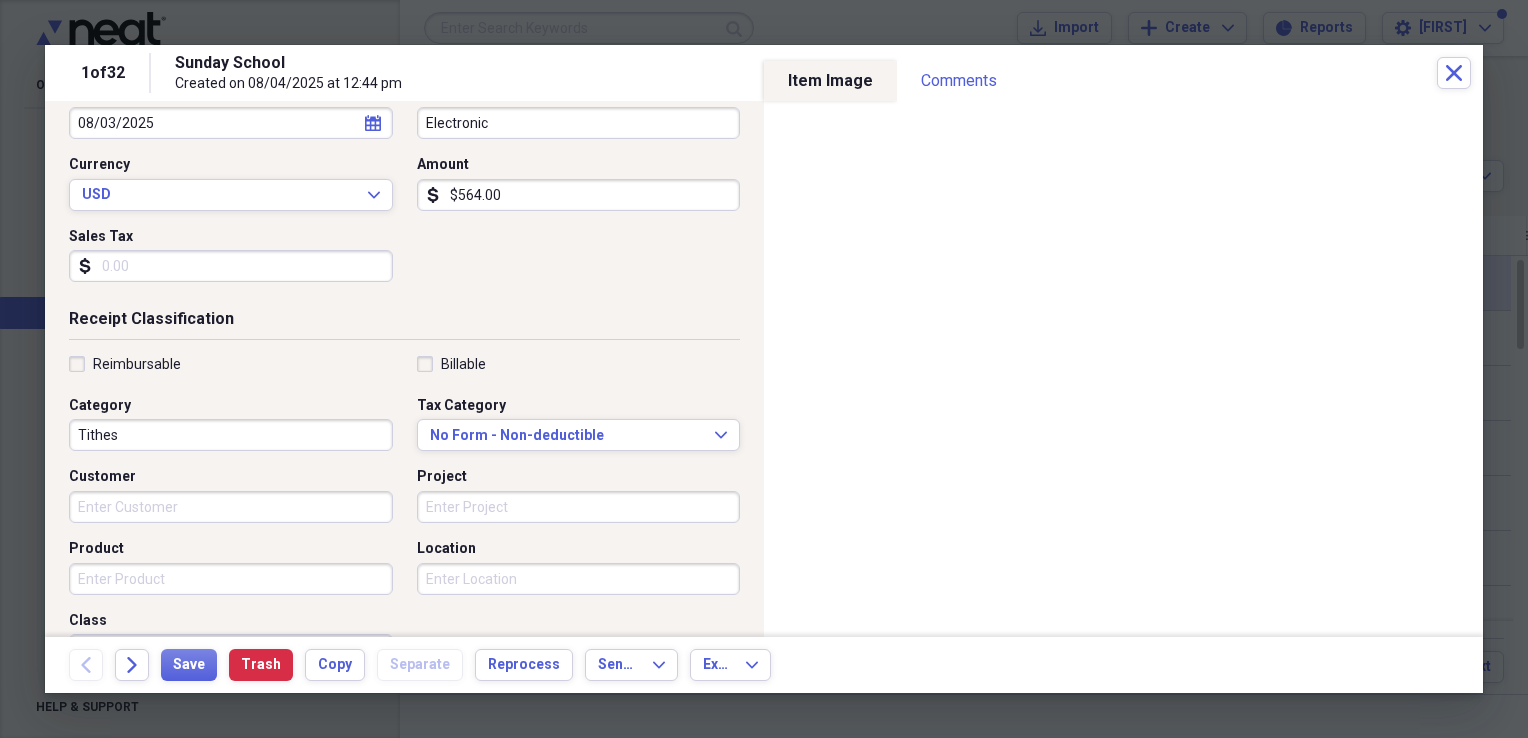 scroll, scrollTop: 238, scrollLeft: 0, axis: vertical 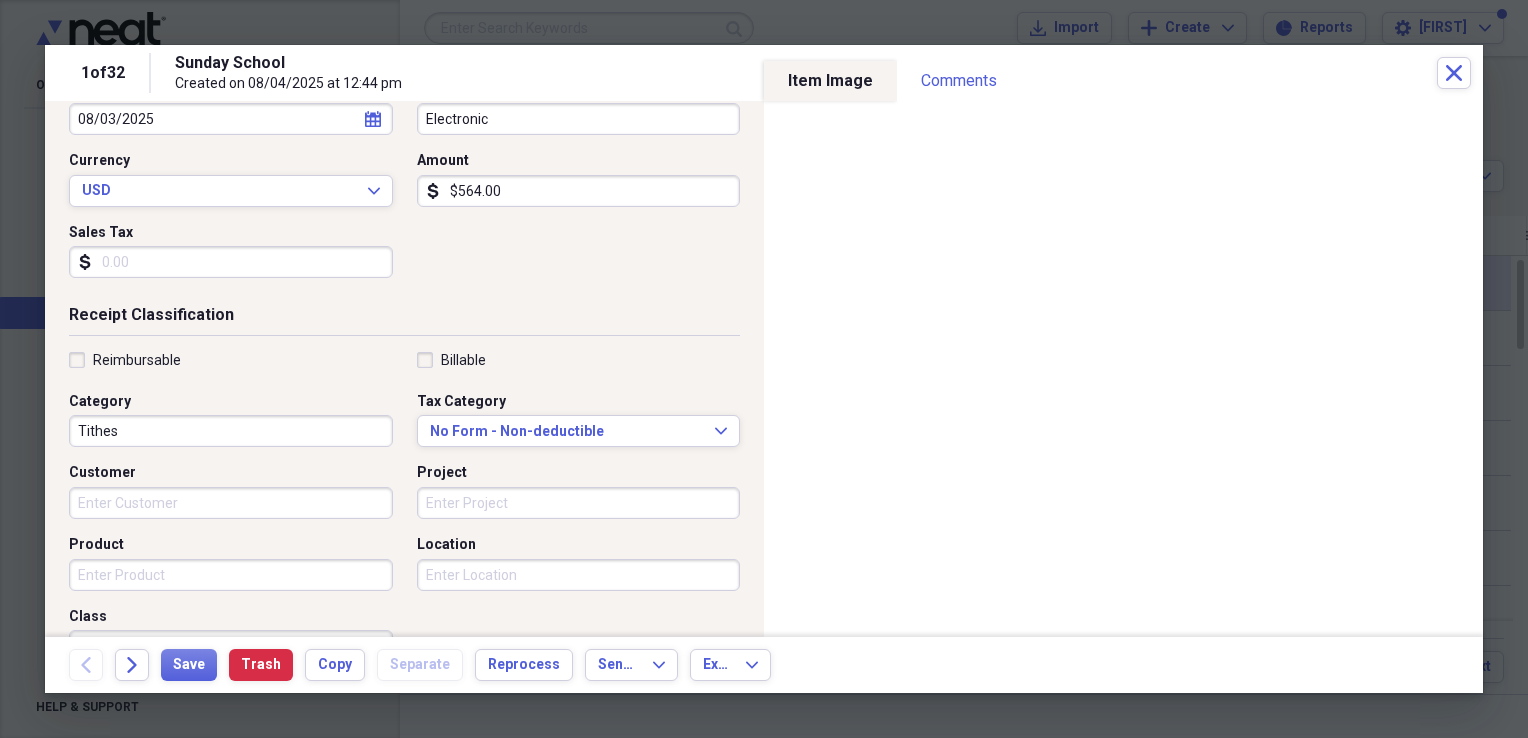 click on "Tithes" at bounding box center (231, 431) 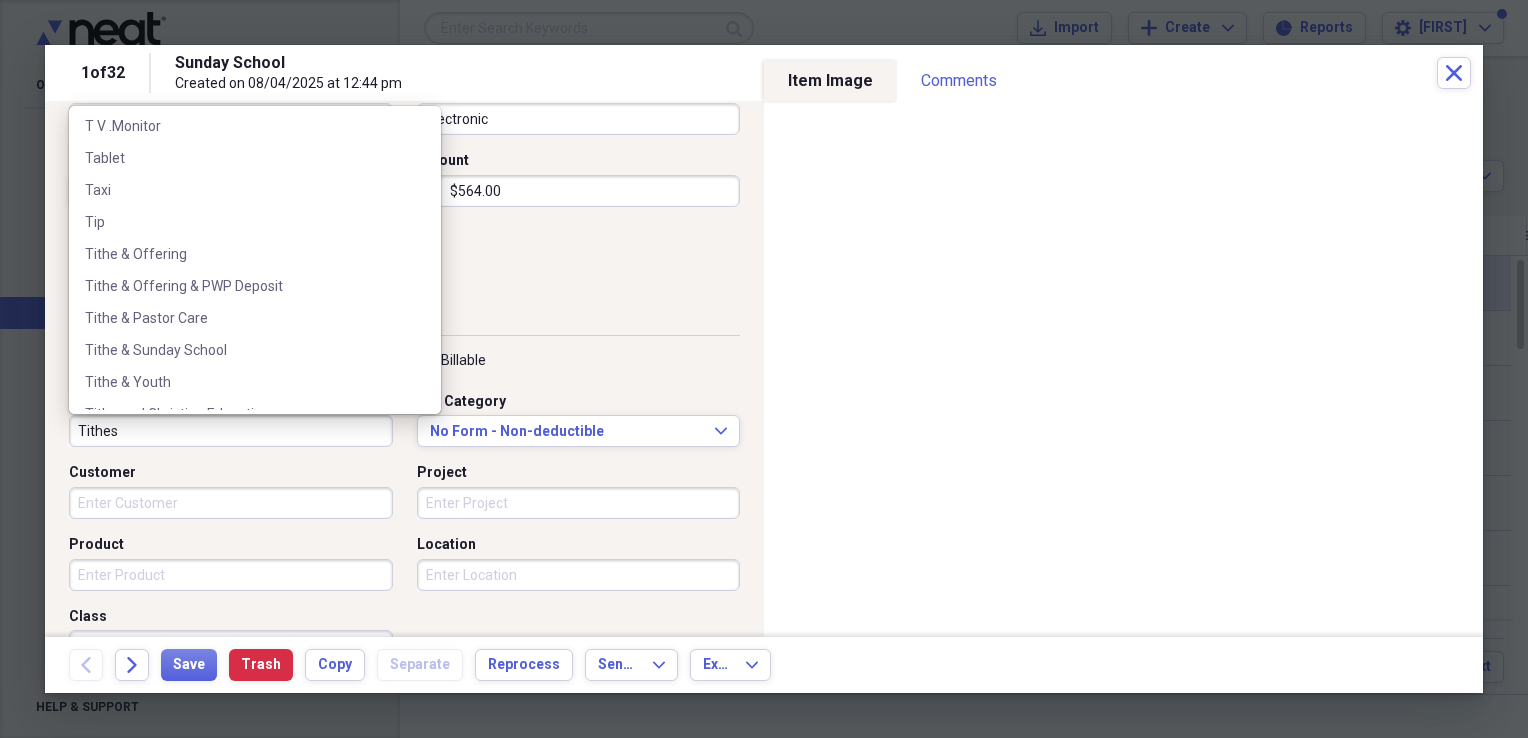 scroll, scrollTop: 6598, scrollLeft: 0, axis: vertical 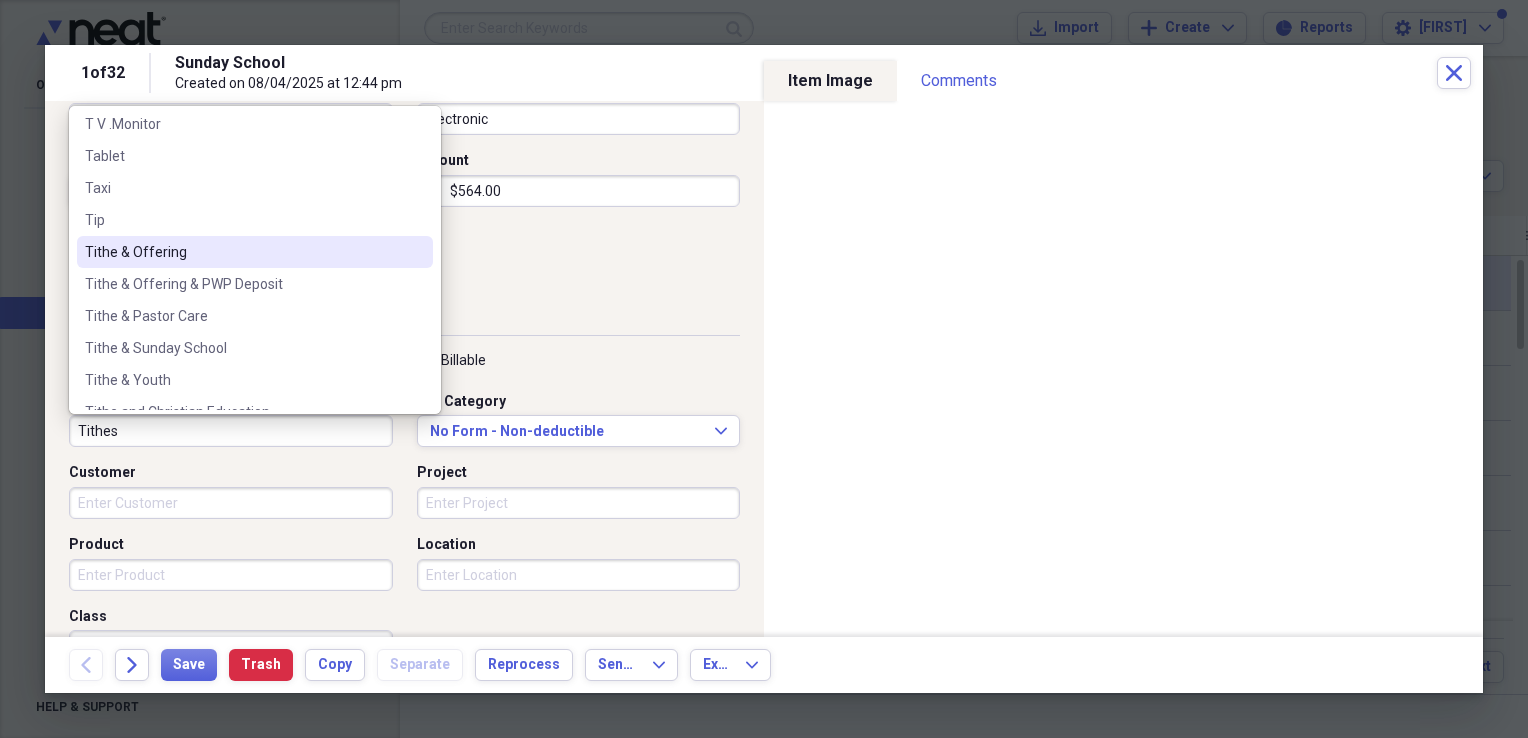 click on "Tithe & Offering" at bounding box center (255, 252) 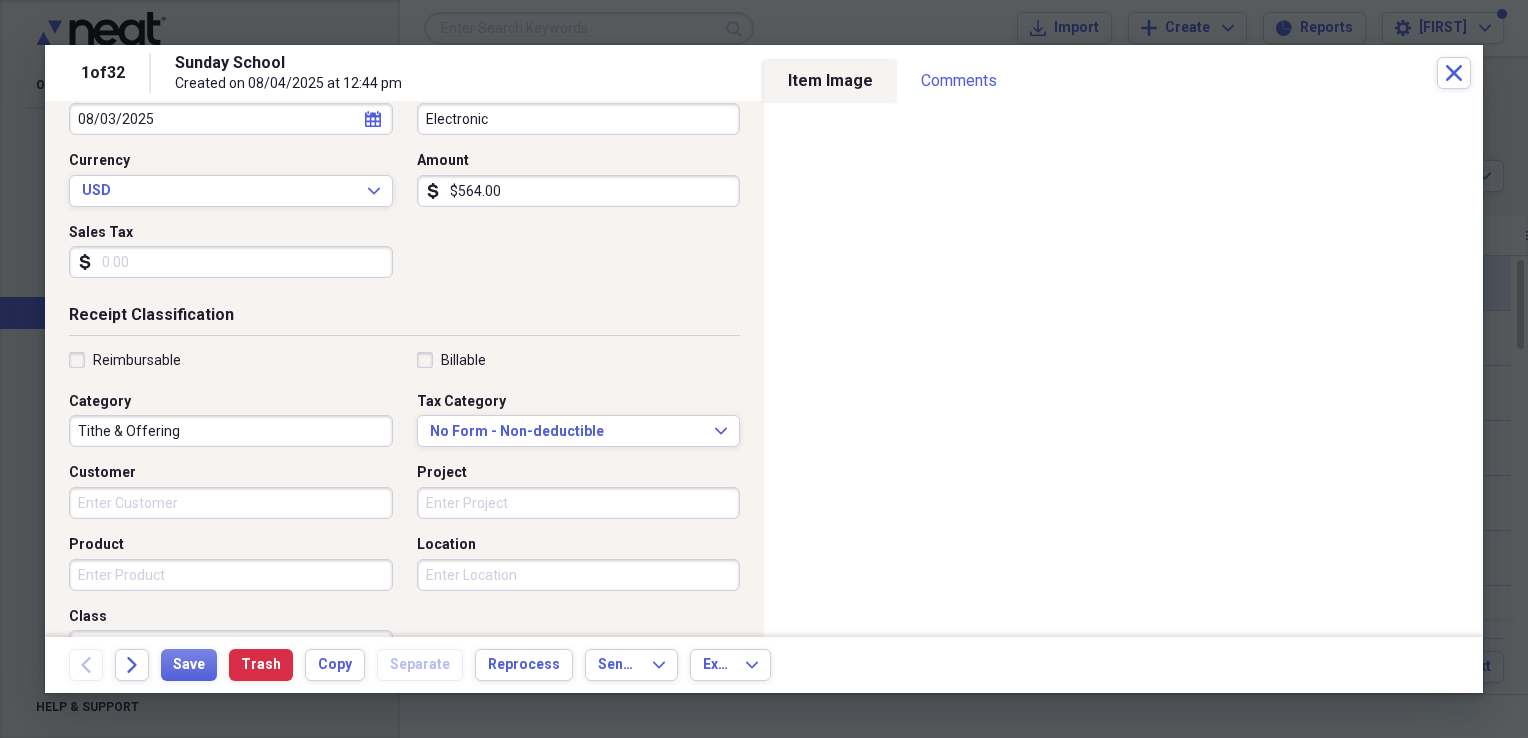 scroll, scrollTop: 483, scrollLeft: 0, axis: vertical 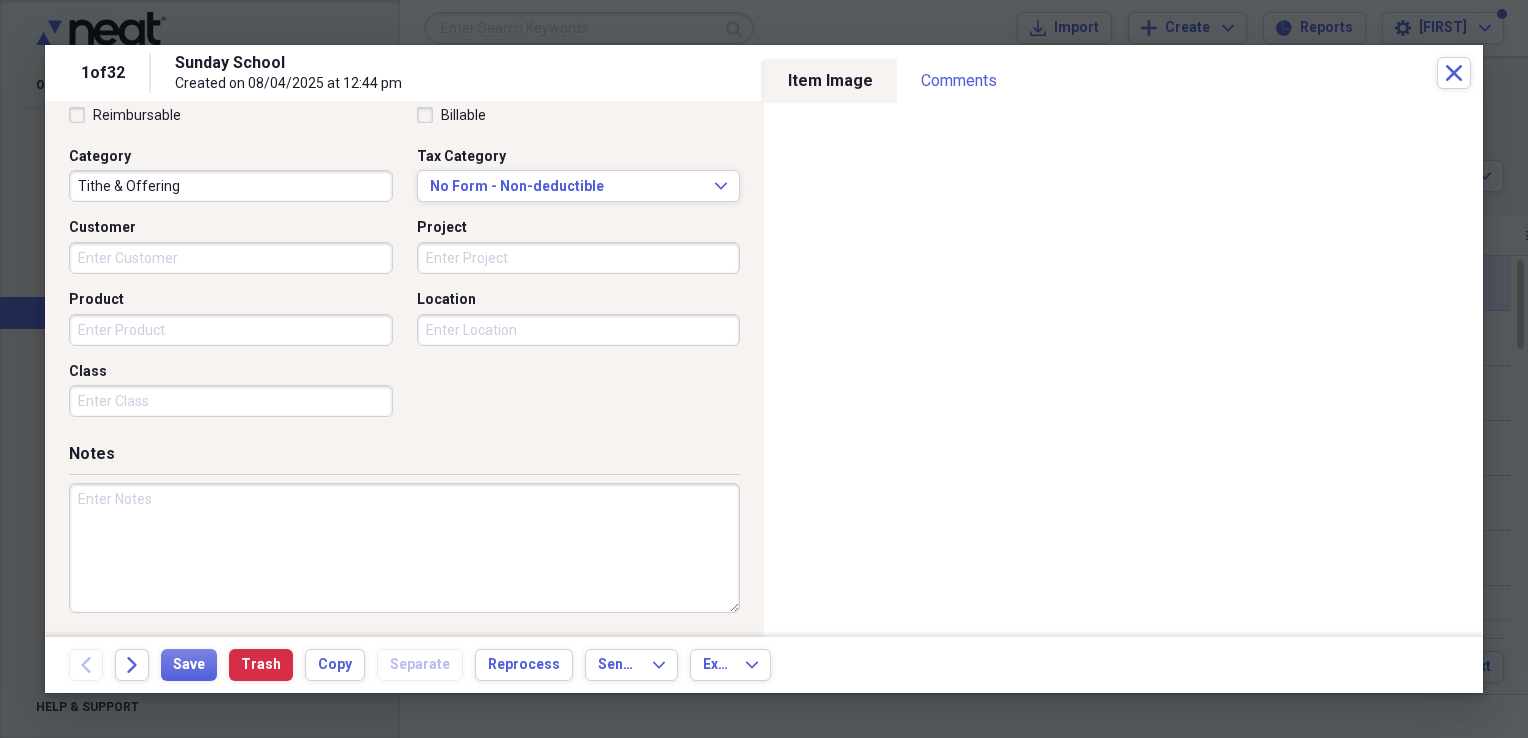 click at bounding box center [404, 548] 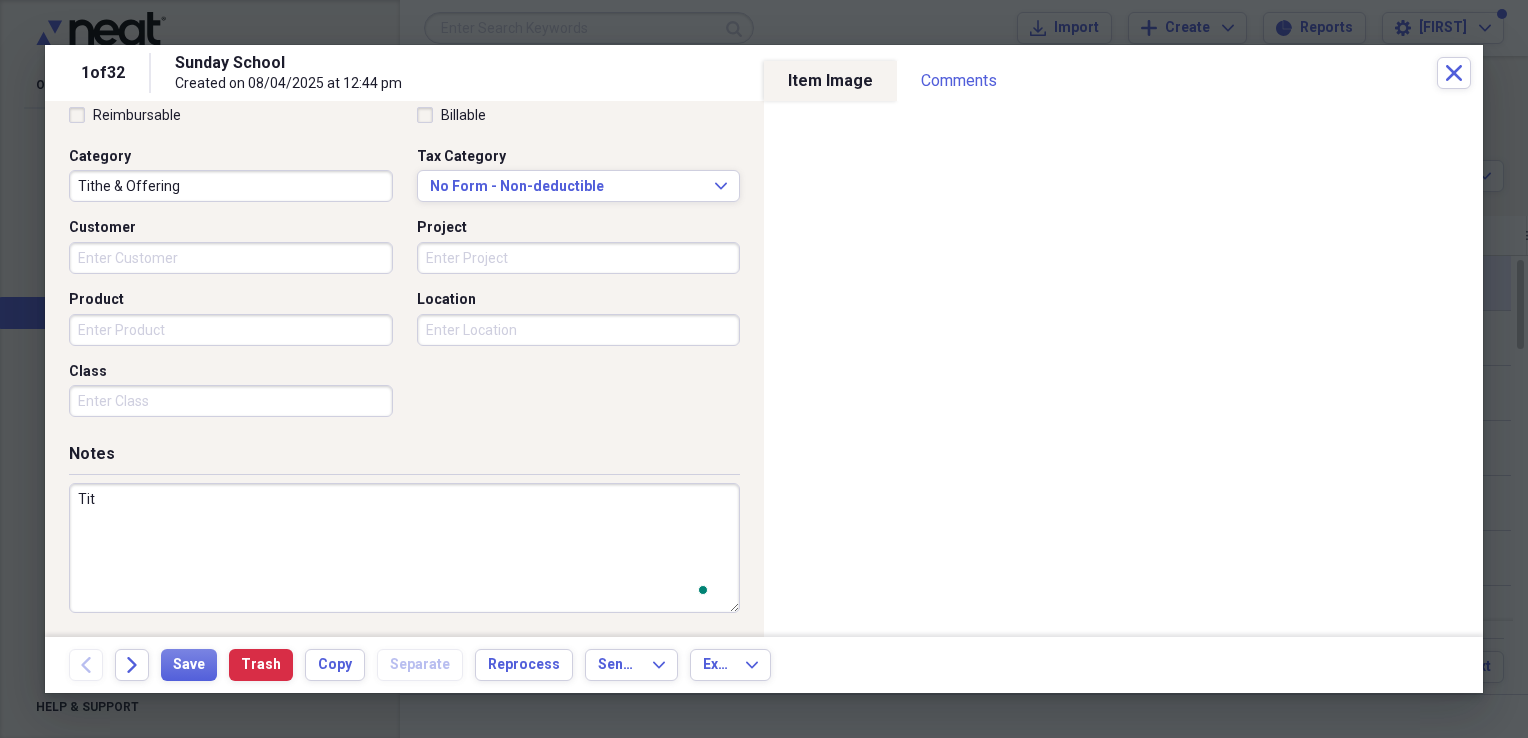 scroll, scrollTop: 483, scrollLeft: 0, axis: vertical 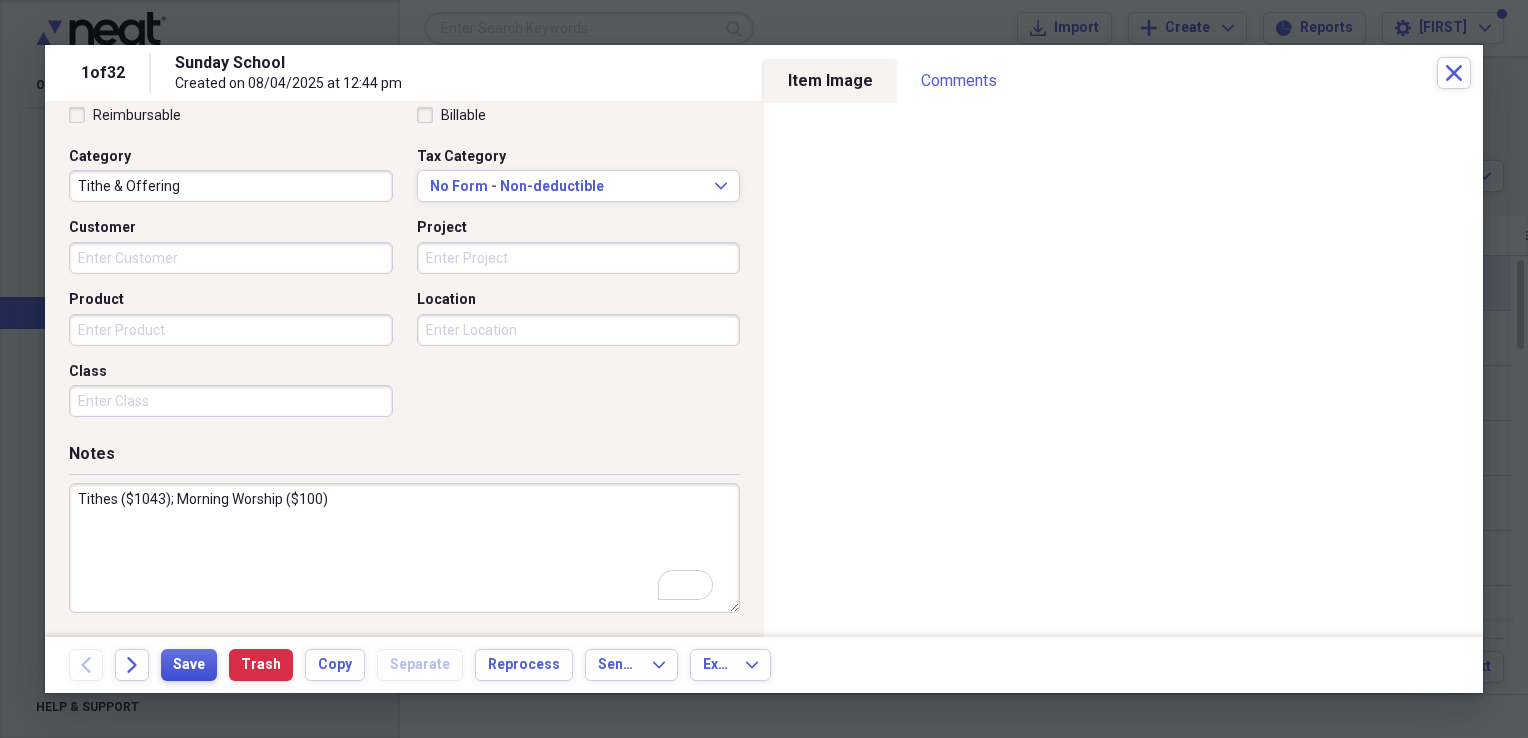 type on "Tithes ($1043); Morning Worship ($100)" 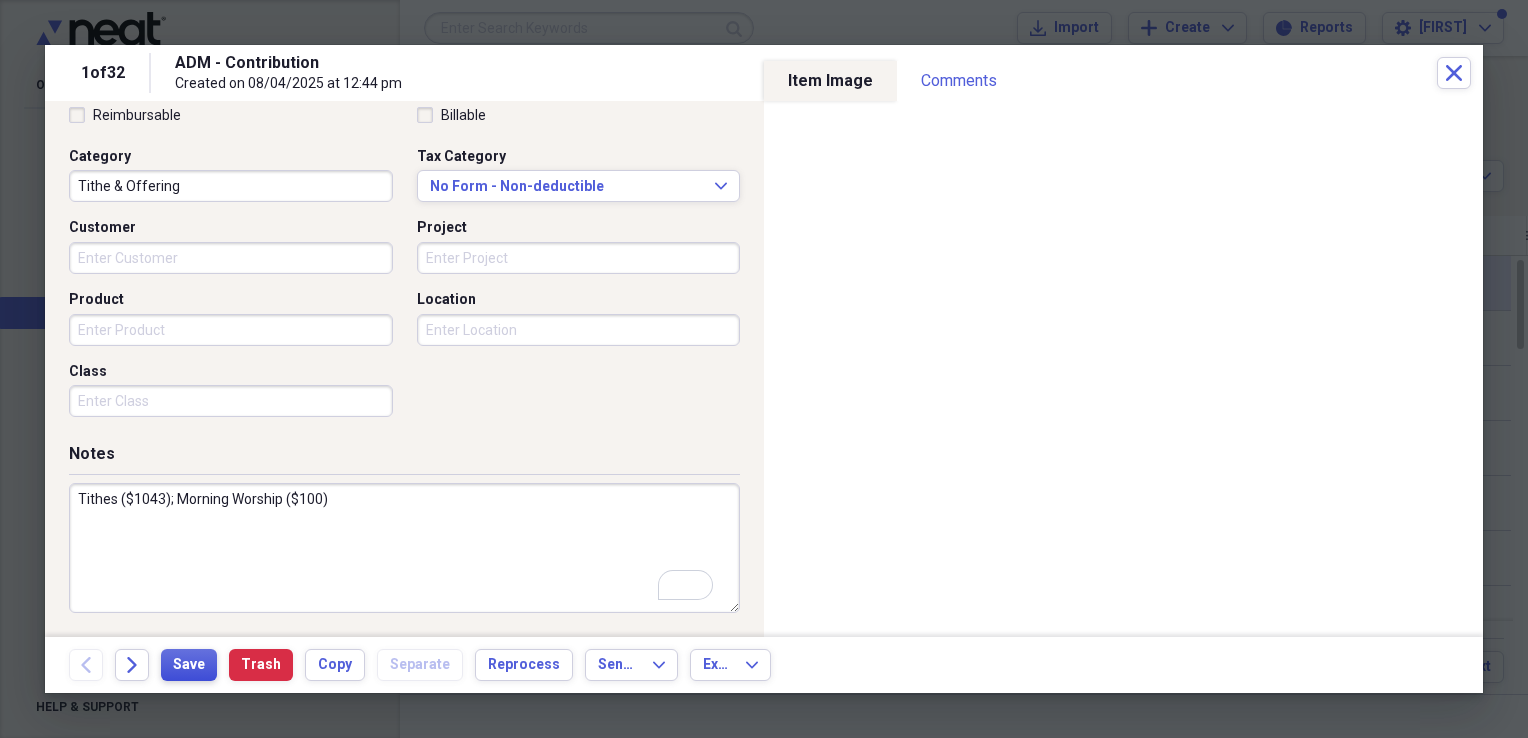 click on "Save" at bounding box center (189, 665) 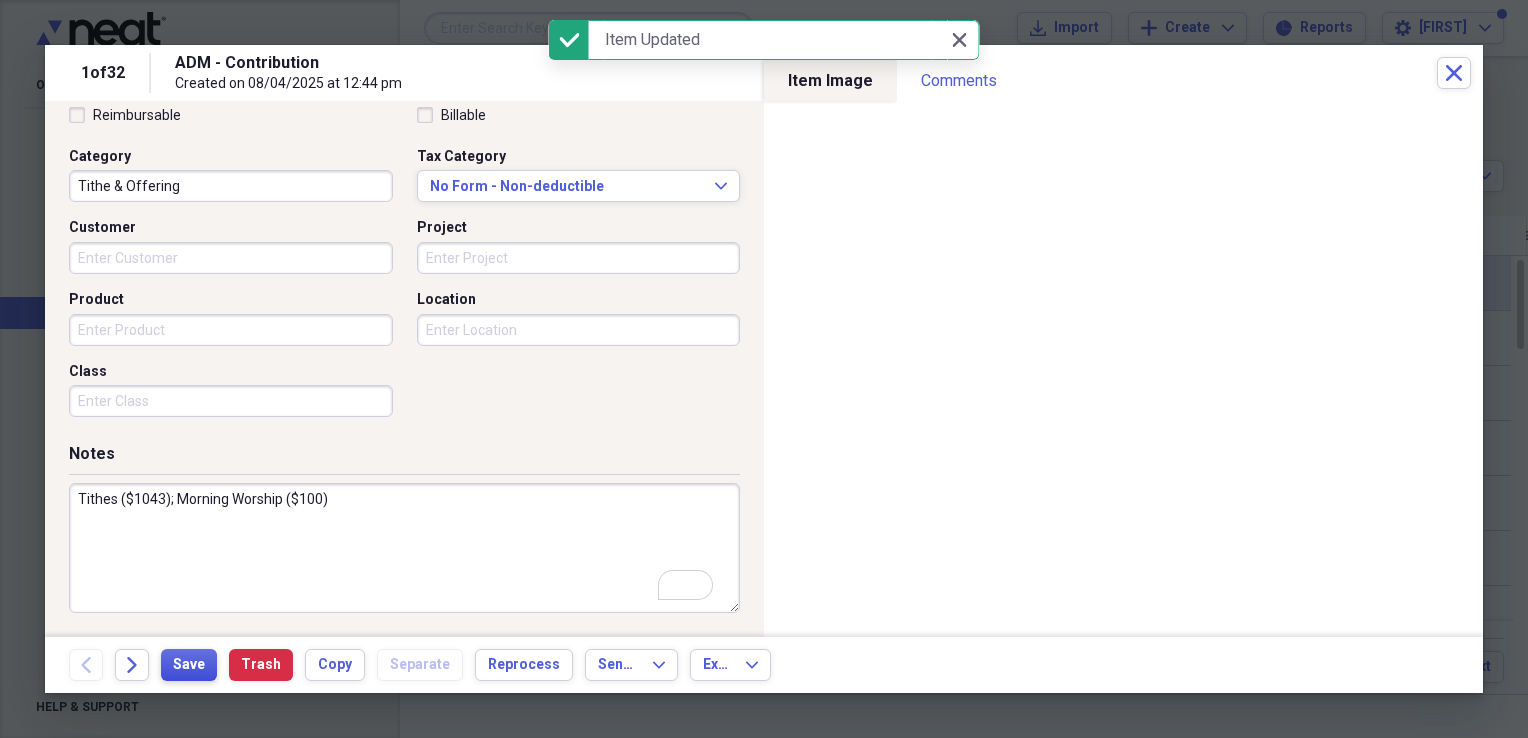 scroll, scrollTop: 247, scrollLeft: 0, axis: vertical 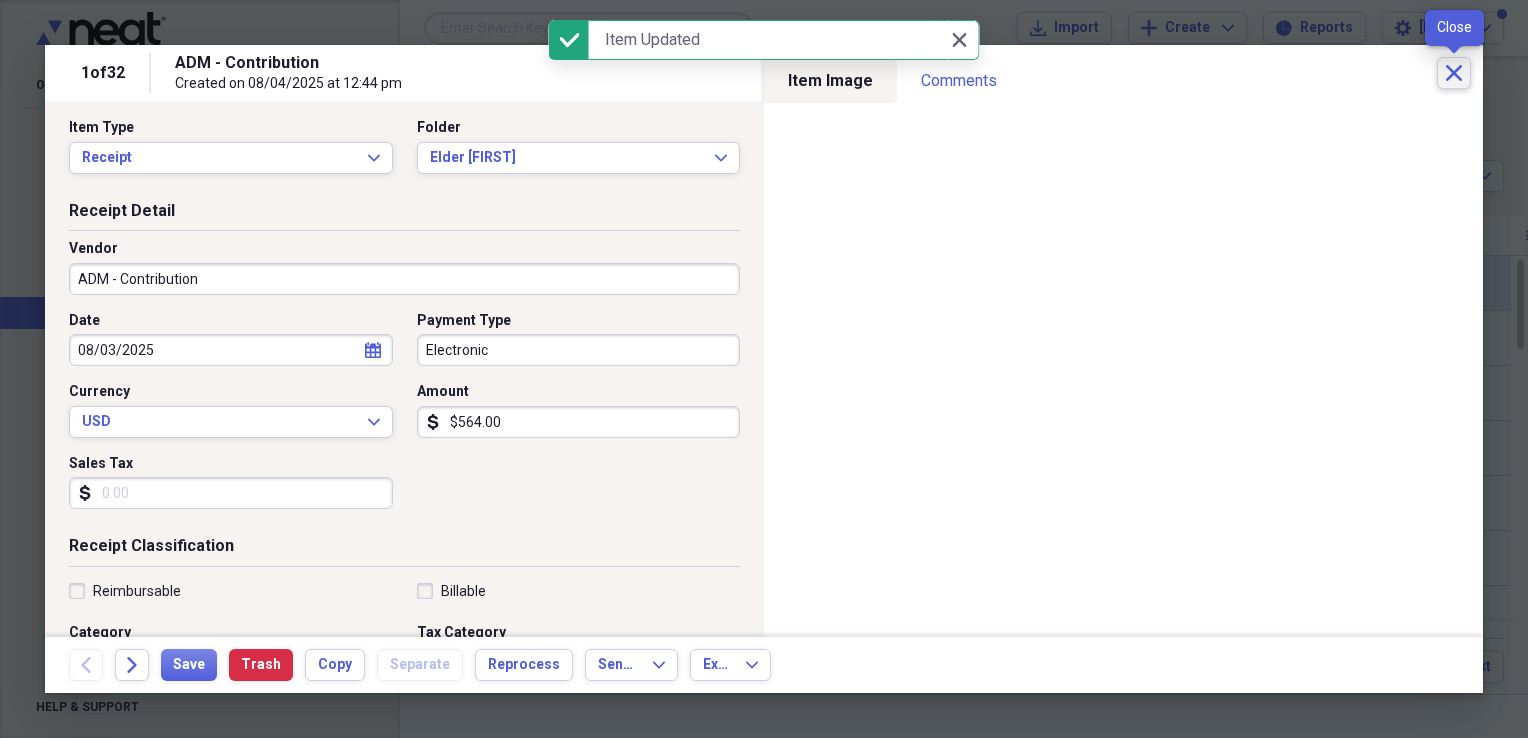 click on "Close" 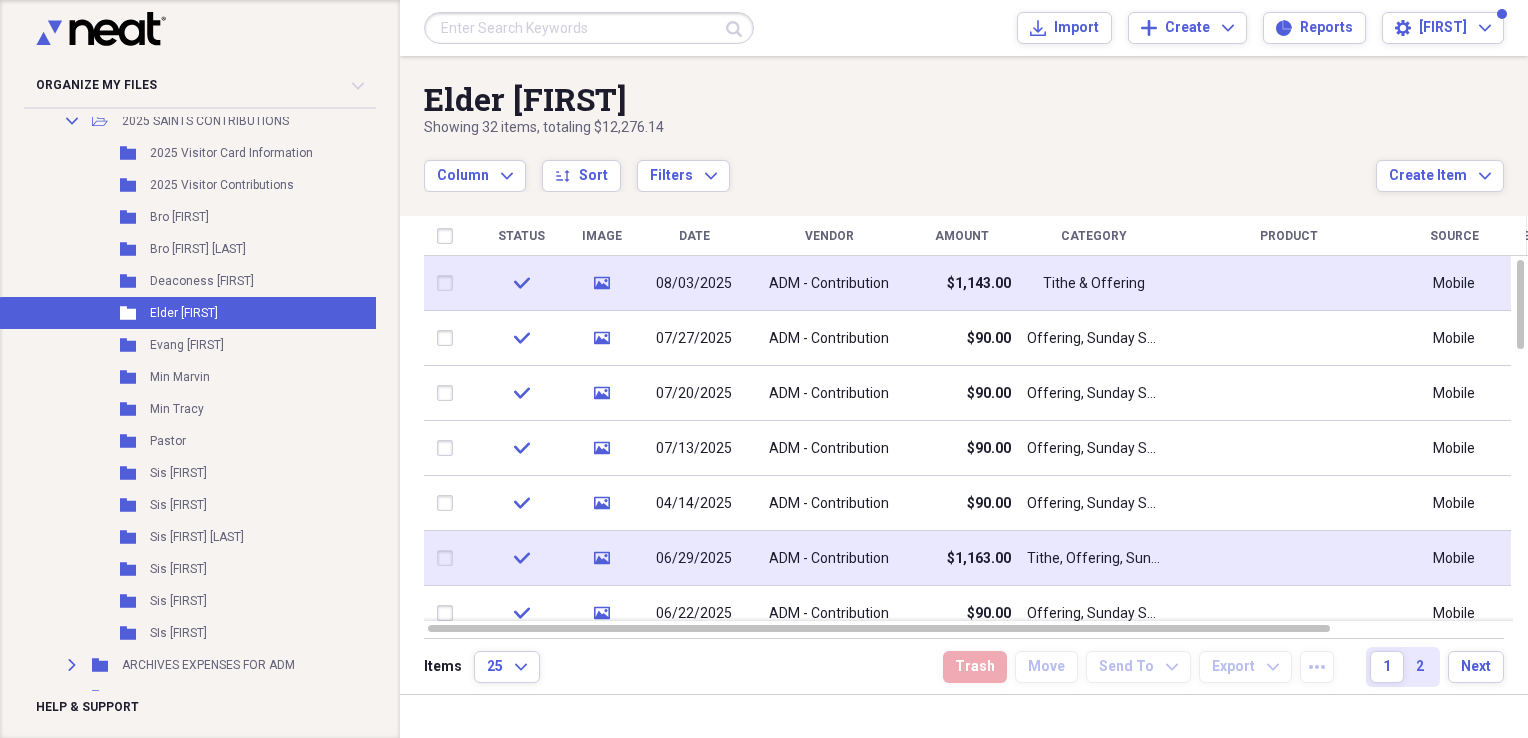 click on "$1,163.00" at bounding box center (979, 559) 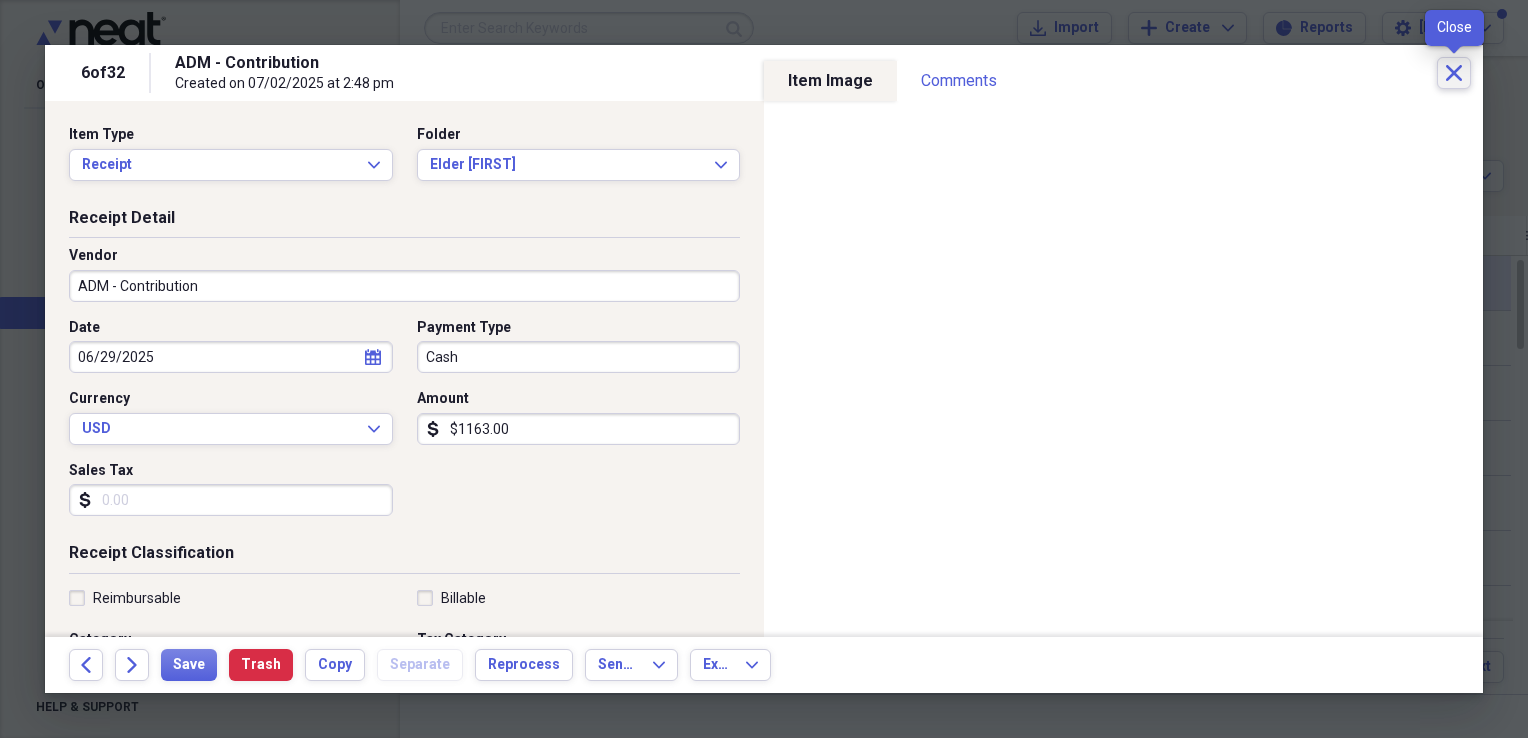 click on "Close" at bounding box center (1454, 73) 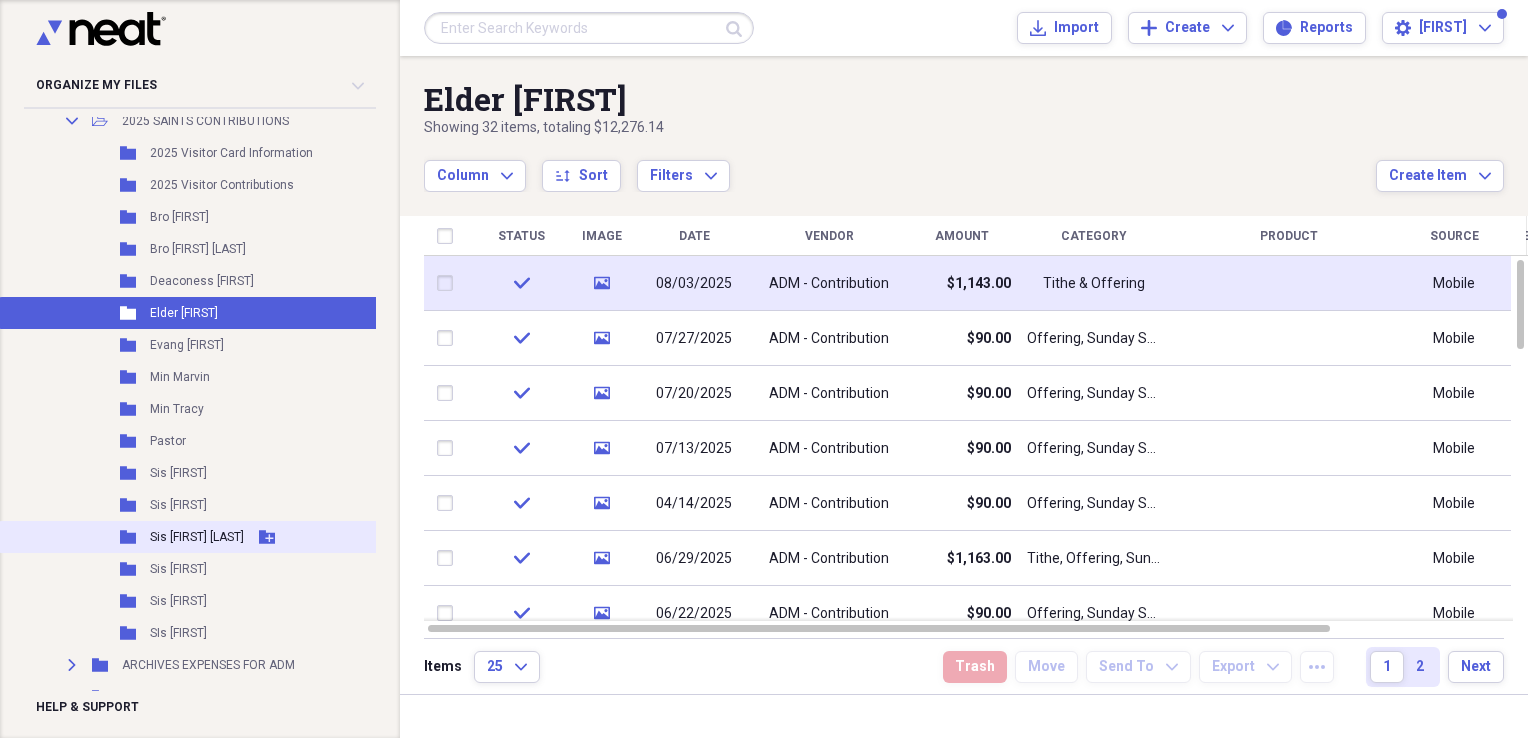 click on "Sis [PERSON]" at bounding box center [197, 537] 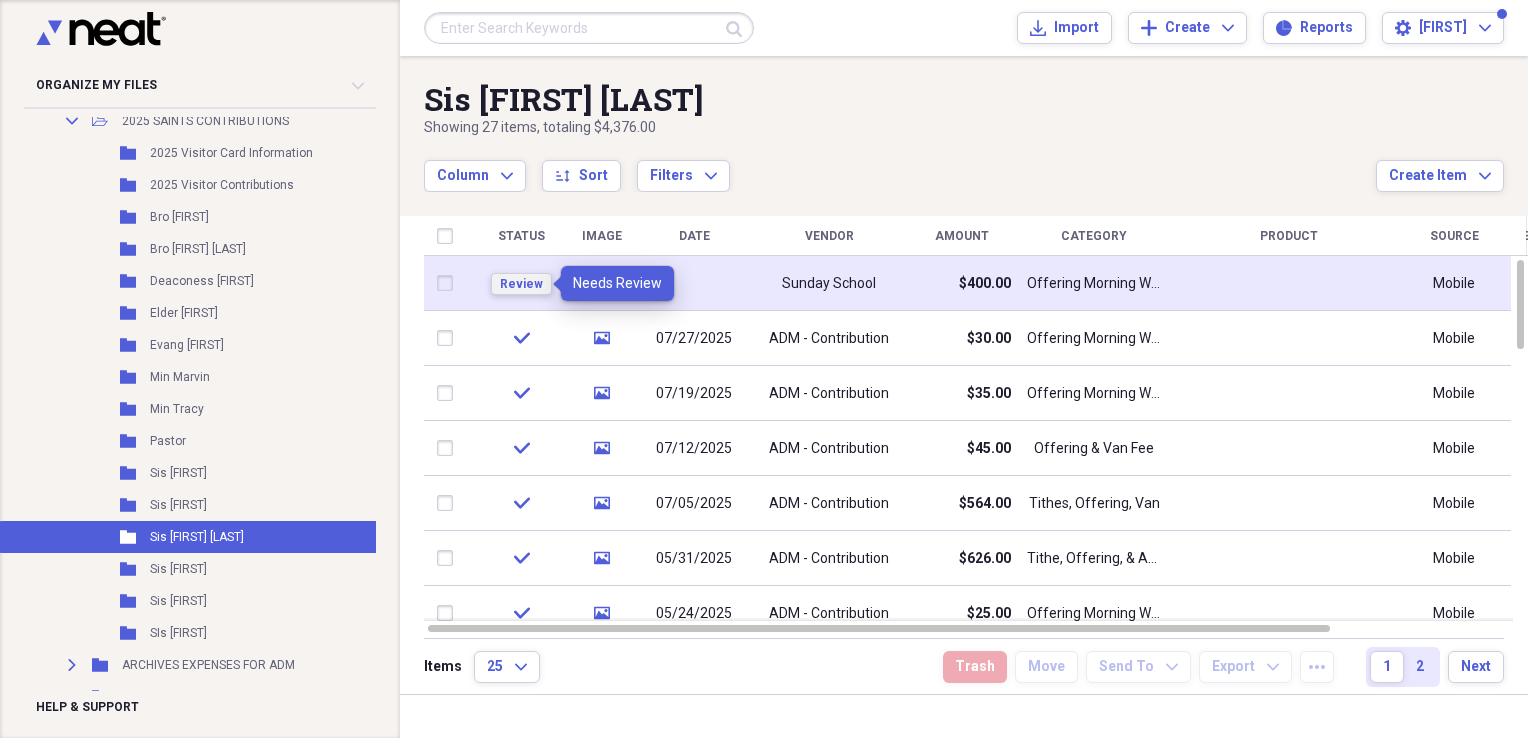 click on "Review" at bounding box center [521, 284] 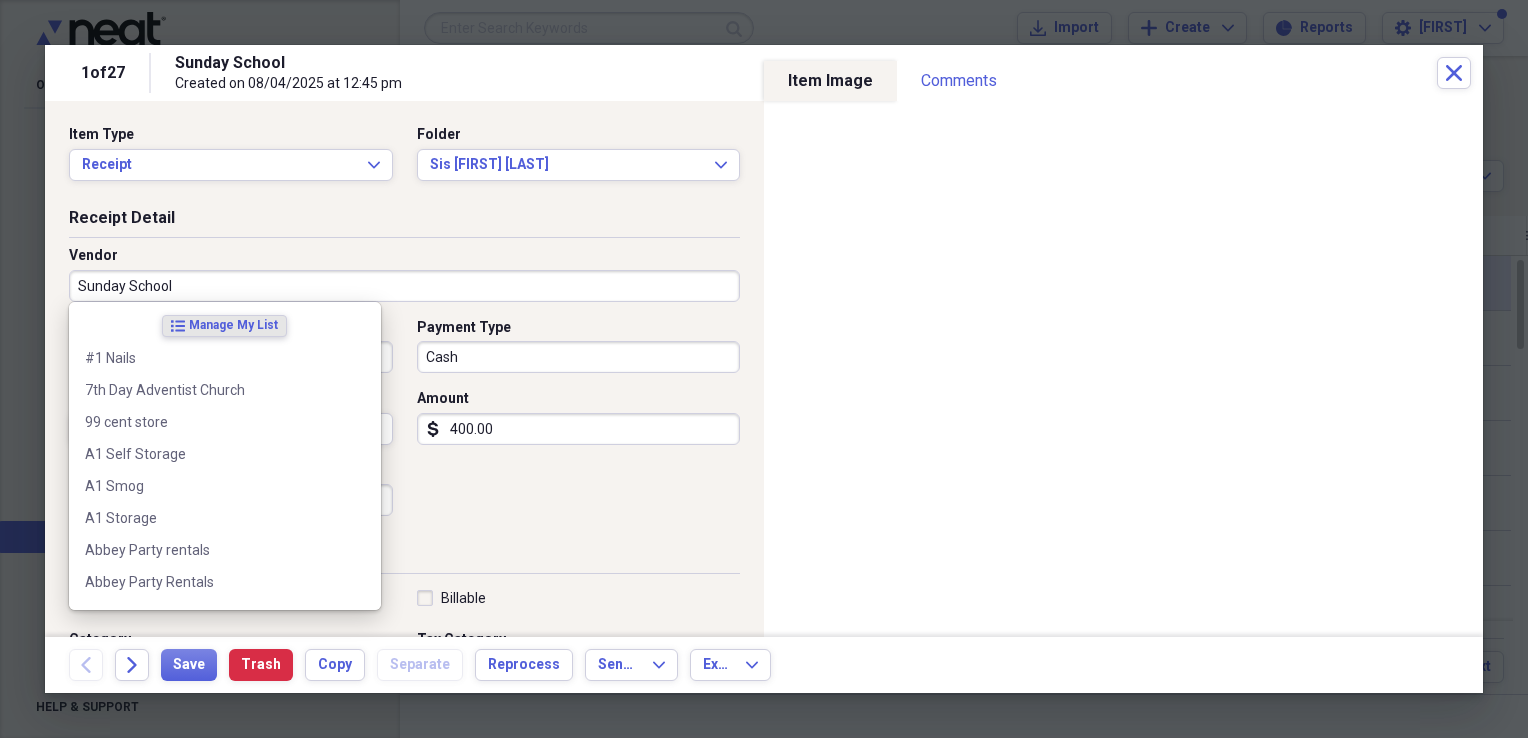 click on "Sunday School" at bounding box center [404, 286] 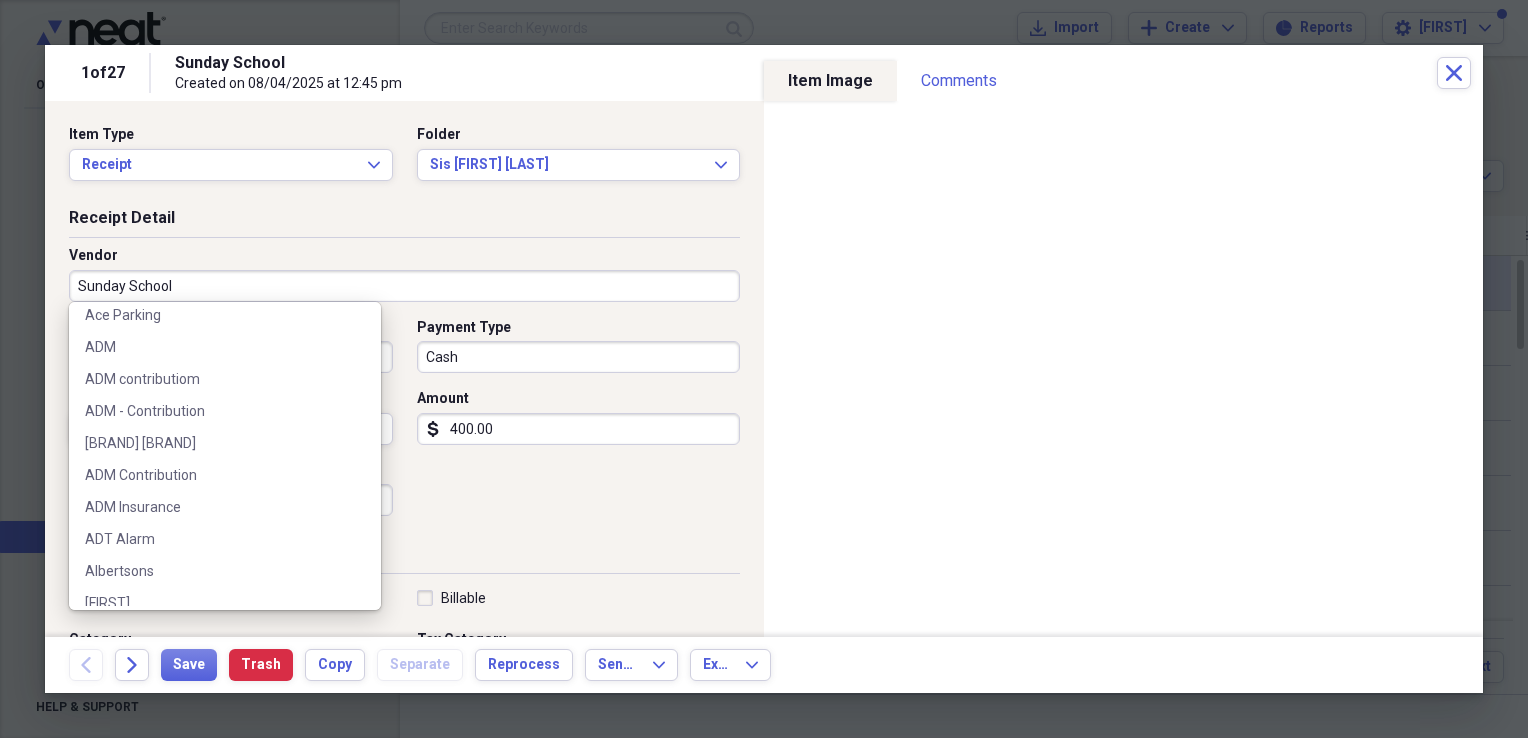 scroll, scrollTop: 300, scrollLeft: 0, axis: vertical 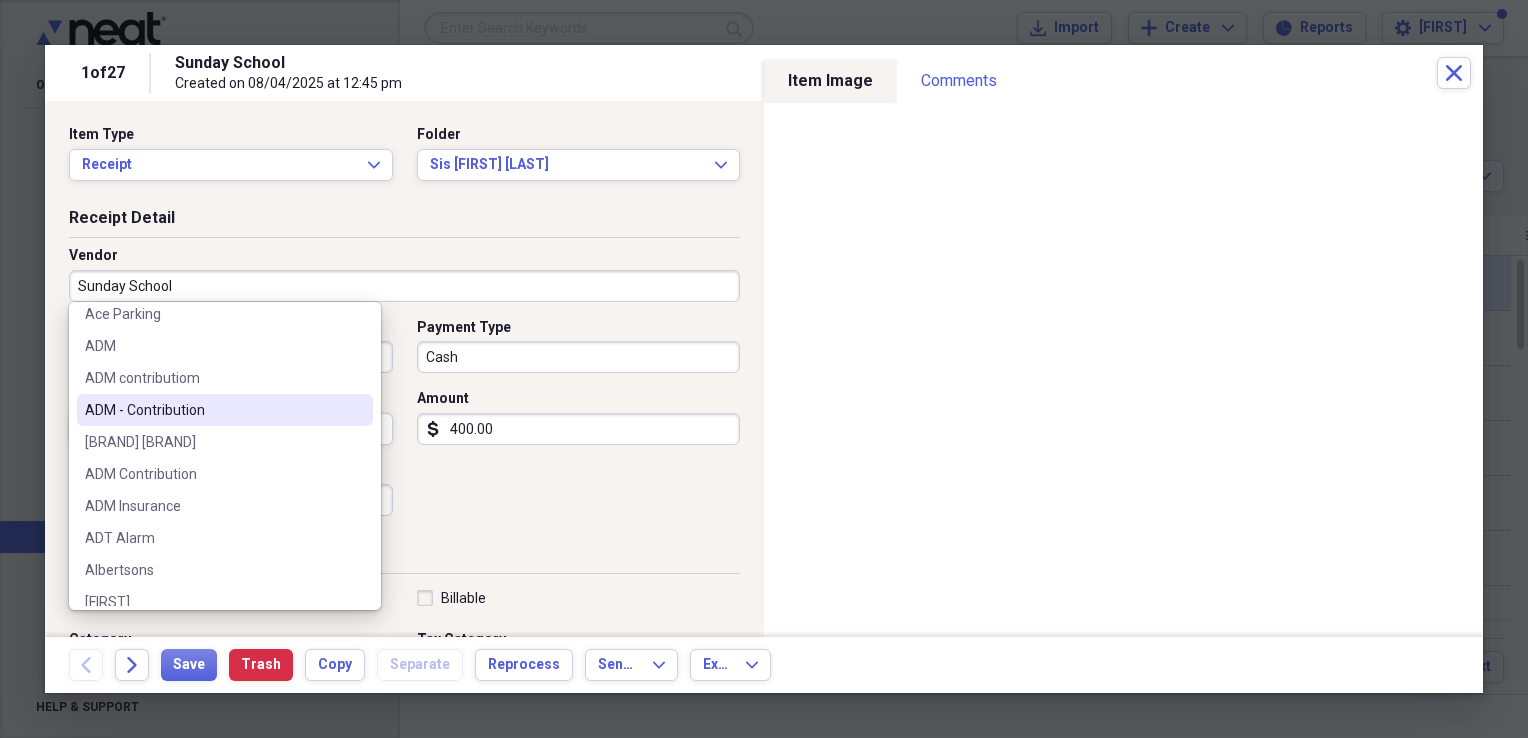 click on "ADM - Contribution" at bounding box center (213, 410) 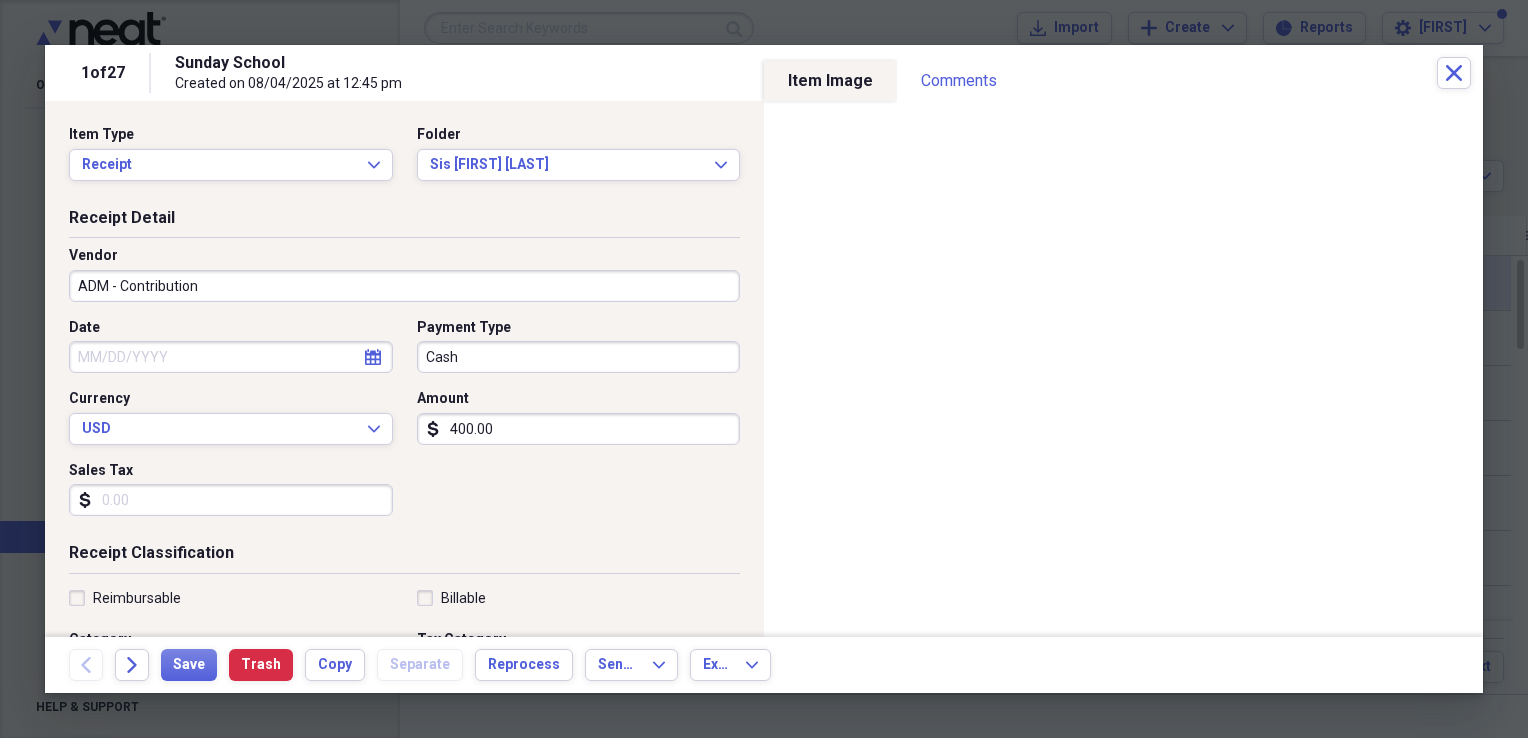 type on "Tithes" 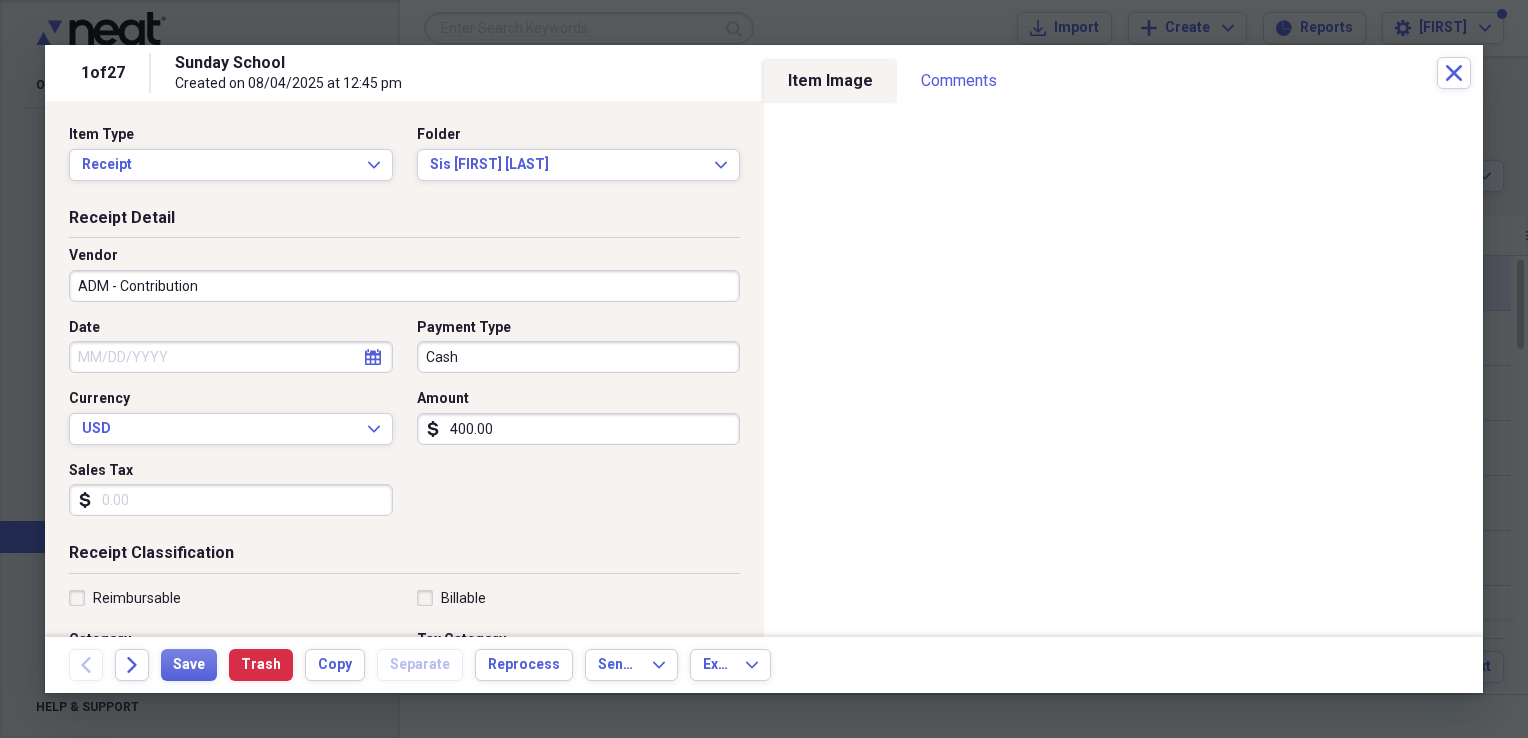 click on "calendar" 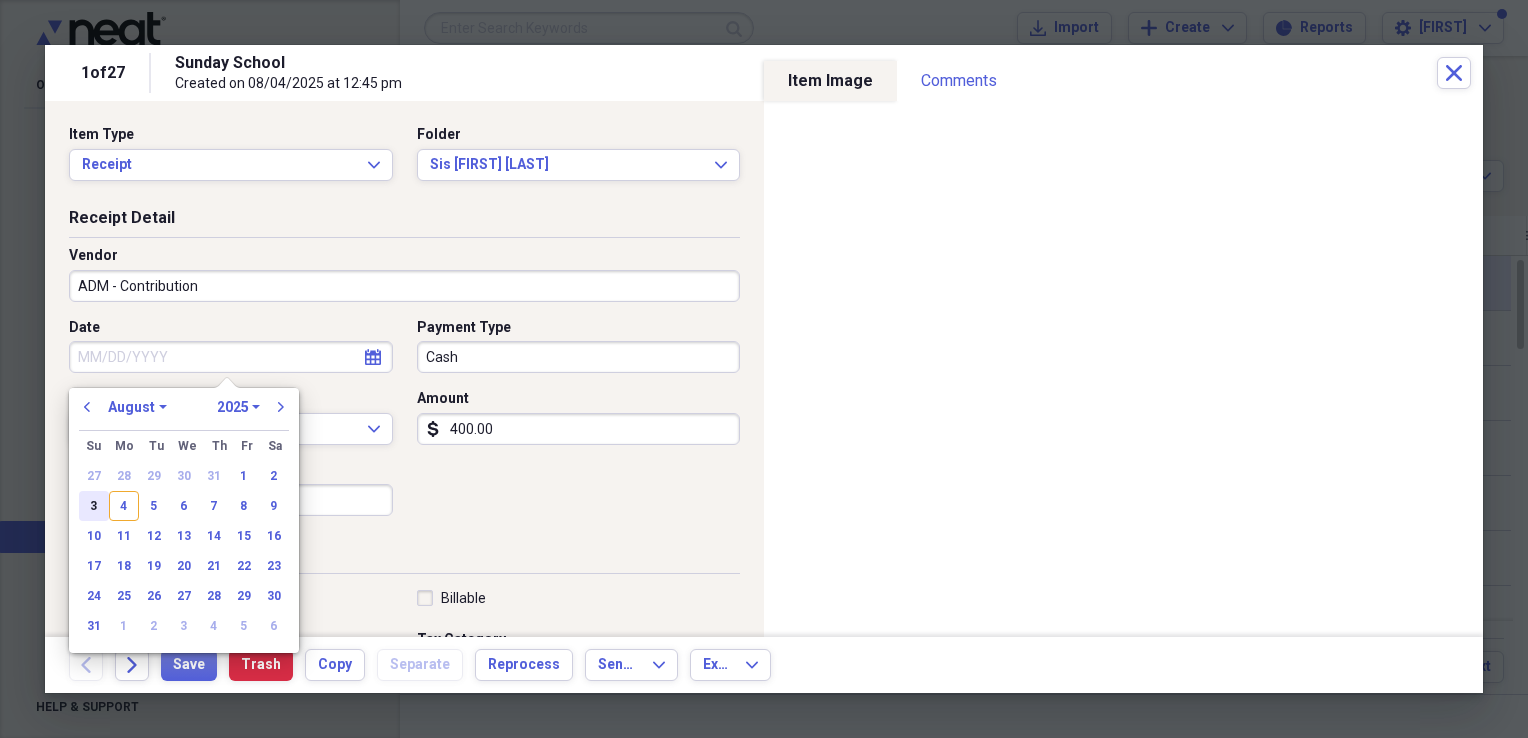 click on "3" at bounding box center [94, 506] 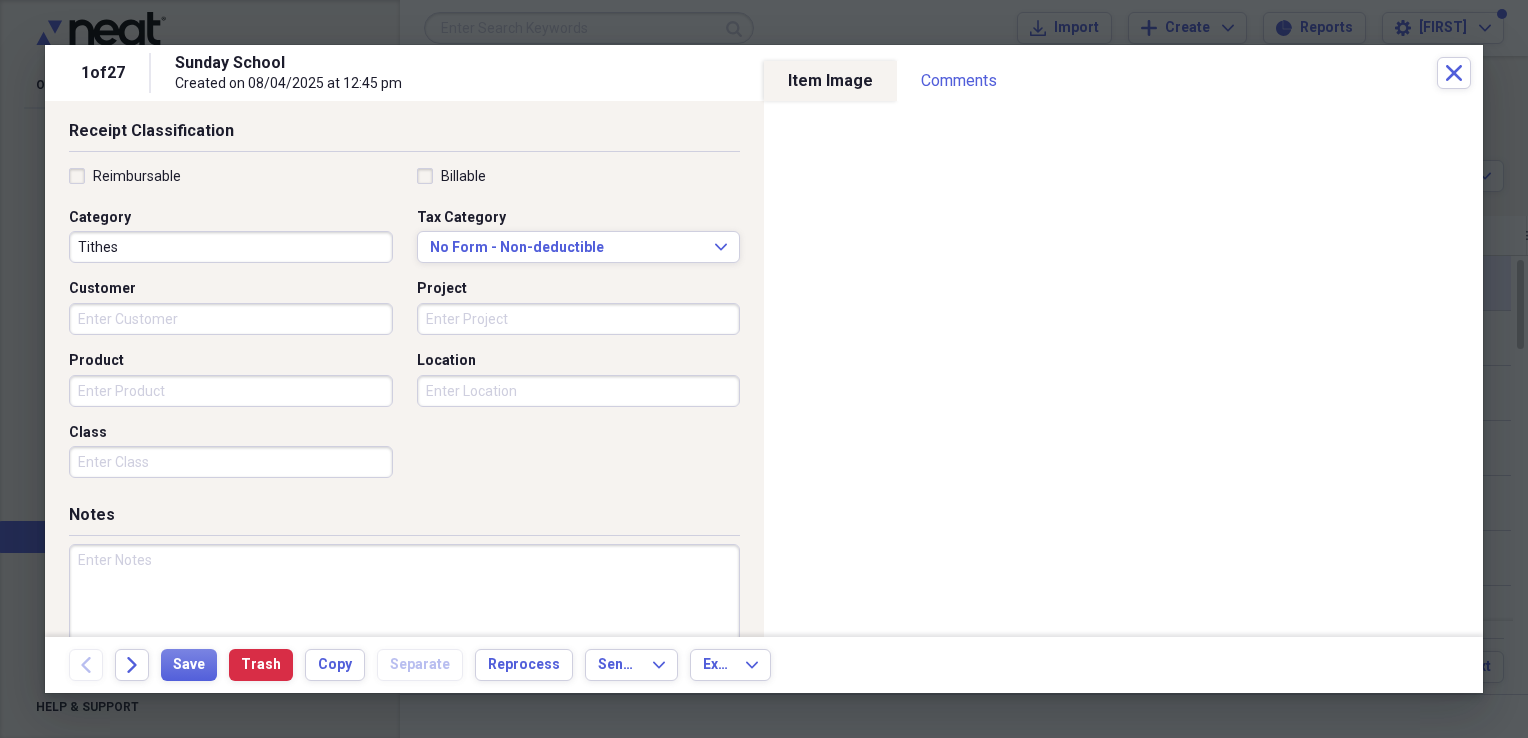scroll, scrollTop: 424, scrollLeft: 0, axis: vertical 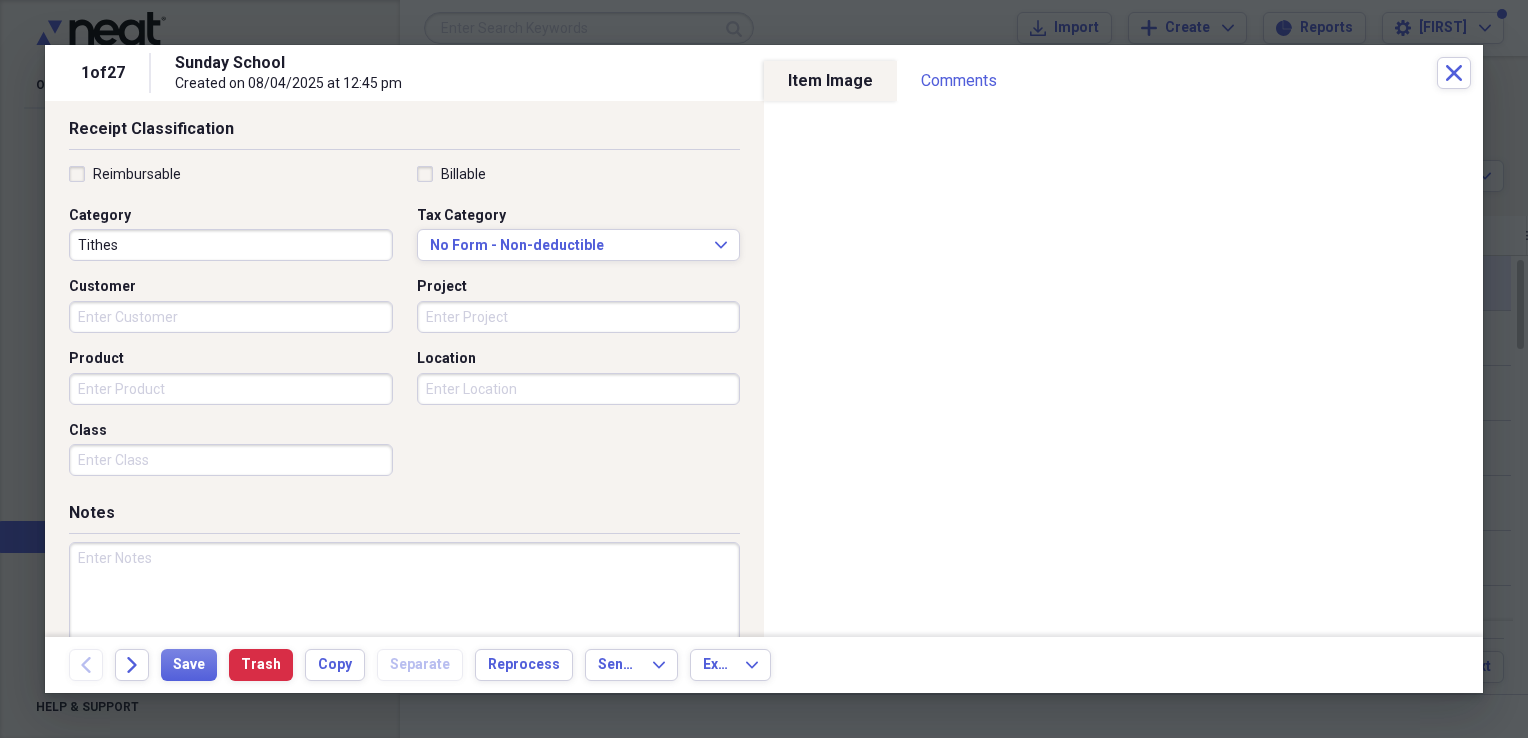 click on "Tithes" at bounding box center [231, 245] 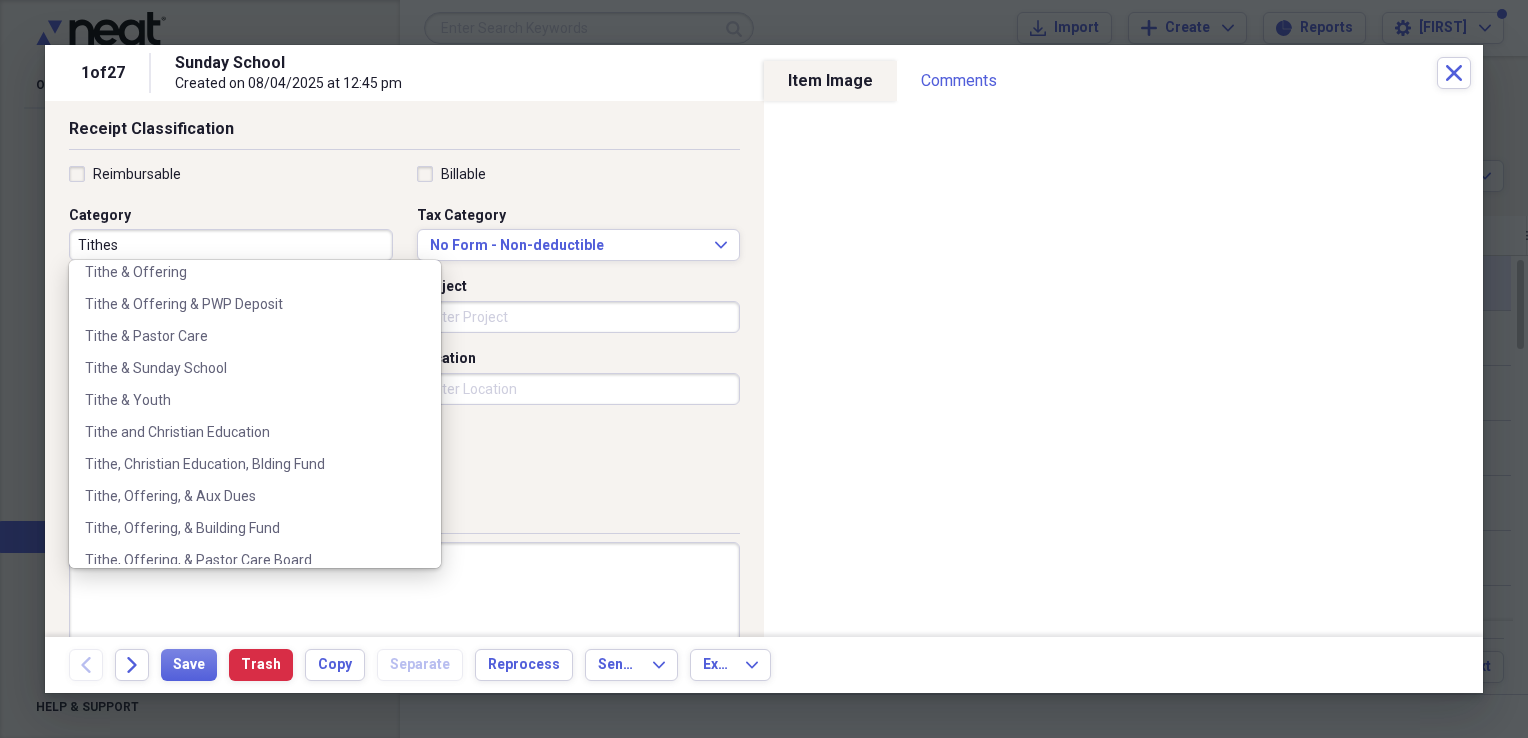 scroll, scrollTop: 6734, scrollLeft: 0, axis: vertical 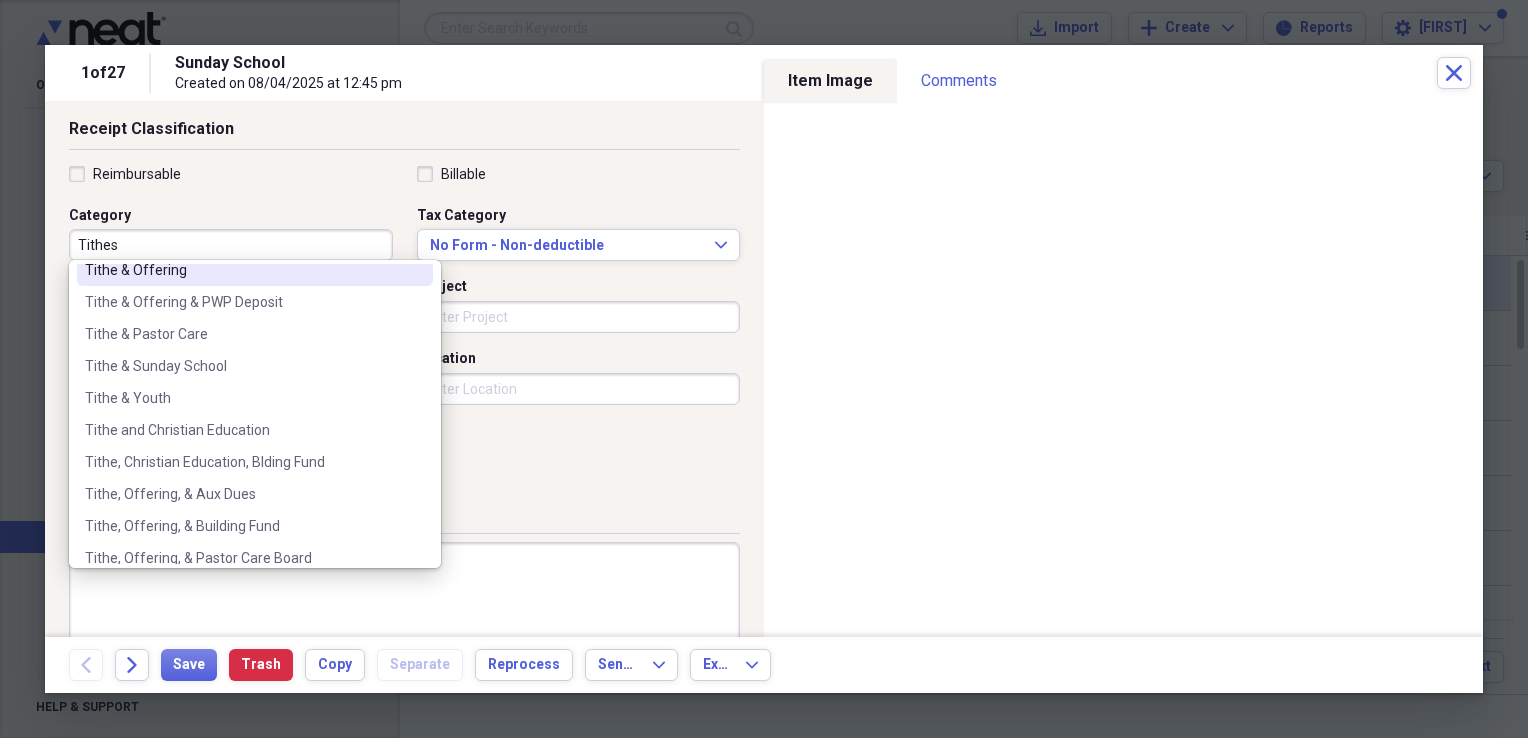 click on "Tithe & Offering" at bounding box center (243, 270) 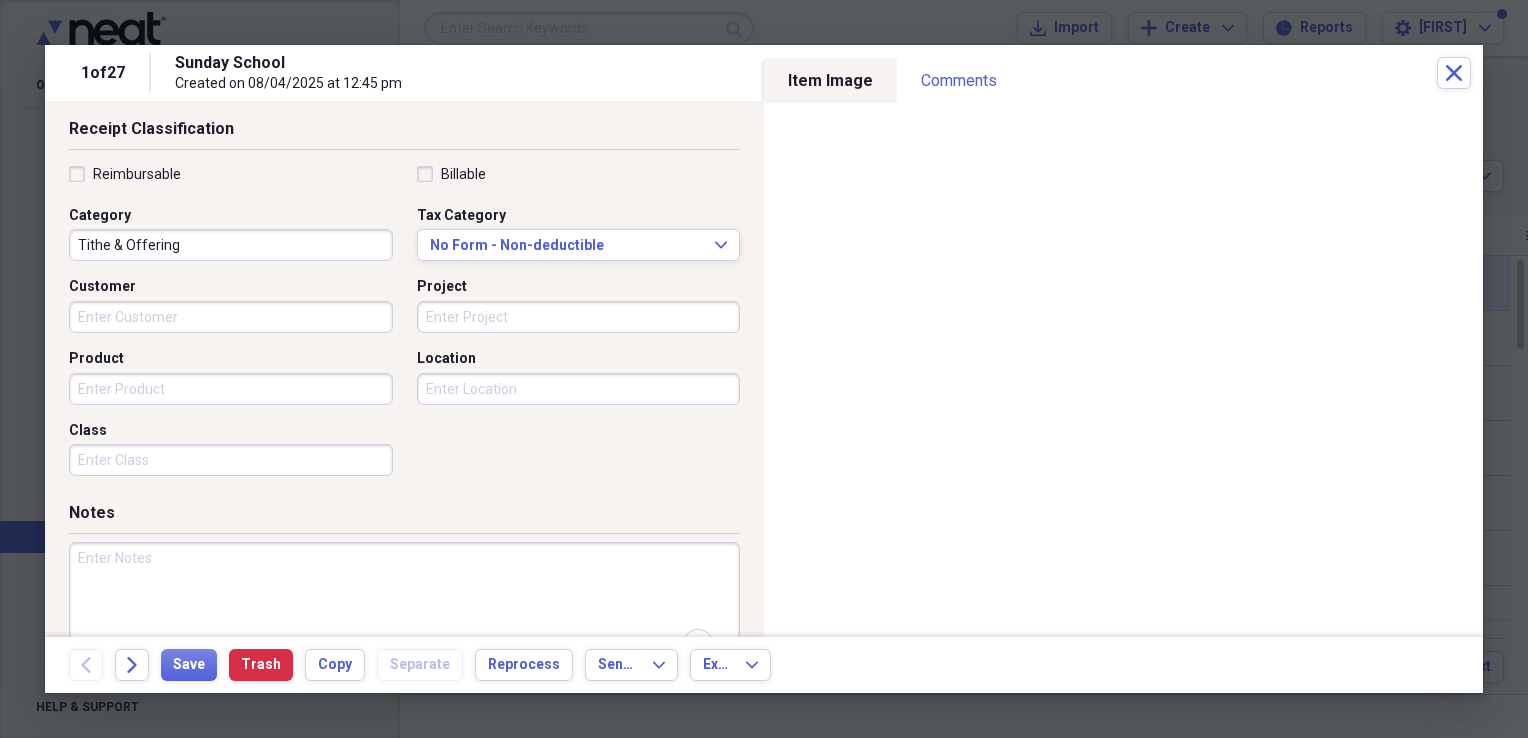 click at bounding box center (404, 607) 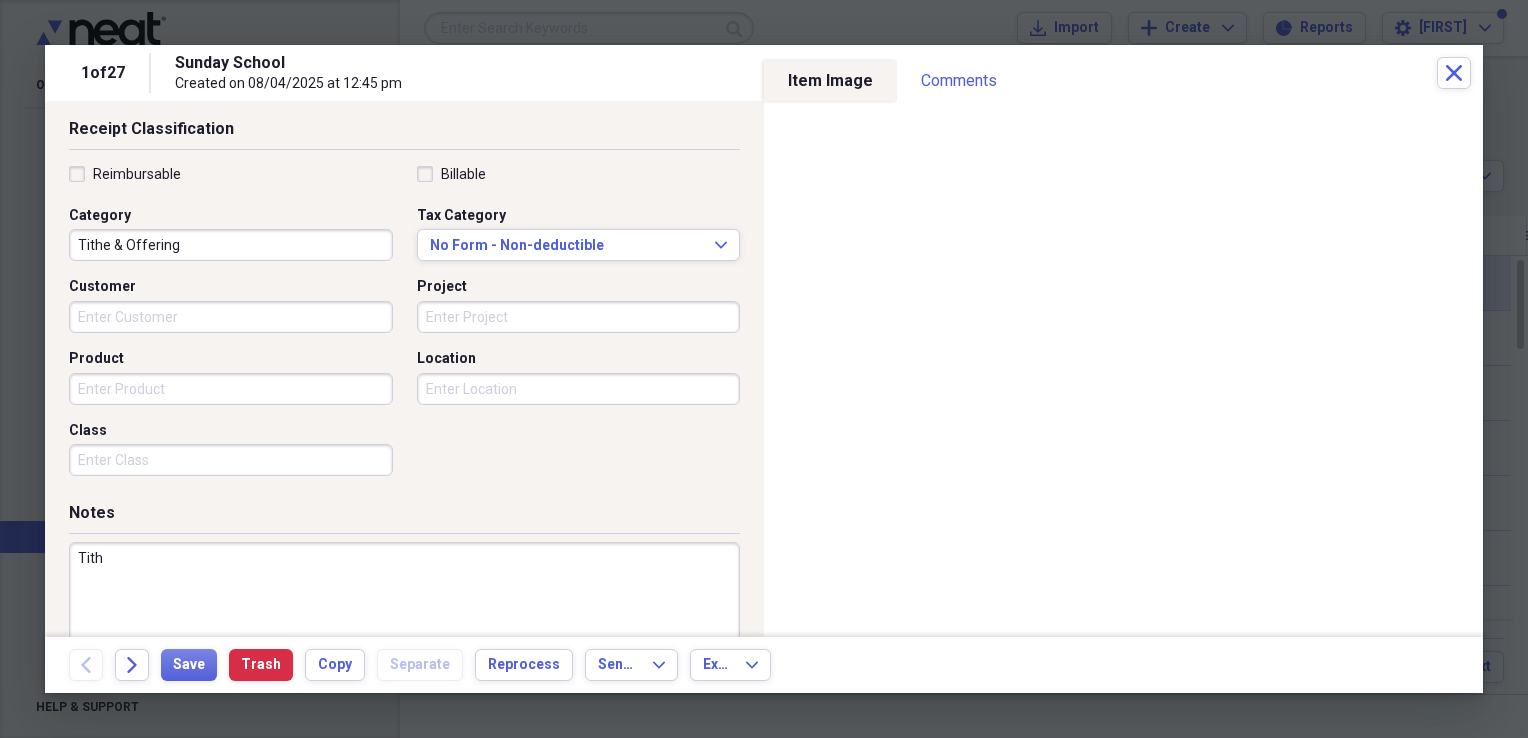scroll, scrollTop: 424, scrollLeft: 0, axis: vertical 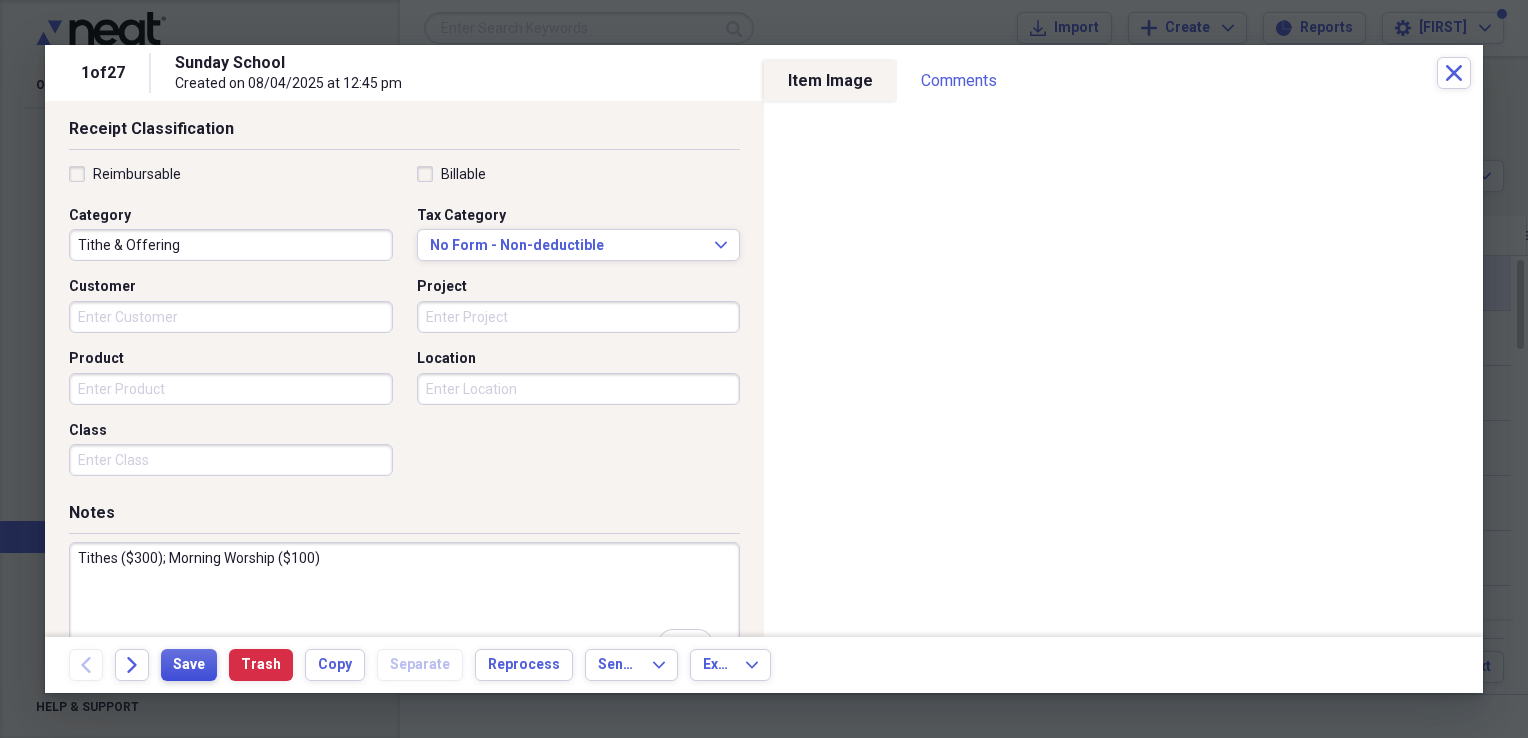 type on "Tithes ($300); Morning Worship ($100)" 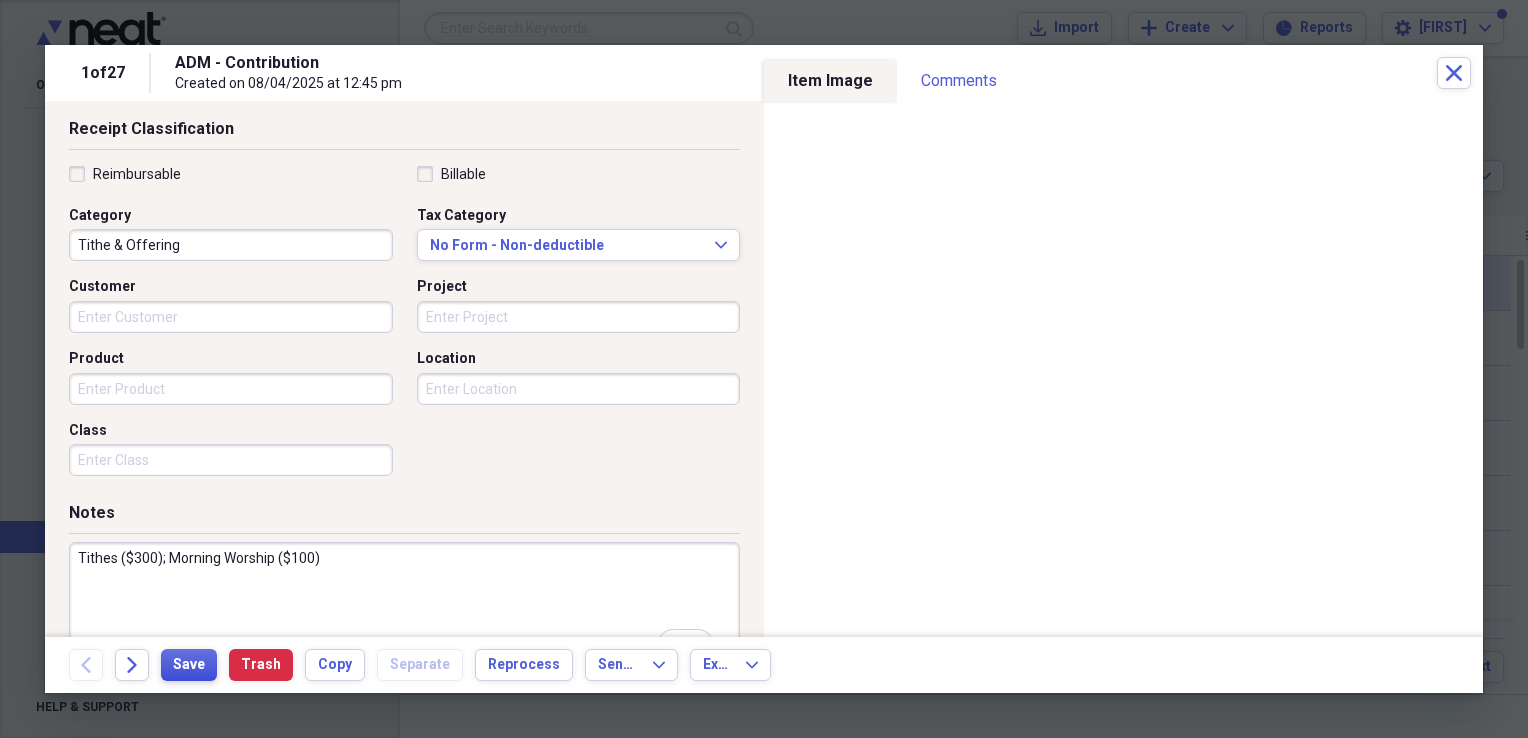 scroll, scrollTop: 368, scrollLeft: 0, axis: vertical 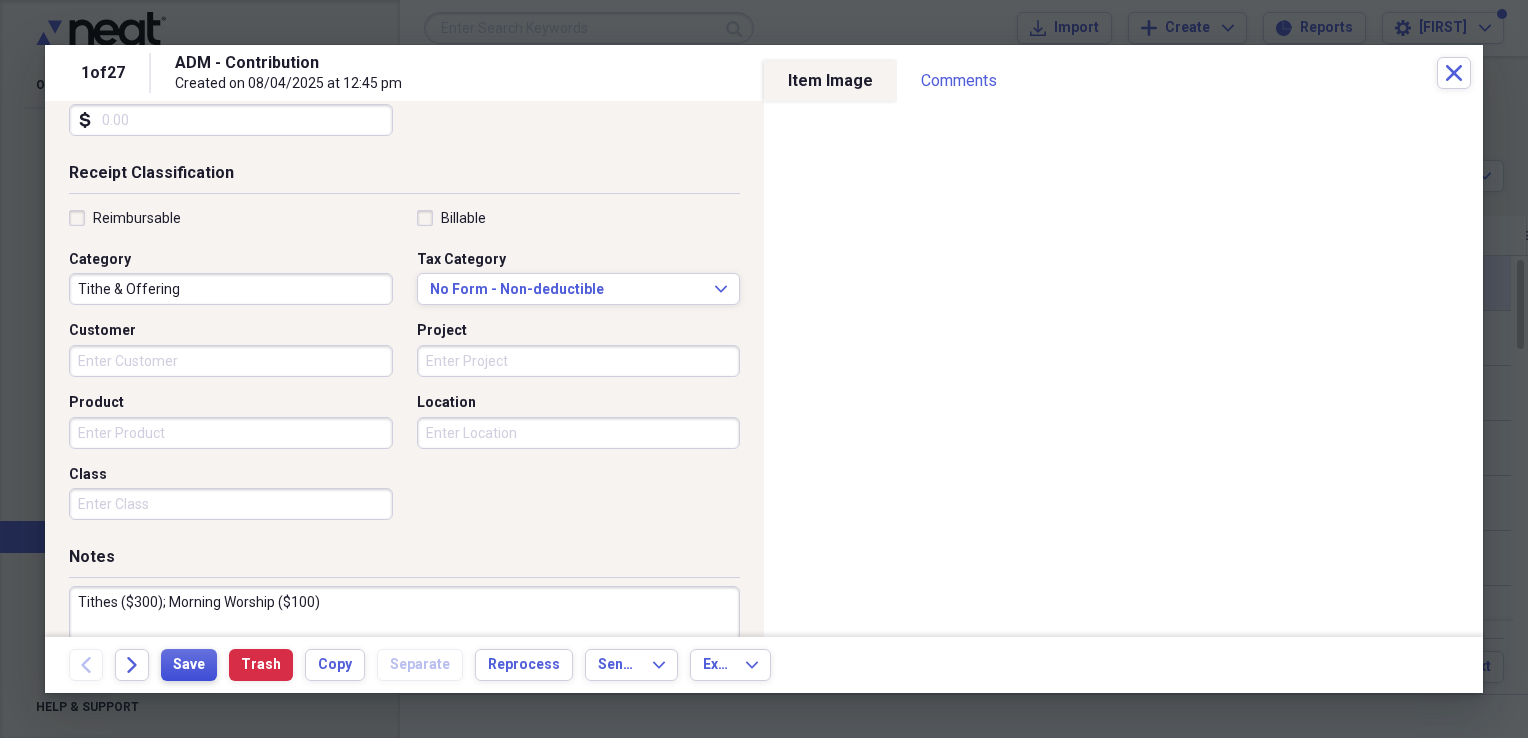 click on "Save" at bounding box center [189, 665] 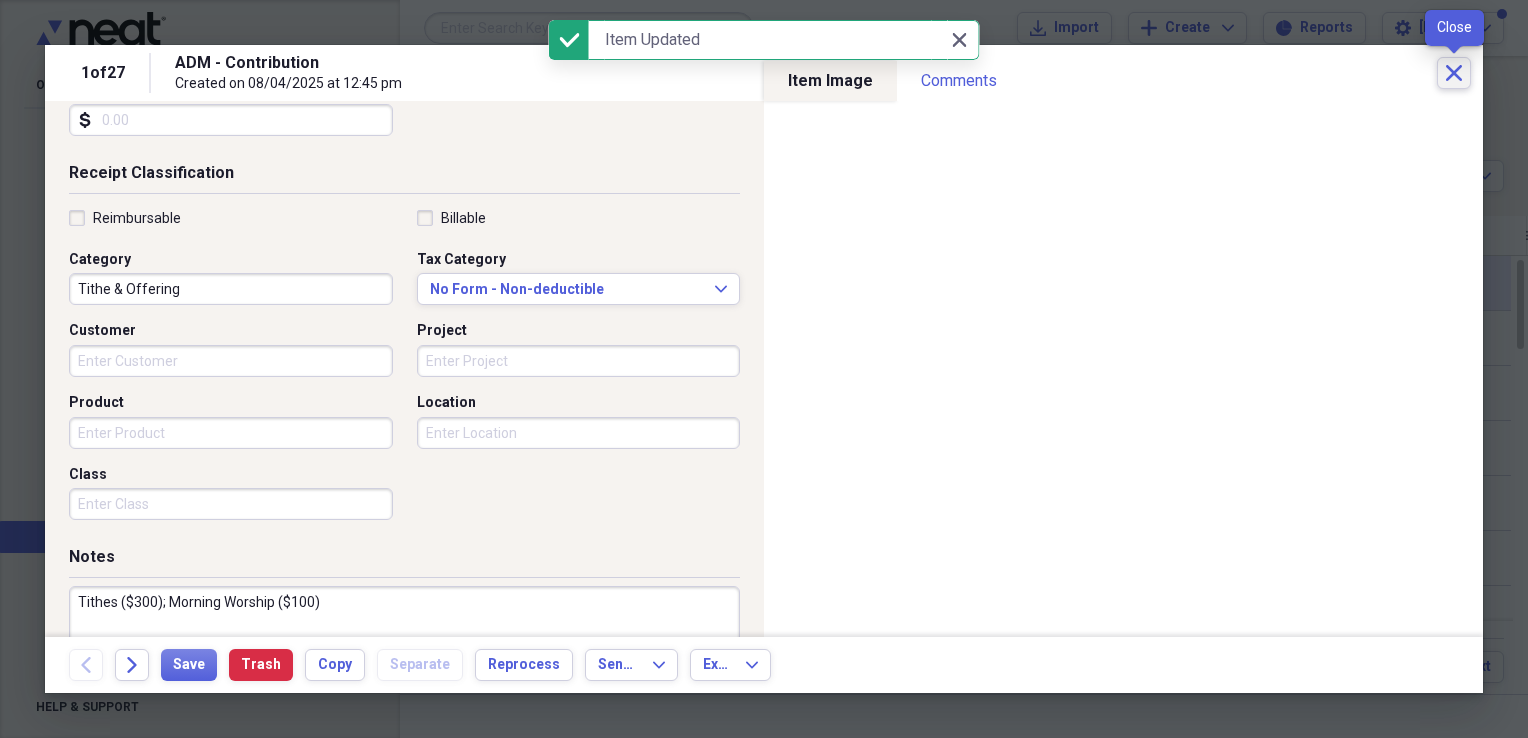 click on "Close" 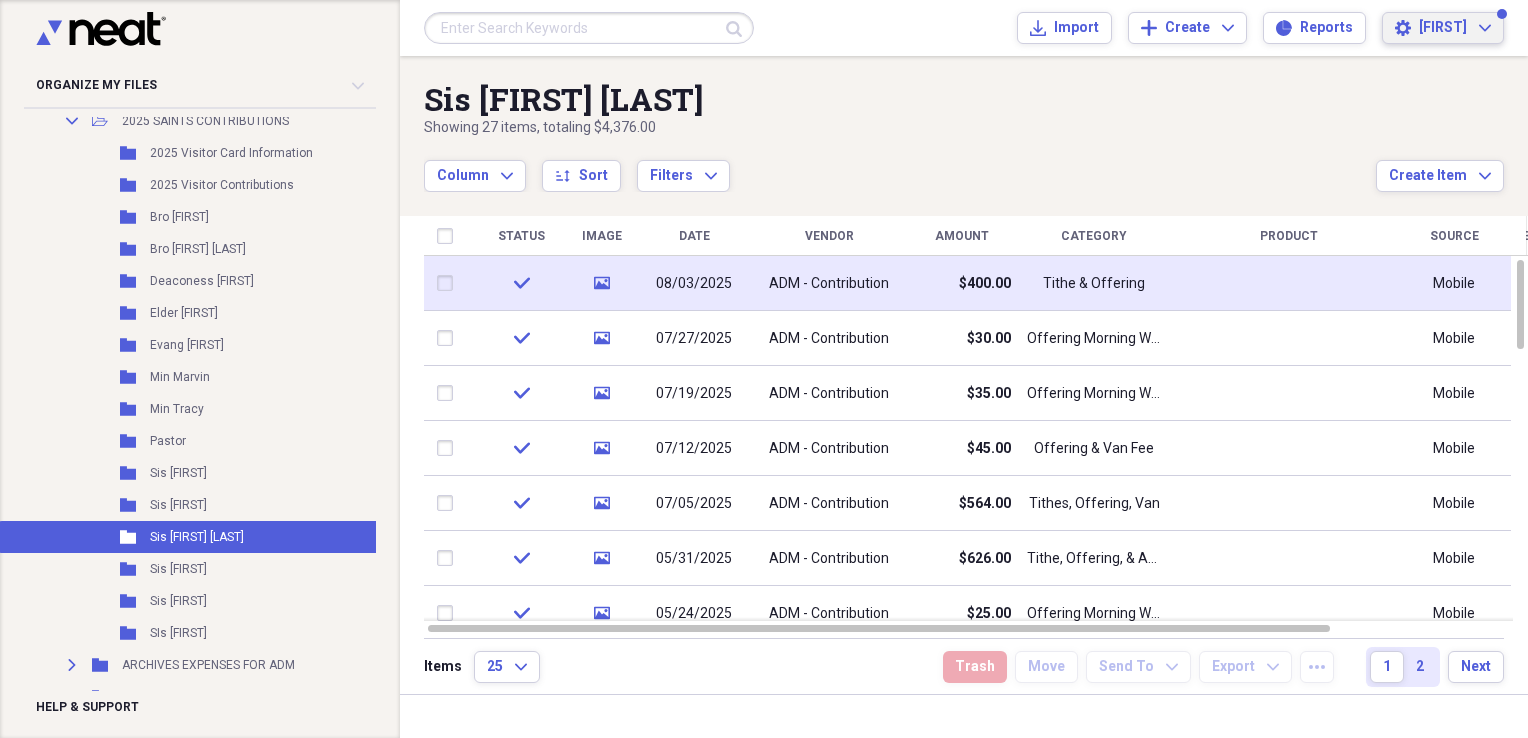 click on "Expand" 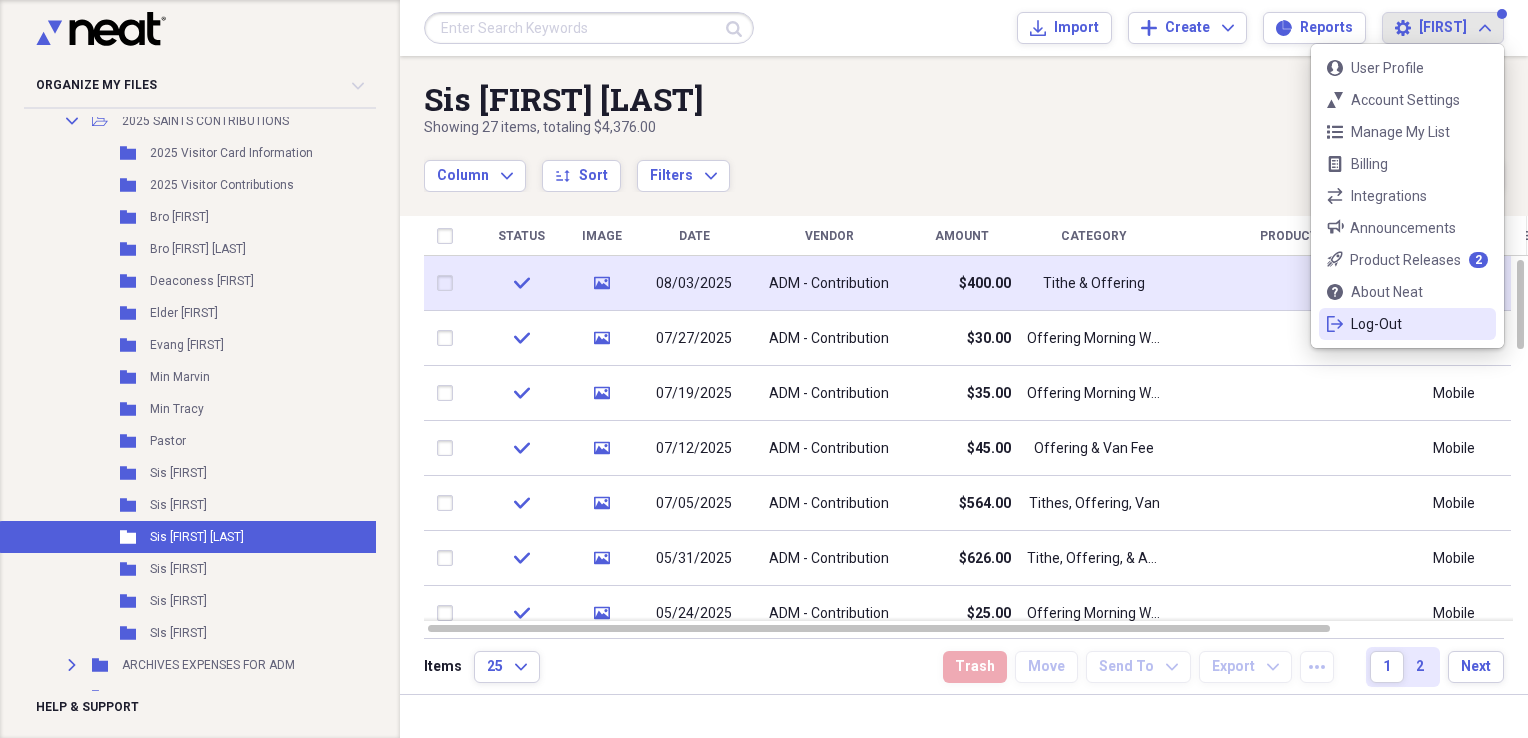 click on "Log-Out" at bounding box center [1407, 324] 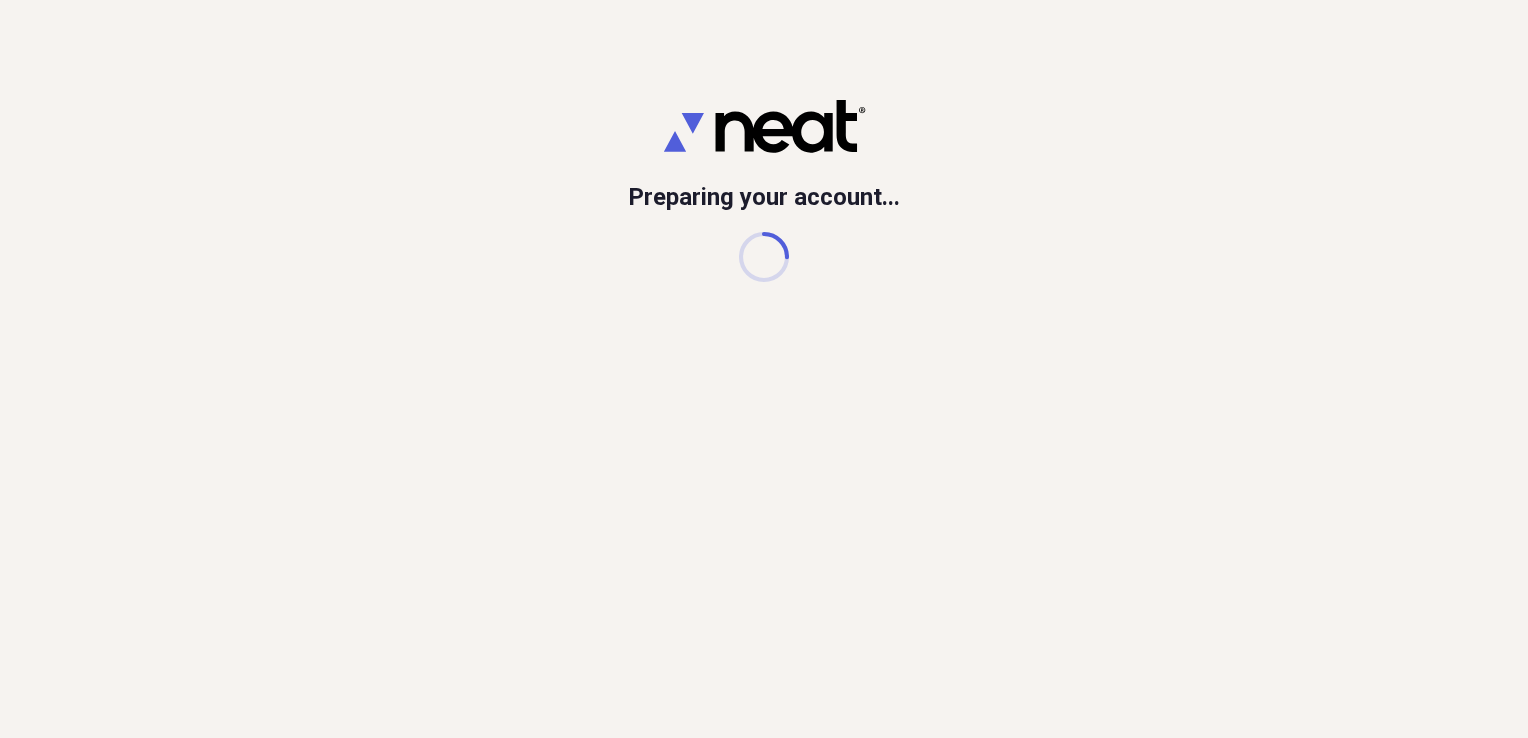 scroll, scrollTop: 0, scrollLeft: 0, axis: both 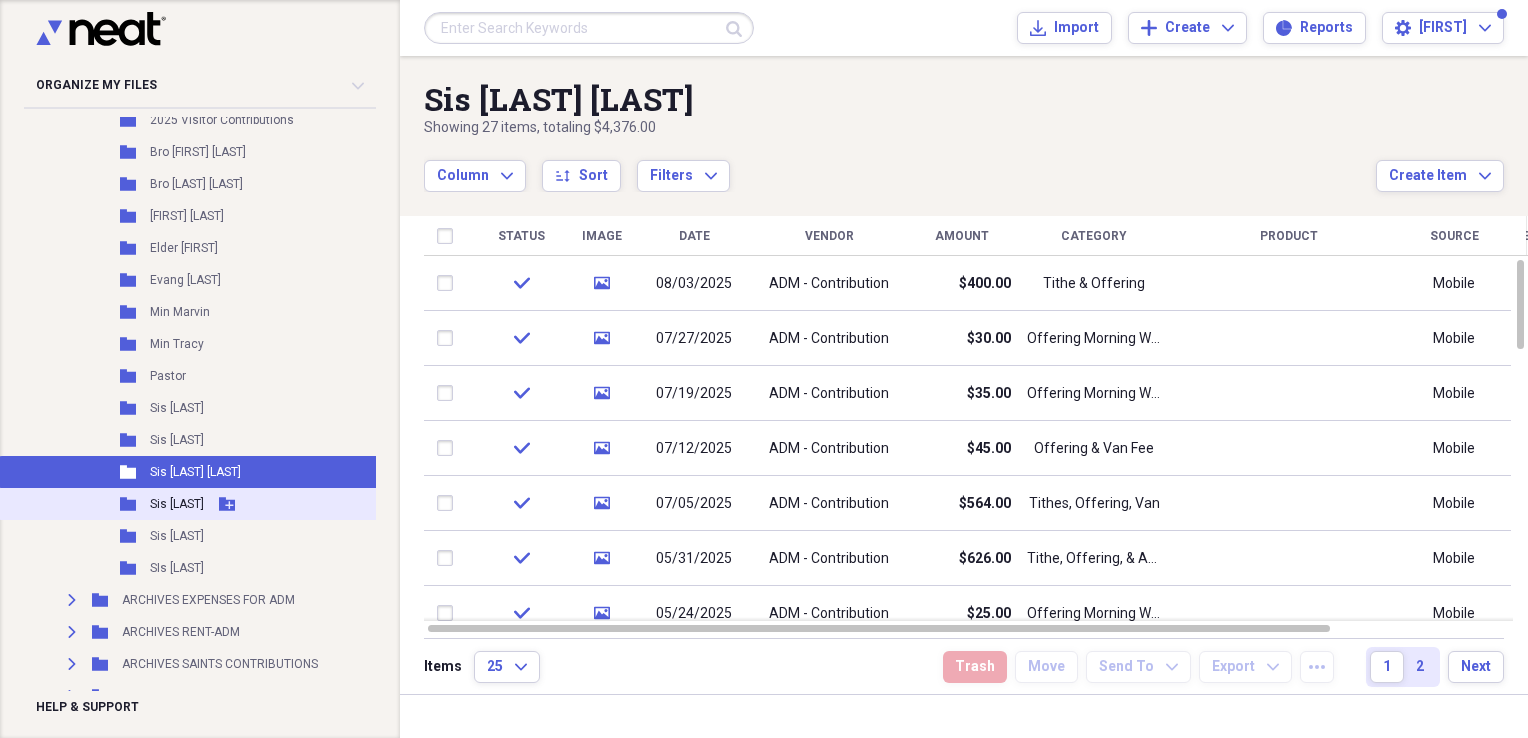 click on "Sis [PERSON]" at bounding box center (177, 504) 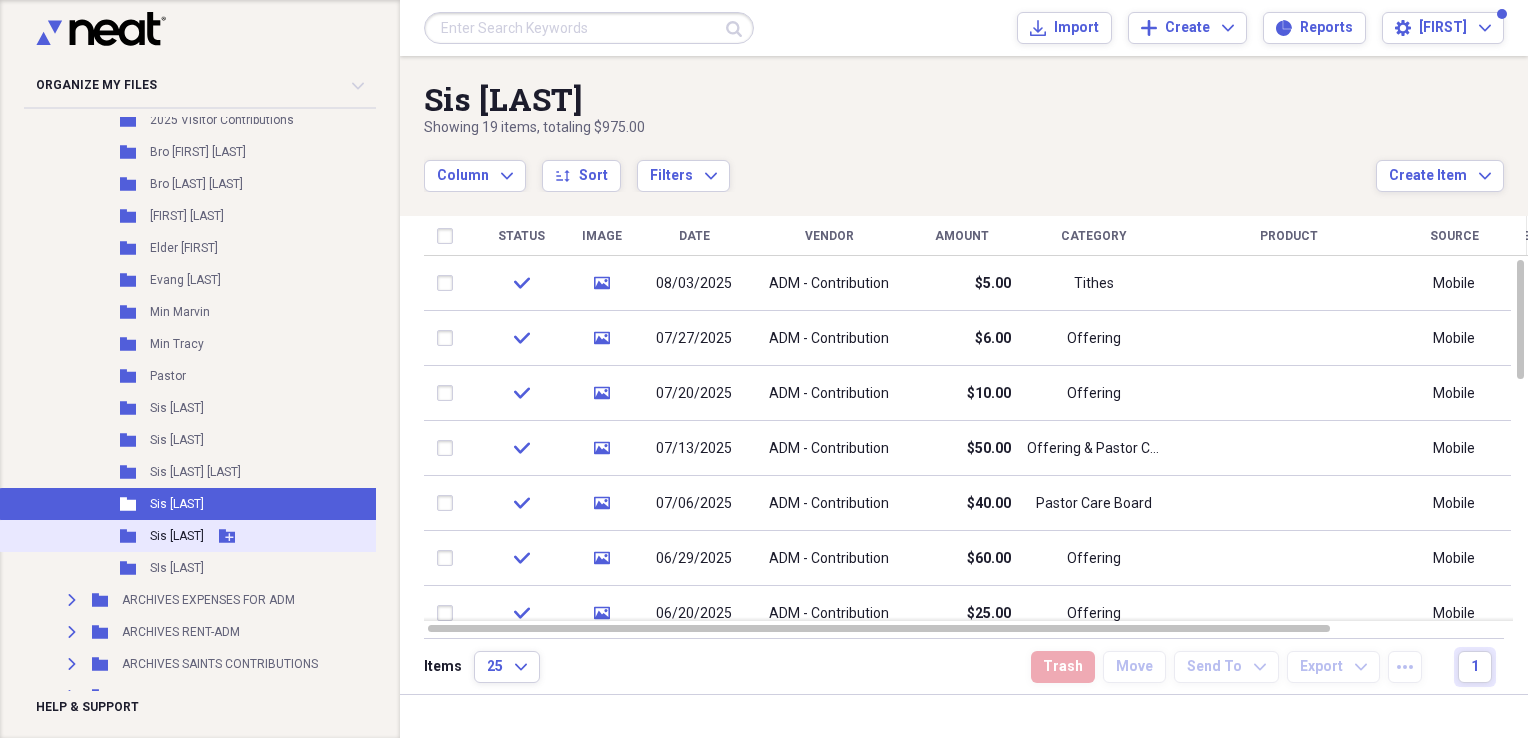 click on "Sis [FIRST]" at bounding box center (177, 536) 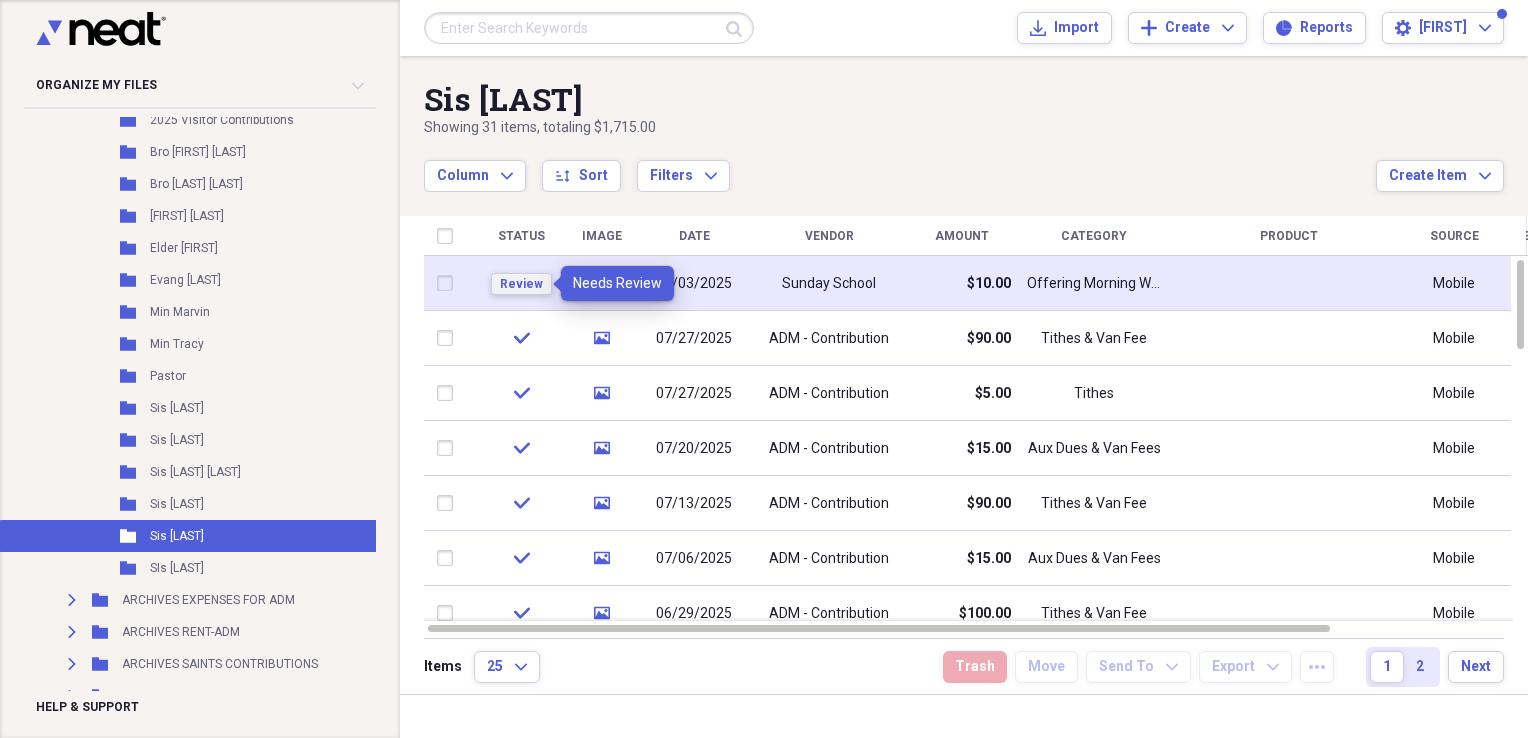 click on "Review" at bounding box center (521, 284) 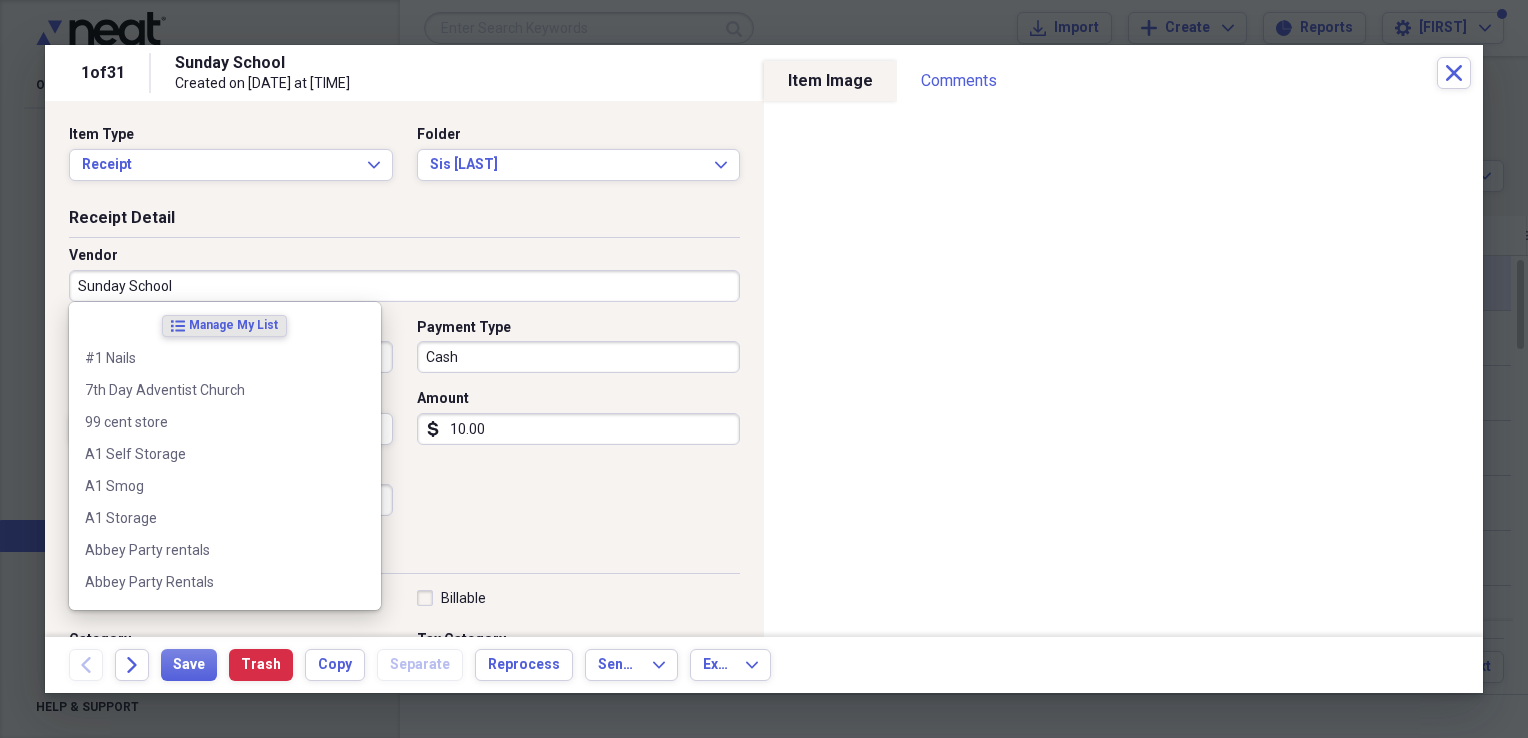 click on "Sunday School" at bounding box center [404, 286] 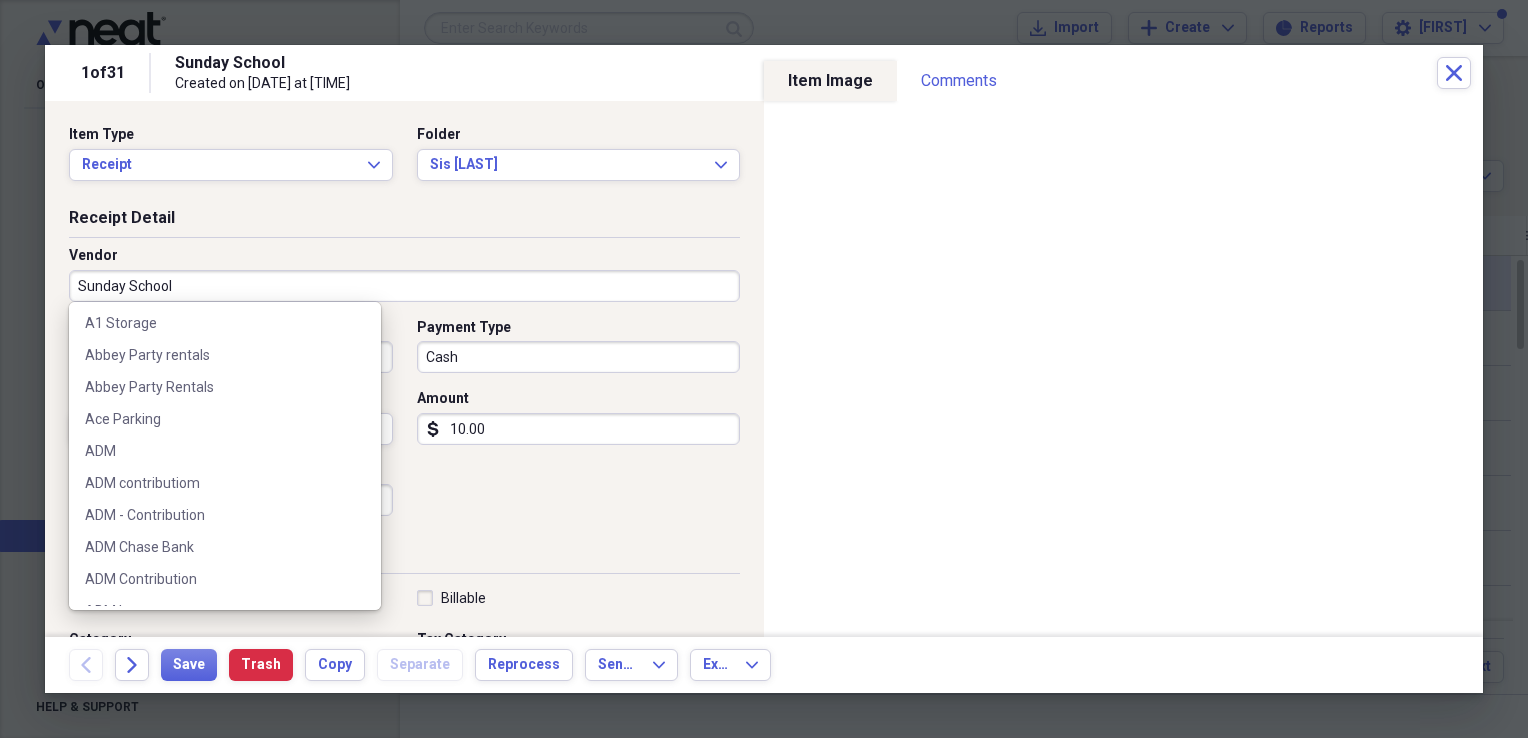 scroll, scrollTop: 196, scrollLeft: 0, axis: vertical 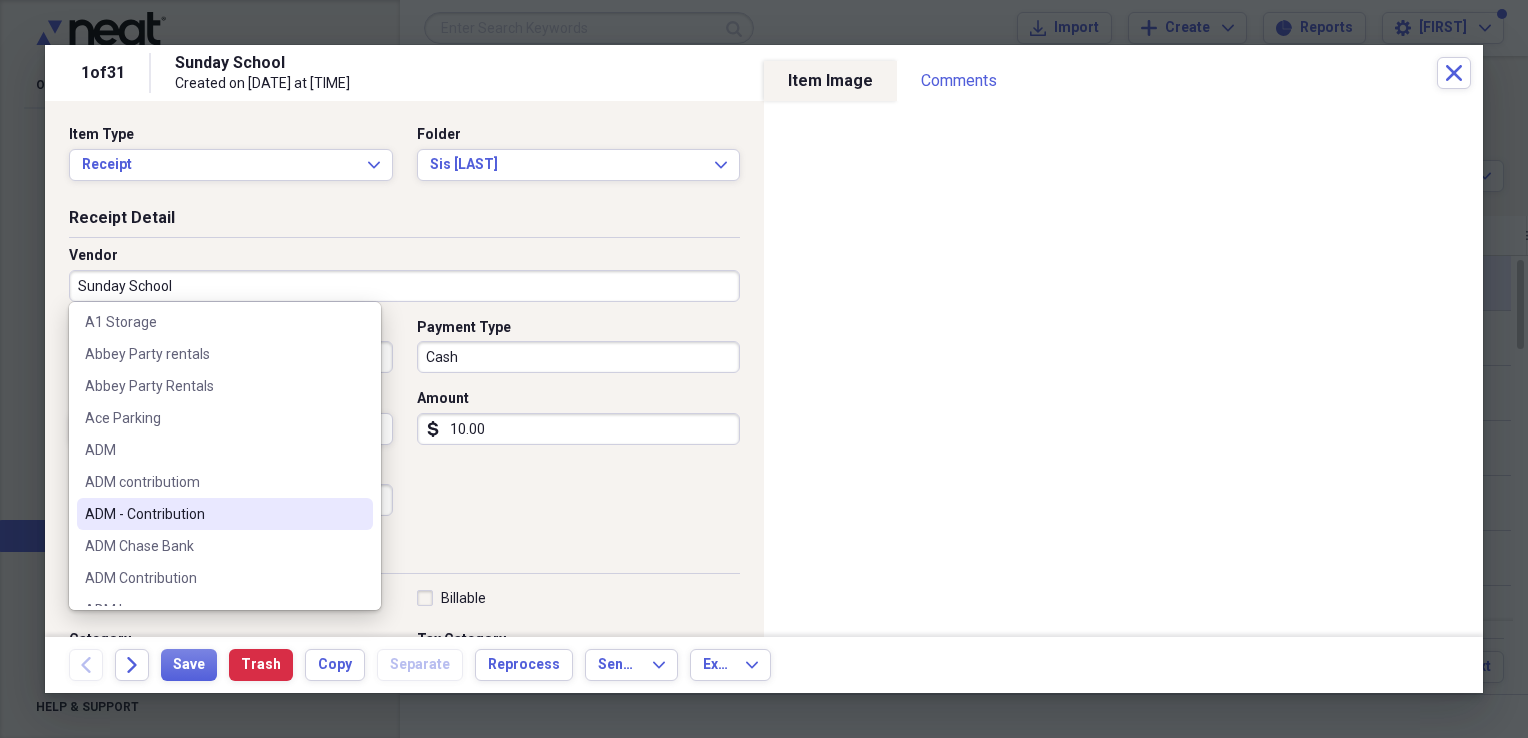 click on "ADM - Contribution" at bounding box center (213, 514) 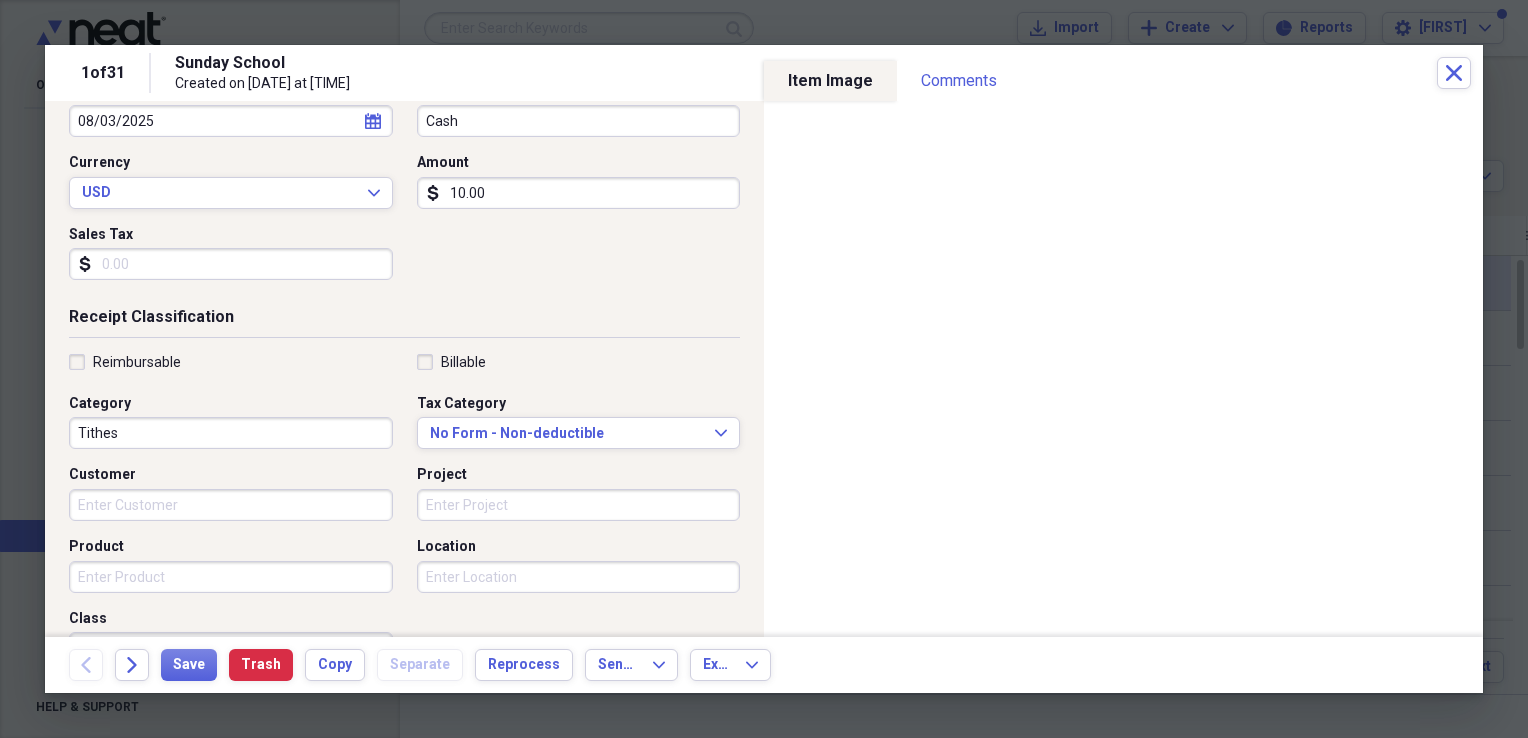 scroll, scrollTop: 283, scrollLeft: 0, axis: vertical 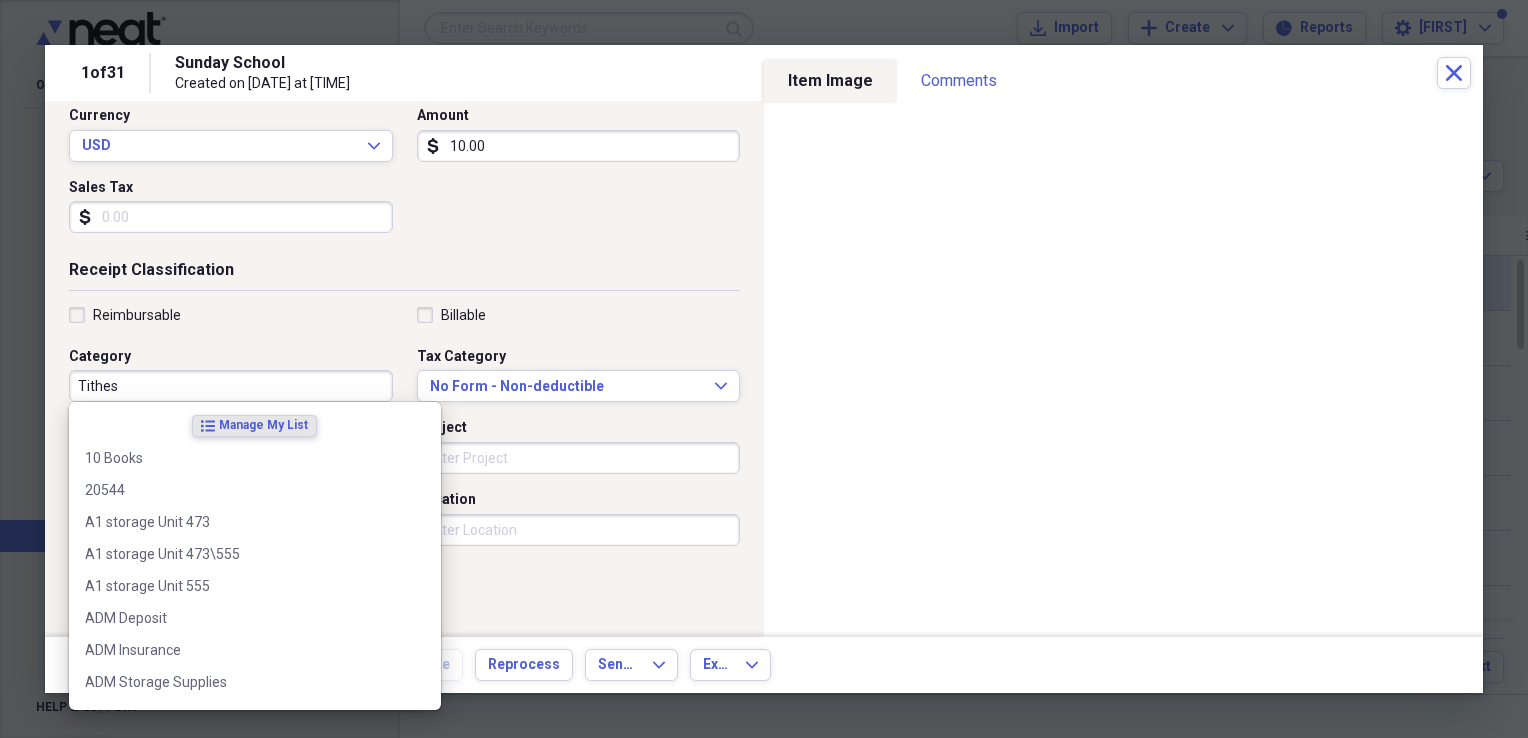 click on "Tithes" at bounding box center (231, 386) 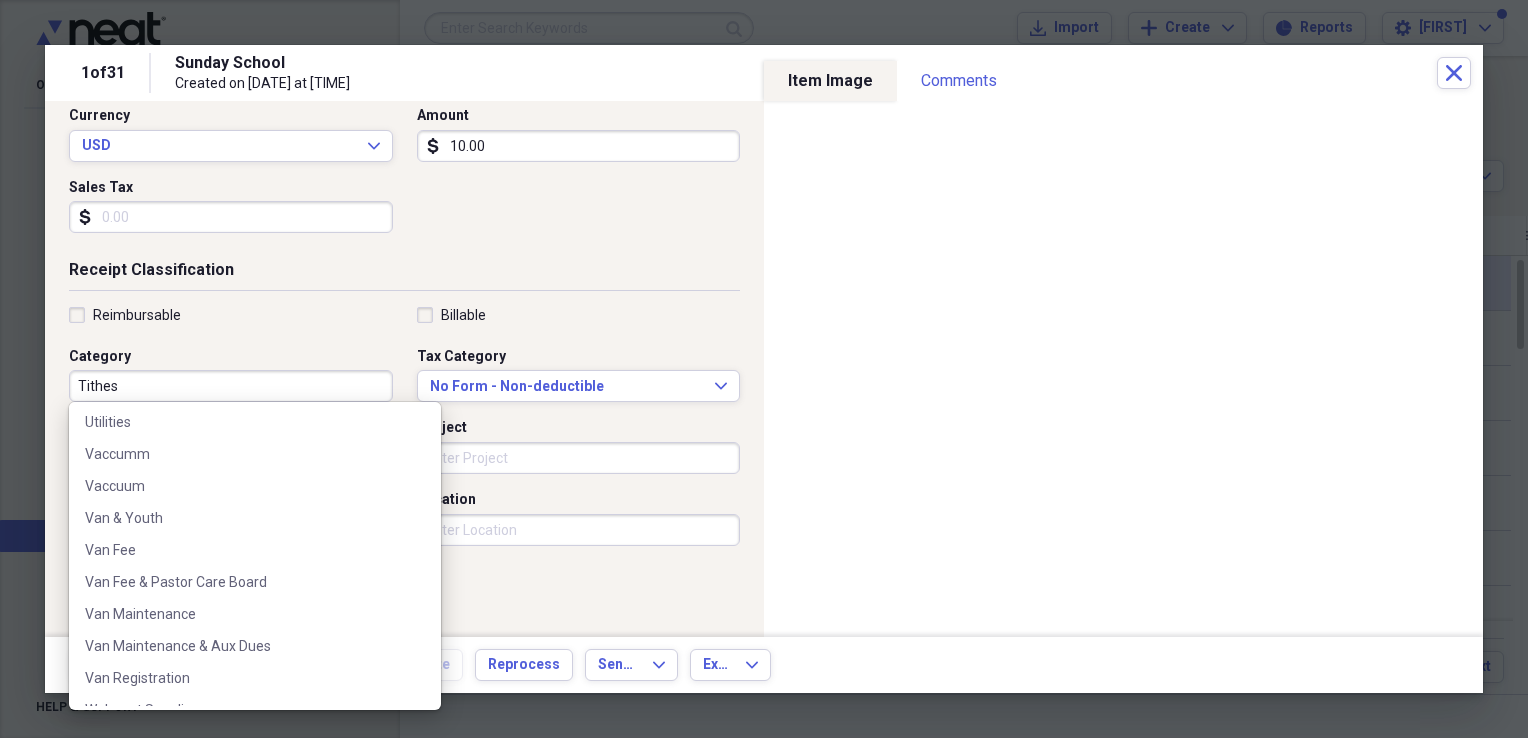 scroll, scrollTop: 8644, scrollLeft: 0, axis: vertical 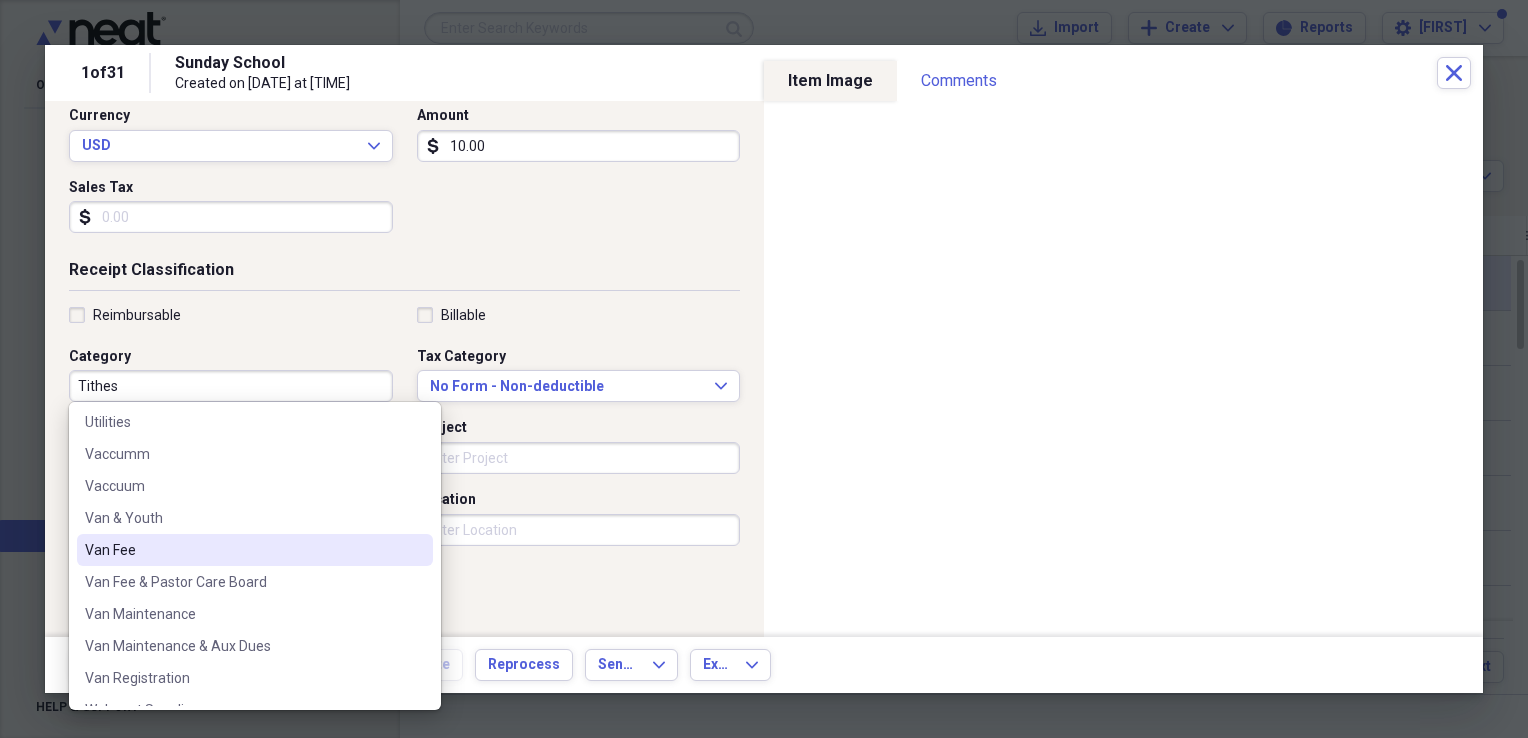 click on "Van Fee" at bounding box center [243, 550] 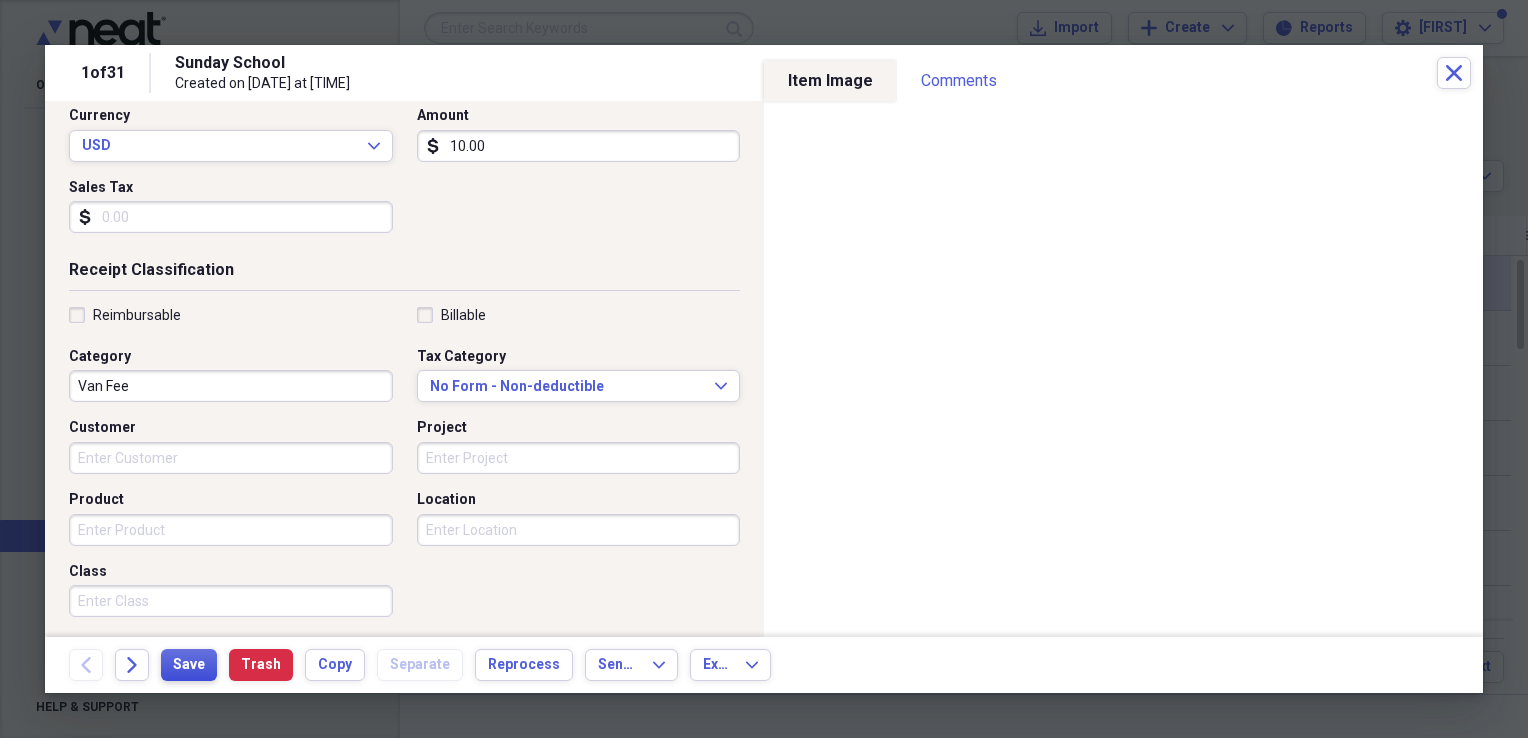 click on "Save" at bounding box center [189, 665] 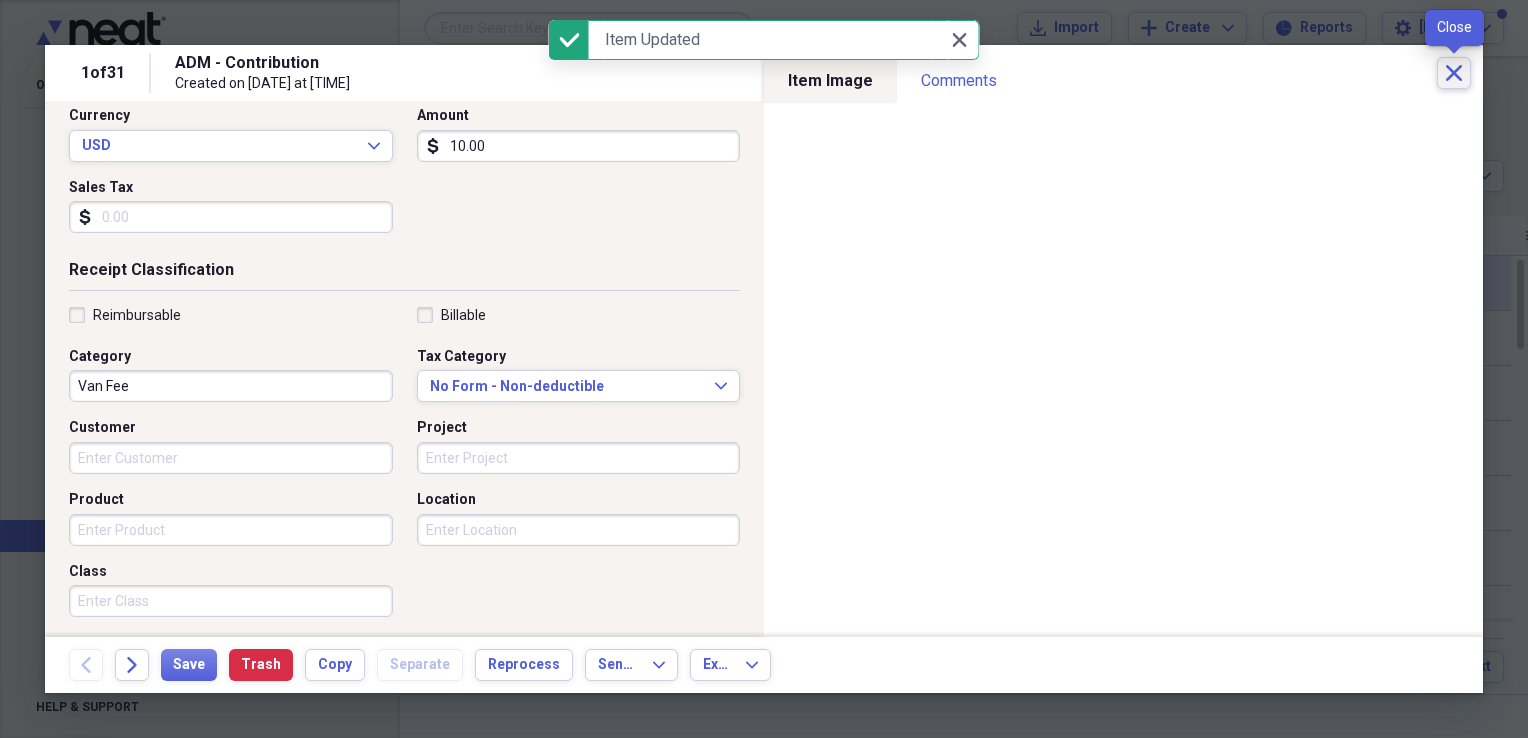 click on "Close" at bounding box center (1454, 73) 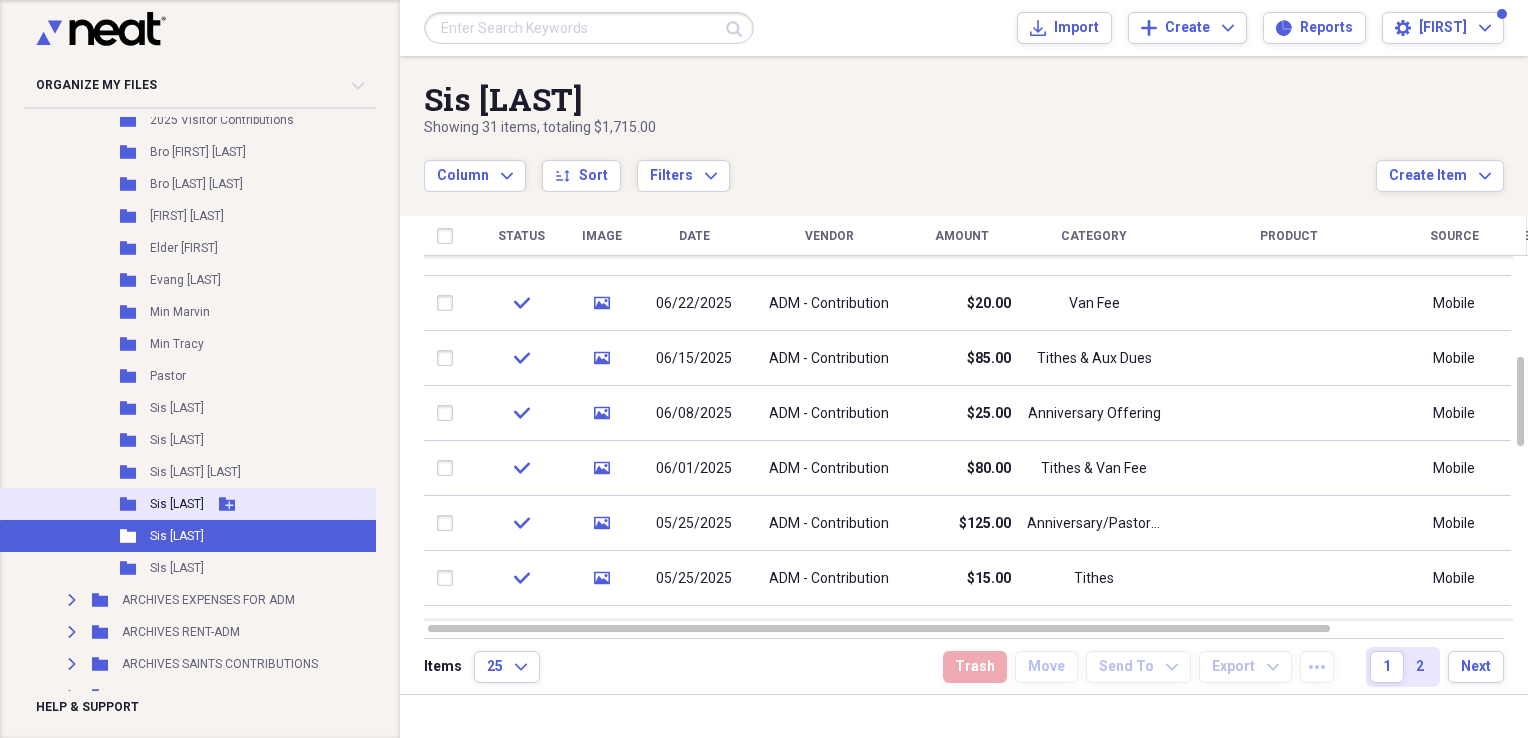click on "Sis [PERSON]" at bounding box center [177, 504] 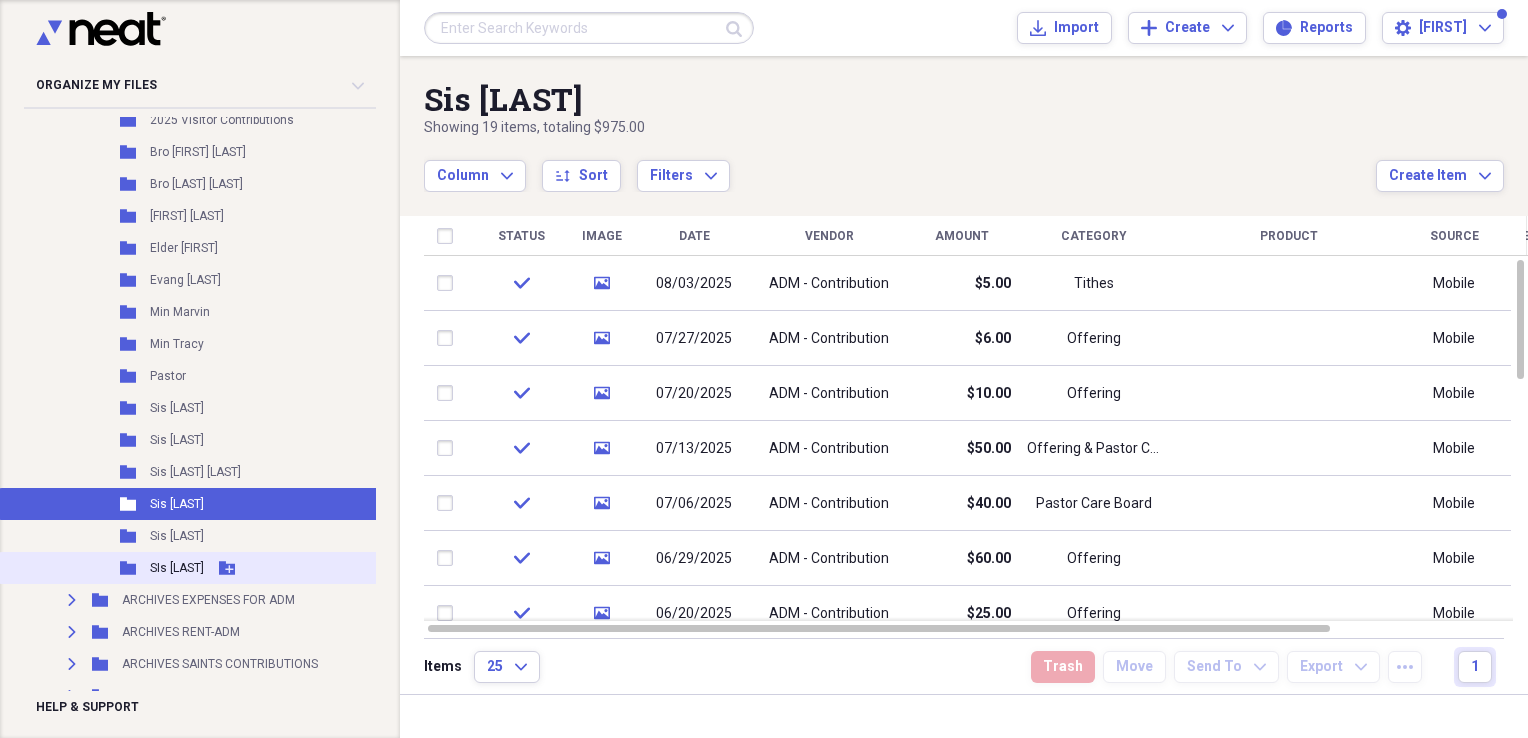 click on "SIs [FIRST]" at bounding box center (177, 568) 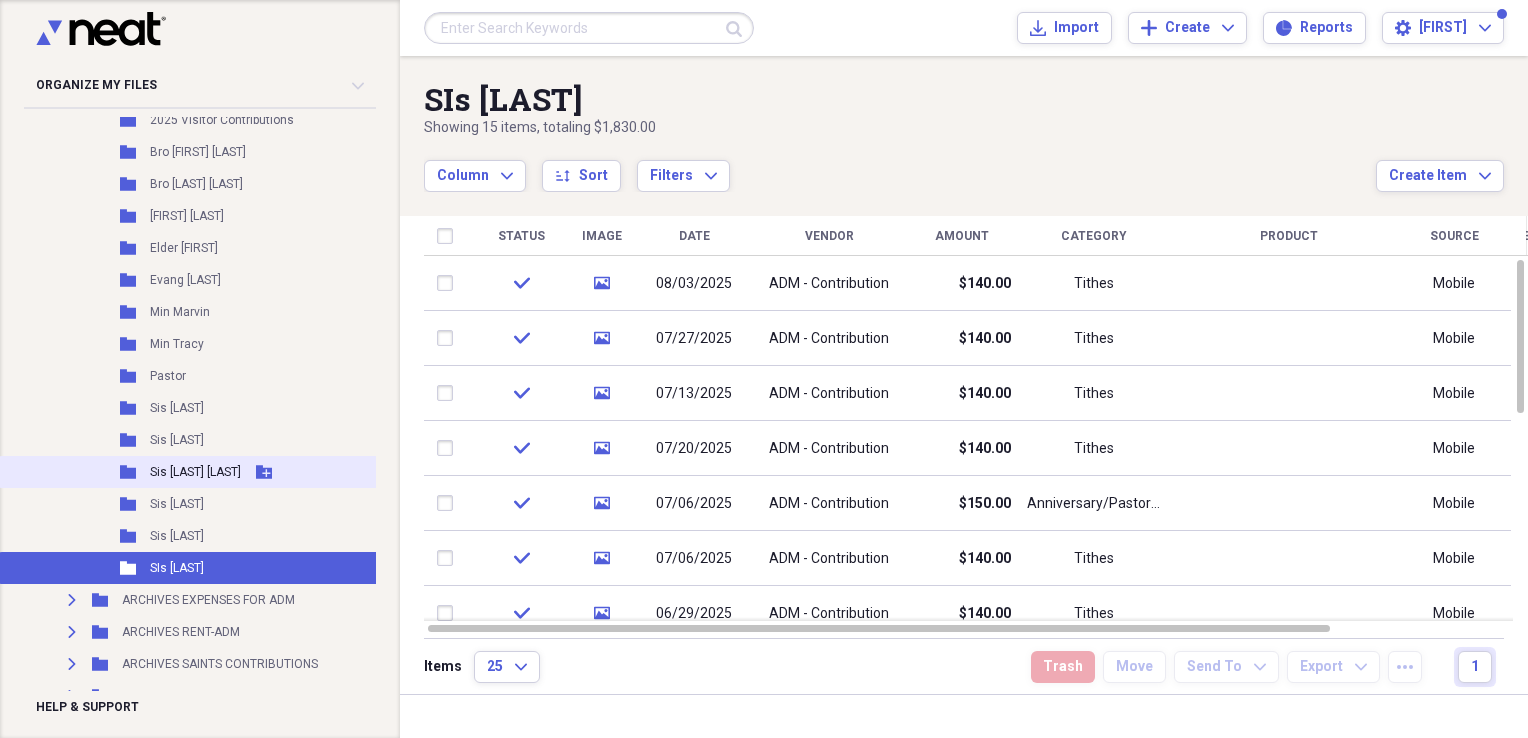click on "Sis [PERSON]" at bounding box center (195, 472) 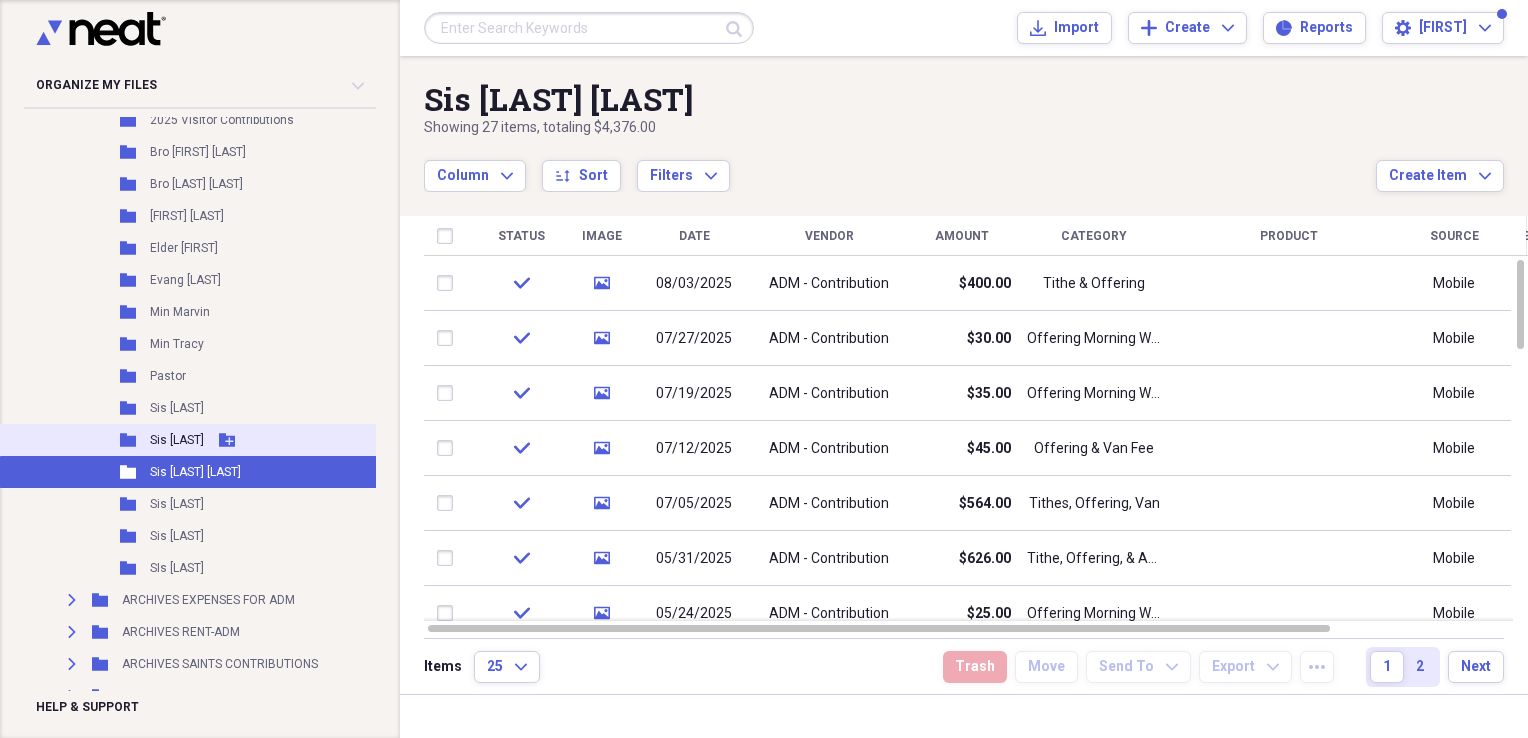 click on "Folder Sis [PERSON] Add Folder" at bounding box center (189, 440) 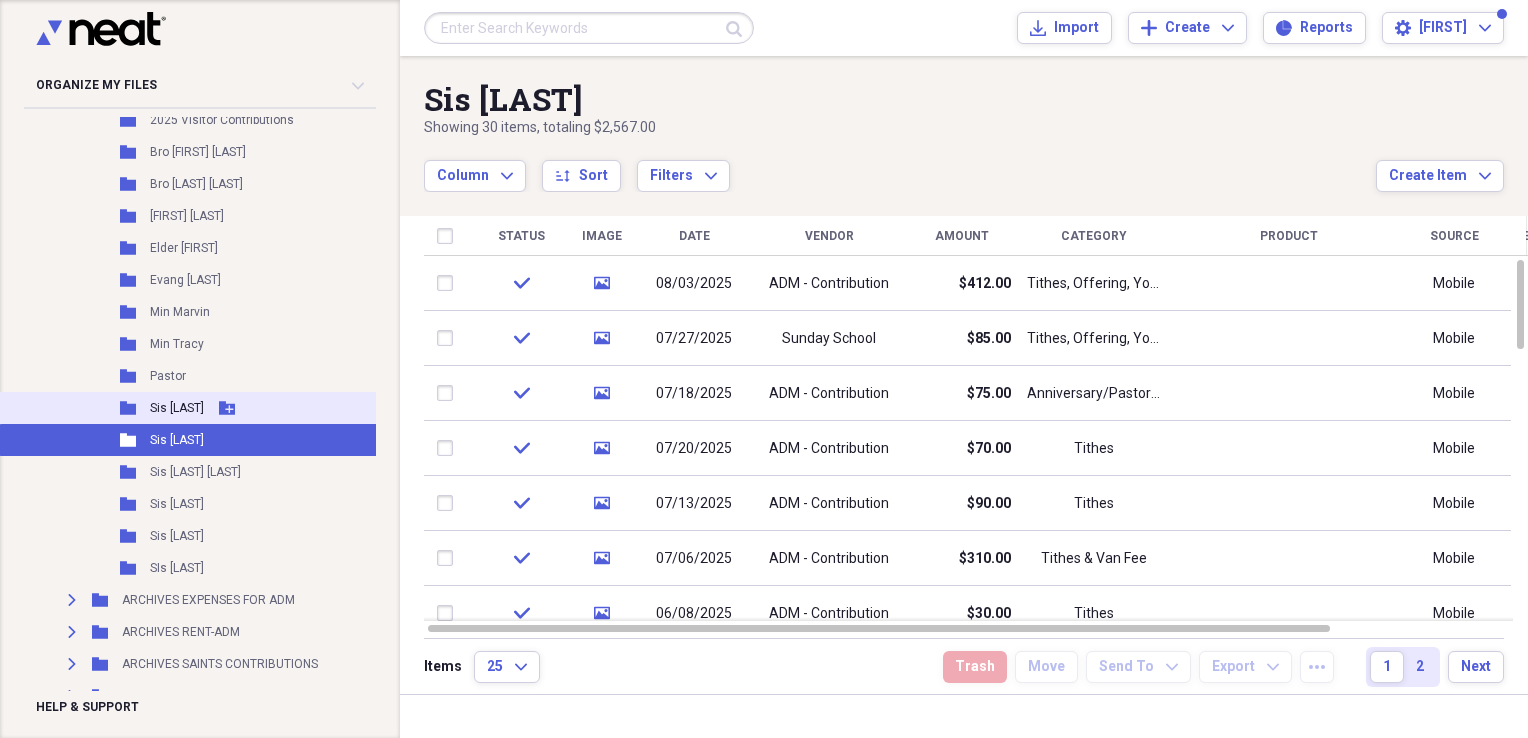 click on "Sis [FIRST]" at bounding box center [177, 408] 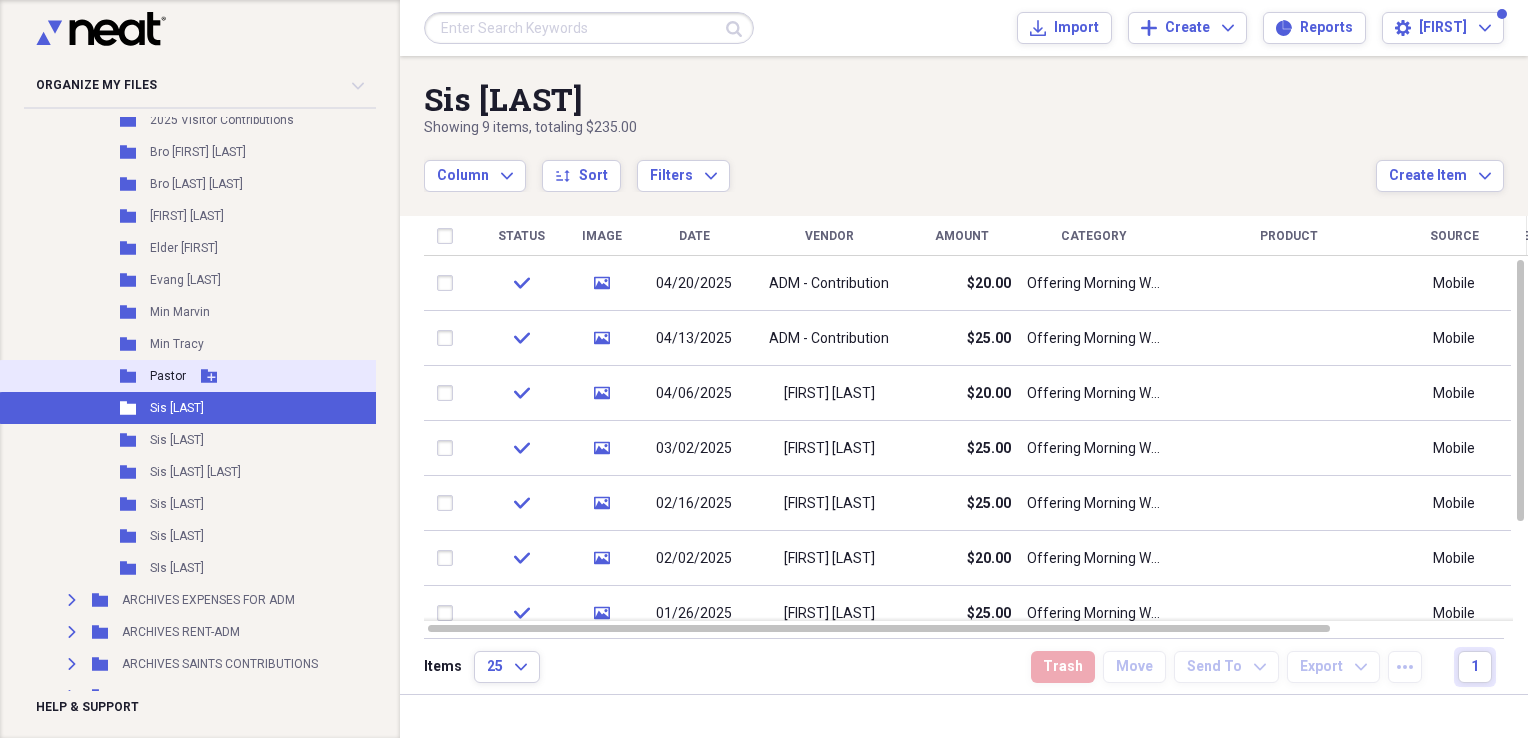 click on "Pastor" at bounding box center [168, 376] 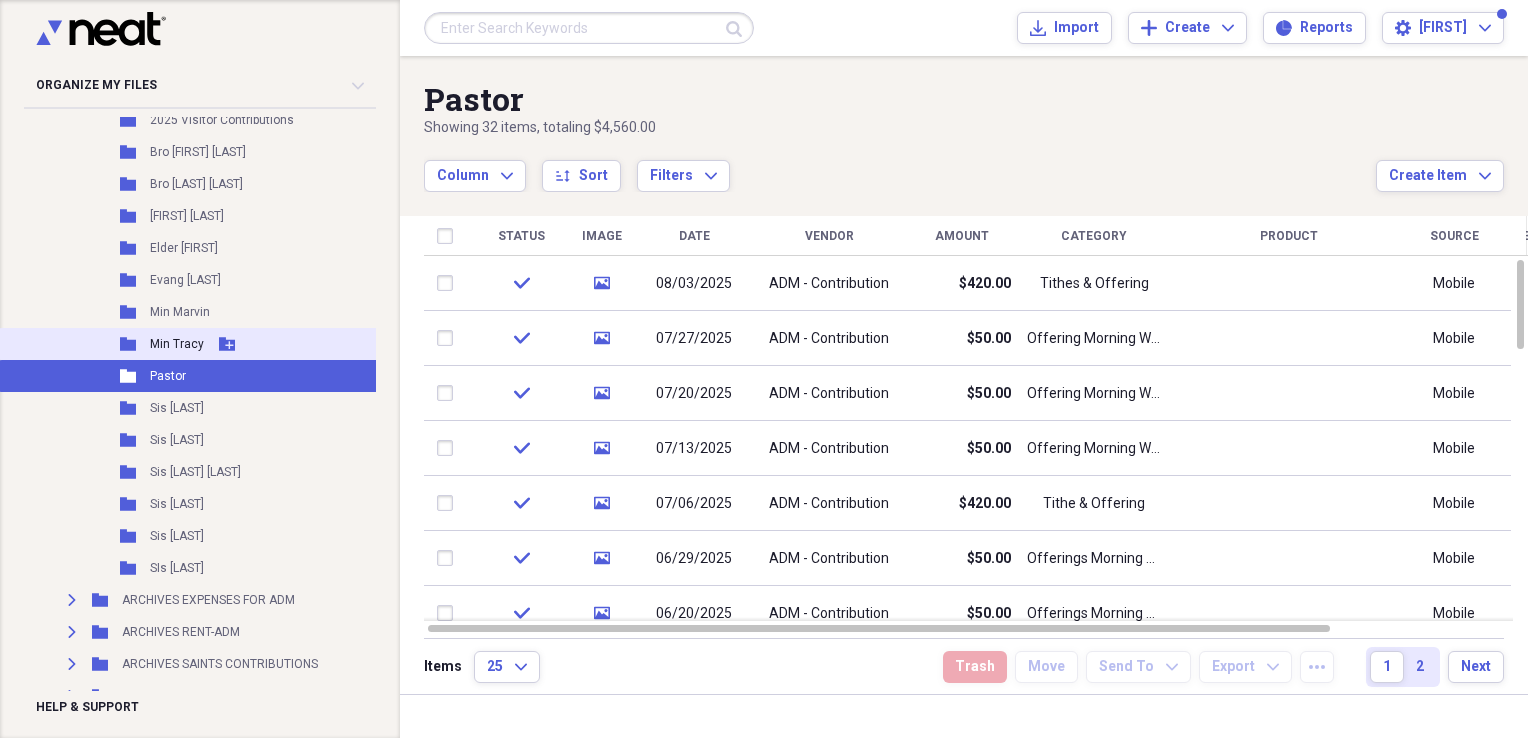 click on "Min Tracy" at bounding box center [177, 344] 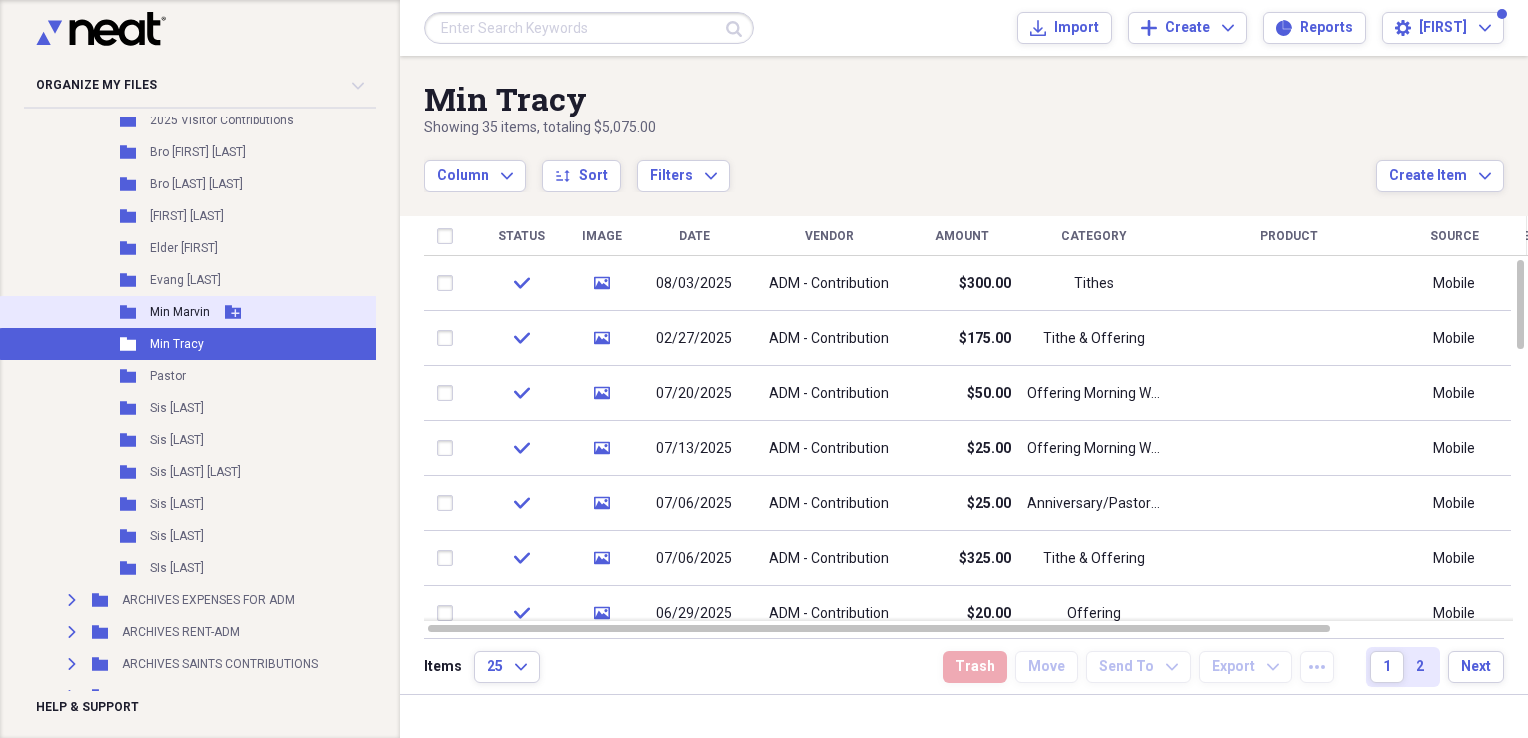 click on "Min Marvin" at bounding box center [180, 312] 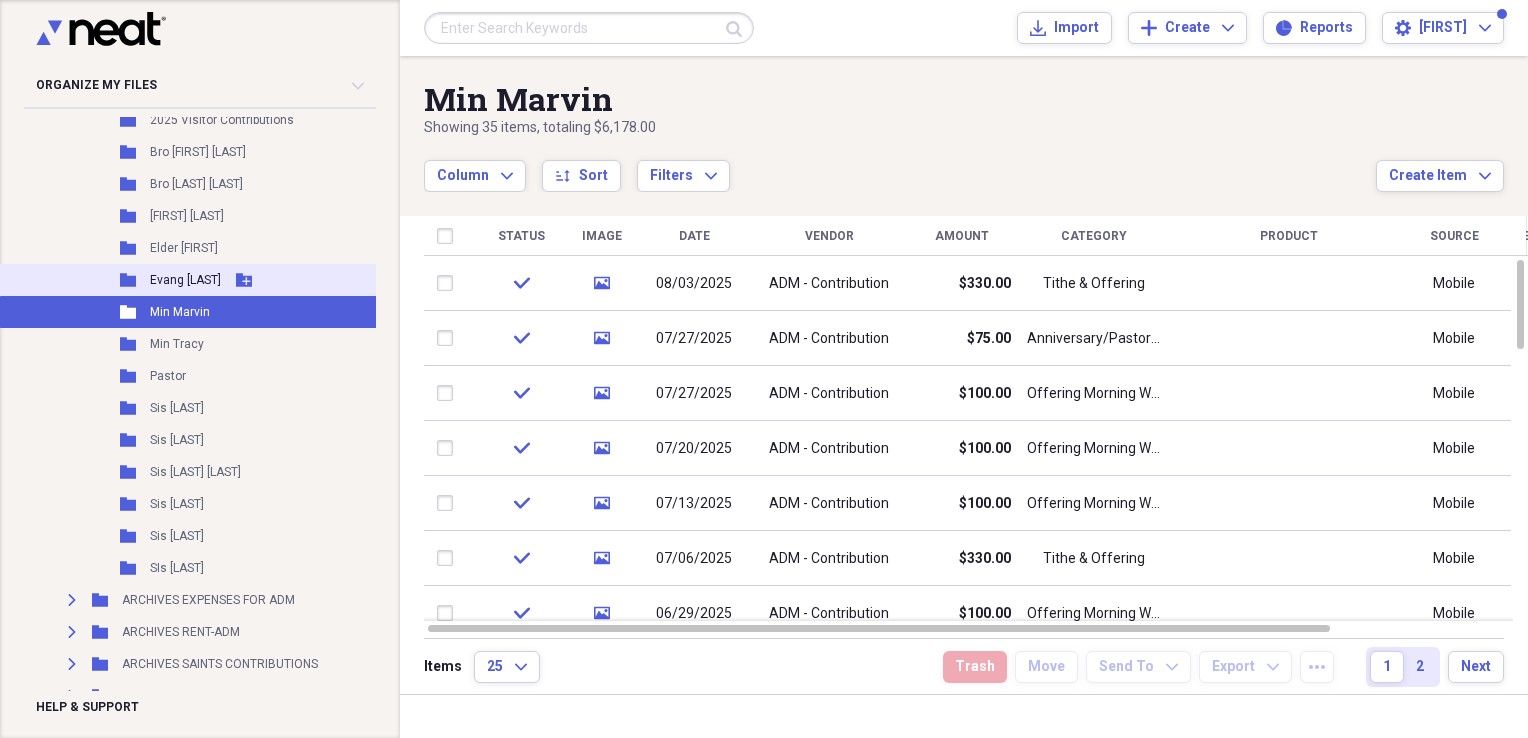 click on "Evang [PERSON]" at bounding box center (185, 280) 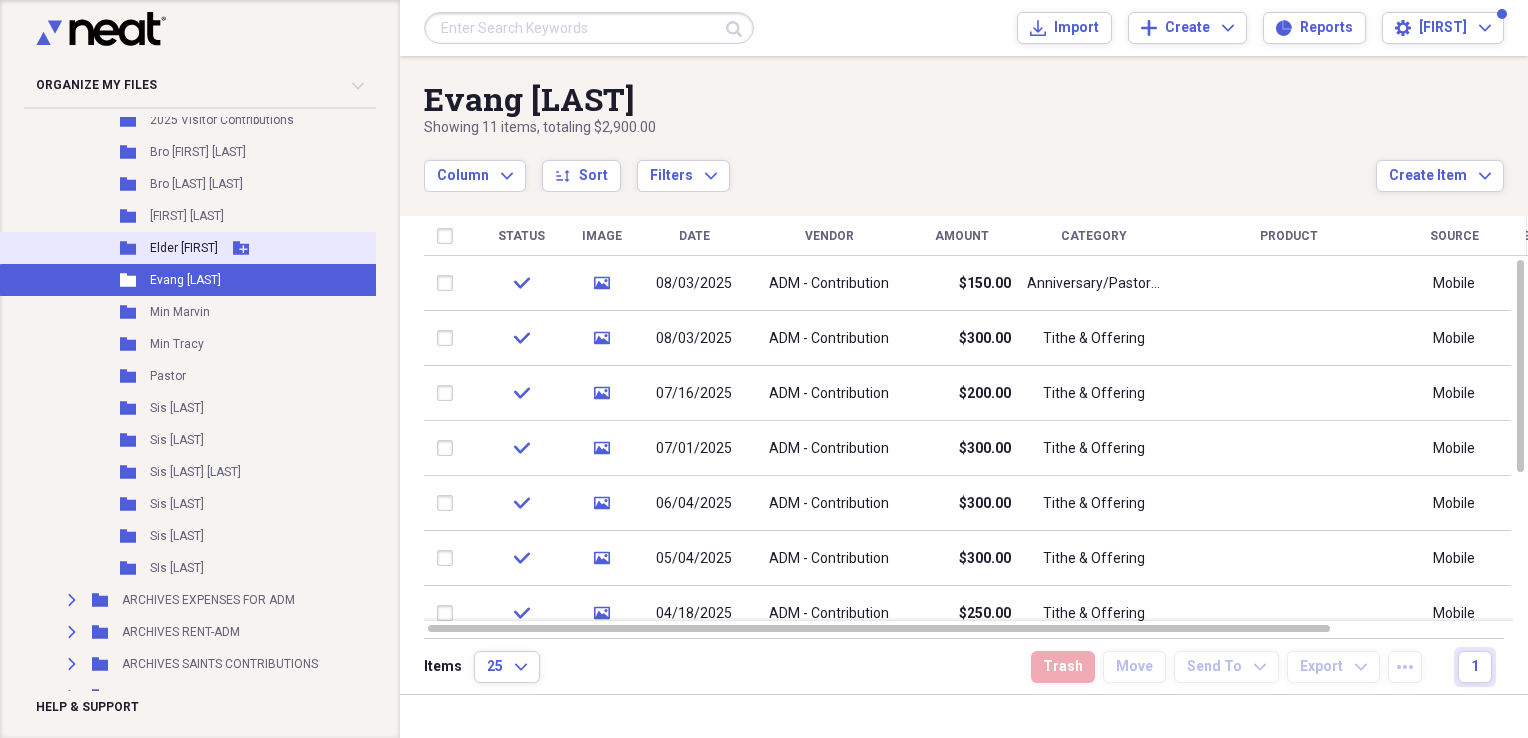 click on "Elder [FIRST]" at bounding box center [184, 248] 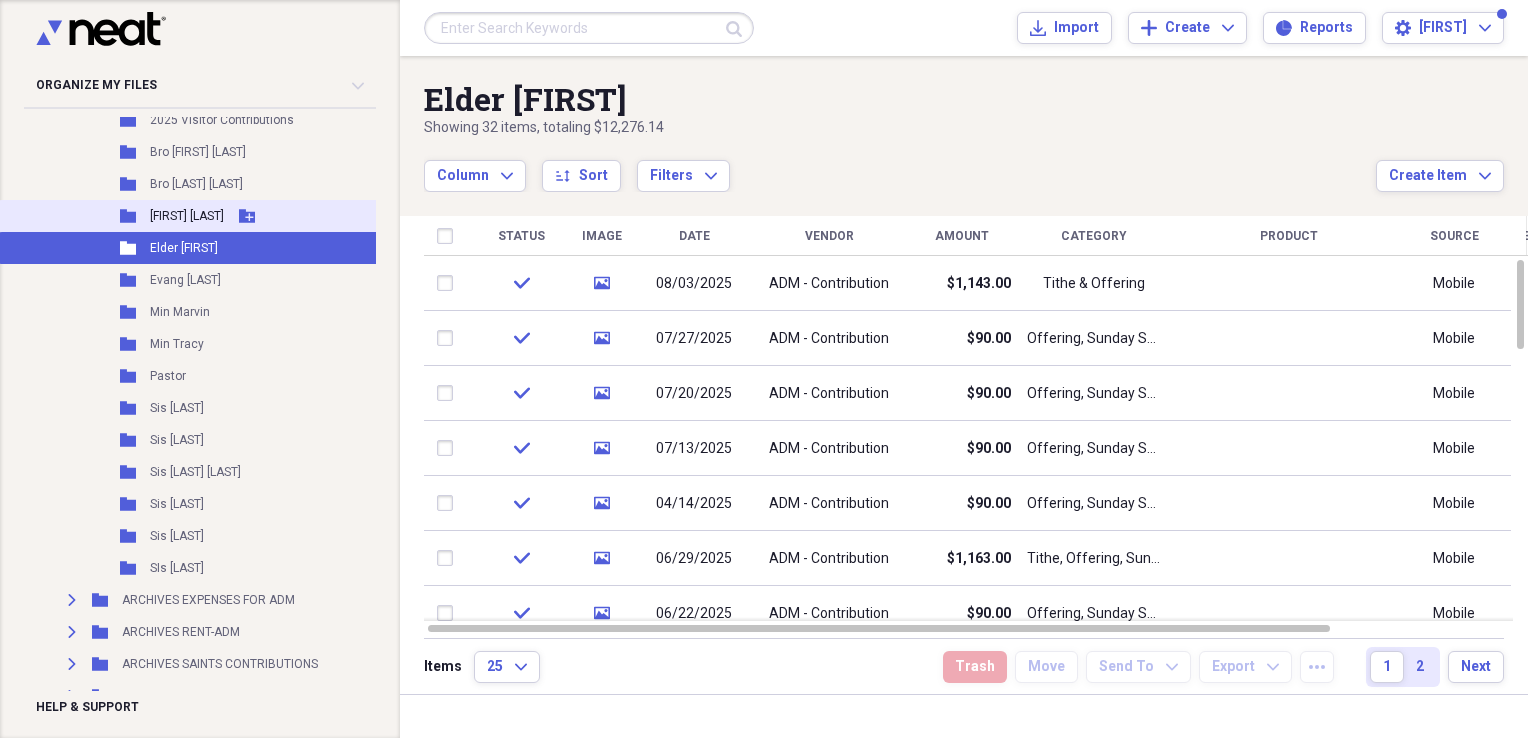 click on "Deaconess [FIRST]" at bounding box center [187, 216] 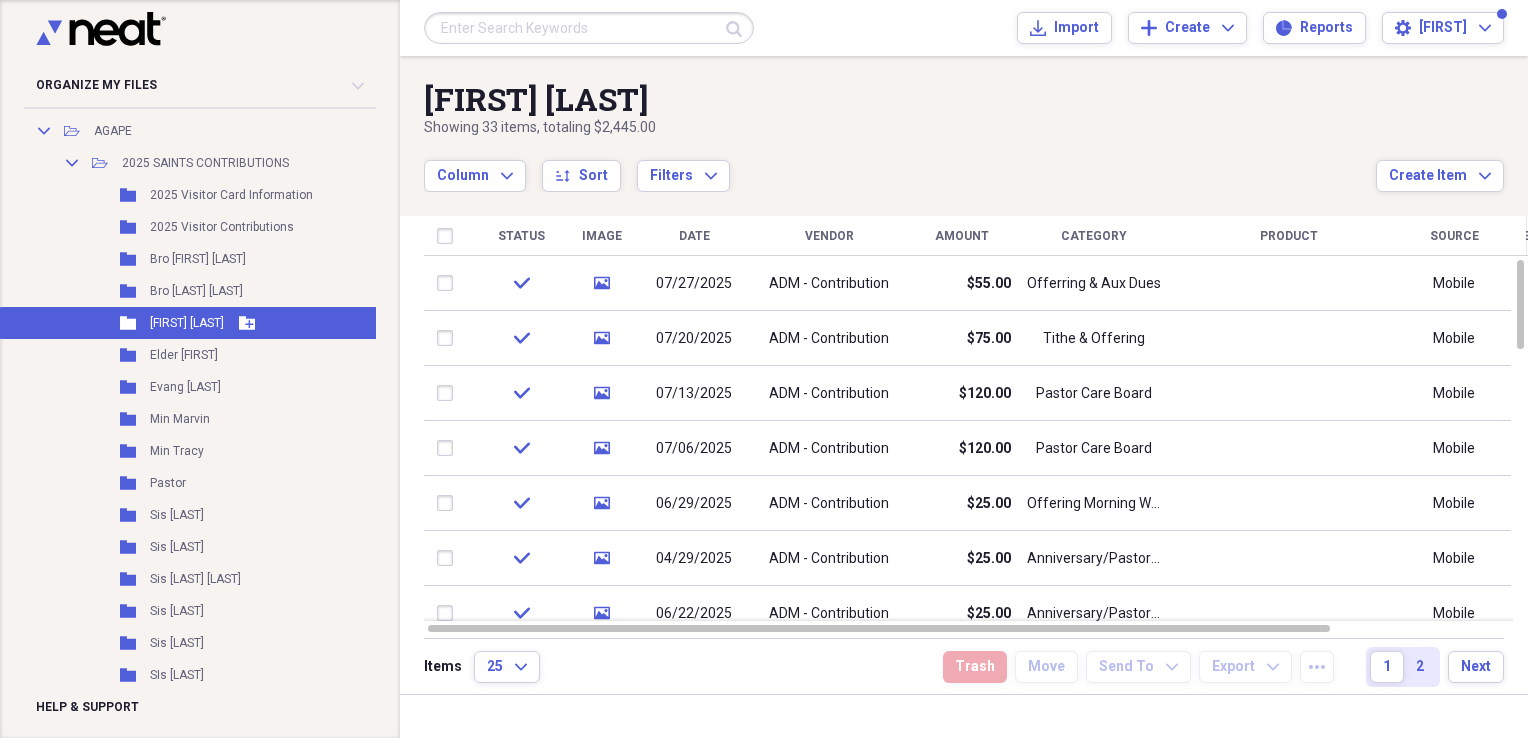 scroll, scrollTop: 609, scrollLeft: 0, axis: vertical 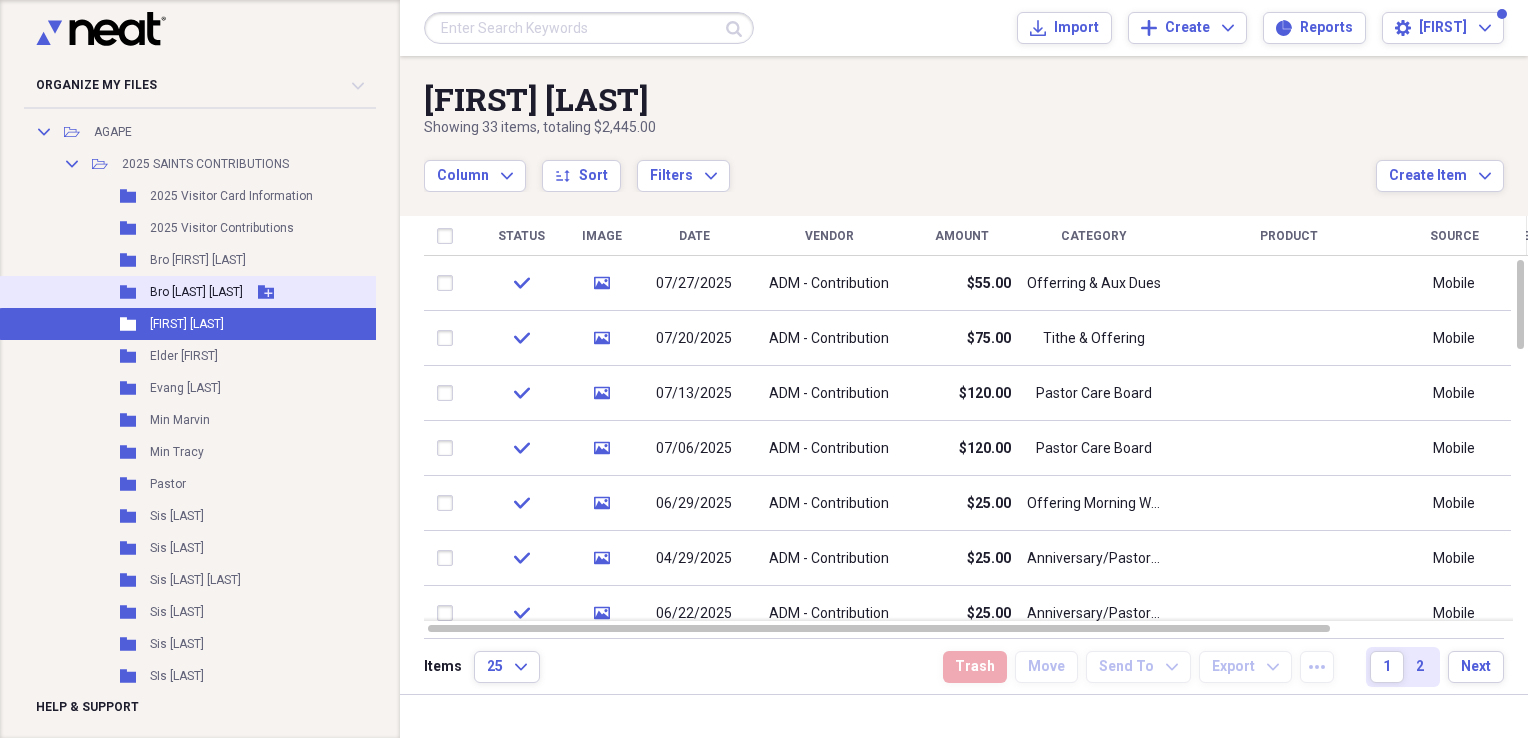 click on "Bro [PERSON]" at bounding box center (196, 292) 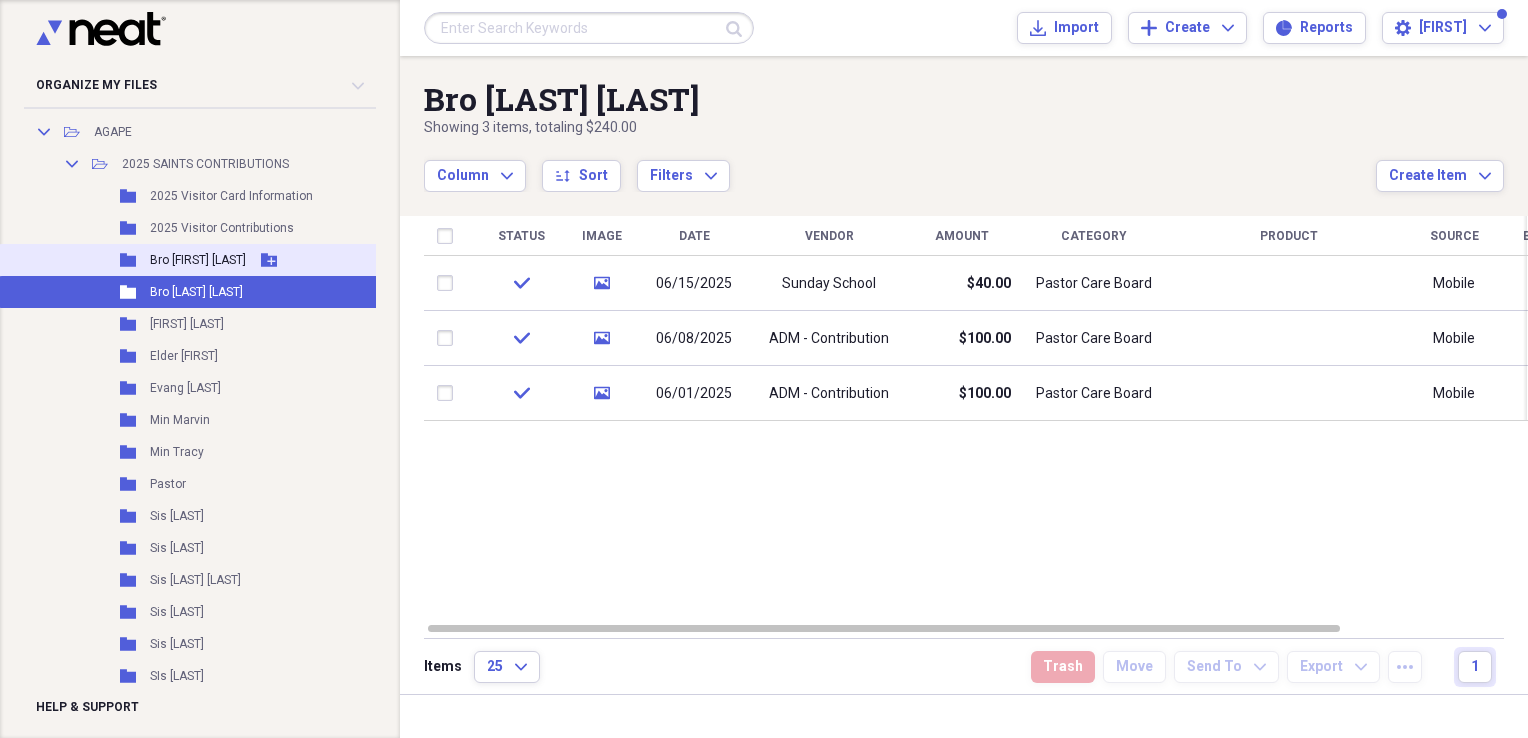 click on "Bro [PERSON]" at bounding box center (198, 260) 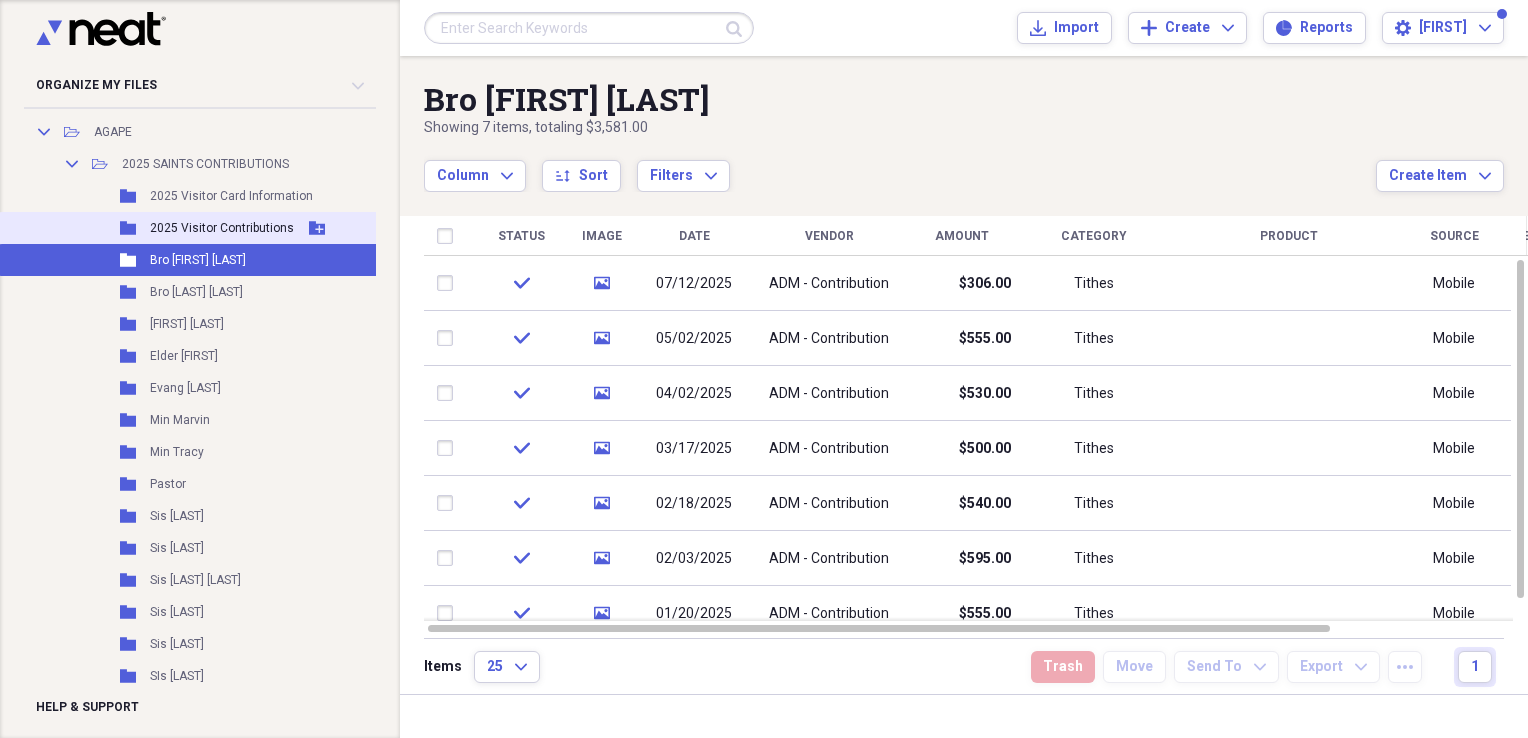 click on "2025 Visitor Contributions" at bounding box center (222, 228) 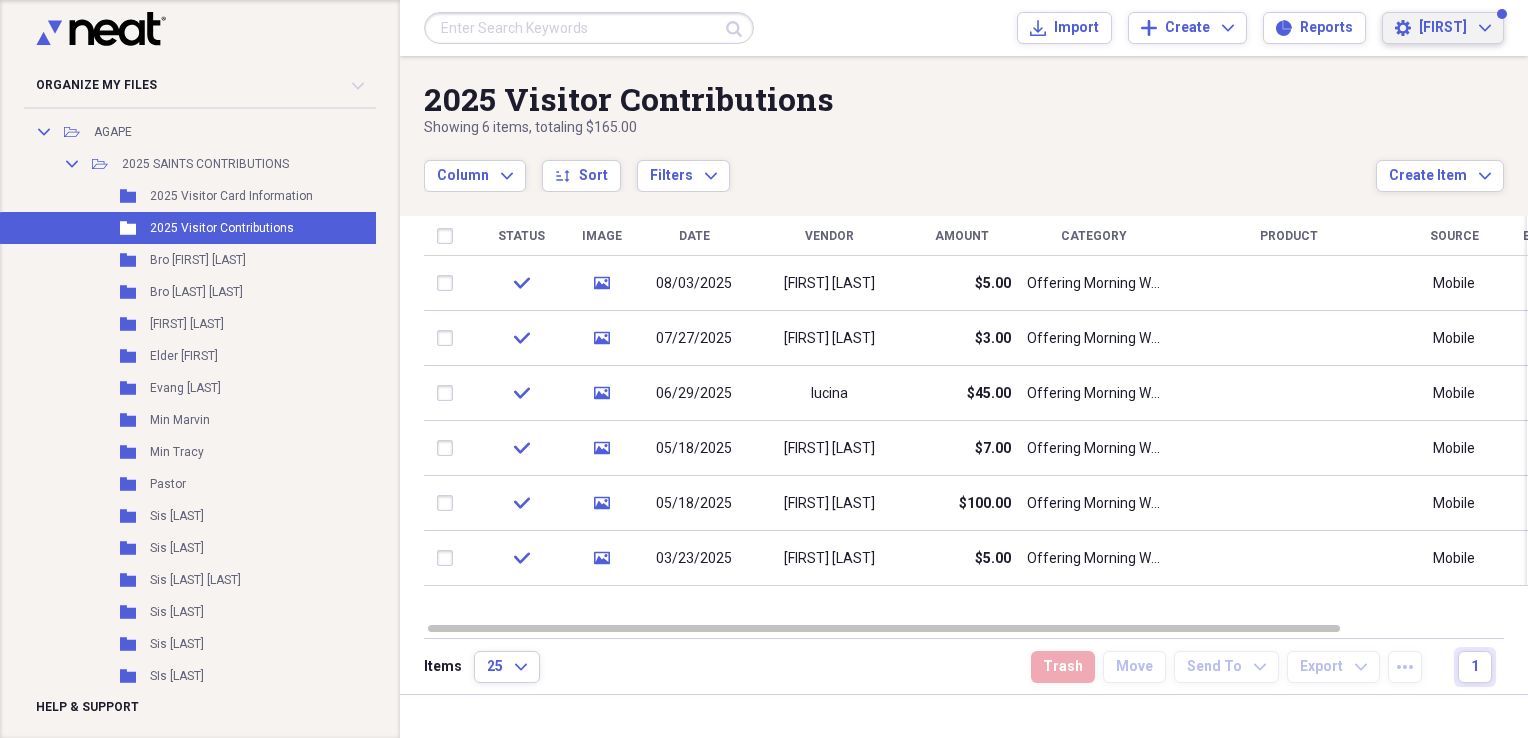 click on "Settings chanda Expand" at bounding box center [1443, 28] 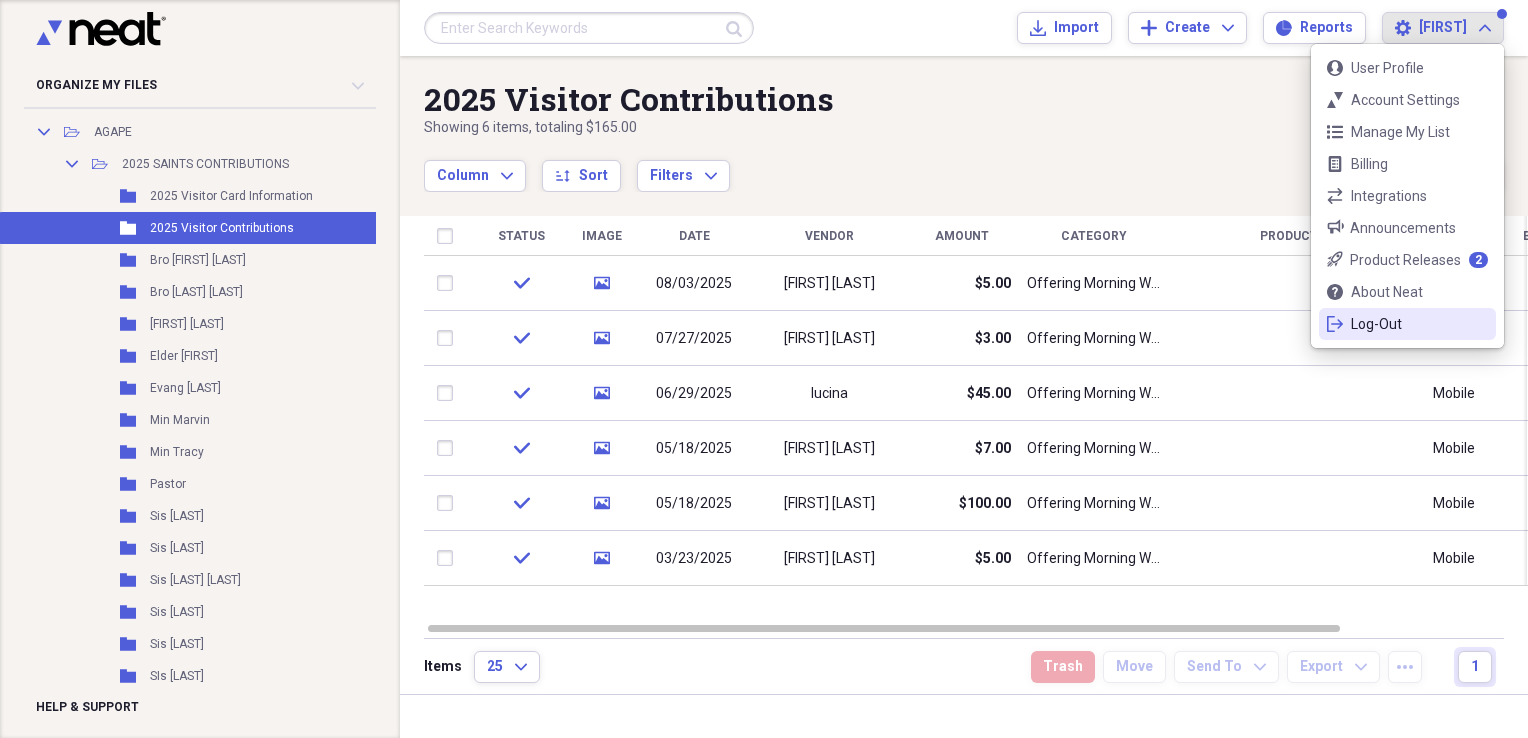 click on "Log-Out" at bounding box center (1407, 324) 